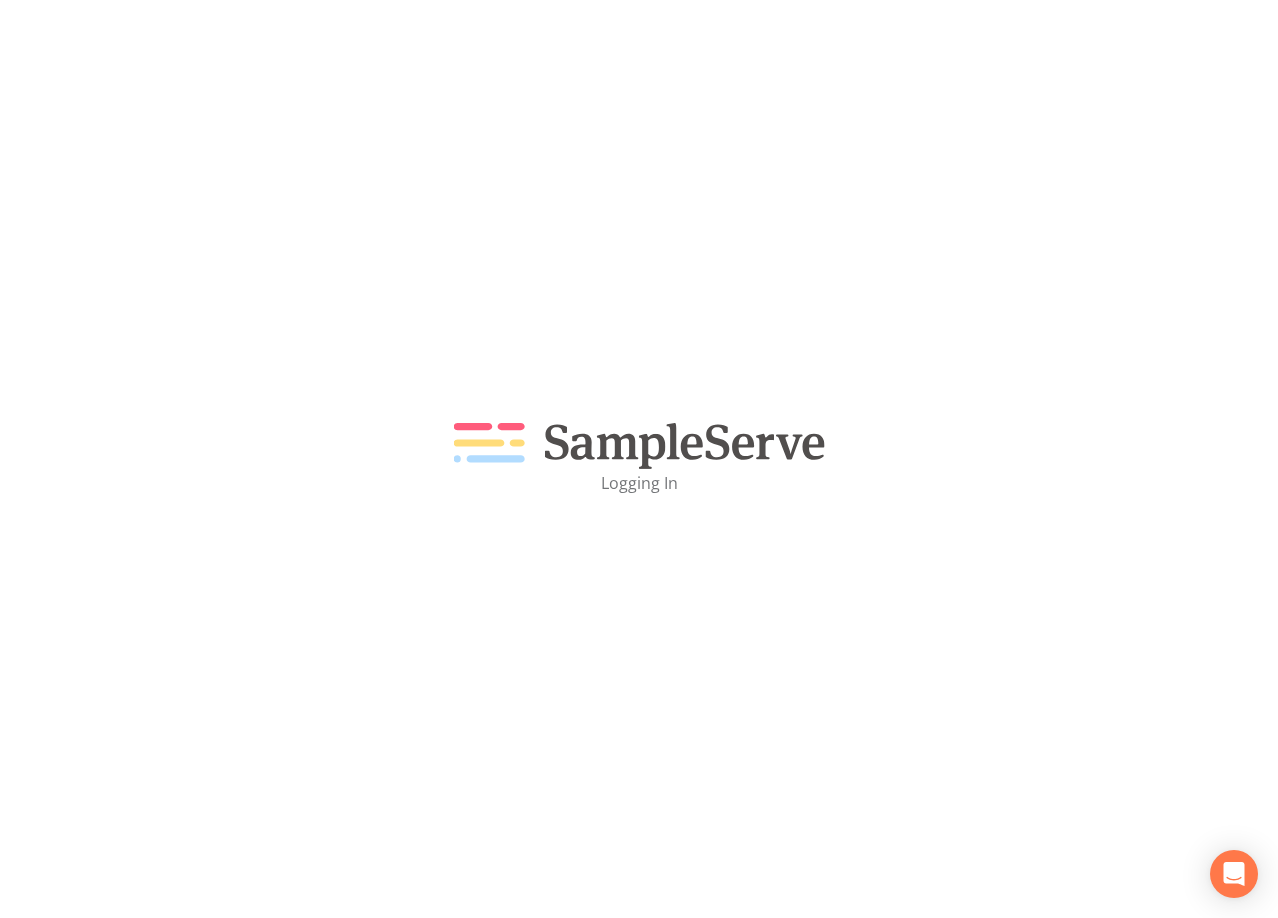 scroll, scrollTop: 0, scrollLeft: 0, axis: both 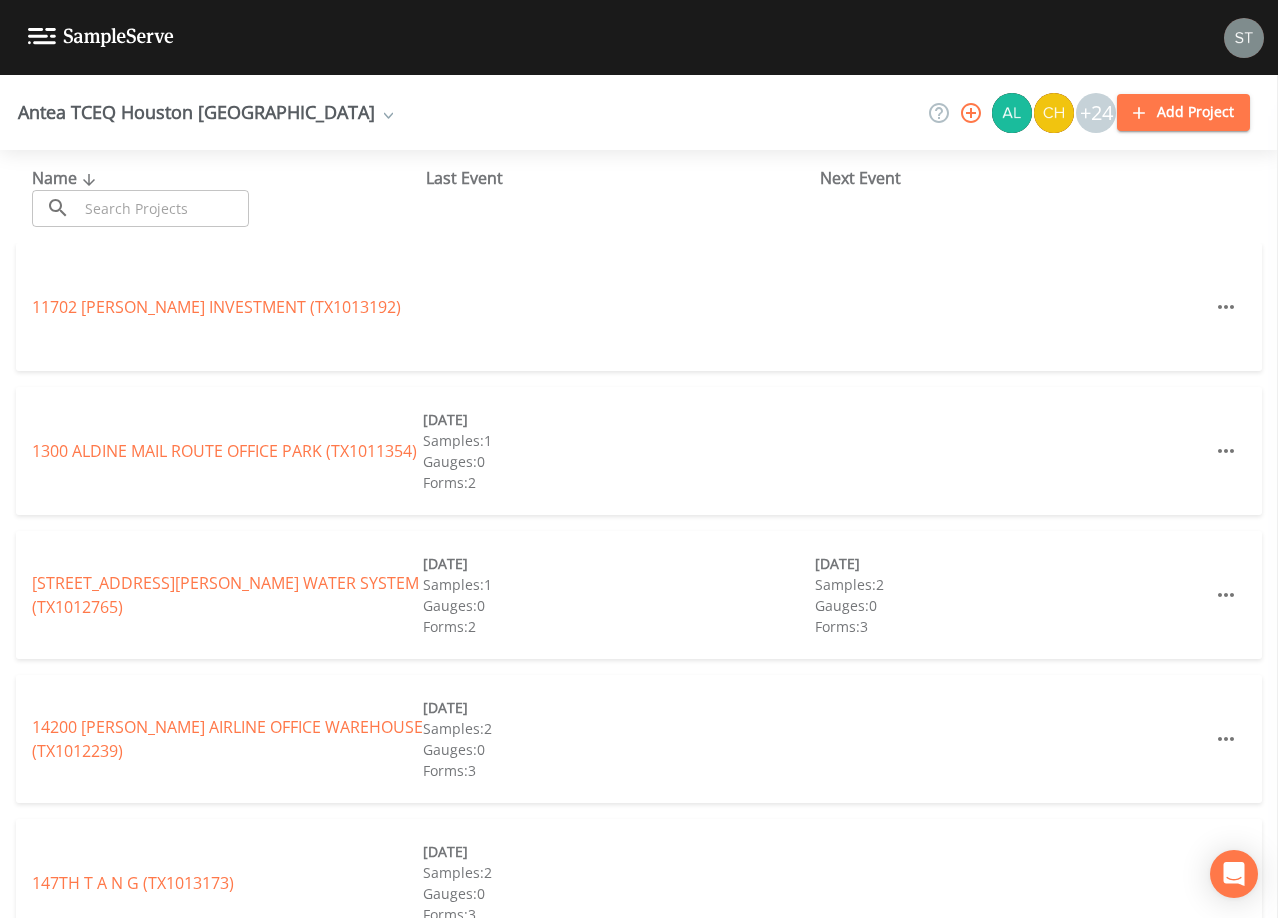 click at bounding box center [163, 208] 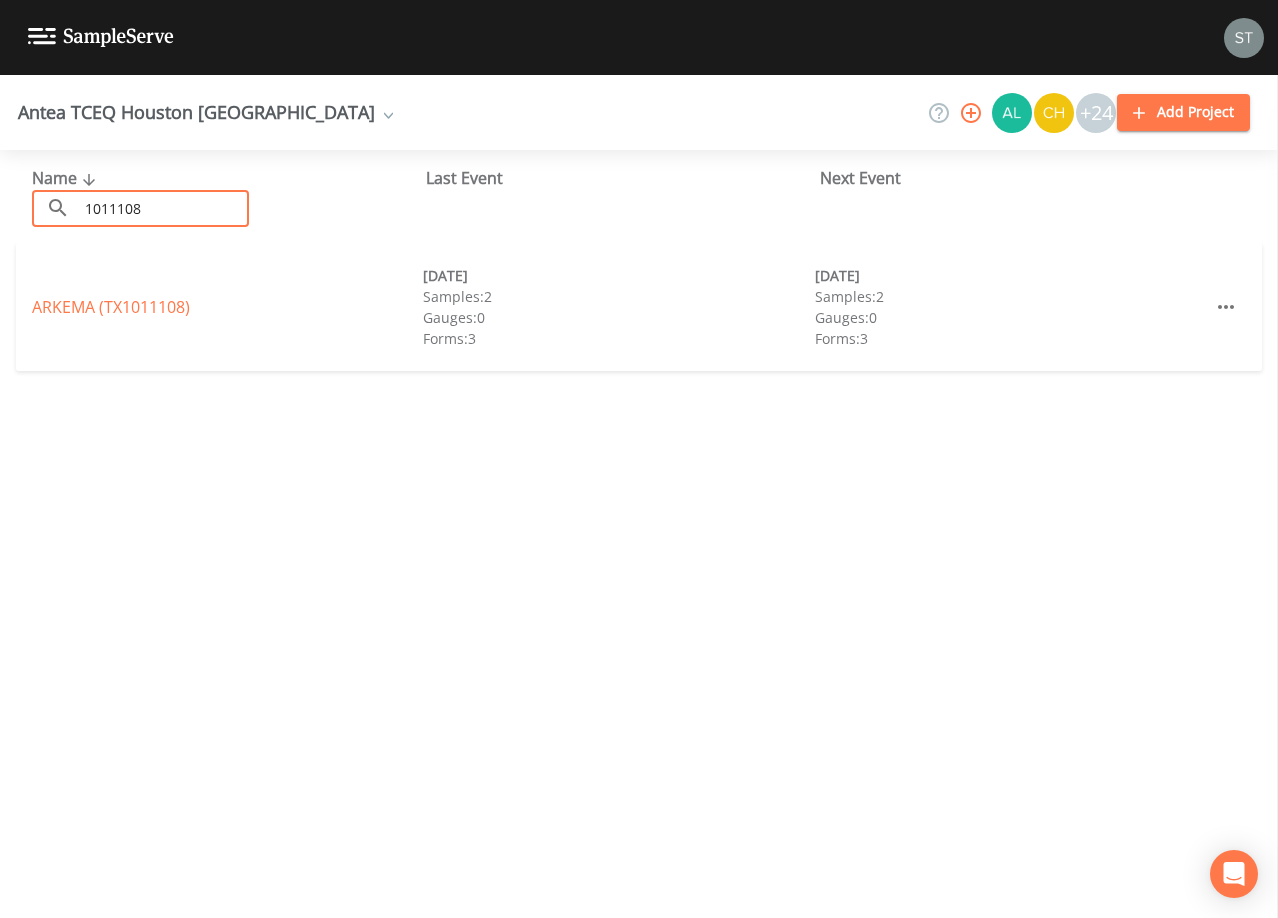 type on "1011108" 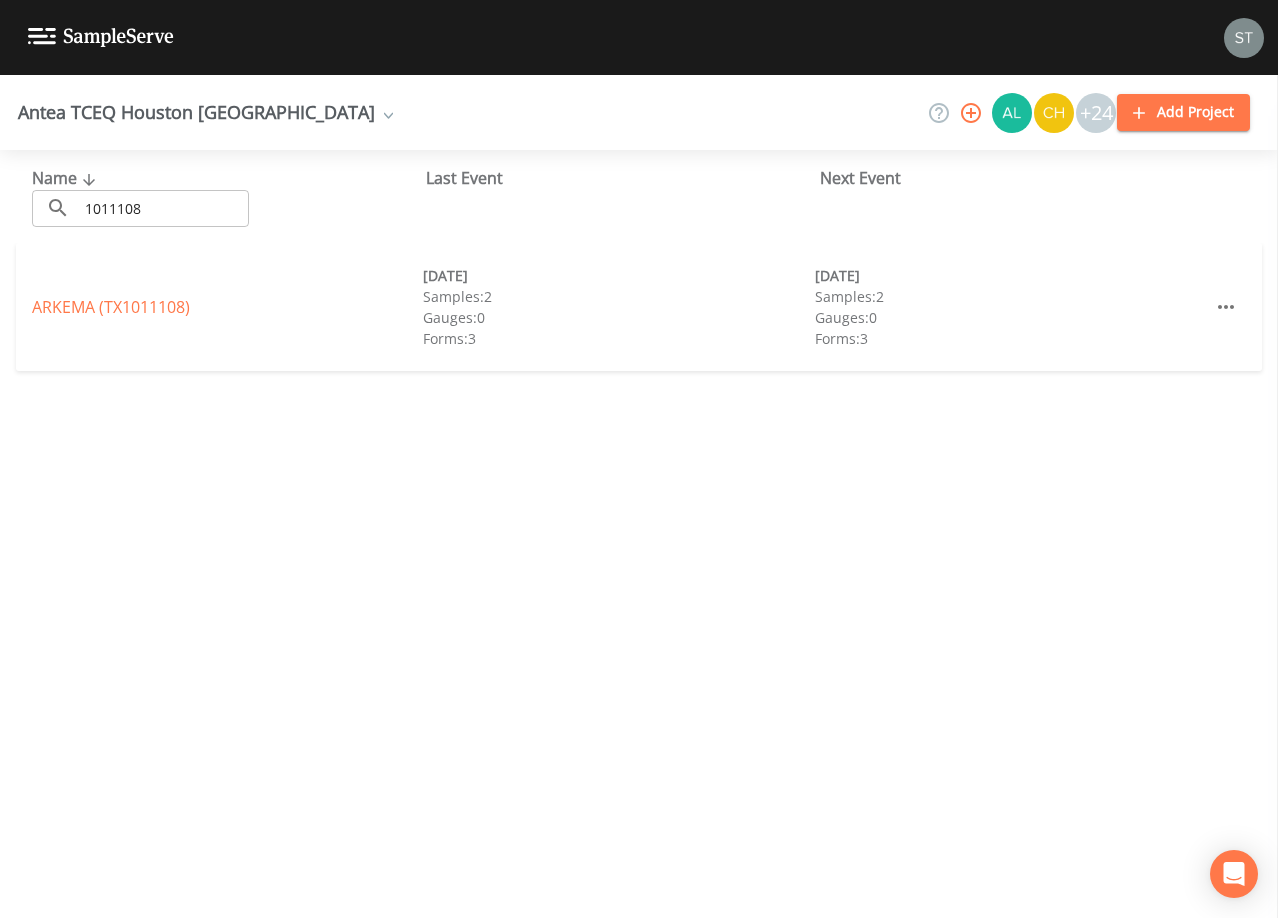 click on "ARKEMA   (TX1011108)" at bounding box center (227, 307) 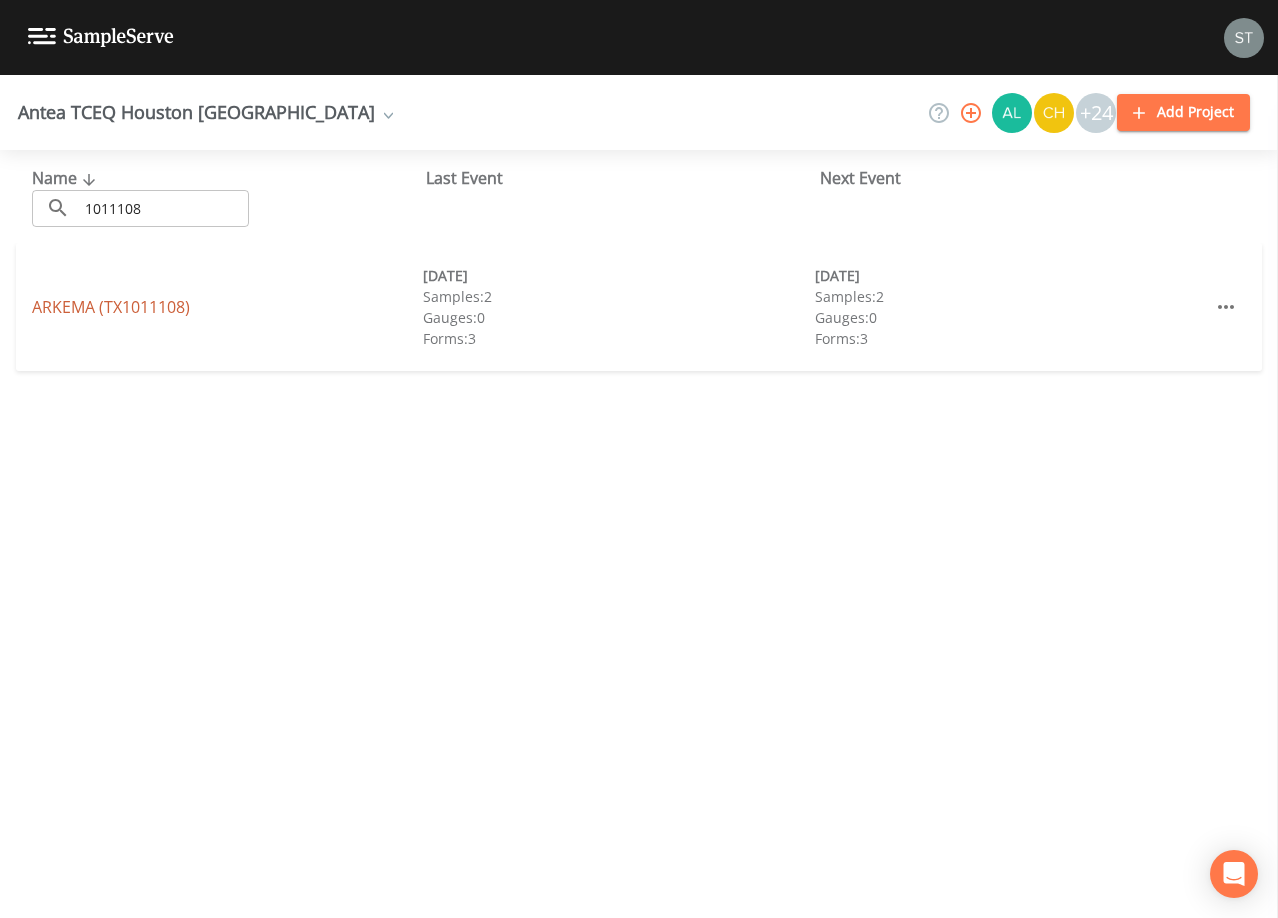 click on "ARKEMA   (TX1011108)" at bounding box center (111, 307) 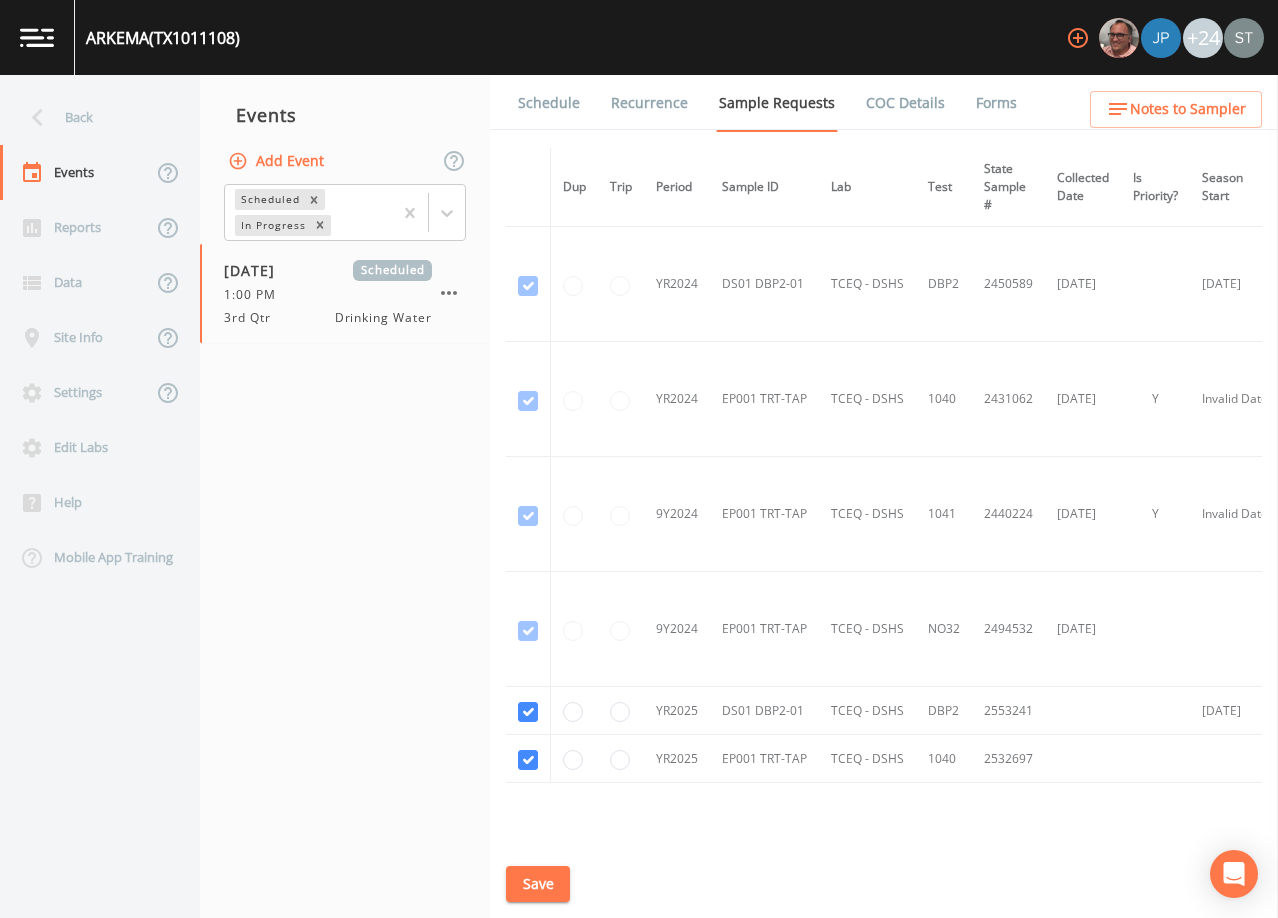 click on "Schedule" at bounding box center [549, 103] 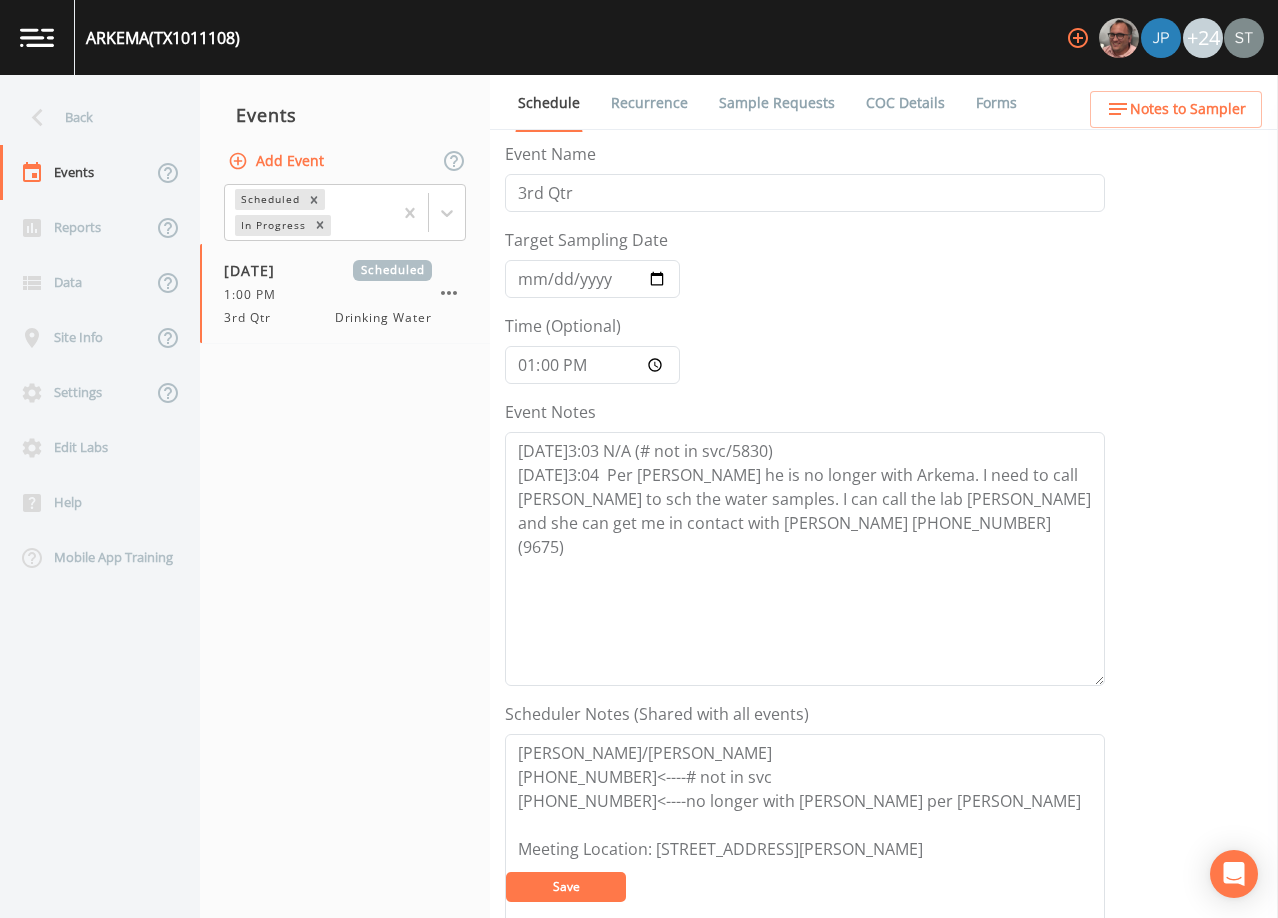 click on "Back" at bounding box center (90, 117) 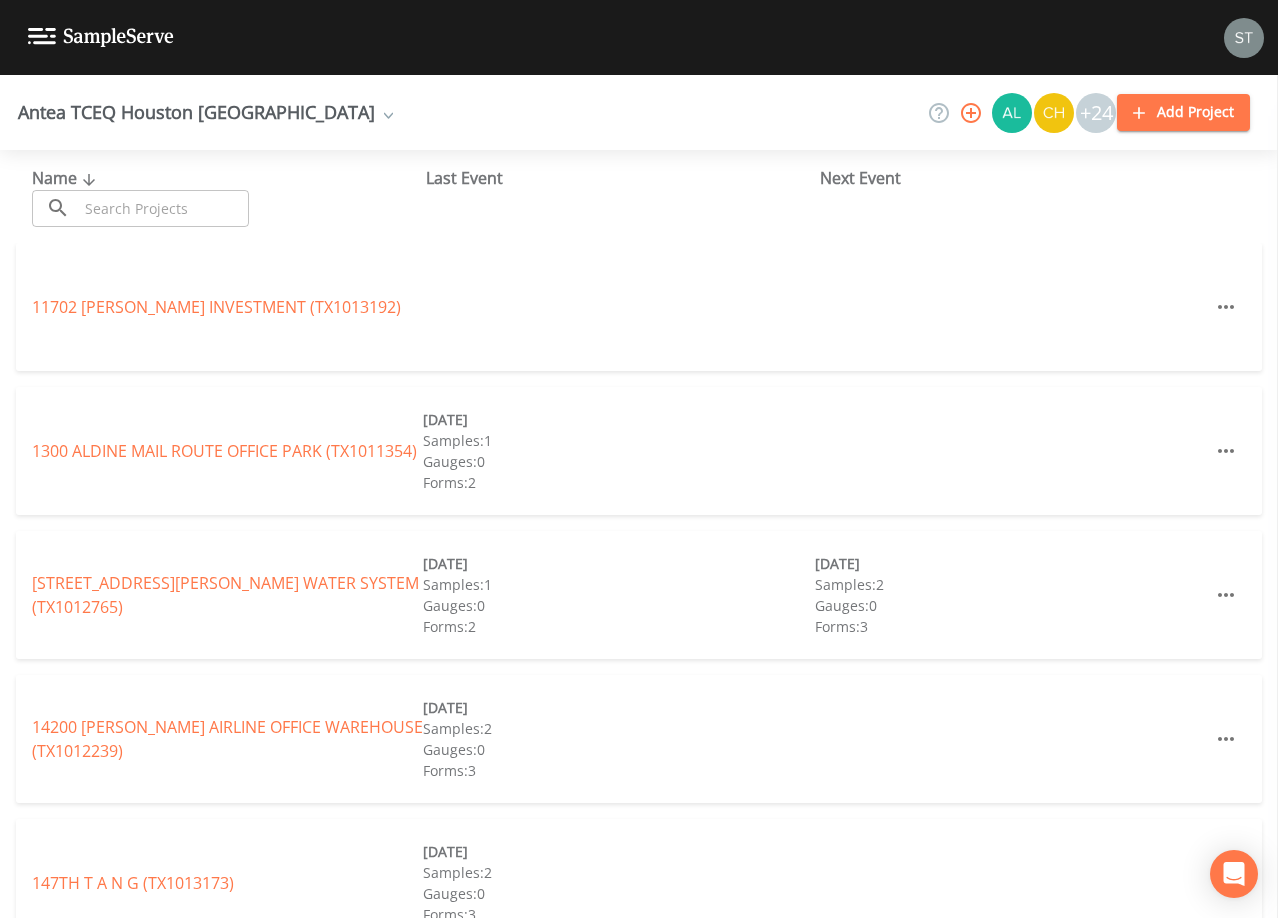 click at bounding box center [163, 208] 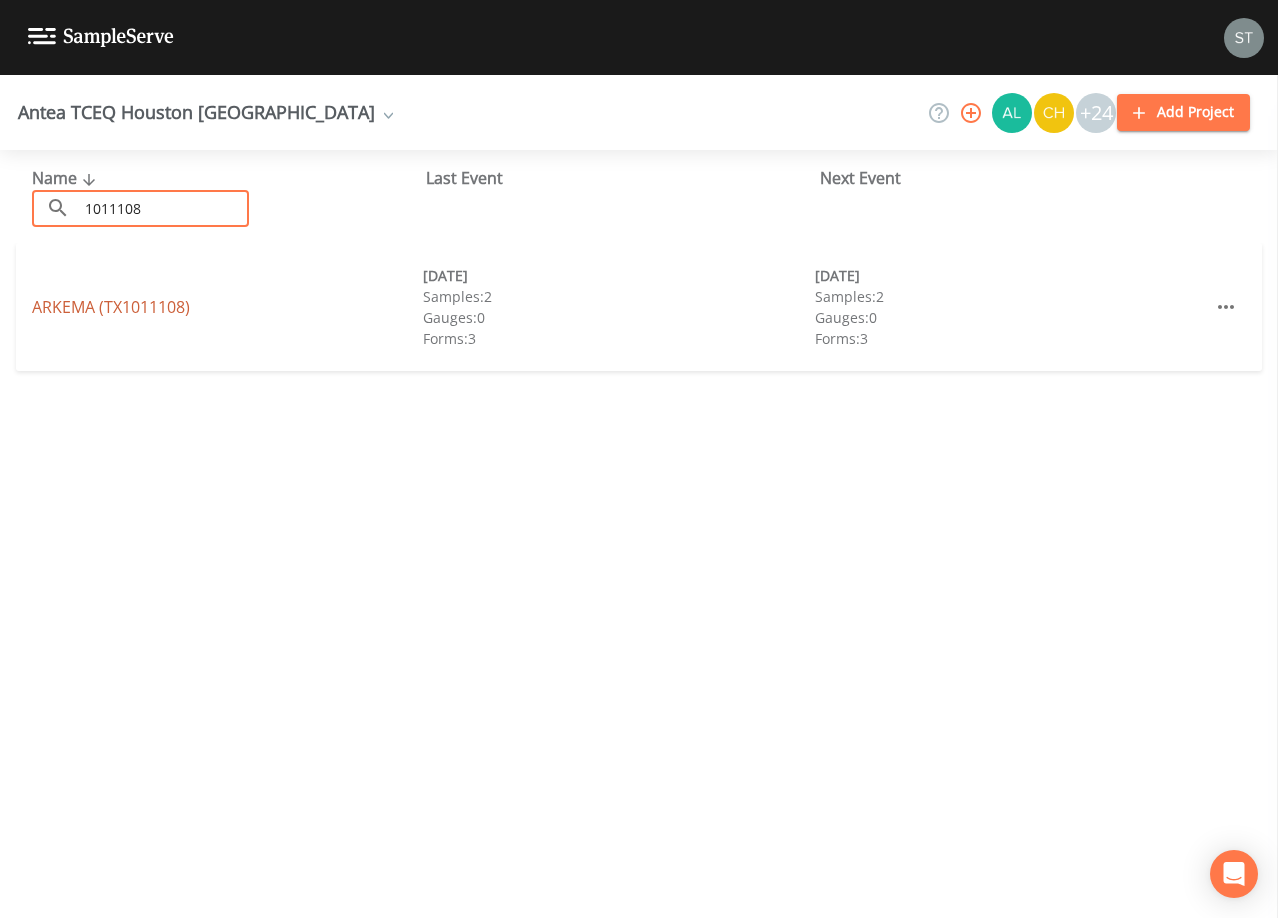 type on "1011108" 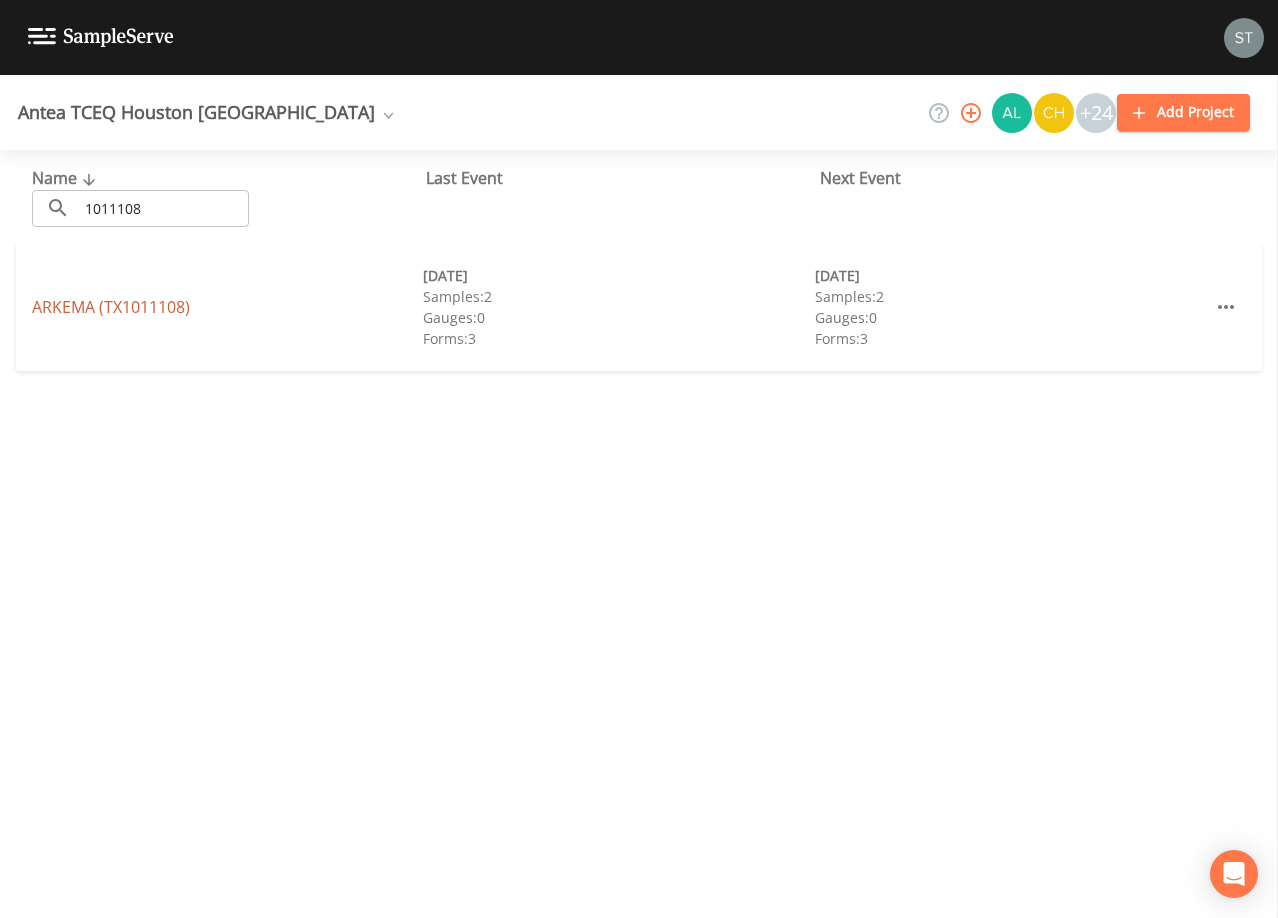 click on "ARKEMA   (TX1011108)" at bounding box center [111, 307] 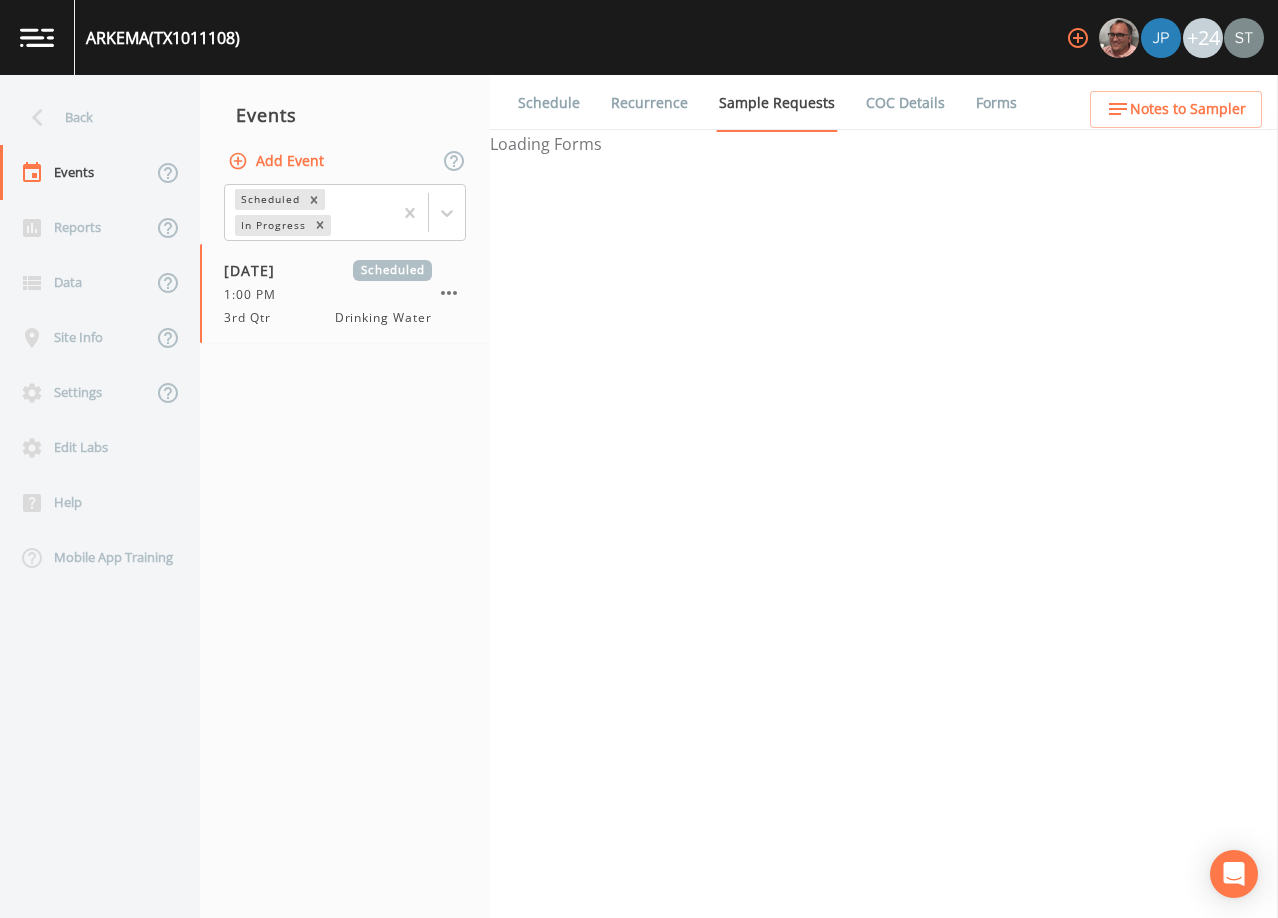 click on "Schedule" at bounding box center (549, 103) 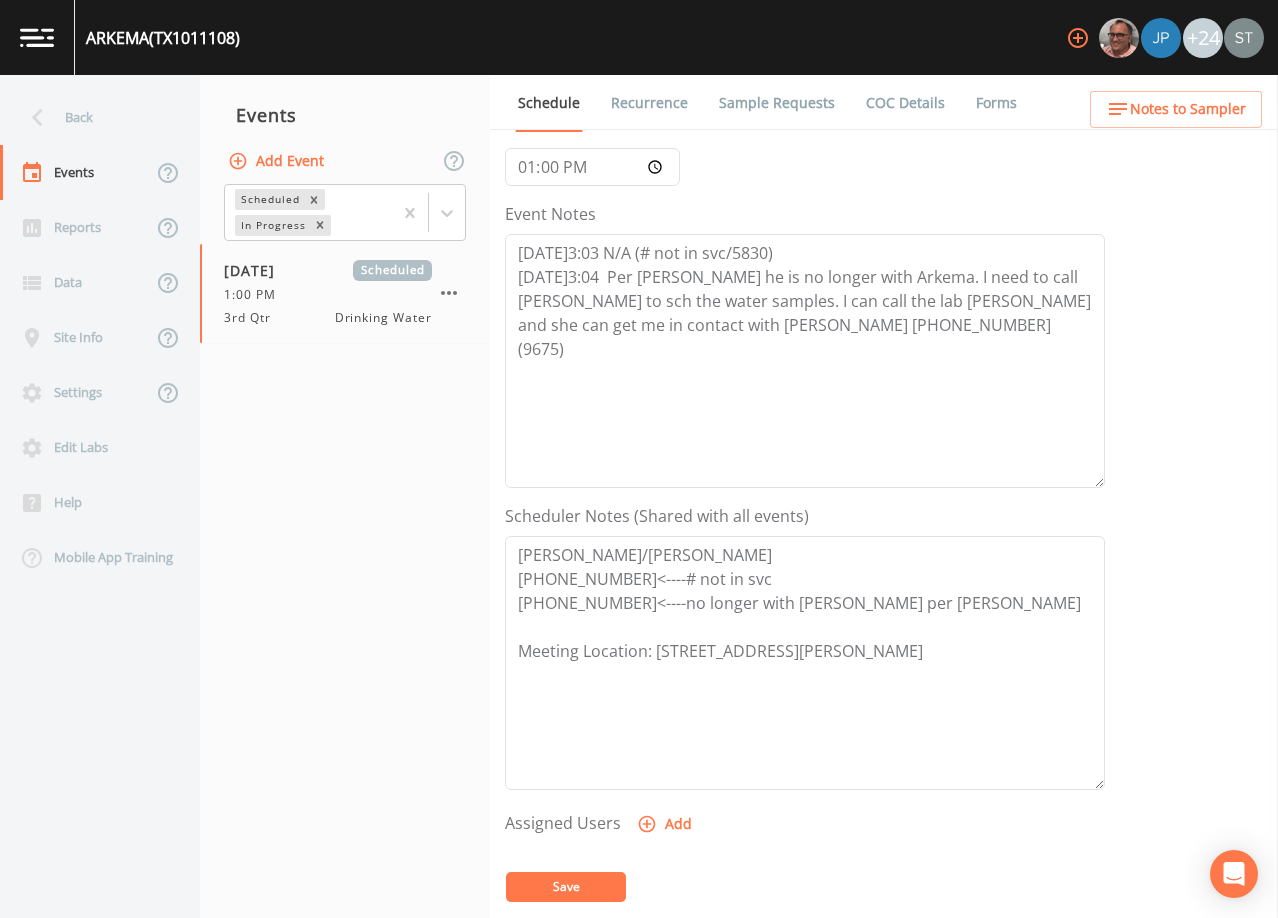 scroll, scrollTop: 200, scrollLeft: 0, axis: vertical 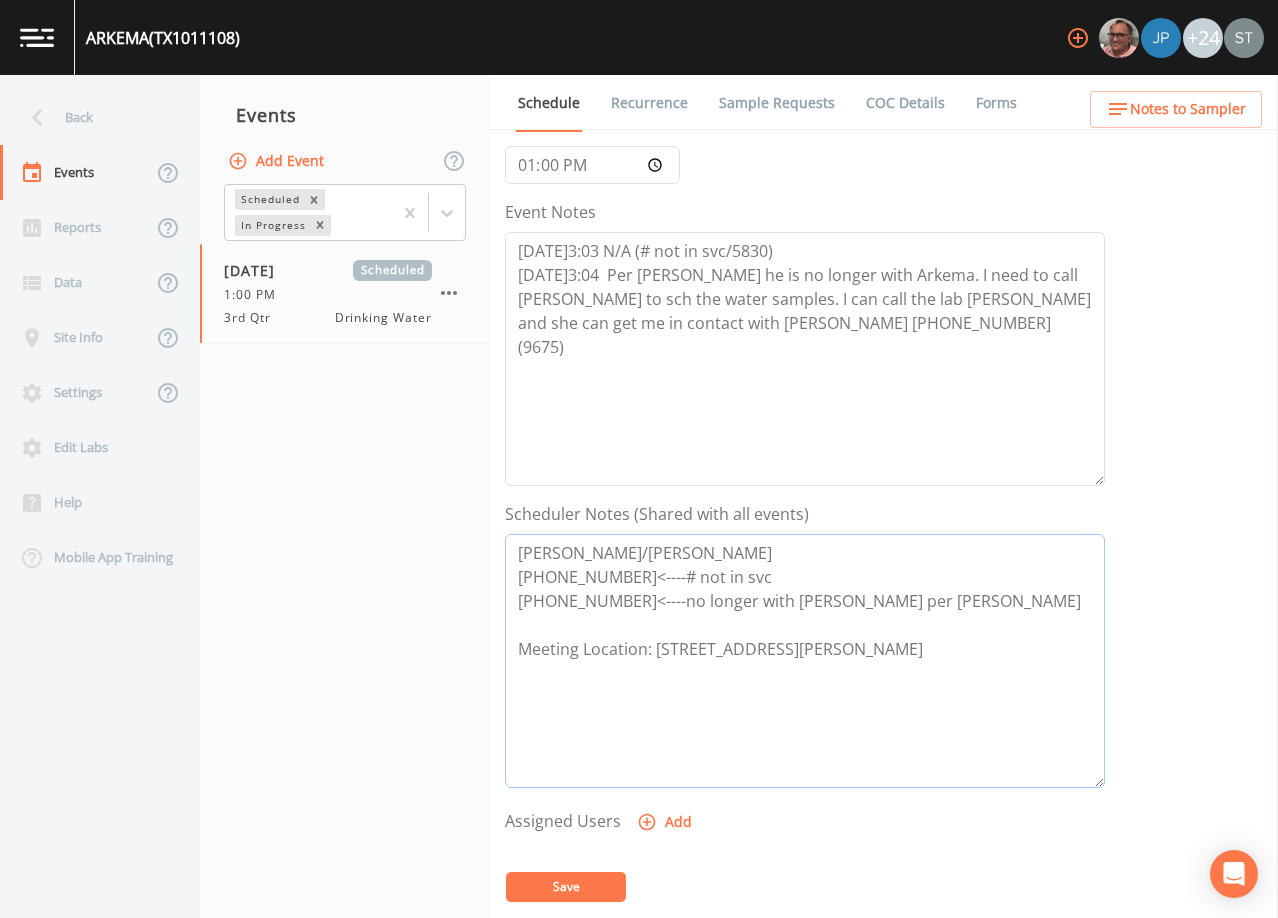 click on "[PERSON_NAME]/[PERSON_NAME]
[PHONE_NUMBER]<----# not in svc
[PHONE_NUMBER]<----no longer with [PERSON_NAME] per [PERSON_NAME]
Meeting Location: [STREET_ADDRESS][PERSON_NAME]" at bounding box center [805, 661] 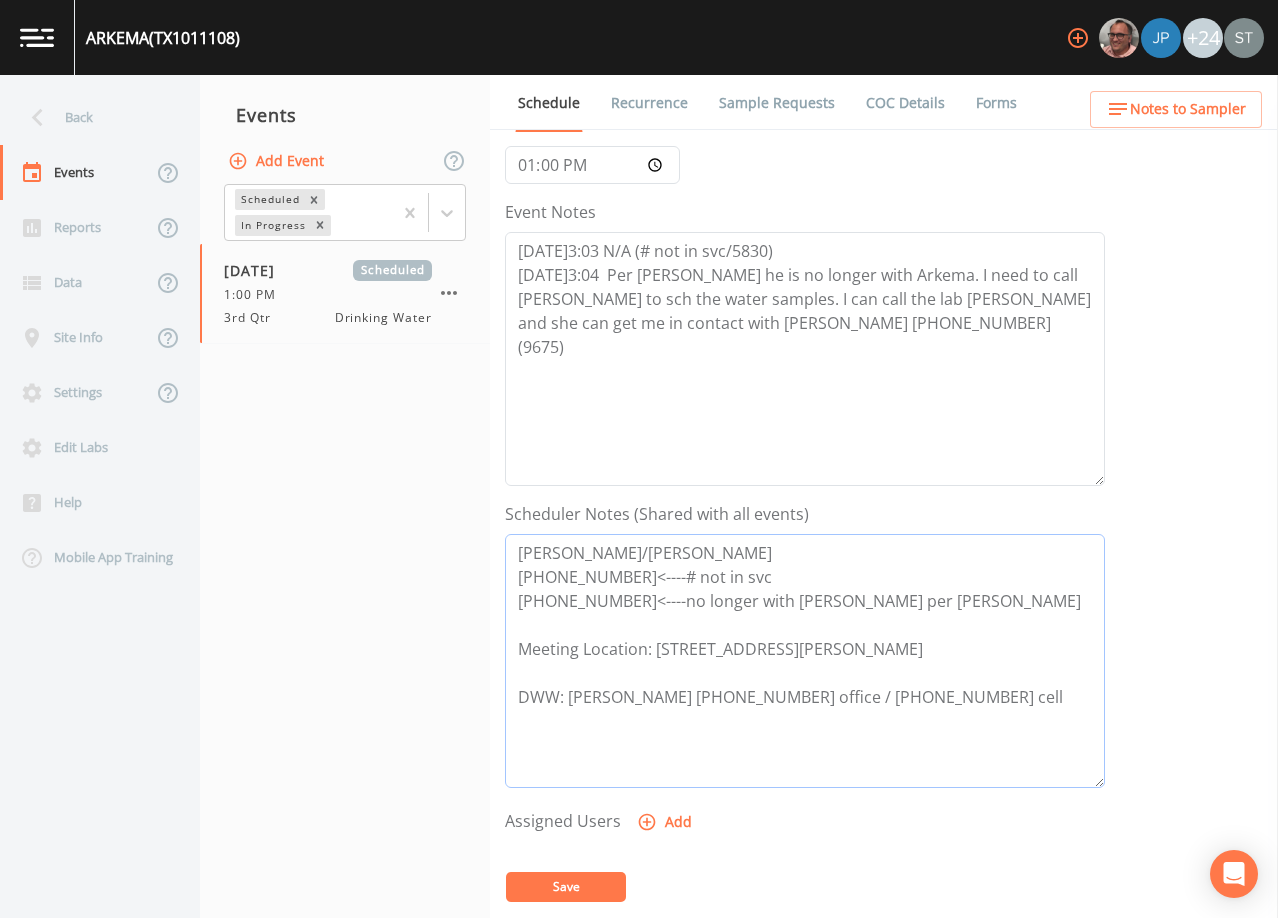 type on "[PERSON_NAME]/[PERSON_NAME]
[PHONE_NUMBER]<----# not in svc
[PHONE_NUMBER]<----no longer with [PERSON_NAME] per [PERSON_NAME]
Meeting Location: [STREET_ADDRESS][PERSON_NAME]
DWW: [PERSON_NAME] [PHONE_NUMBER] office / [PHONE_NUMBER] cell" 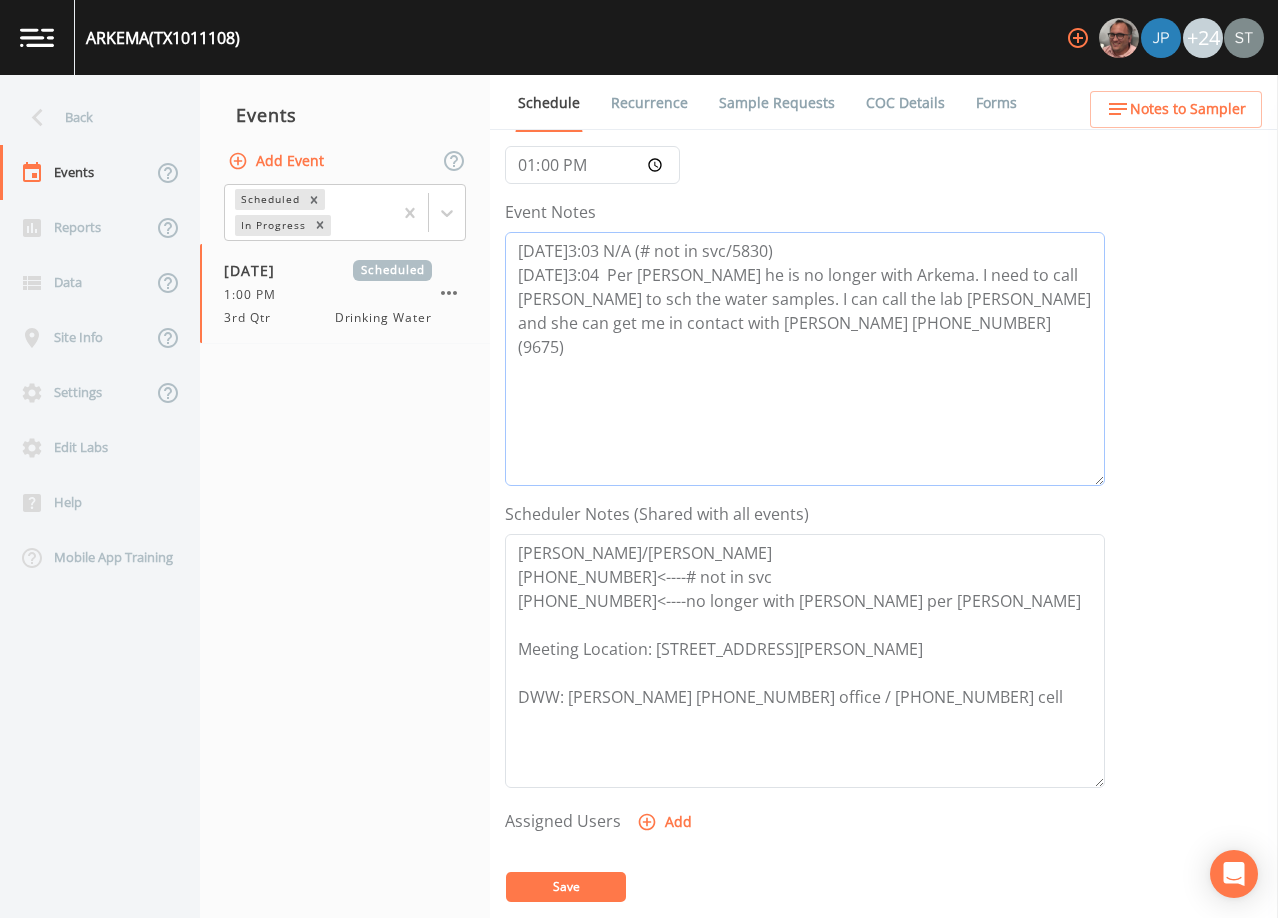 click on "[DATE]3:03 N/A (# not in svc/5830)
[DATE]3:04  Per [PERSON_NAME] he is no longer with Arkema. I need to call [PERSON_NAME] to sch the water samples. I can call the lab [PERSON_NAME] and she can get me in contact with [PERSON_NAME] [PHONE_NUMBER](9675)" at bounding box center [805, 359] 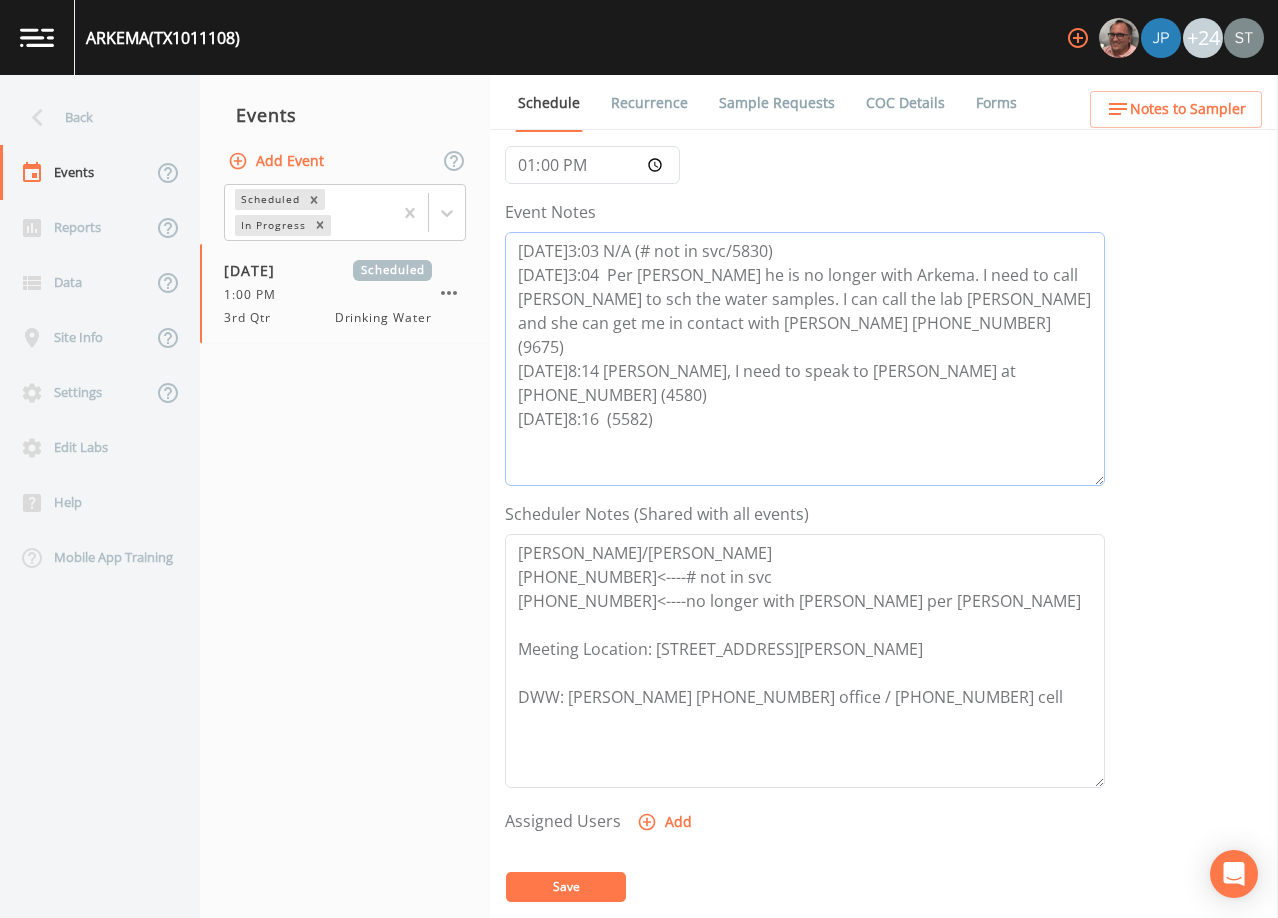 type on "[DATE]3:03 N/A (# not in svc/5830)
[DATE]3:04  Per [PERSON_NAME] he is no longer with Arkema. I need to call [PERSON_NAME] to sch the water samples. I can call the lab [PERSON_NAME] and she can get me in contact with [PERSON_NAME] [PHONE_NUMBER](9675)
[DATE]8:14 [PERSON_NAME], I need to speak to [PERSON_NAME] at [PHONE_NUMBER] (4580)
[DATE]8:16  (5582)" 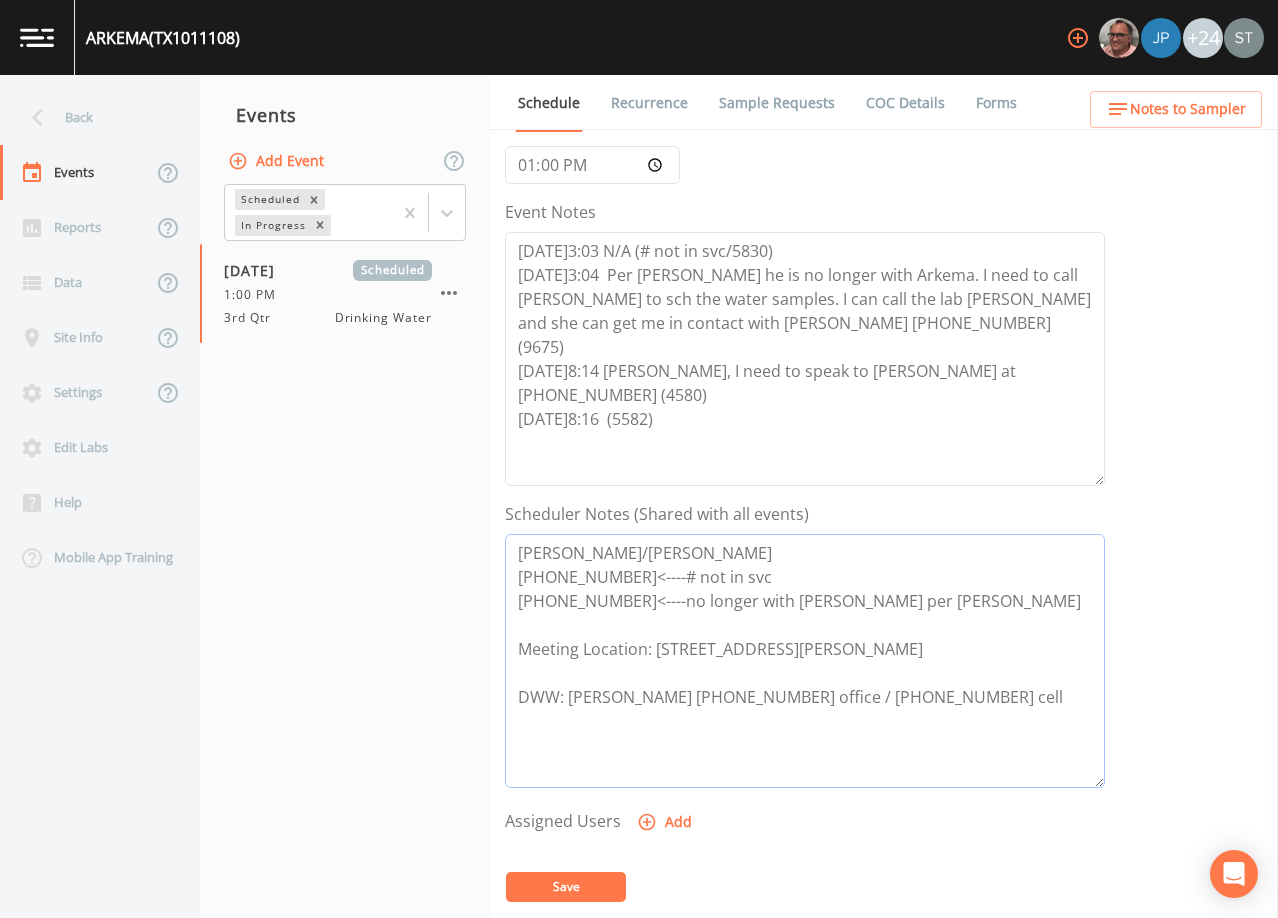drag, startPoint x: 768, startPoint y: 555, endPoint x: 631, endPoint y: 556, distance: 137.00365 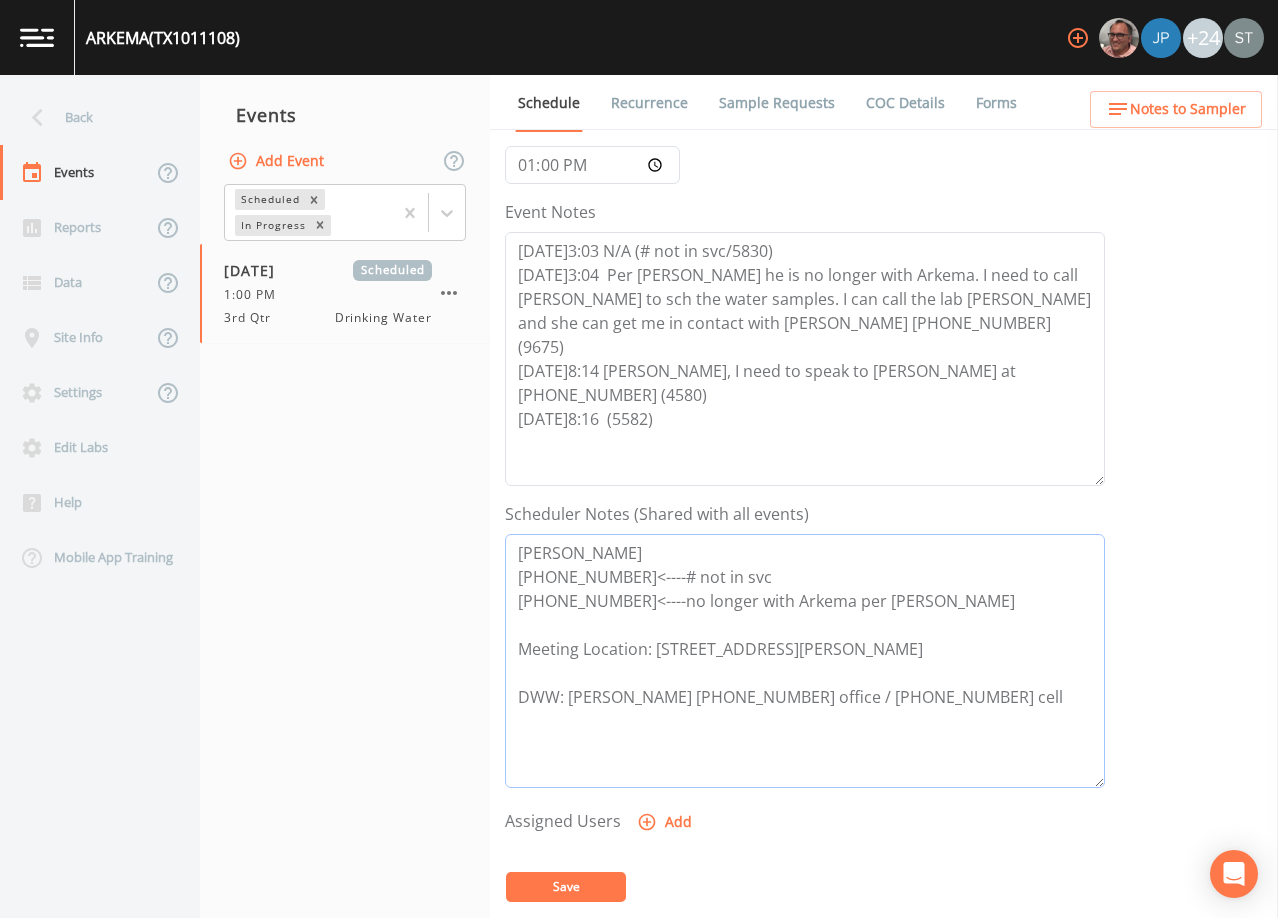 drag, startPoint x: 1007, startPoint y: 600, endPoint x: 512, endPoint y: 607, distance: 495.0495 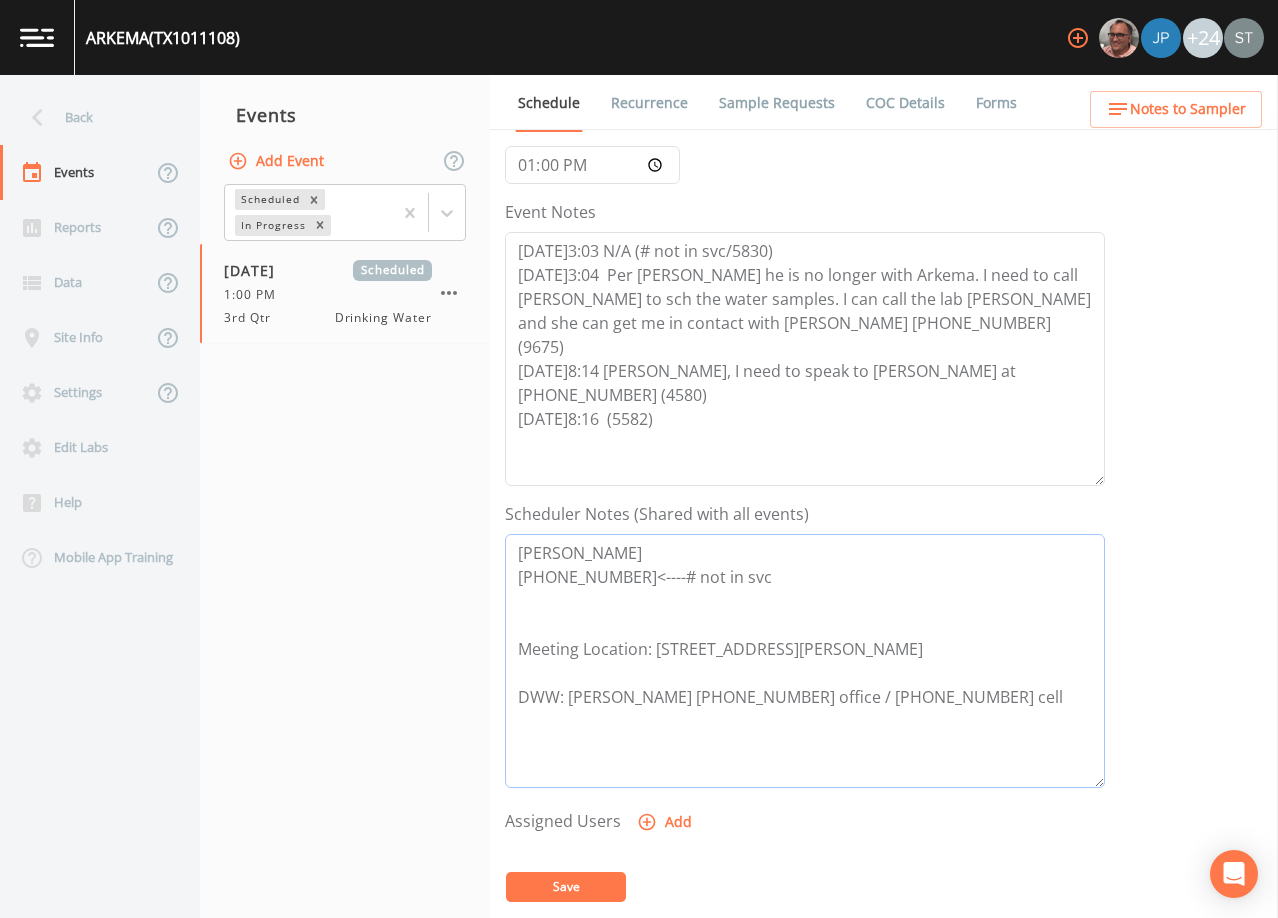 click on "[PERSON_NAME]
[PHONE_NUMBER]<----# not in svc
Meeting Location: [STREET_ADDRESS][PERSON_NAME]
DWW: [PERSON_NAME] [PHONE_NUMBER] office / [PHONE_NUMBER] cell" at bounding box center [805, 661] 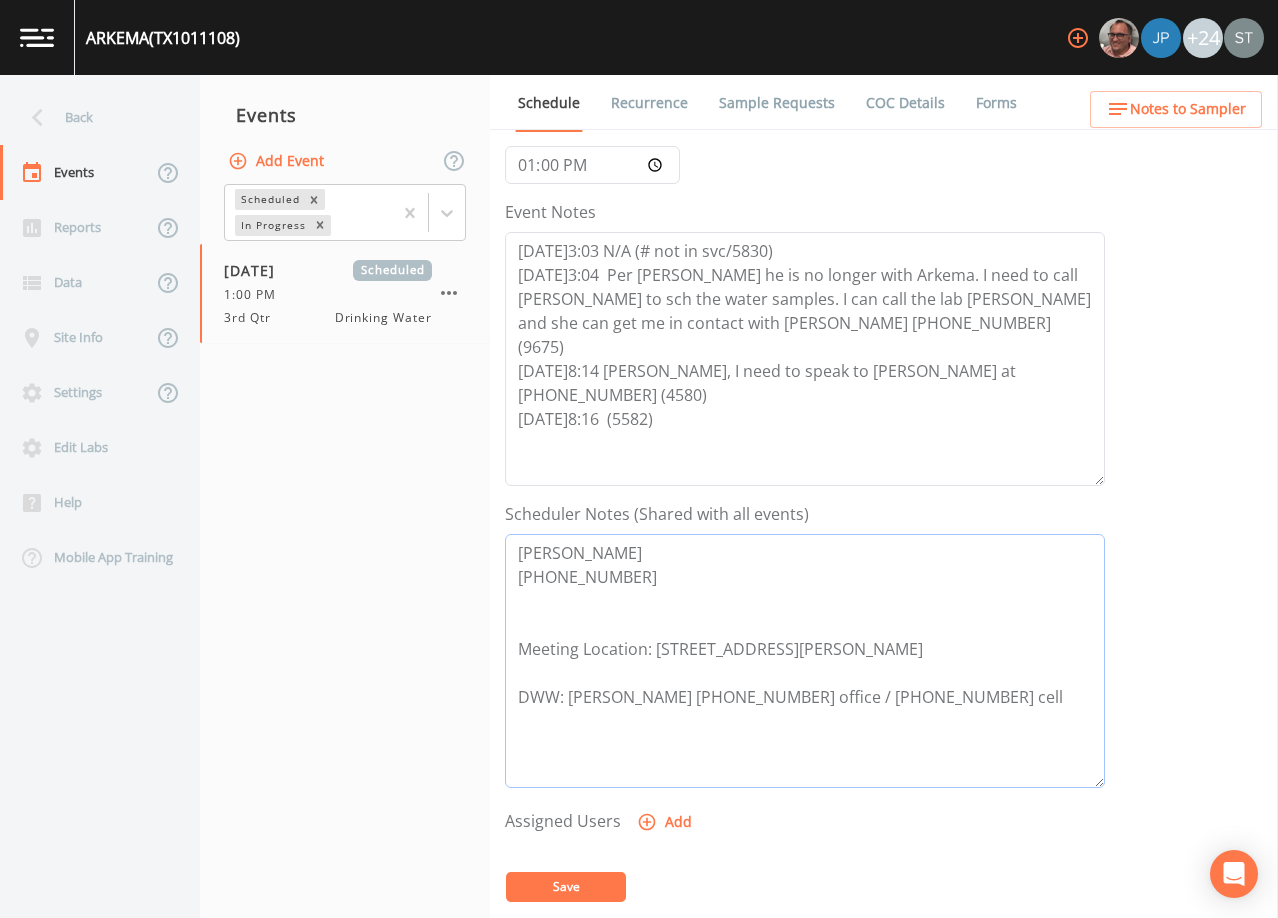 click on "[PERSON_NAME]
[PHONE_NUMBER]
Meeting Location: [STREET_ADDRESS][PERSON_NAME]
DWW: [PERSON_NAME] [PHONE_NUMBER] office / [PHONE_NUMBER] cell" at bounding box center [805, 661] 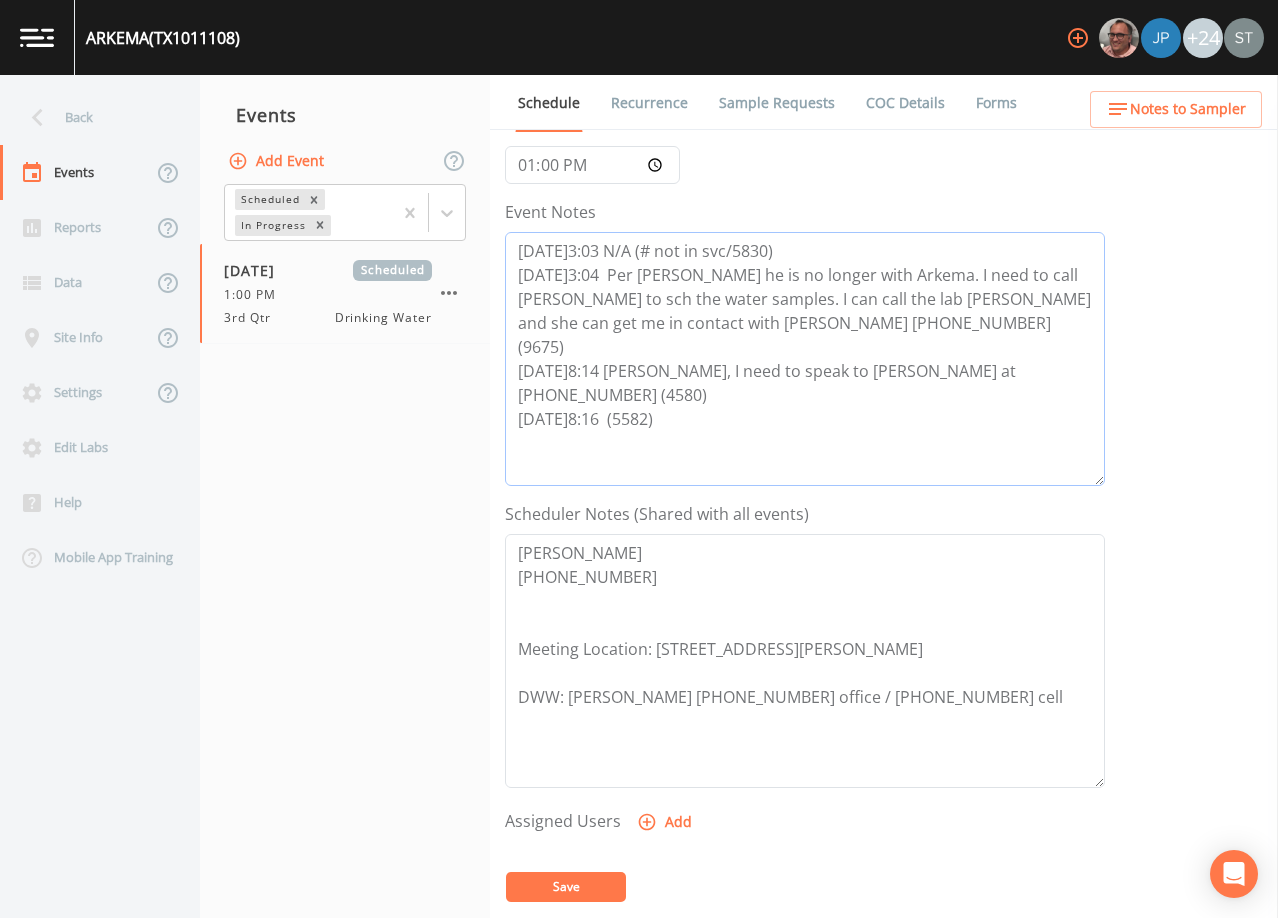 click on "[DATE]3:03 N/A (# not in svc/5830)
[DATE]3:04  Per [PERSON_NAME] he is no longer with Arkema. I need to call [PERSON_NAME] to sch the water samples. I can call the lab [PERSON_NAME] and she can get me in contact with [PERSON_NAME] [PHONE_NUMBER](9675)
[DATE]8:14 [PERSON_NAME], I need to speak to [PERSON_NAME] at [PHONE_NUMBER] (4580)
[DATE]8:16  (5582)" at bounding box center (805, 359) 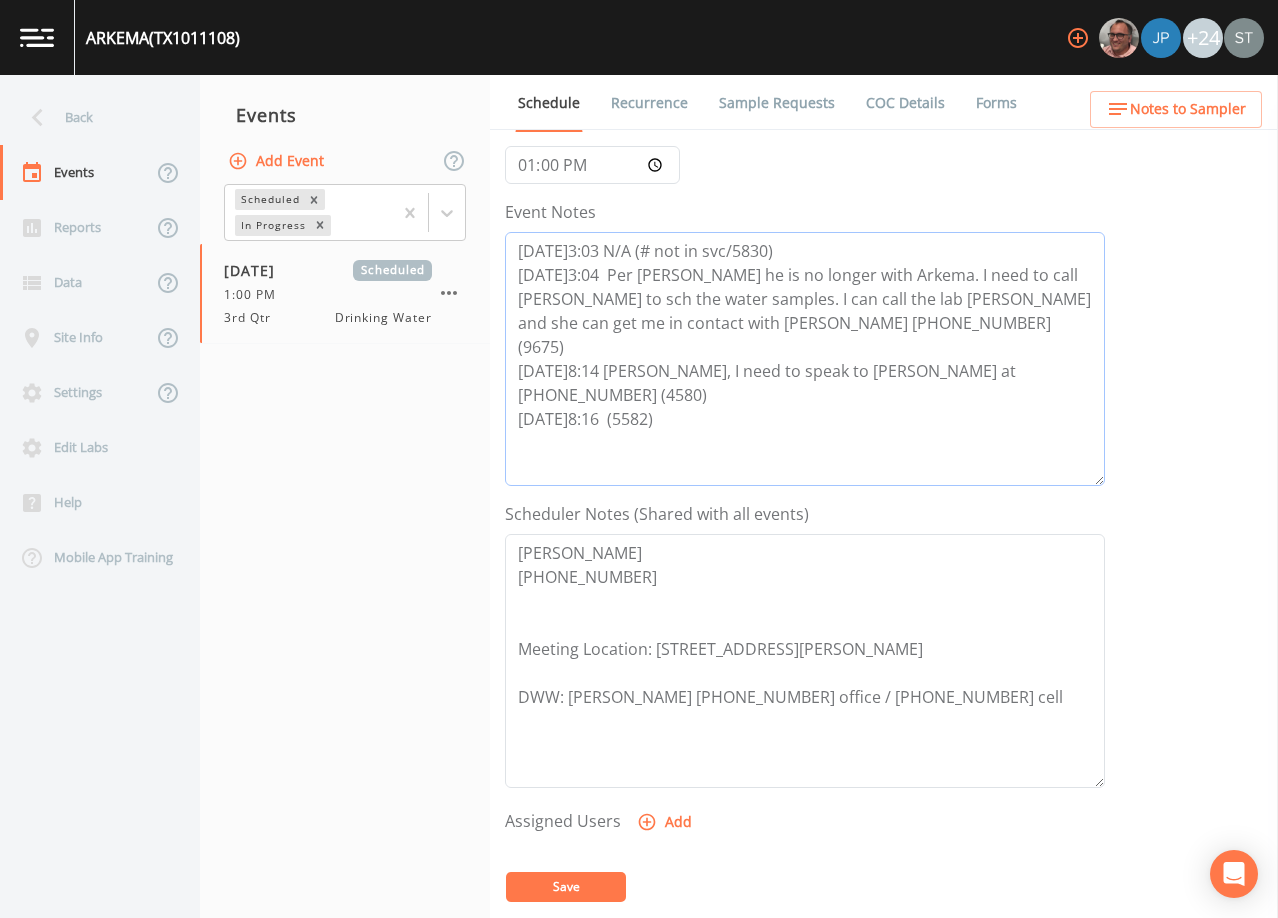 drag, startPoint x: 650, startPoint y: 318, endPoint x: 661, endPoint y: 318, distance: 11 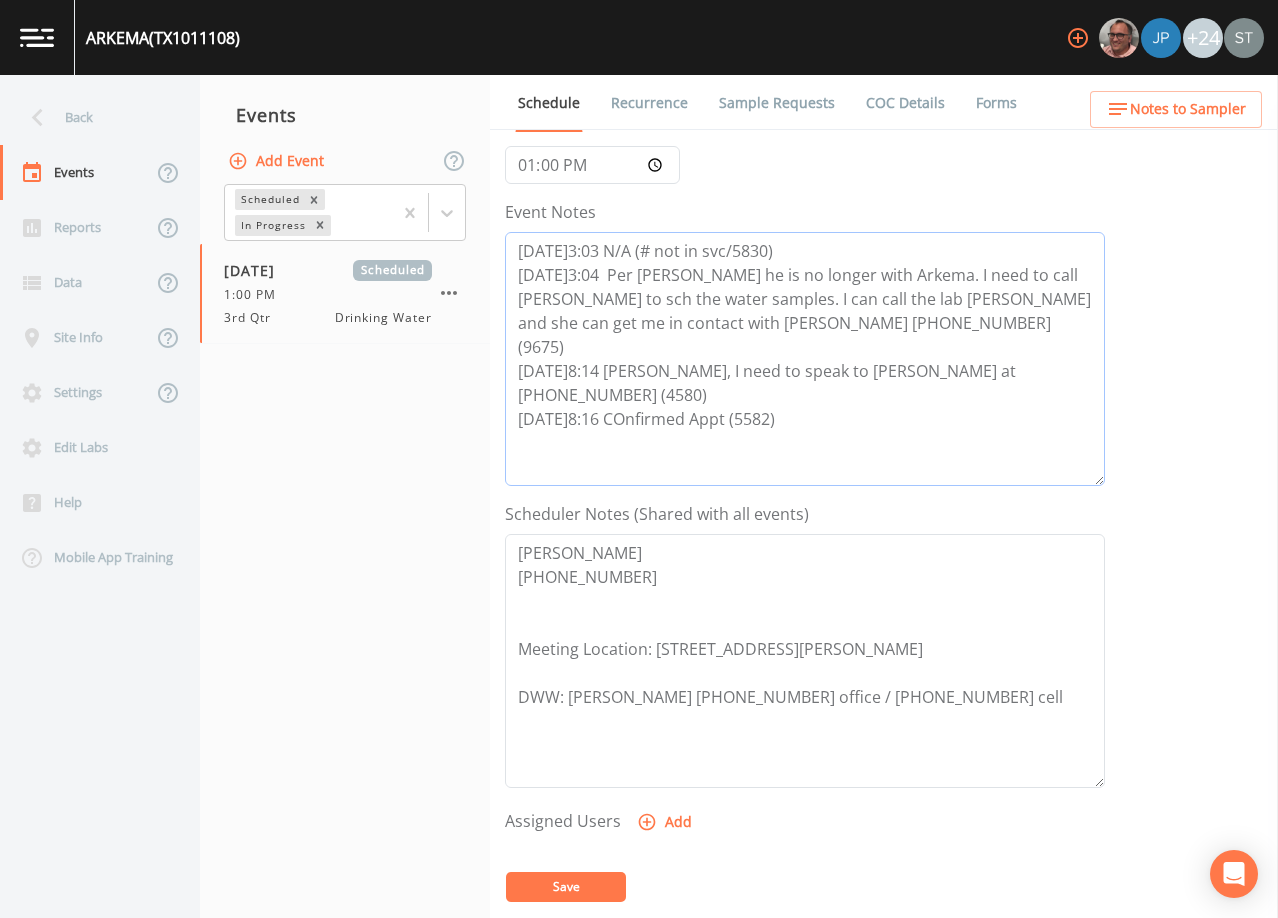 click on "[DATE]3:03 N/A (# not in svc/5830)
[DATE]3:04  Per [PERSON_NAME] he is no longer with Arkema. I need to call [PERSON_NAME] to sch the water samples. I can call the lab [PERSON_NAME] and she can get me in contact with [PERSON_NAME] [PHONE_NUMBER](9675)
[DATE]8:14 [PERSON_NAME], I need to speak to [PERSON_NAME] at [PHONE_NUMBER] (4580)
[DATE]8:16 COnfirmed Appt (5582)" at bounding box center [805, 359] 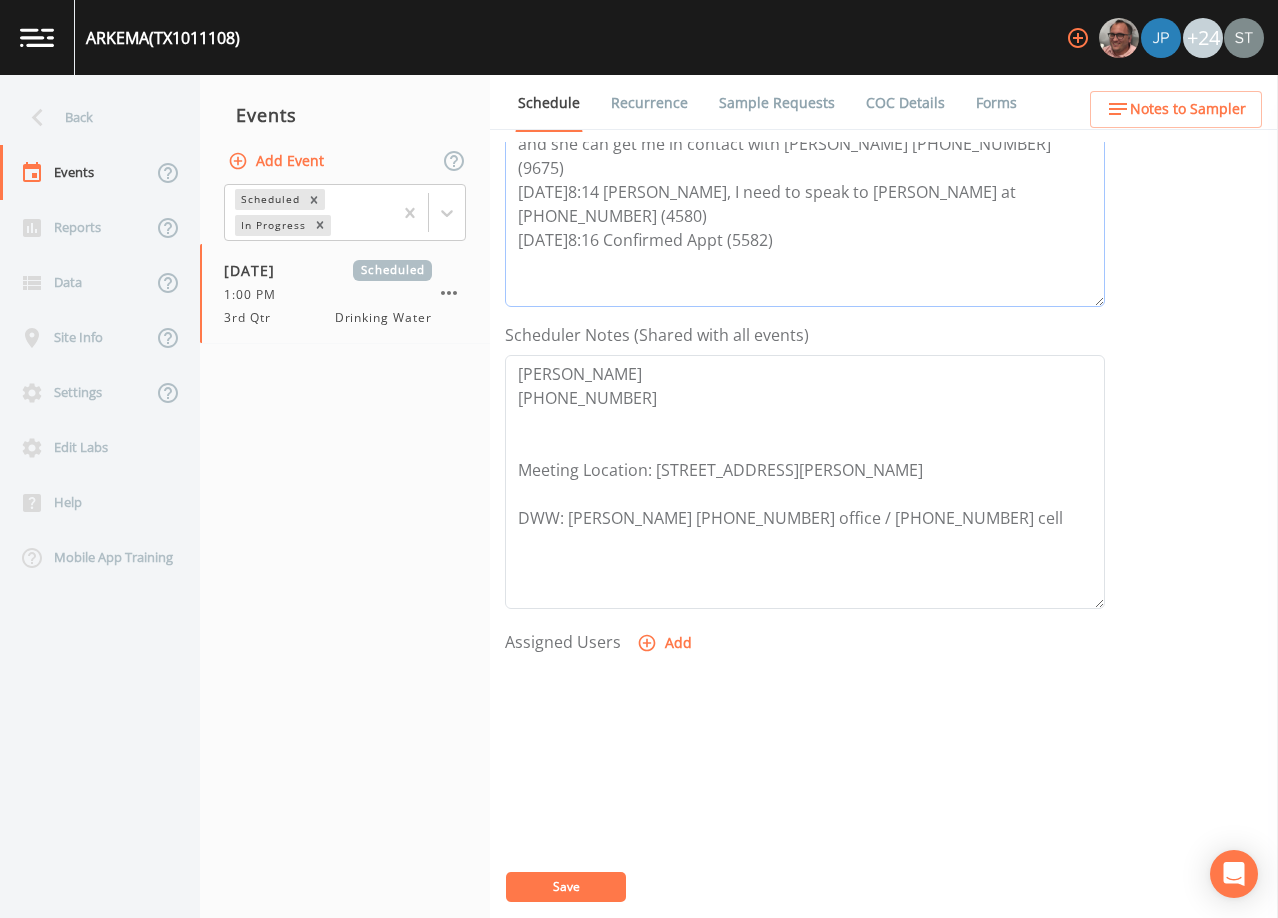 scroll, scrollTop: 400, scrollLeft: 0, axis: vertical 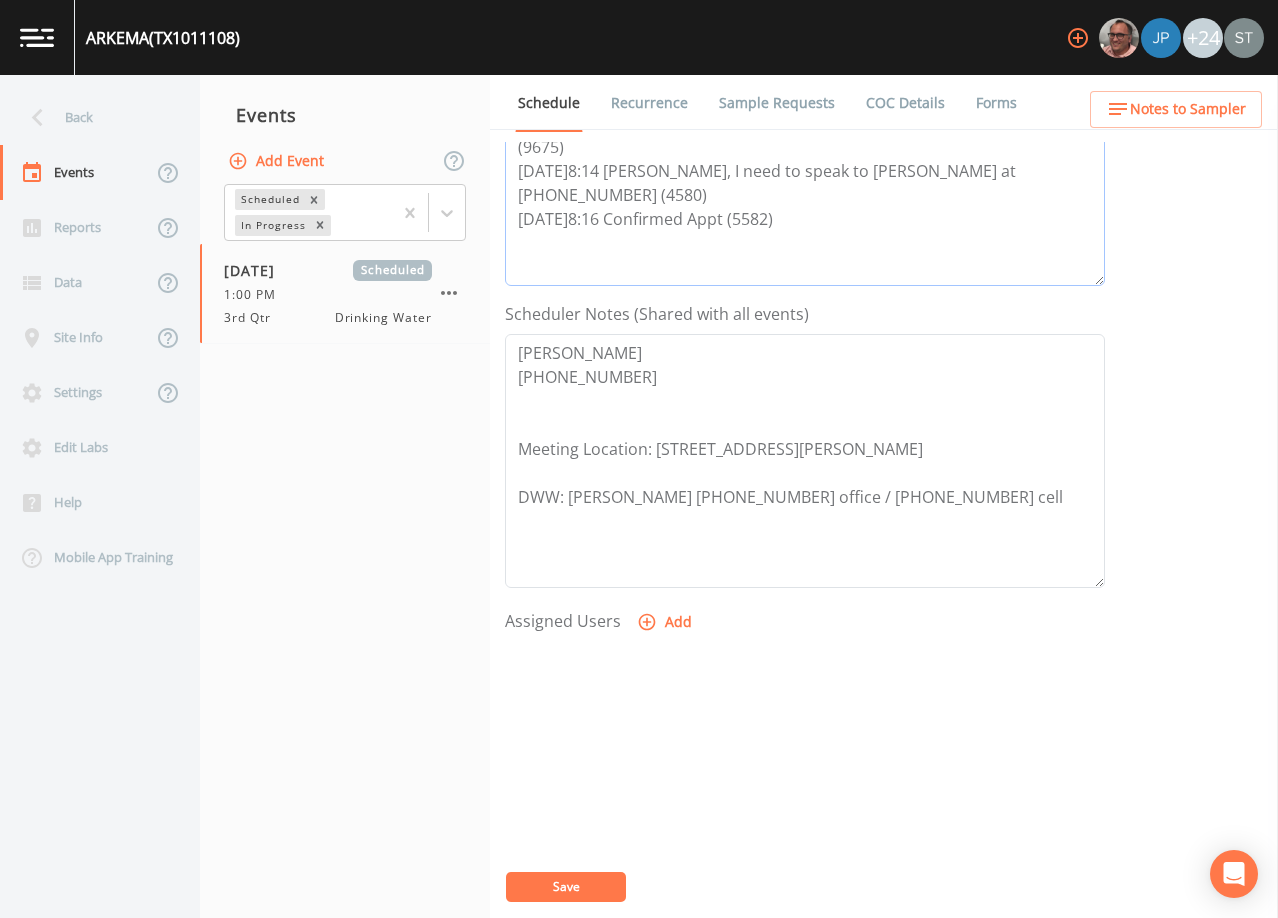 type on "[DATE]3:03 N/A (# not in svc/5830)
[DATE]3:04  Per [PERSON_NAME] he is no longer with Arkema. I need to call [PERSON_NAME] to sch the water samples. I can call the lab [PERSON_NAME] and she can get me in contact with [PERSON_NAME] [PHONE_NUMBER](9675)
[DATE]8:14 [PERSON_NAME], I need to speak to [PERSON_NAME] at [PHONE_NUMBER] (4580)
[DATE]8:16 Confirmed Appt (5582)" 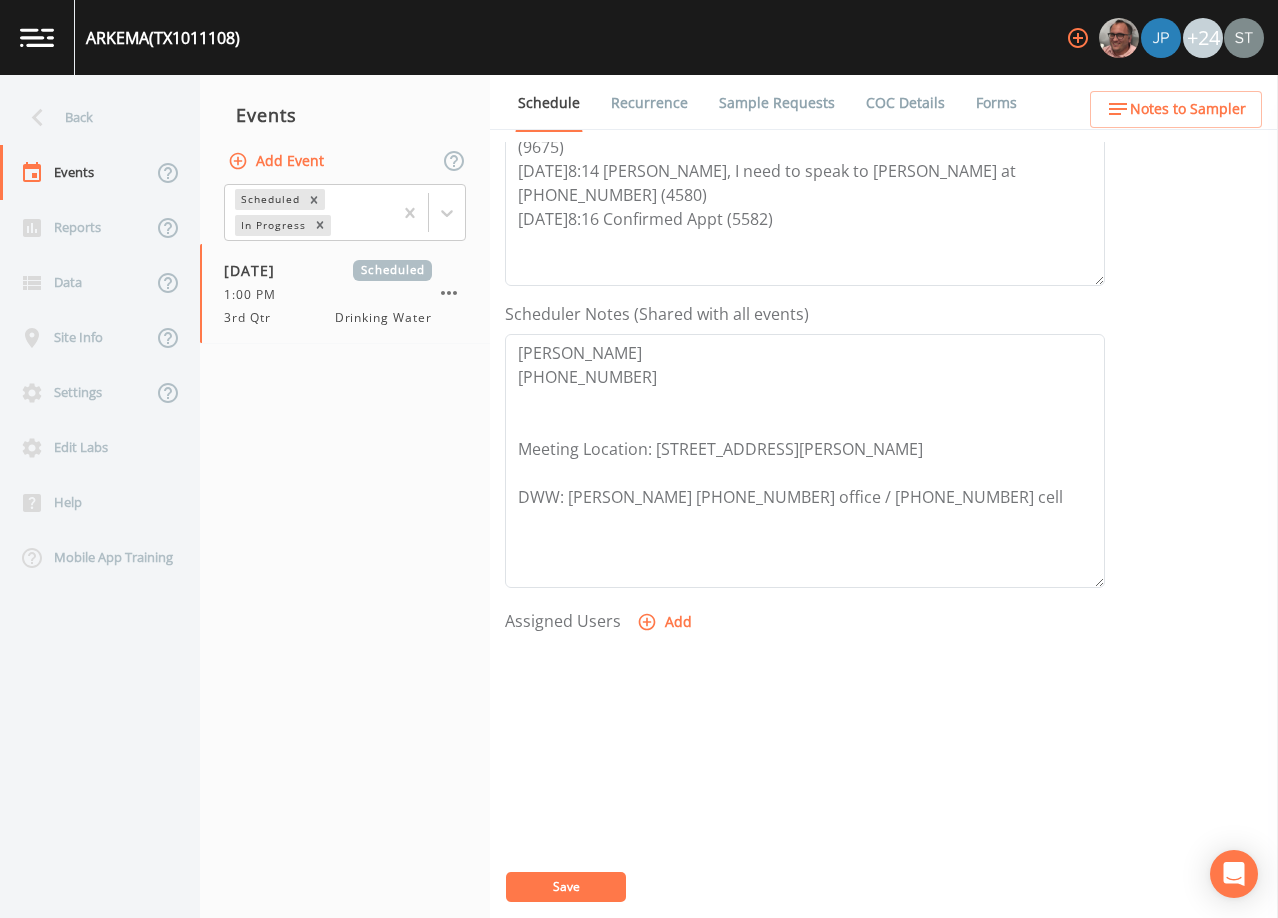 click on "Add" at bounding box center (666, 622) 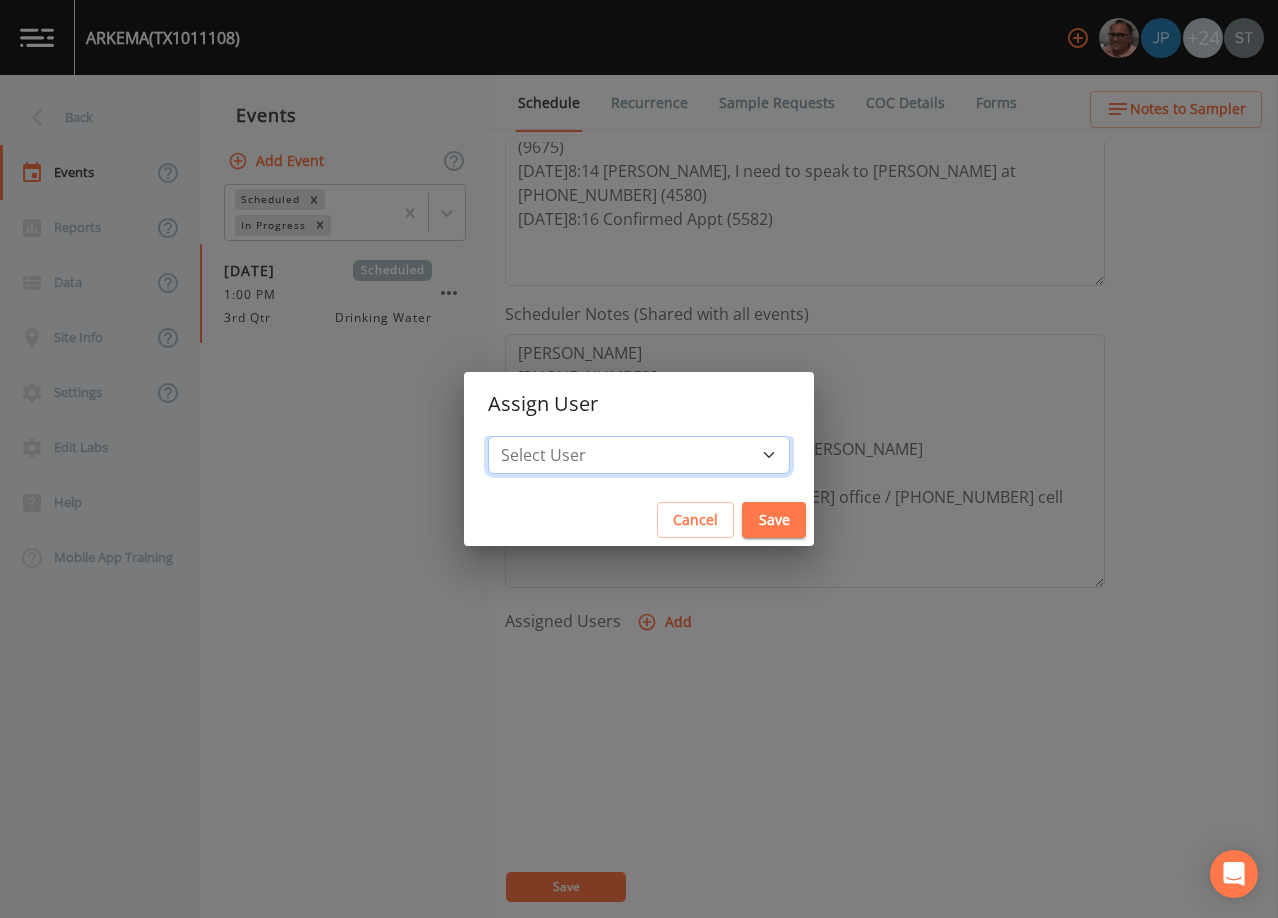 click on "Select User [PERSON_NAME] [PERSON_NAME]  [PERSON_NAME] [PERSON_NAME] [PERSON_NAME] [PERSON_NAME] [PERSON_NAME] [PERSON_NAME] [PERSON_NAME] [PERSON_NAME] [PERSON_NAME]   [PERSON_NAME] [PERSON_NAME] [PERSON_NAME] [PERSON_NAME] [PERSON_NAME] [PERSON_NAME]   [PERSON_NAME] [PERSON_NAME]   [PERSON_NAME] [PERSON_NAME] [PERSON_NAME] [PERSON_NAME] [PERSON_NAME] [PERSON_NAME] [PERSON_NAME] [PERSON_NAME]" at bounding box center [639, 455] 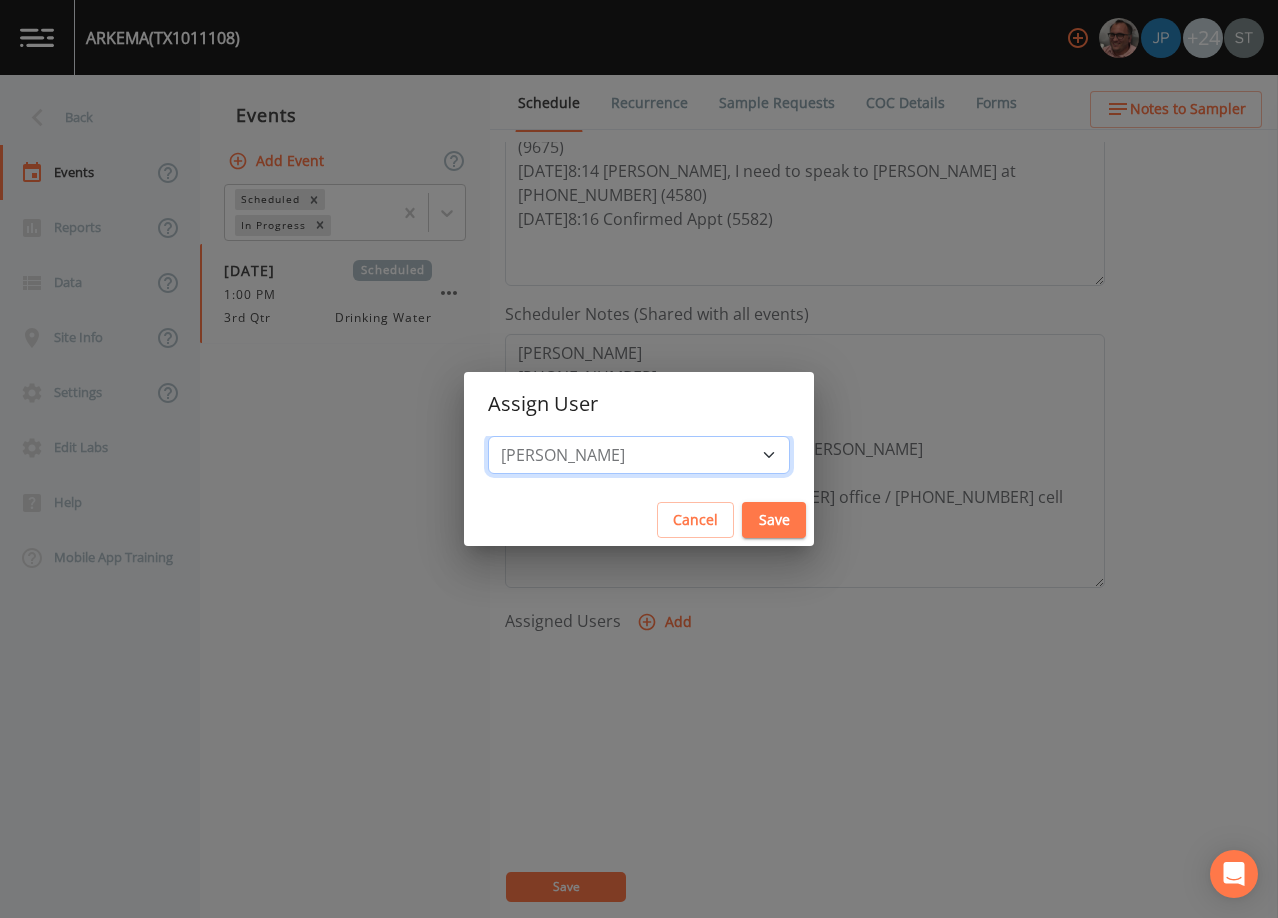 click on "Select User [PERSON_NAME] [PERSON_NAME]  [PERSON_NAME] [PERSON_NAME] [PERSON_NAME] [PERSON_NAME] [PERSON_NAME] [PERSON_NAME] [PERSON_NAME] [PERSON_NAME] [PERSON_NAME]   [PERSON_NAME] [PERSON_NAME] [PERSON_NAME] [PERSON_NAME] [PERSON_NAME] [PERSON_NAME]   [PERSON_NAME] [PERSON_NAME]   [PERSON_NAME] [PERSON_NAME] [PERSON_NAME] [PERSON_NAME] [PERSON_NAME] [PERSON_NAME] [PERSON_NAME] [PERSON_NAME]" at bounding box center (639, 455) 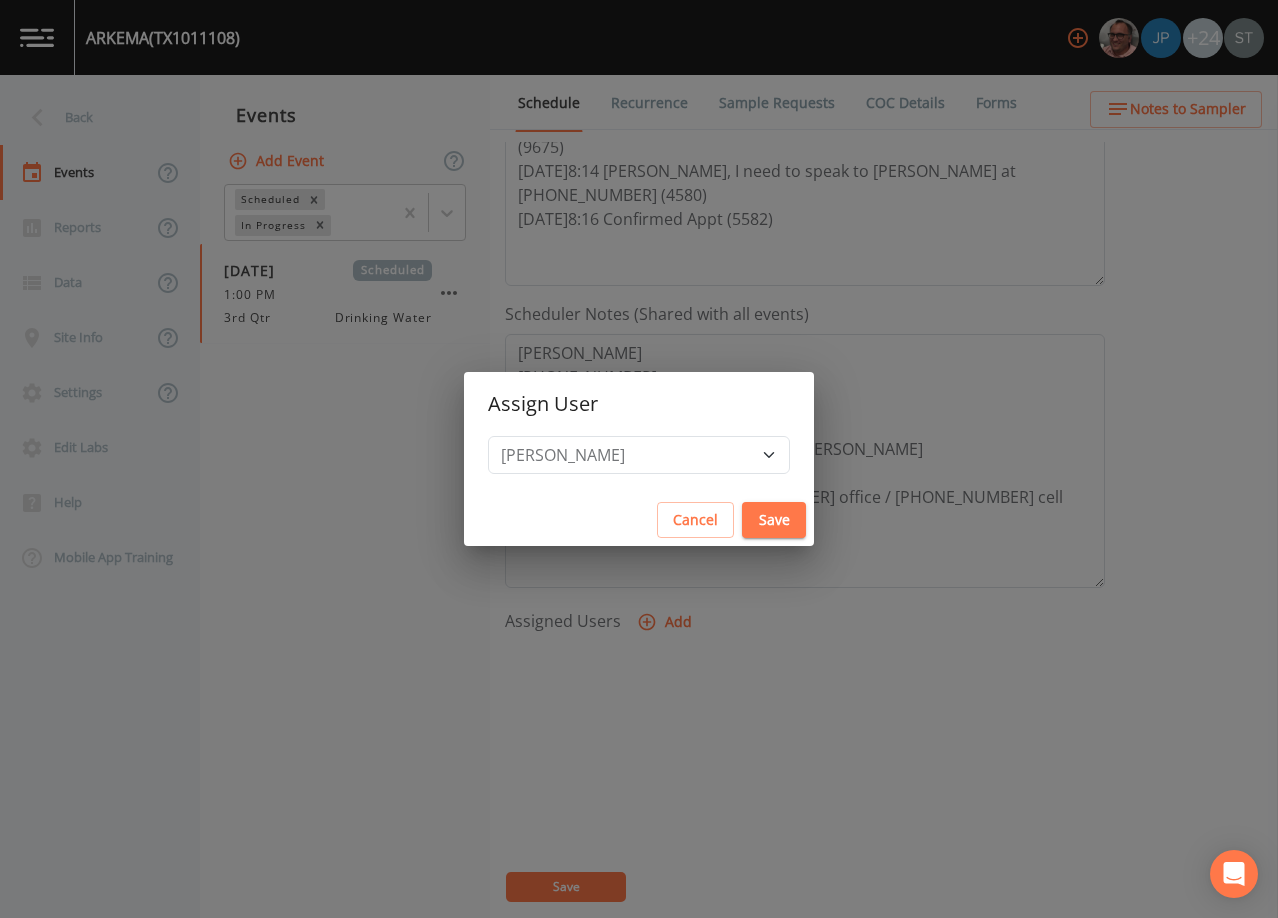 click on "Save" at bounding box center [774, 520] 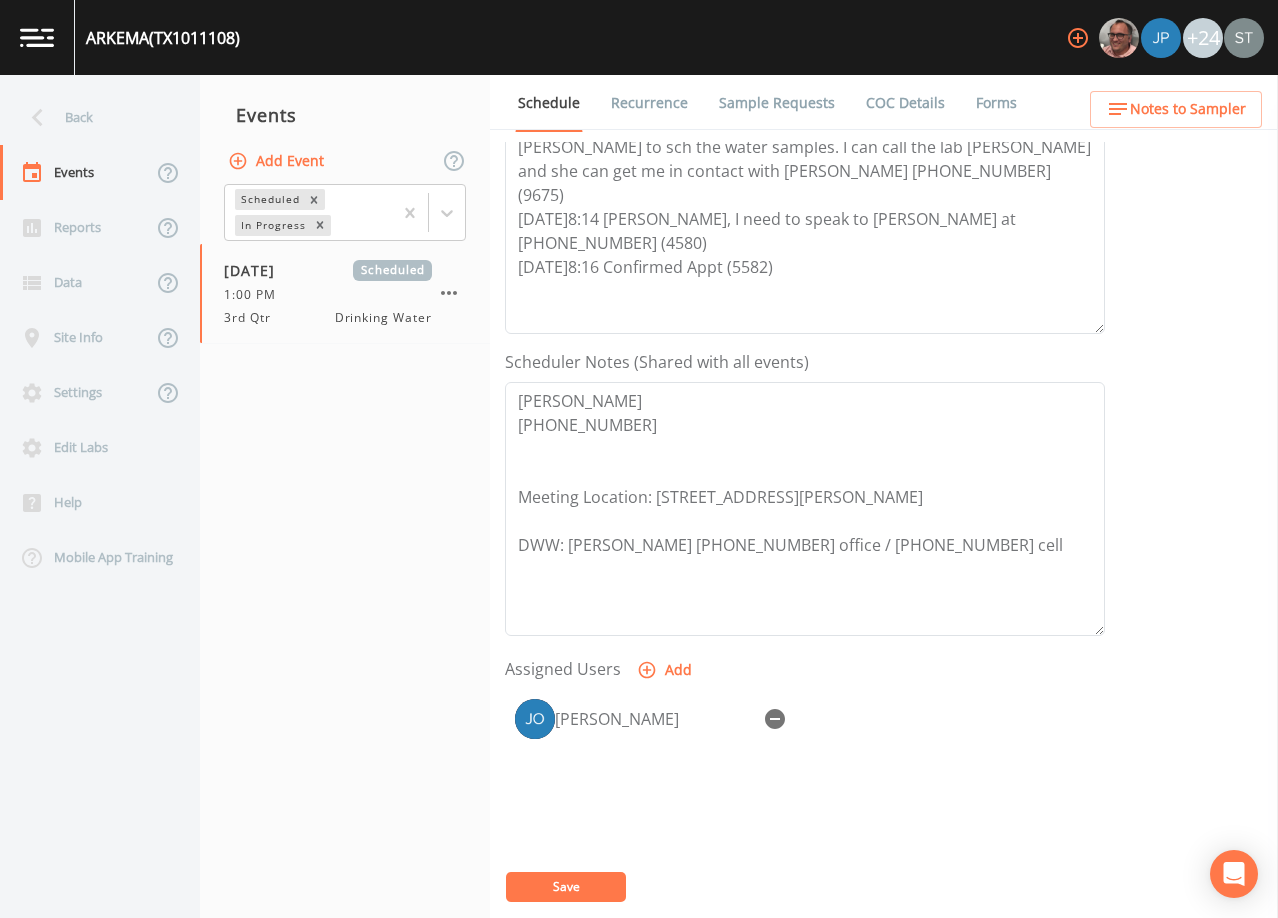 scroll, scrollTop: 400, scrollLeft: 0, axis: vertical 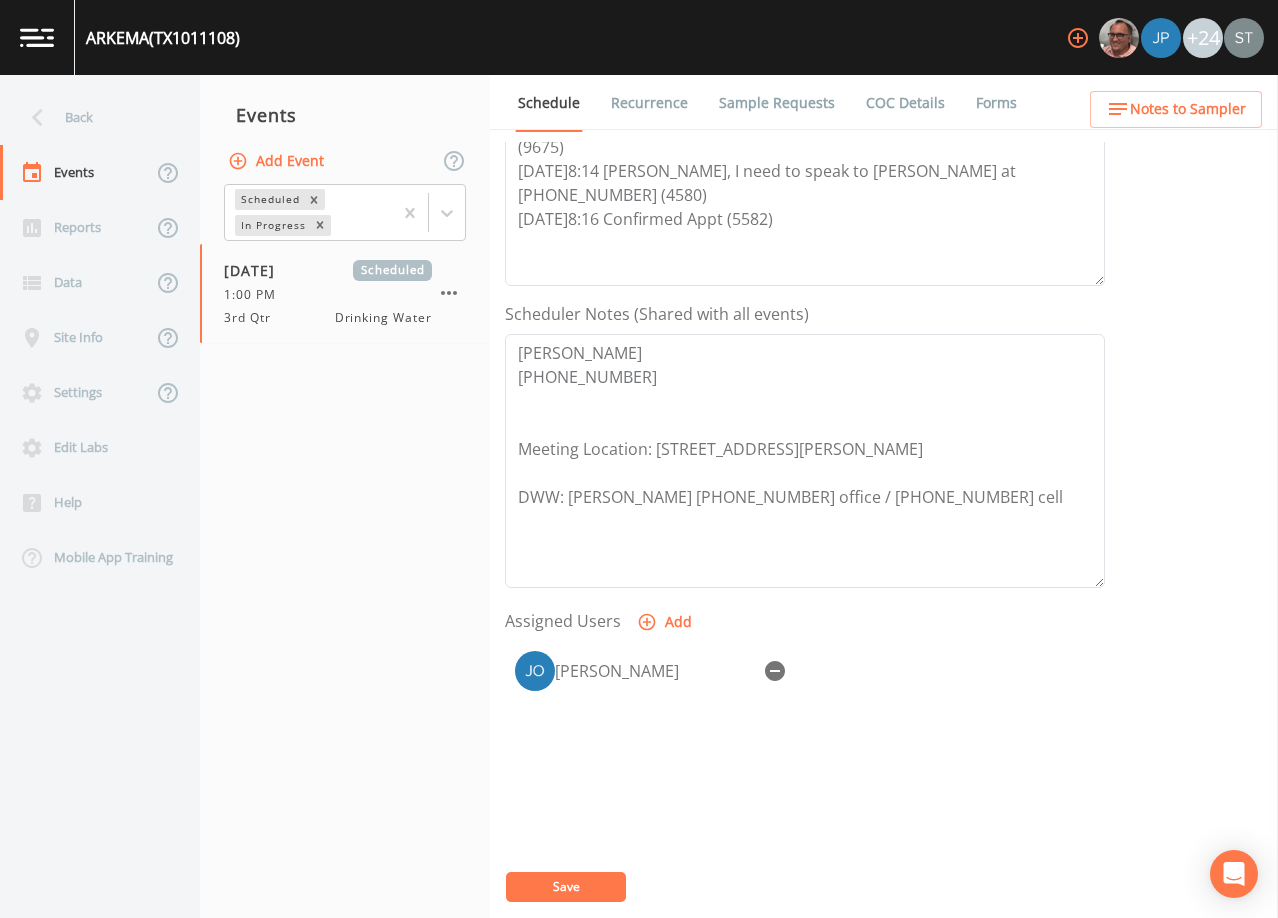 click on "Save" at bounding box center (566, 887) 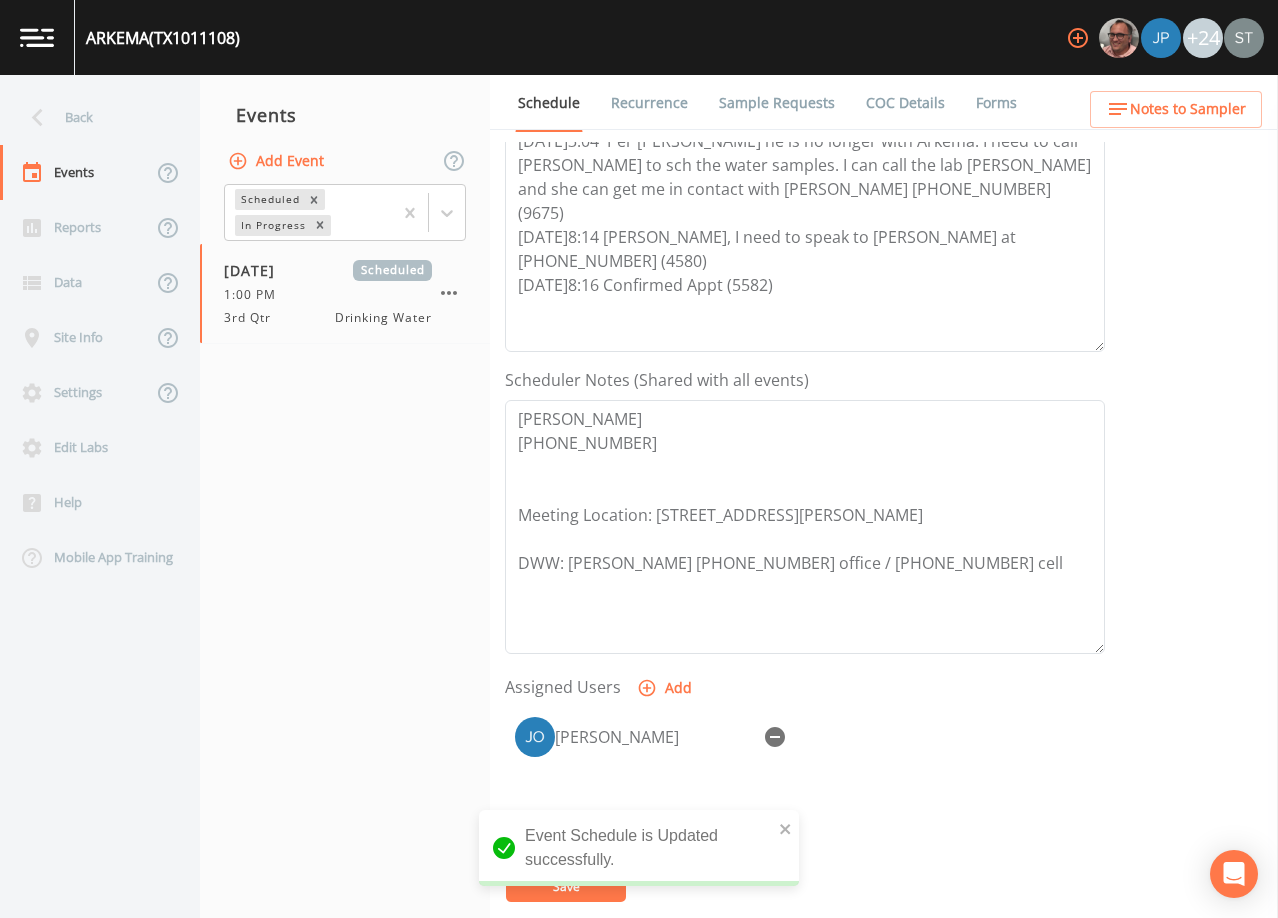 scroll, scrollTop: 300, scrollLeft: 0, axis: vertical 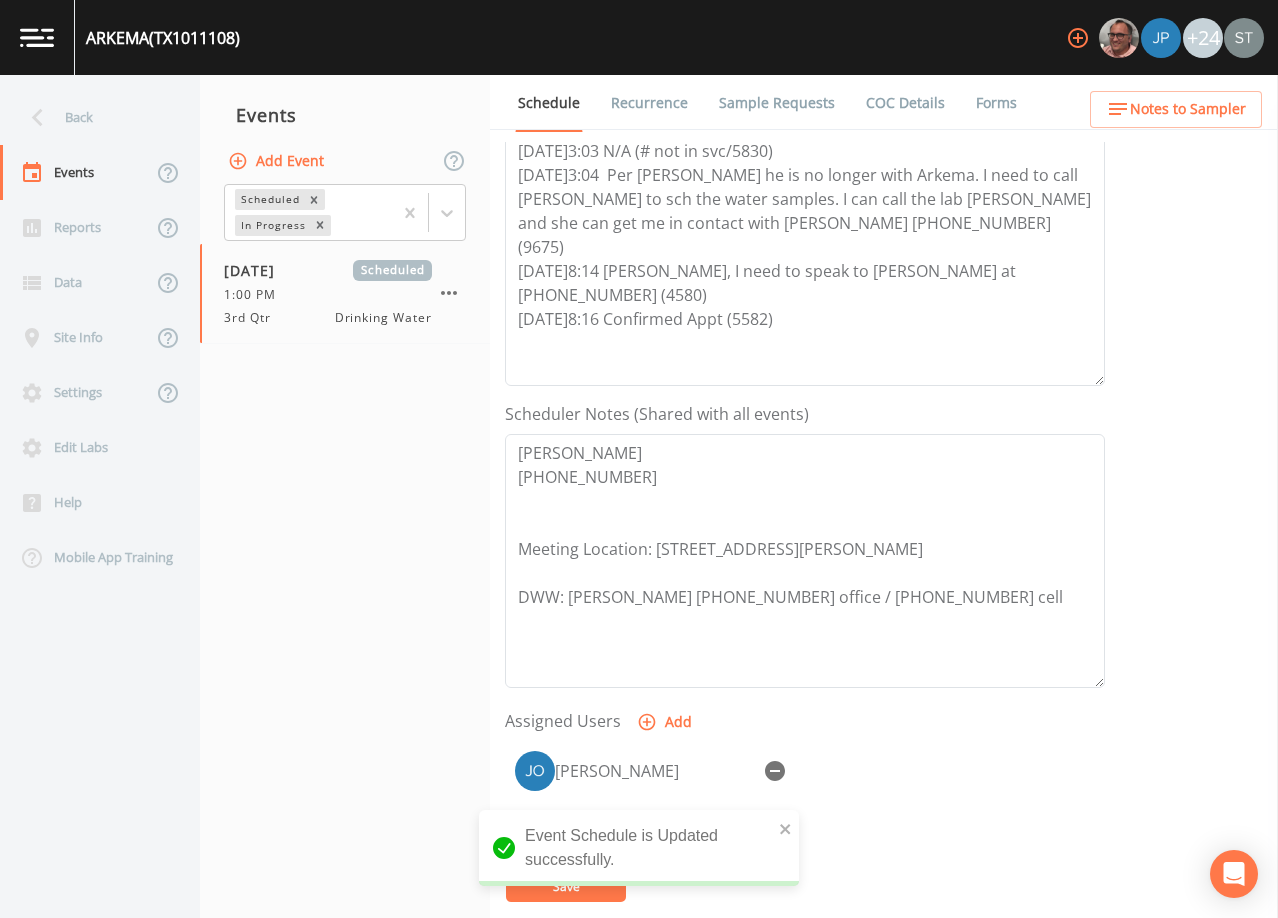 click on "Sample Requests" at bounding box center (777, 103) 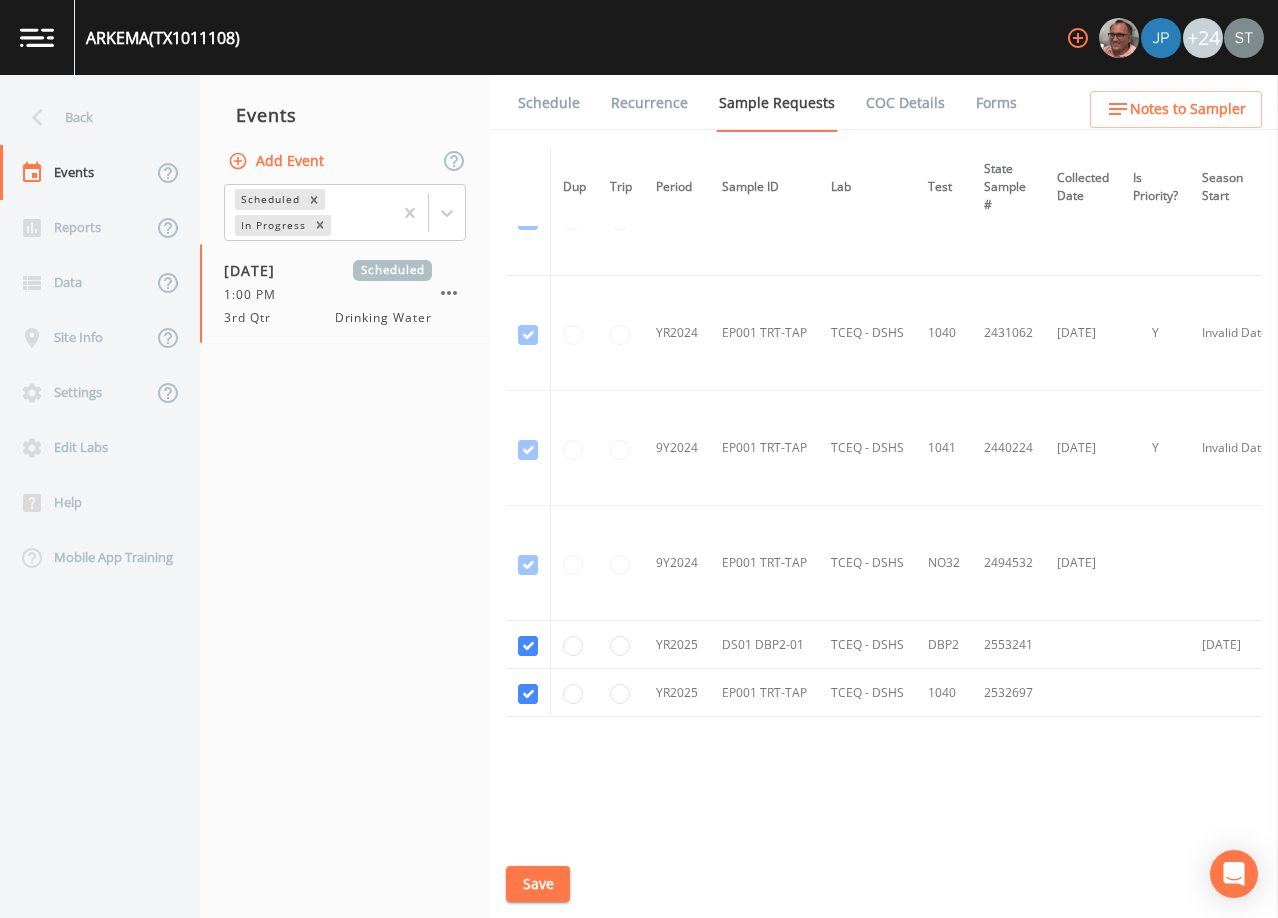 scroll, scrollTop: 100, scrollLeft: 0, axis: vertical 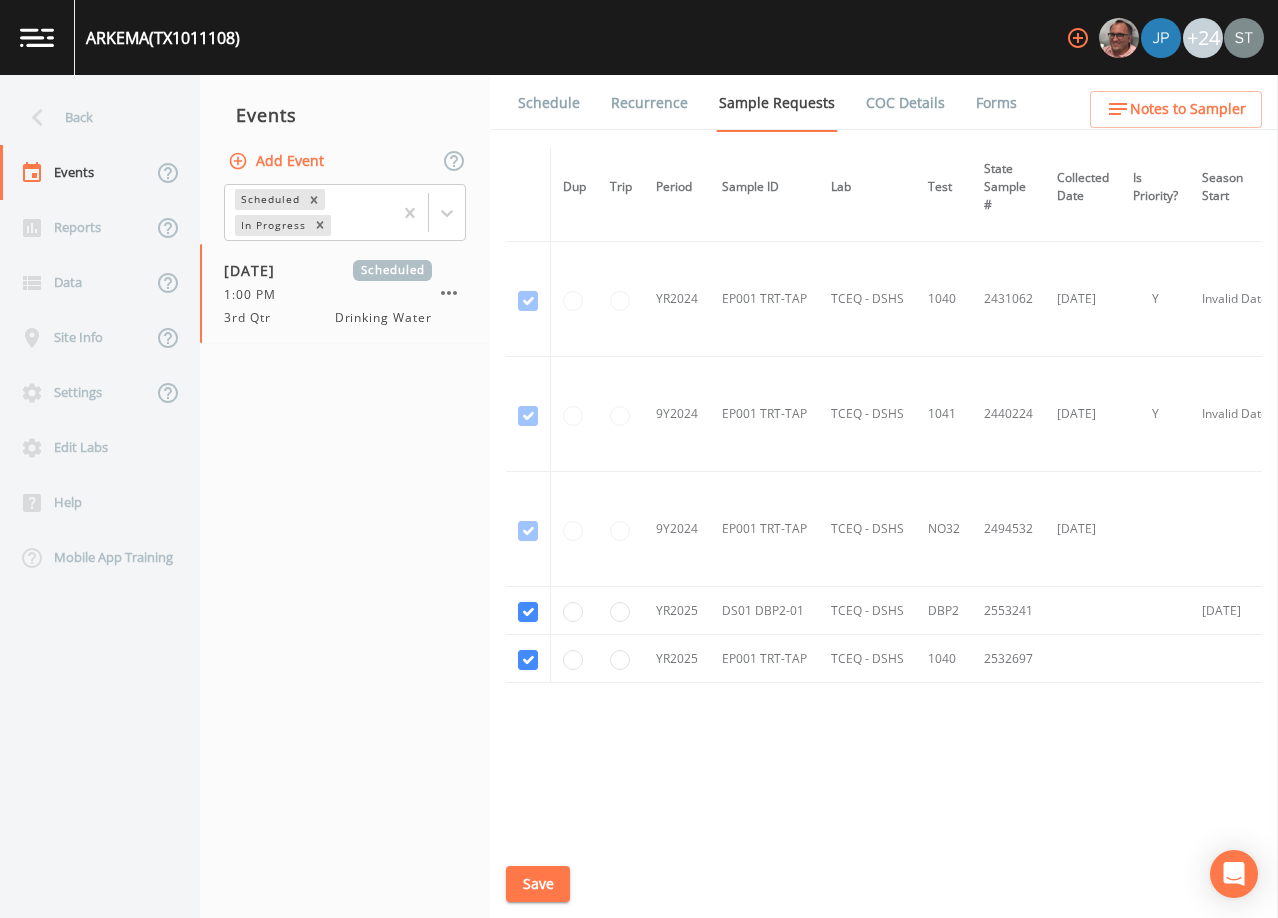 click on "Schedule" at bounding box center (549, 103) 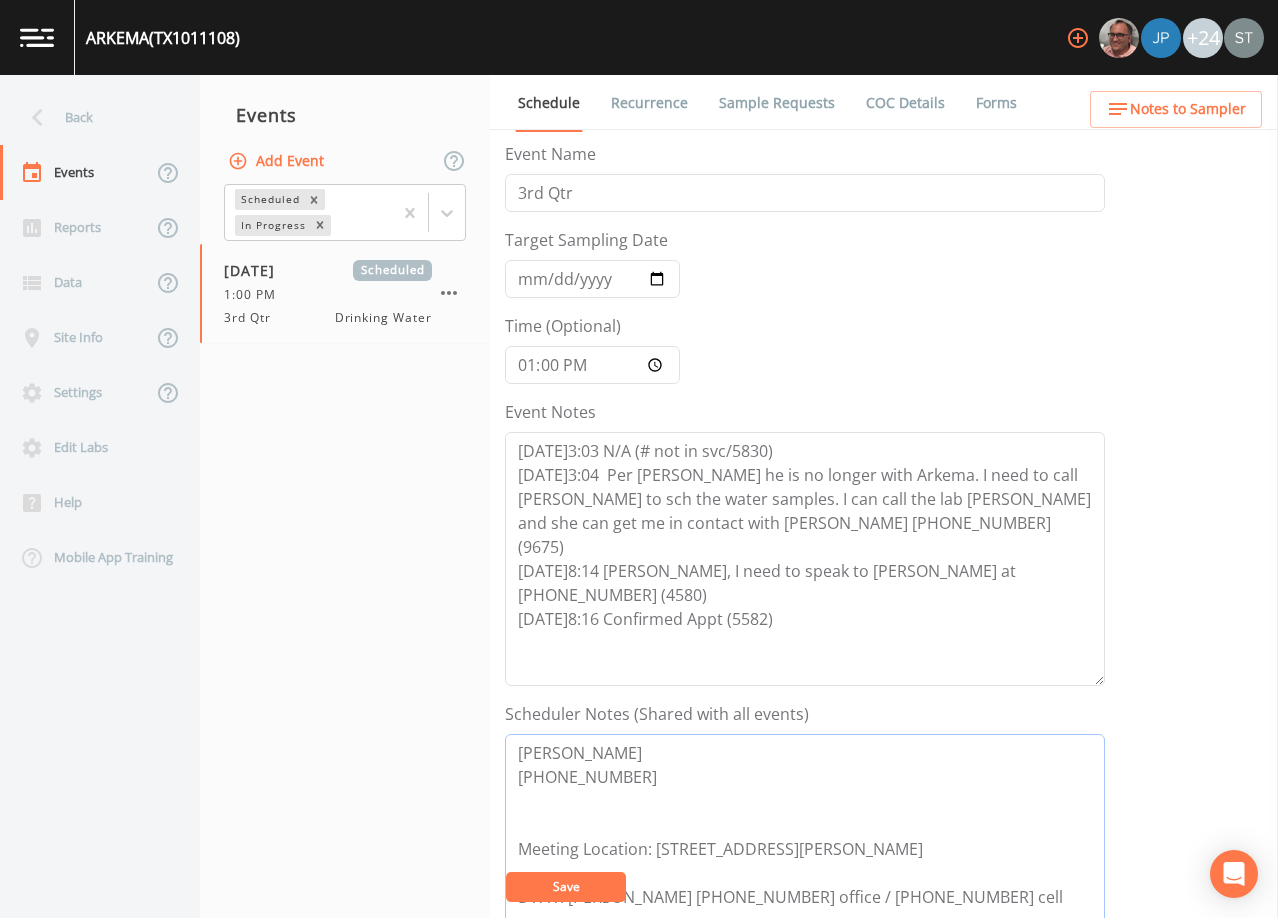 drag, startPoint x: 663, startPoint y: 783, endPoint x: 467, endPoint y: 731, distance: 202.78067 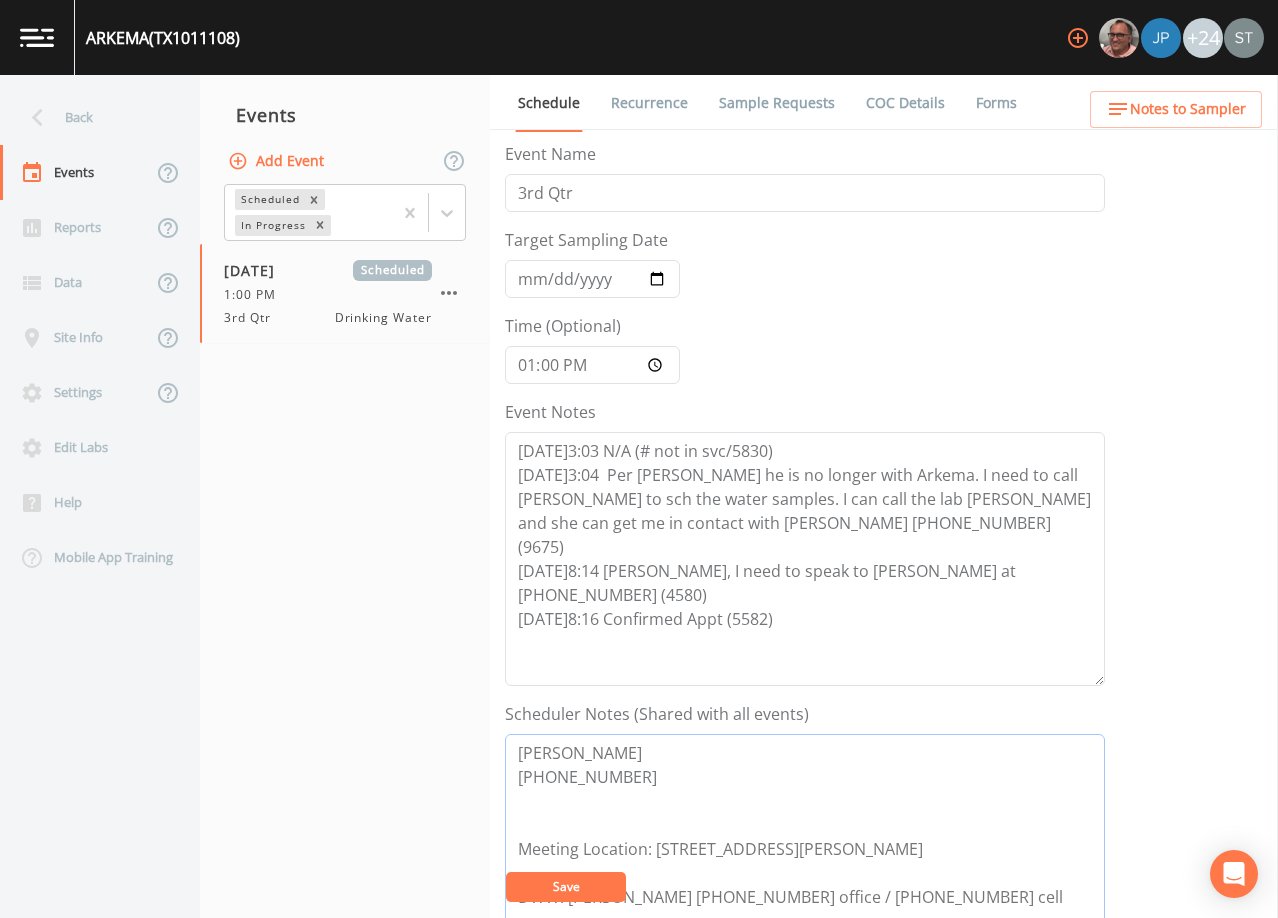 click on "Back Events Reports Data Site Info Settings Edit Labs Help Mobile App Training Events Add Event Scheduled In Progress [DATE] Scheduled 1:00 PM 3rd Qtr Drinking Water Schedule Recurrence Sample Requests COC Details Forms Event Name 3rd Qtr Target Sampling Date [DATE] Time (Optional) 13:00:00 Event Notes [DATE]3:03 N/A (# not in svc/5830)
[DATE]3:04  [PERSON_NAME] he is no longer with [PERSON_NAME]. I need to call [PERSON_NAME] to sch the water samples. I can call the lab [PERSON_NAME] and she can get me in contact with [PERSON_NAME] [PHONE_NUMBER](9675)
[DATE]8:14 [PERSON_NAME], I need to speak to [PERSON_NAME] at [PHONE_NUMBER] (4580)
[DATE]8:16 Confirmed Appt (5582)
Scheduler Notes (Shared with all events) [PERSON_NAME]
[PHONE_NUMBER]
Meeting Location: [STREET_ADDRESS][PERSON_NAME]
DWW: [PERSON_NAME] [PHONE_NUMBER] office / [PHONE_NUMBER] cell Assigned Users Add [PERSON_NAME] Save Notes to Sampler" at bounding box center [639, 496] 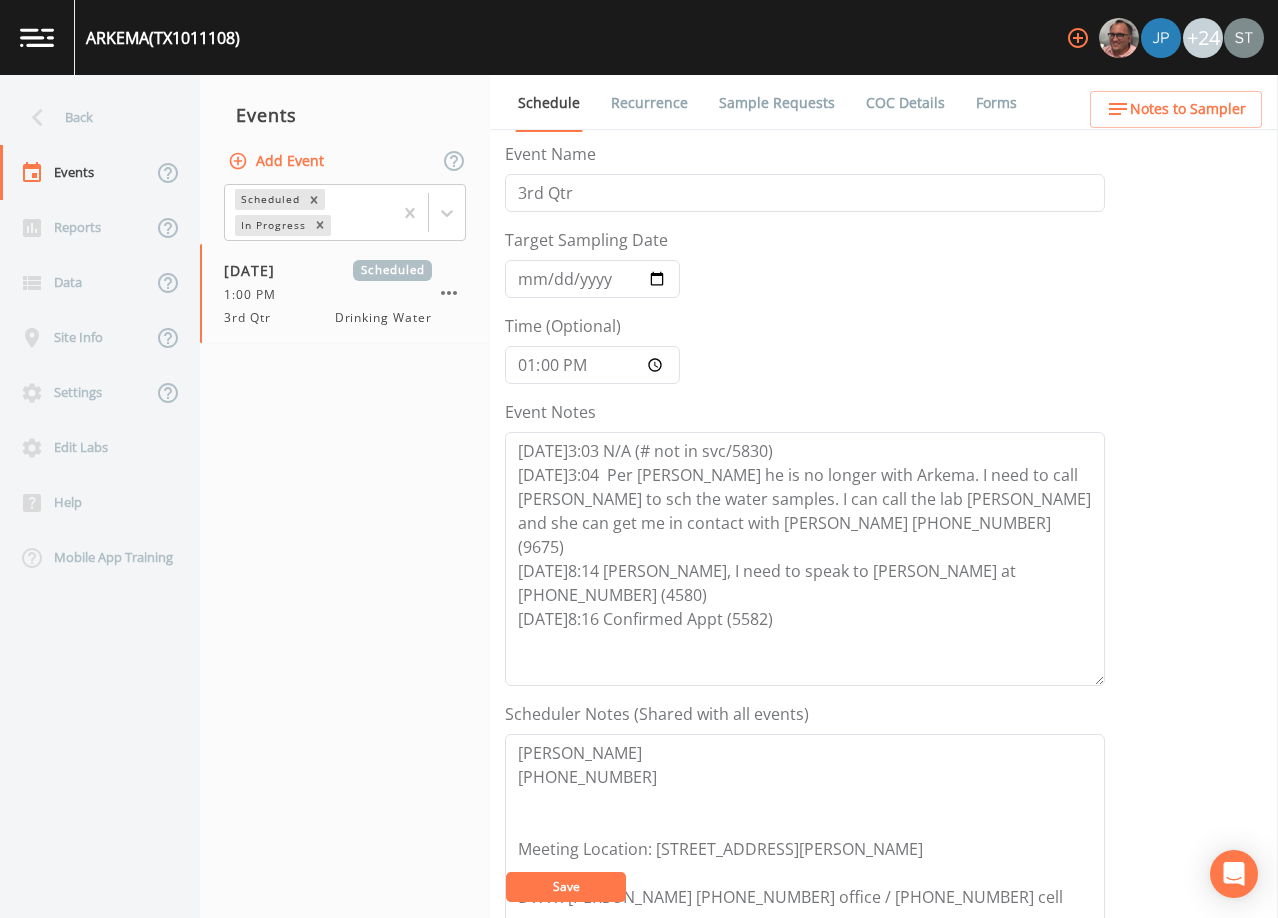 click on "Notes to Sampler" at bounding box center (1188, 109) 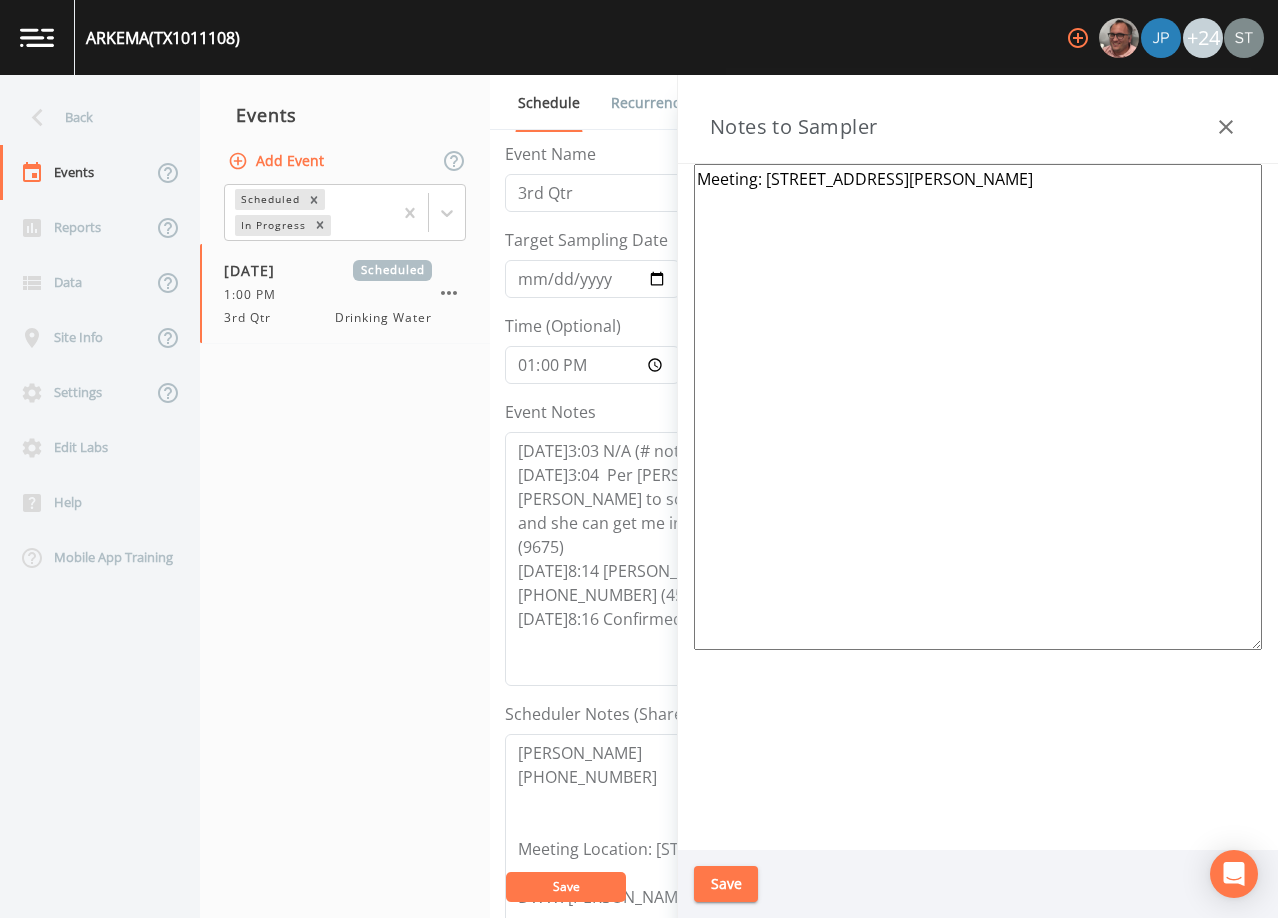 click on "Meeting: [STREET_ADDRESS][PERSON_NAME]" at bounding box center [978, 407] 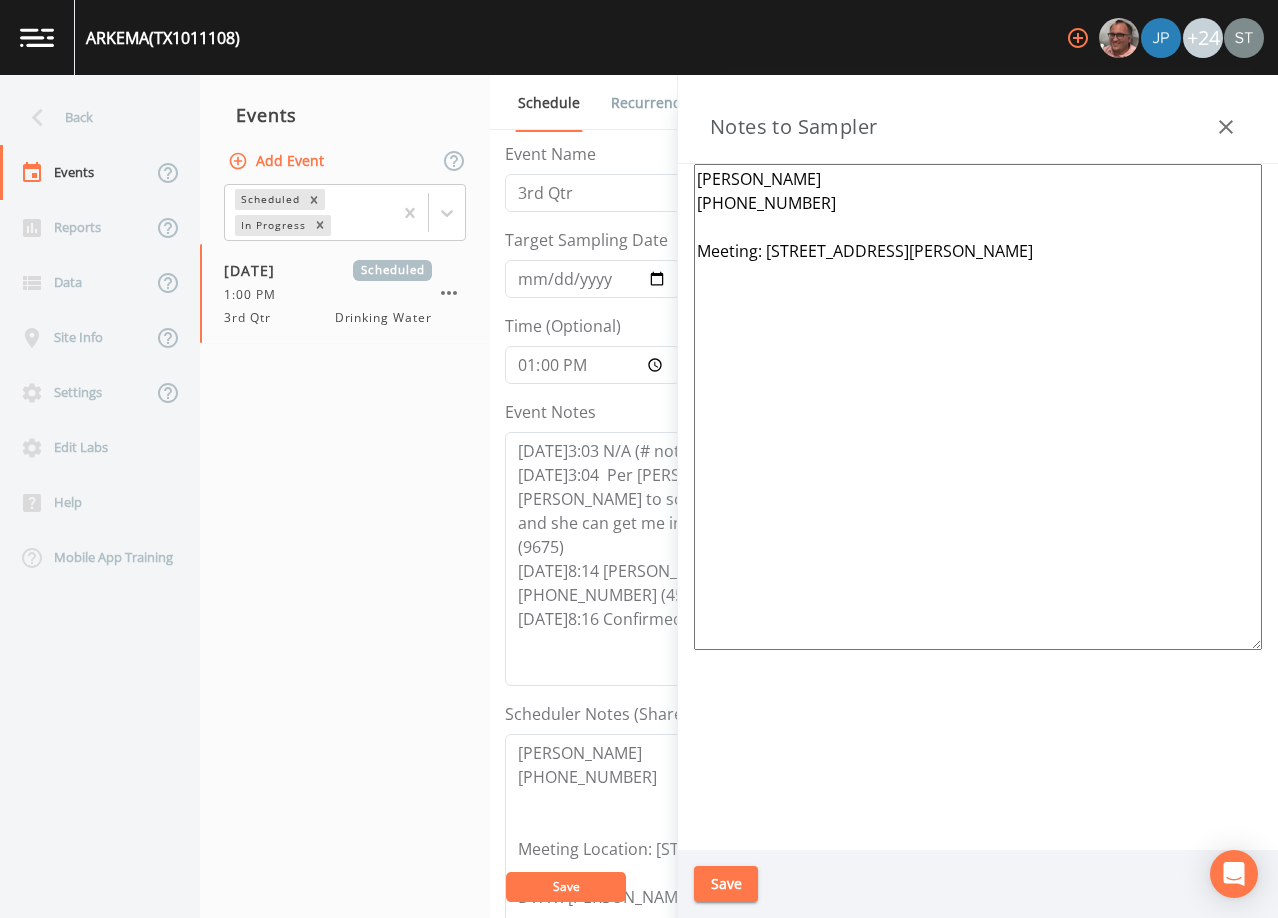 click on "[PERSON_NAME]
[PHONE_NUMBER]
Meeting: [STREET_ADDRESS][PERSON_NAME]" at bounding box center (978, 407) 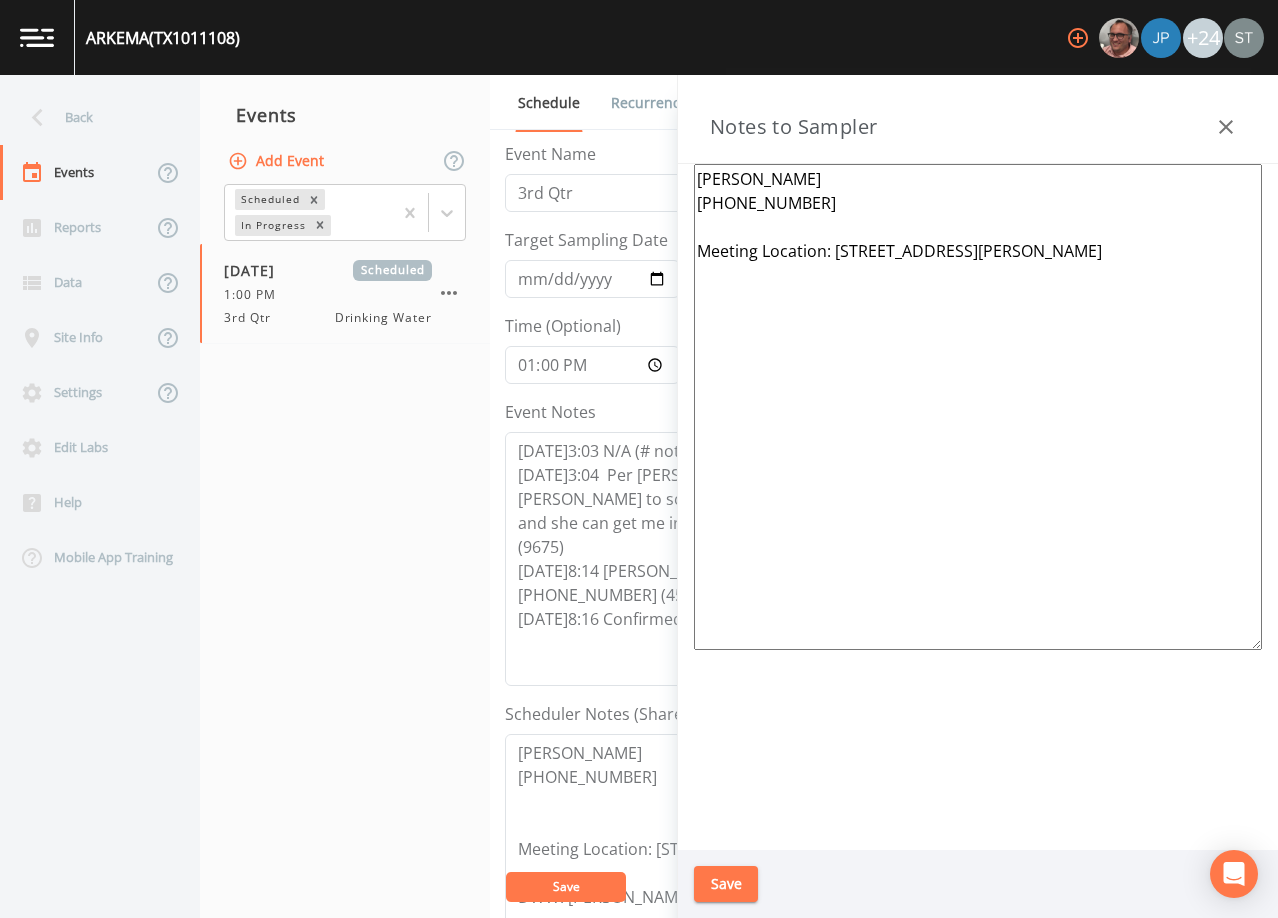 type on "[PERSON_NAME]
[PHONE_NUMBER]
Meeting Location: [STREET_ADDRESS][PERSON_NAME]" 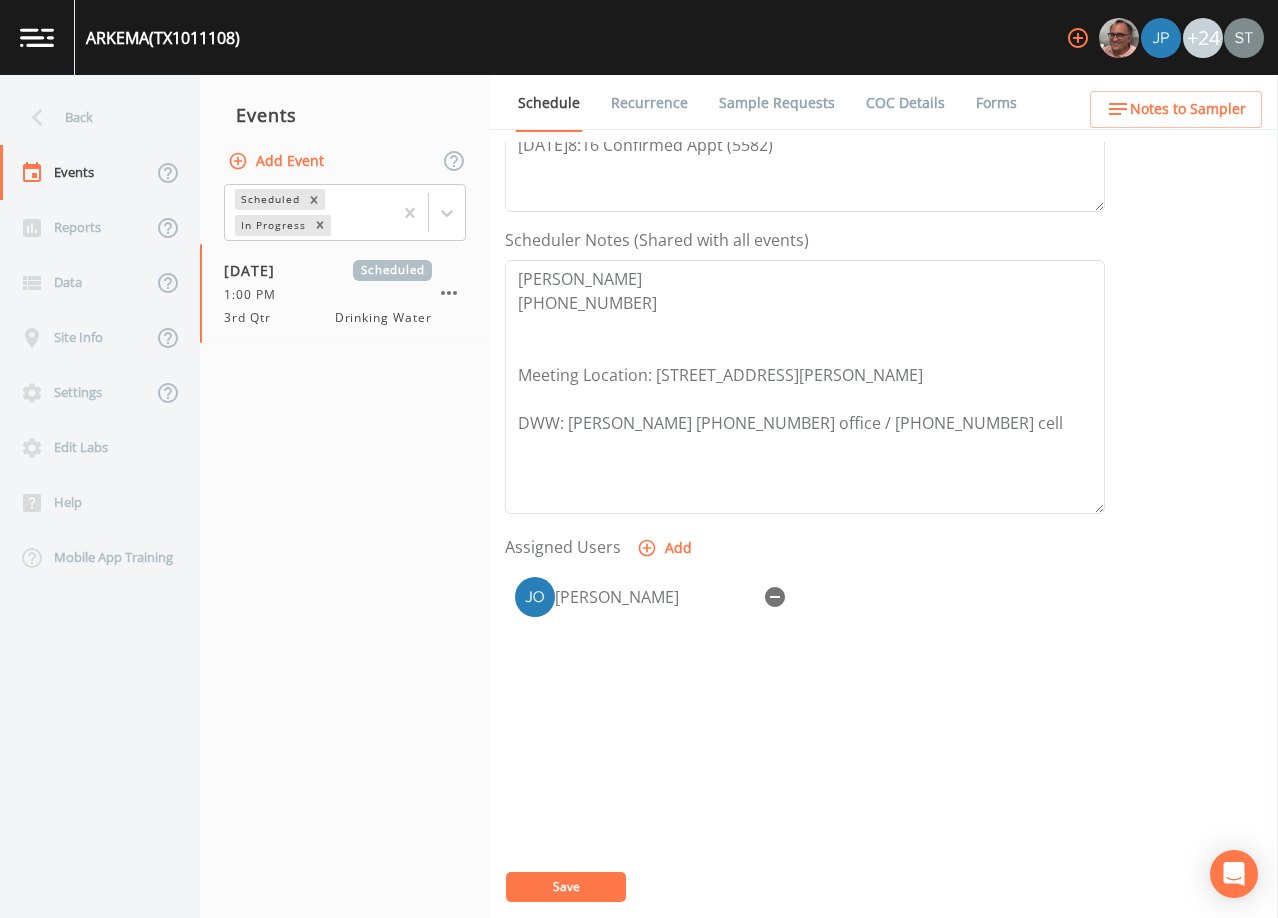 scroll, scrollTop: 493, scrollLeft: 0, axis: vertical 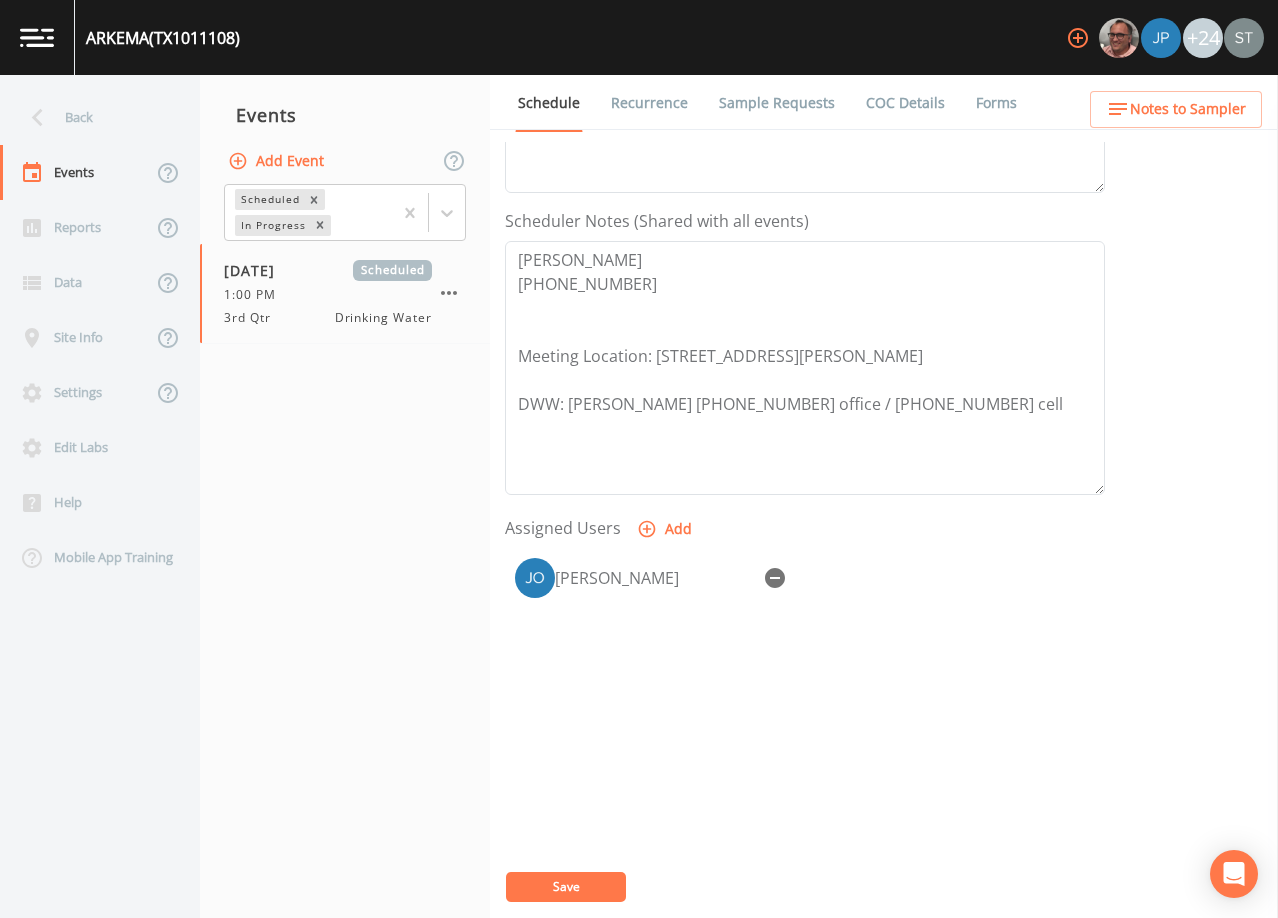 click on "Recurrence" at bounding box center (649, 103) 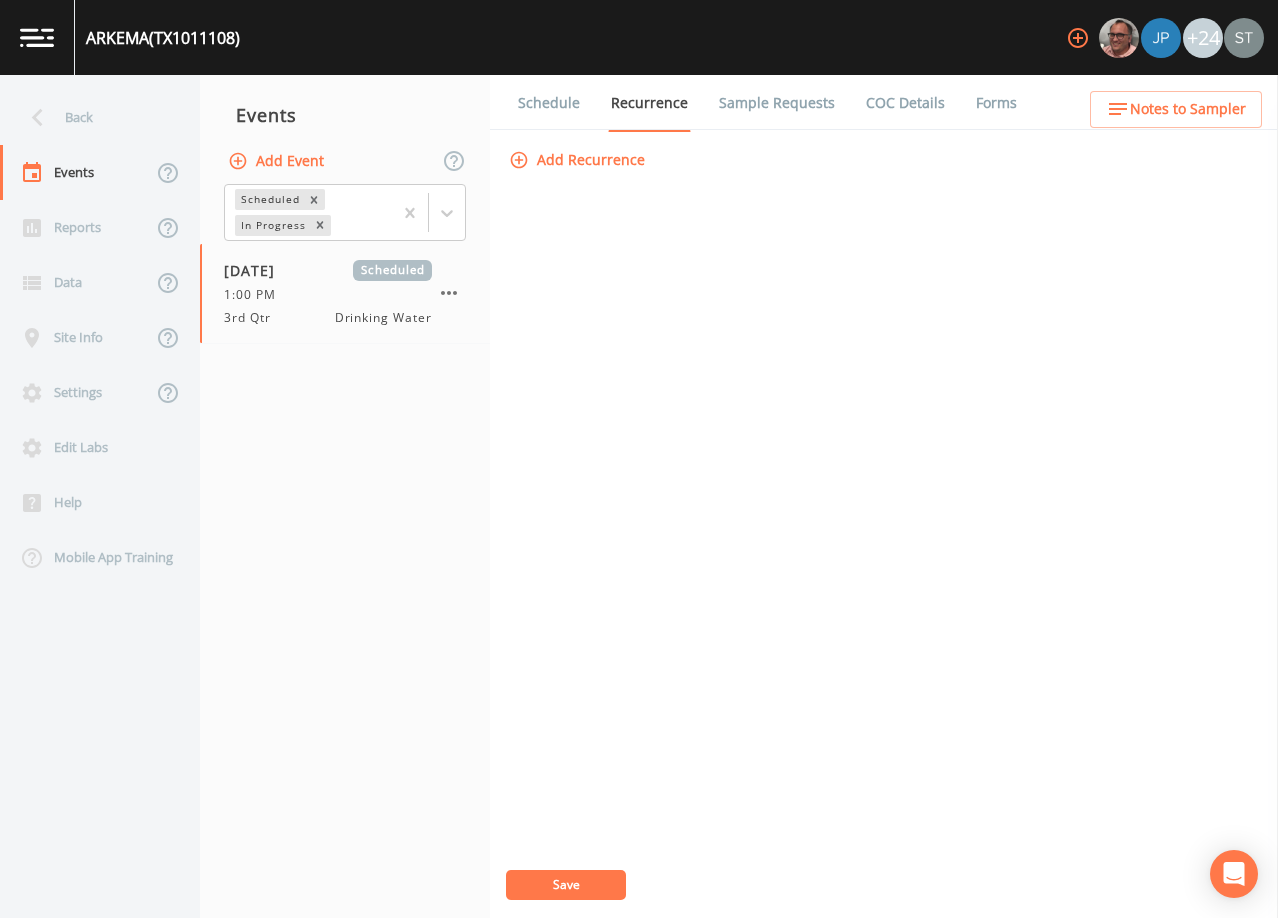 click on "Schedule" at bounding box center [549, 103] 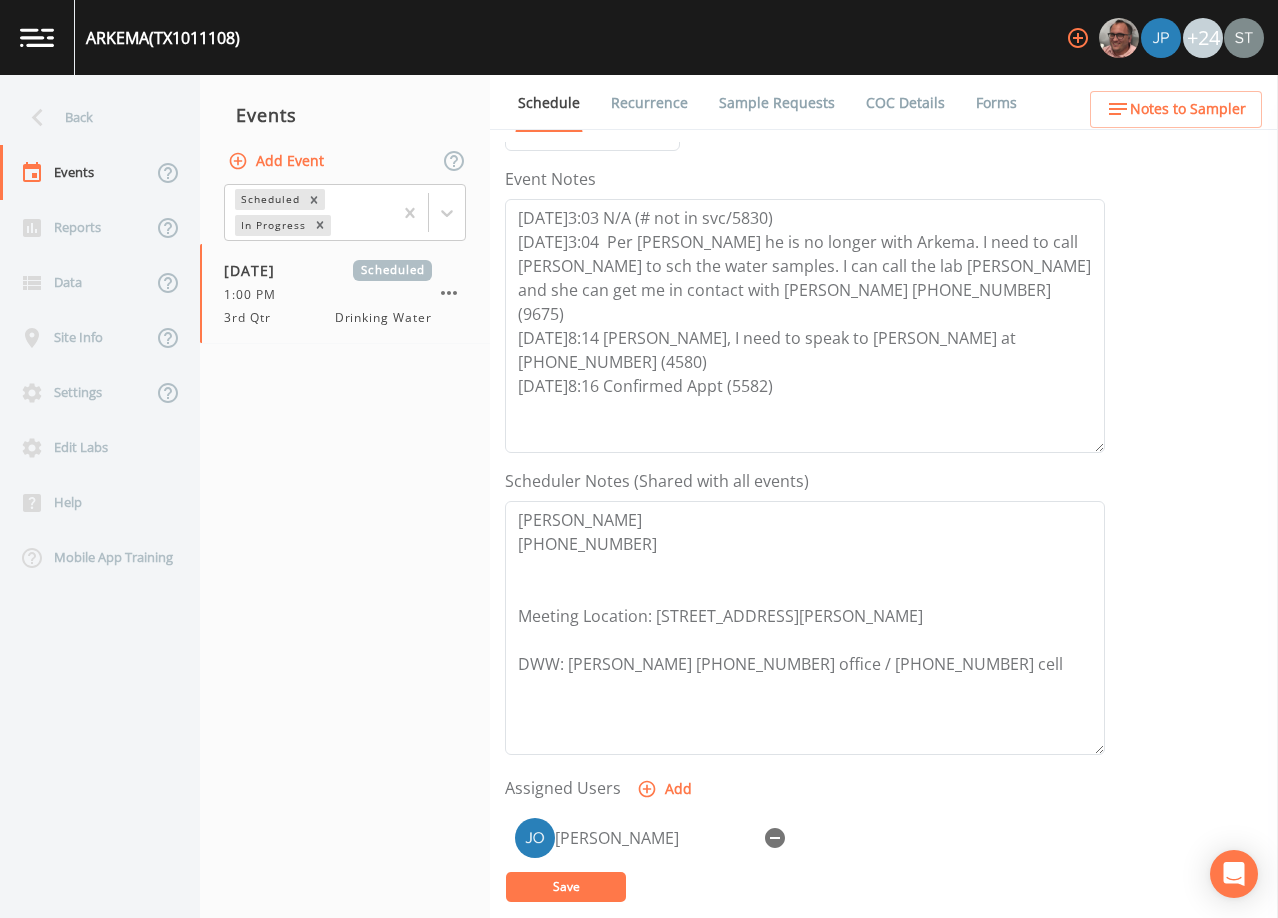 scroll, scrollTop: 300, scrollLeft: 0, axis: vertical 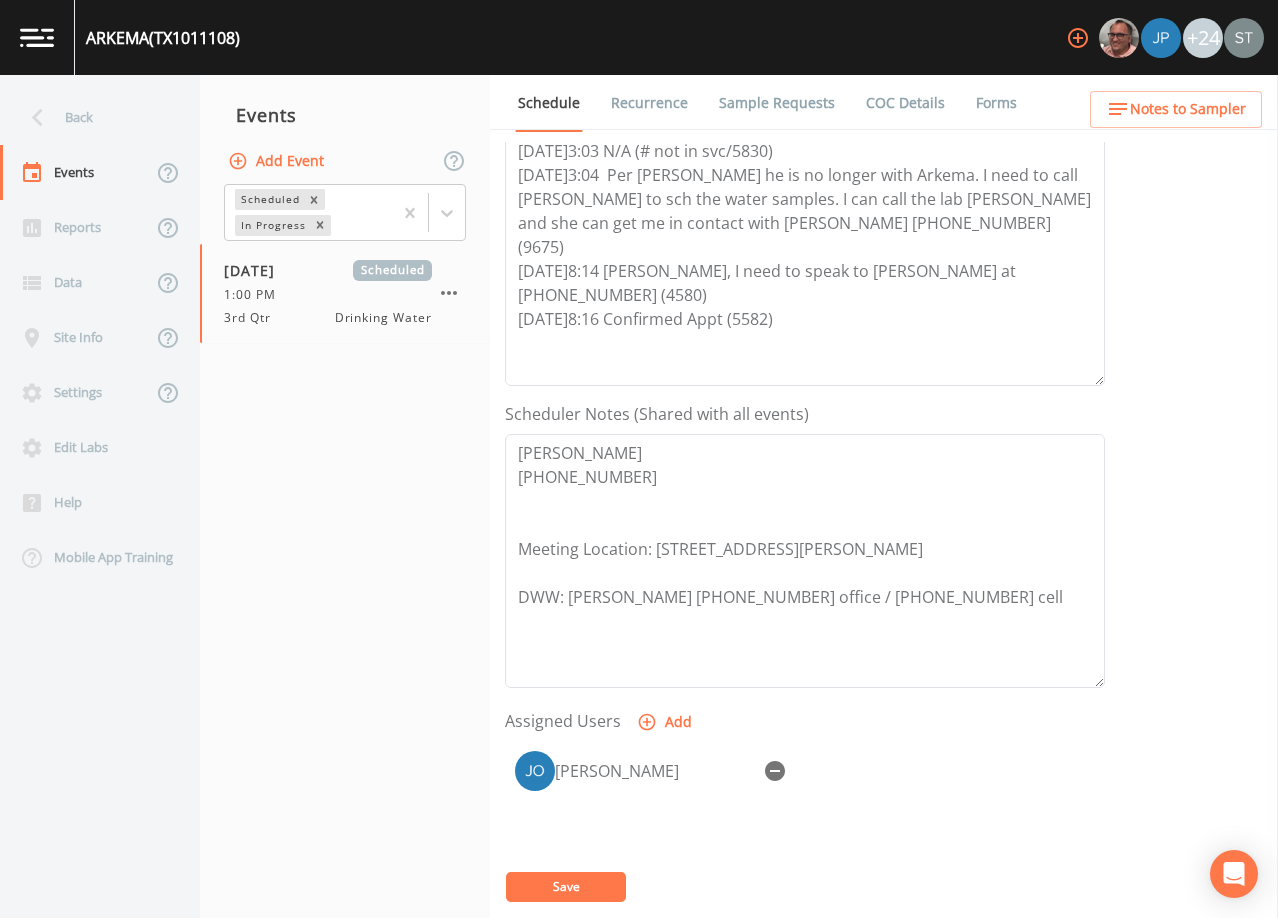 click on "Notes to Sampler" at bounding box center [1188, 109] 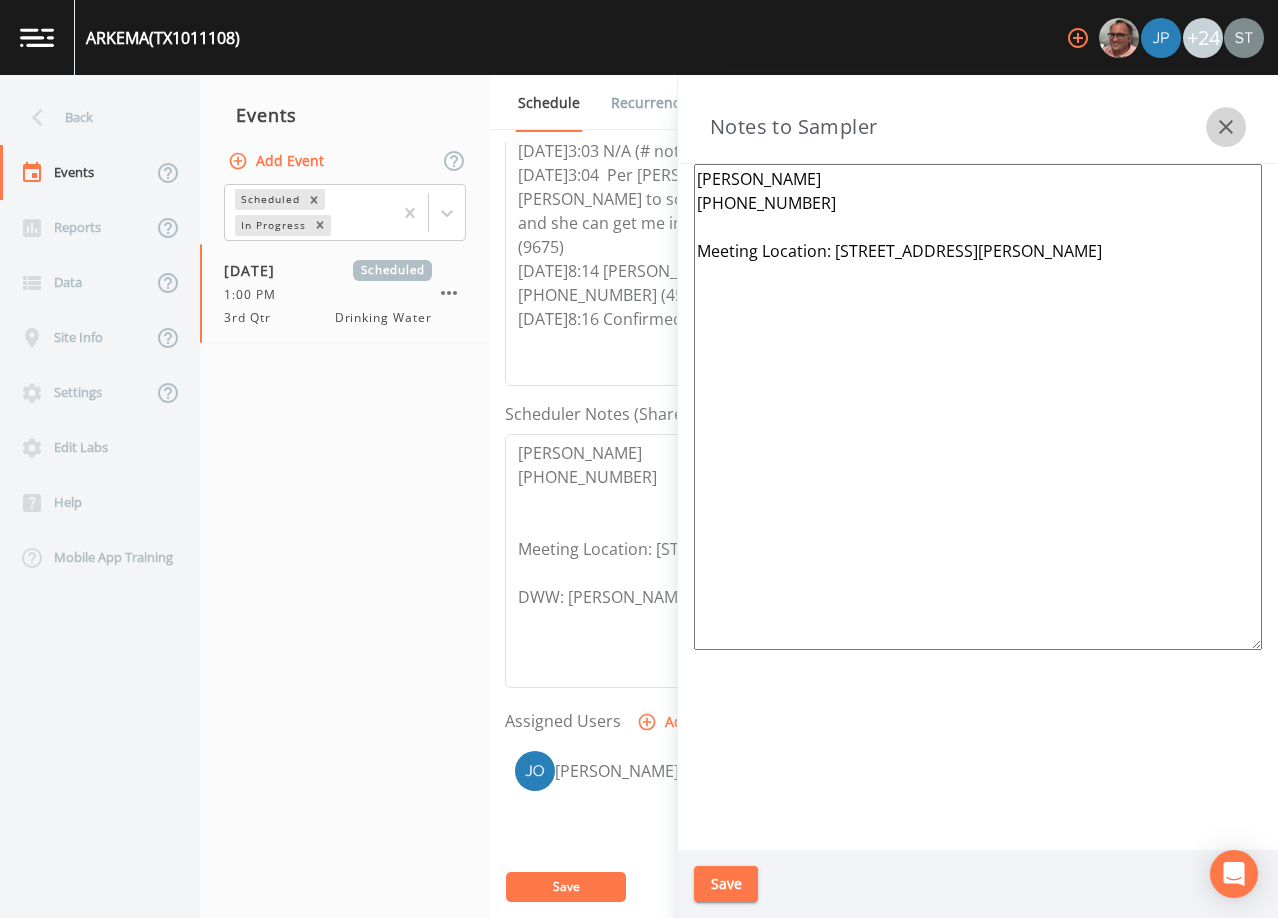 click 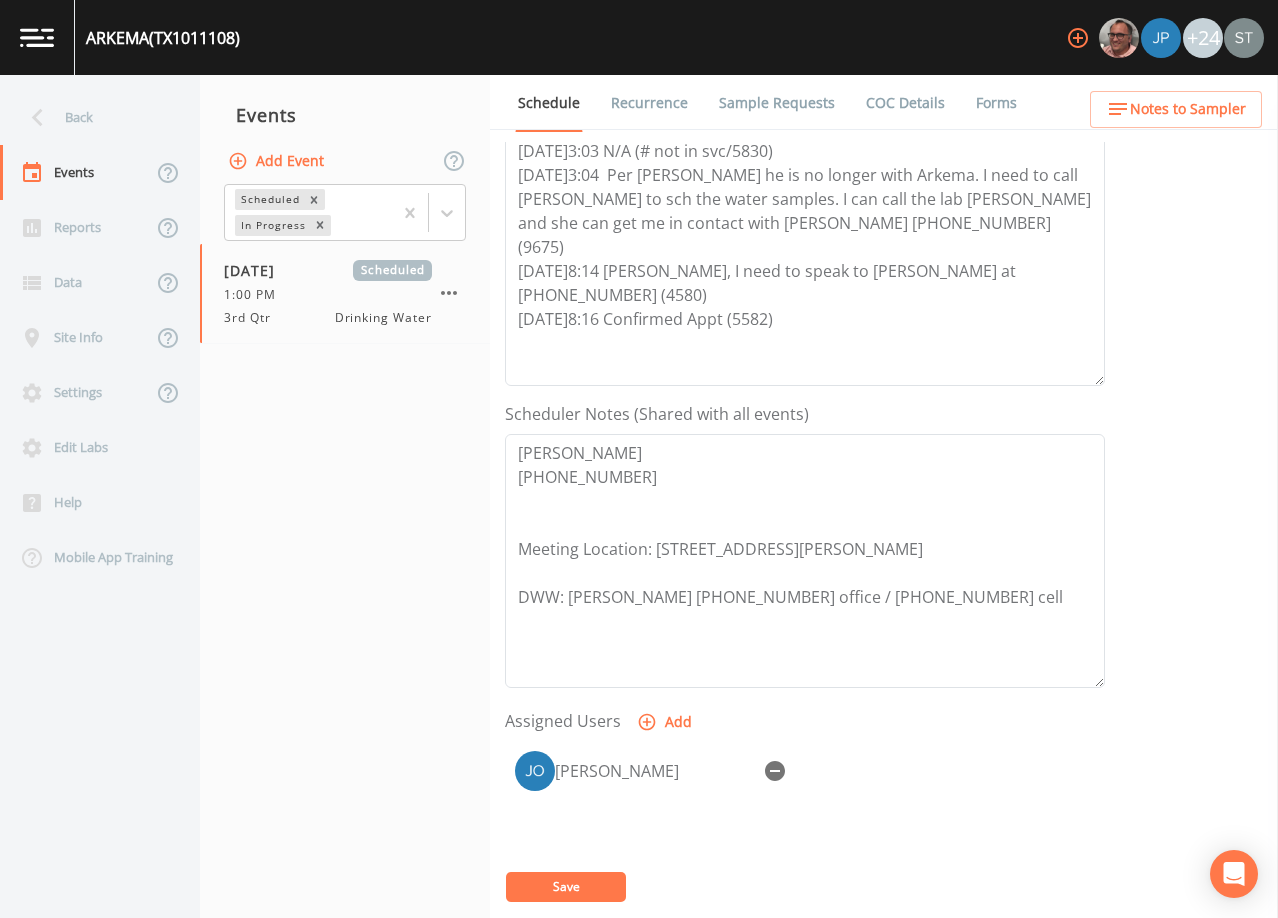 click on "Save" at bounding box center [566, 887] 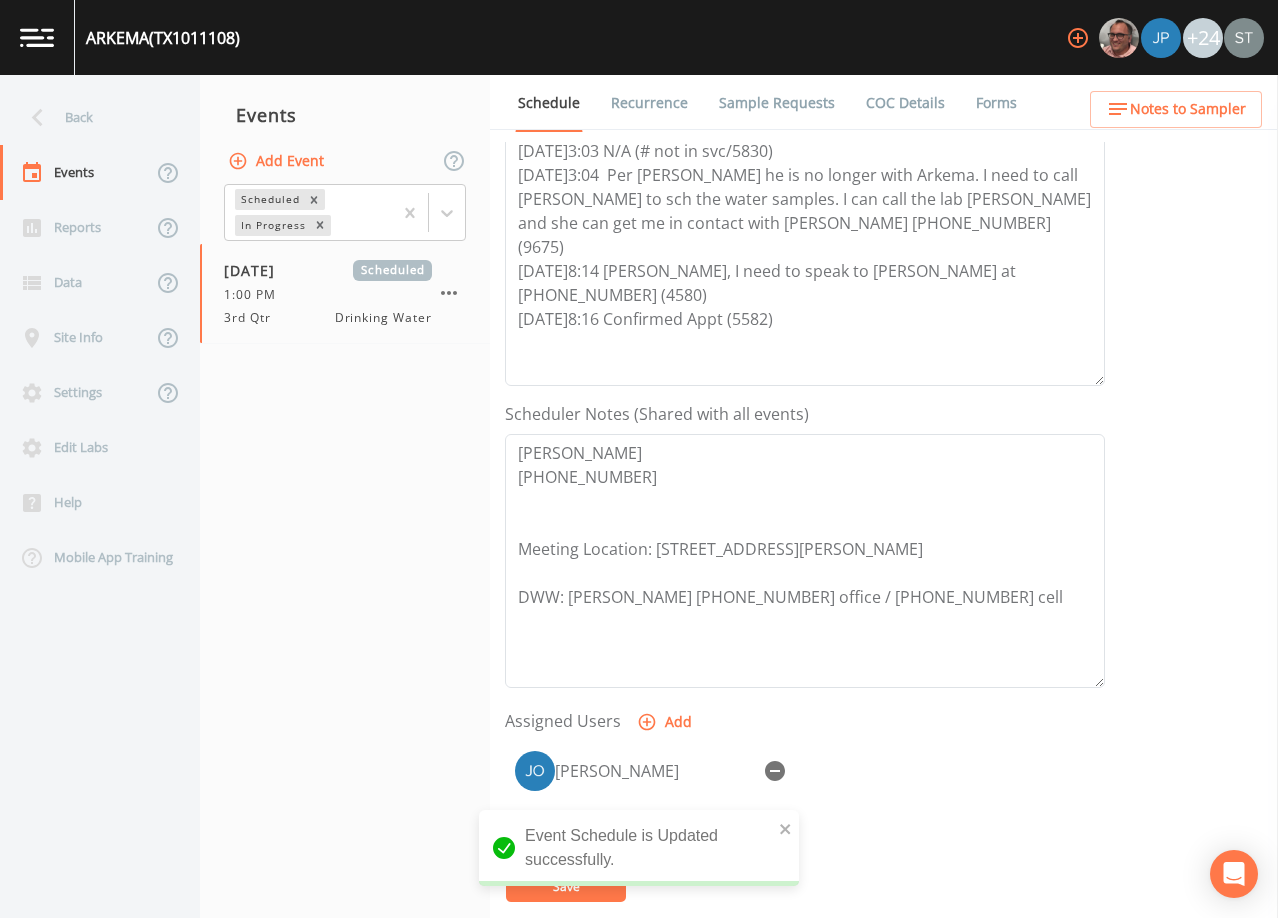 click on "Events Add Event Scheduled In Progress [DATE] Scheduled 1:00 PM 3rd Qtr Drinking Water" at bounding box center (345, 496) 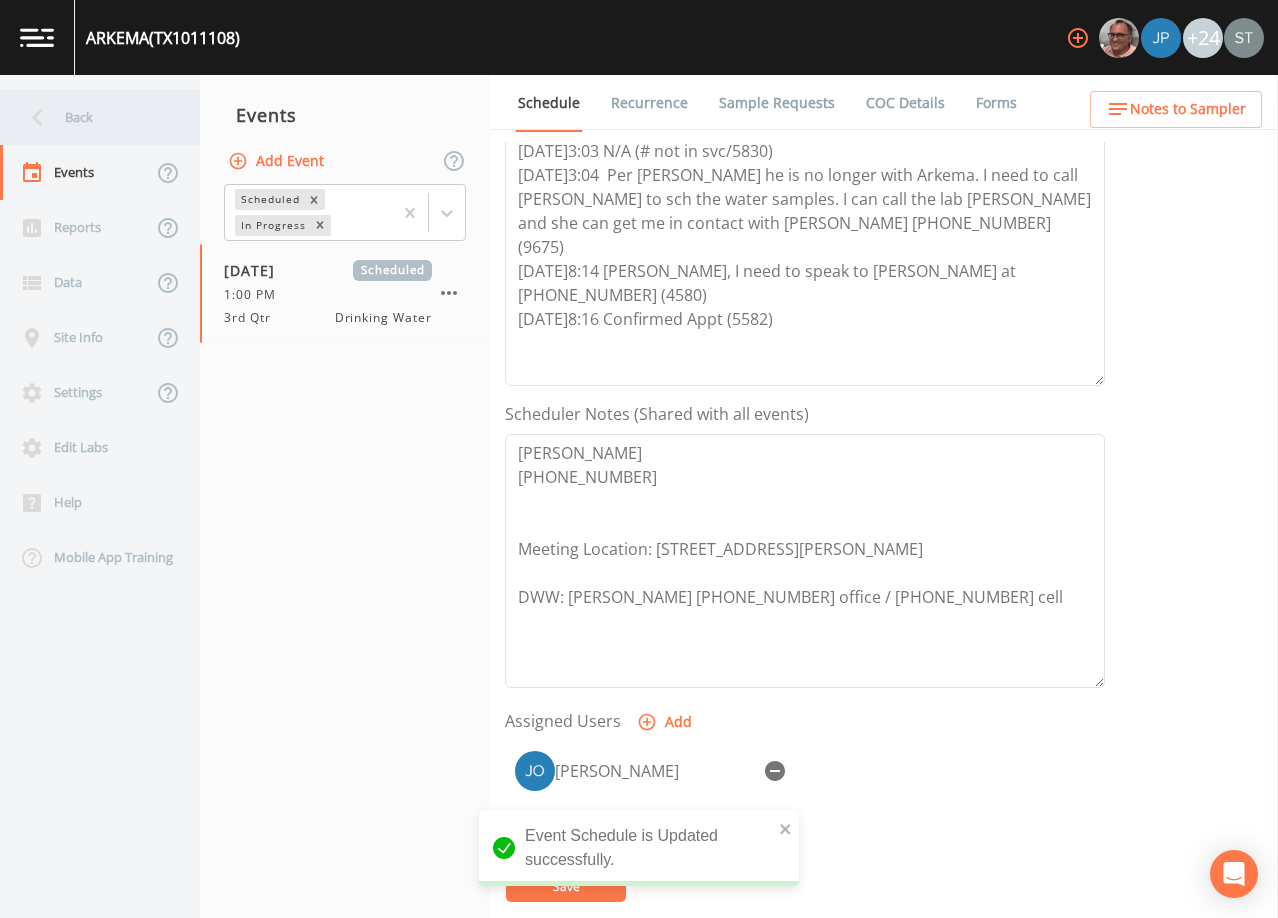 click on "Back" at bounding box center [90, 117] 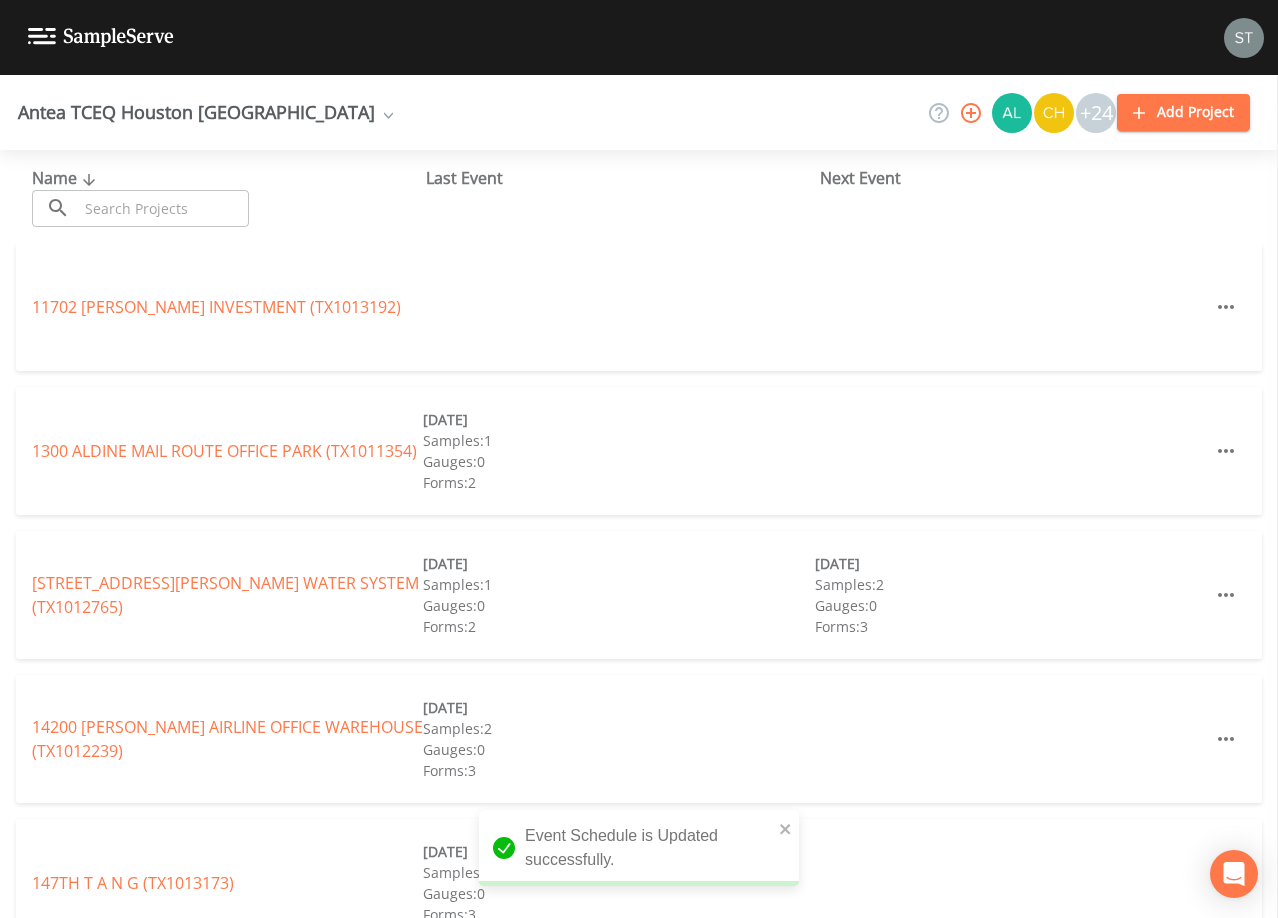 click at bounding box center (163, 208) 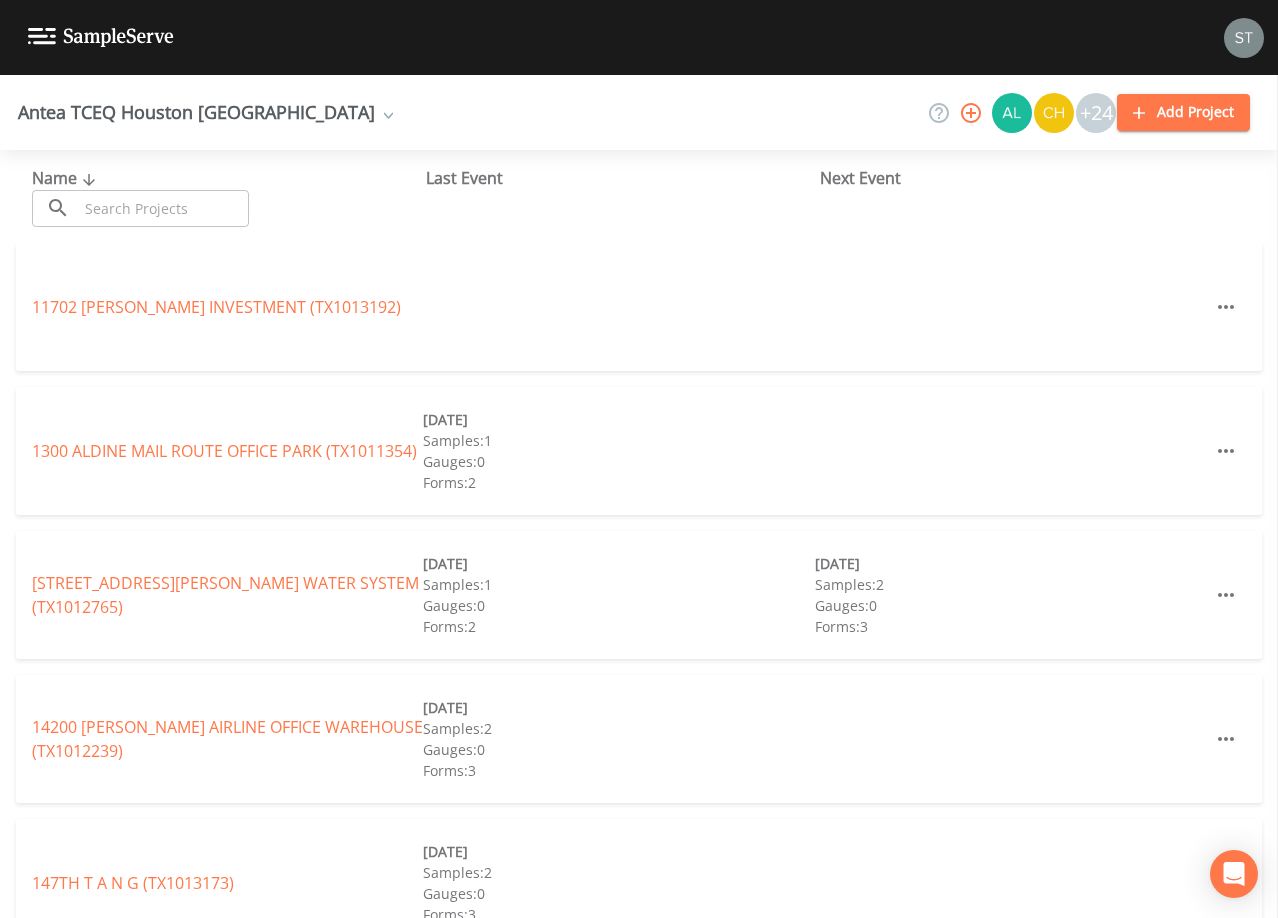 click on "Antea TCEQ Houston San Antonio Antea TCEQ [GEOGRAPHIC_DATA] [GEOGRAPHIC_DATA]  Add workspace  +24 Add Project" at bounding box center (639, 112) 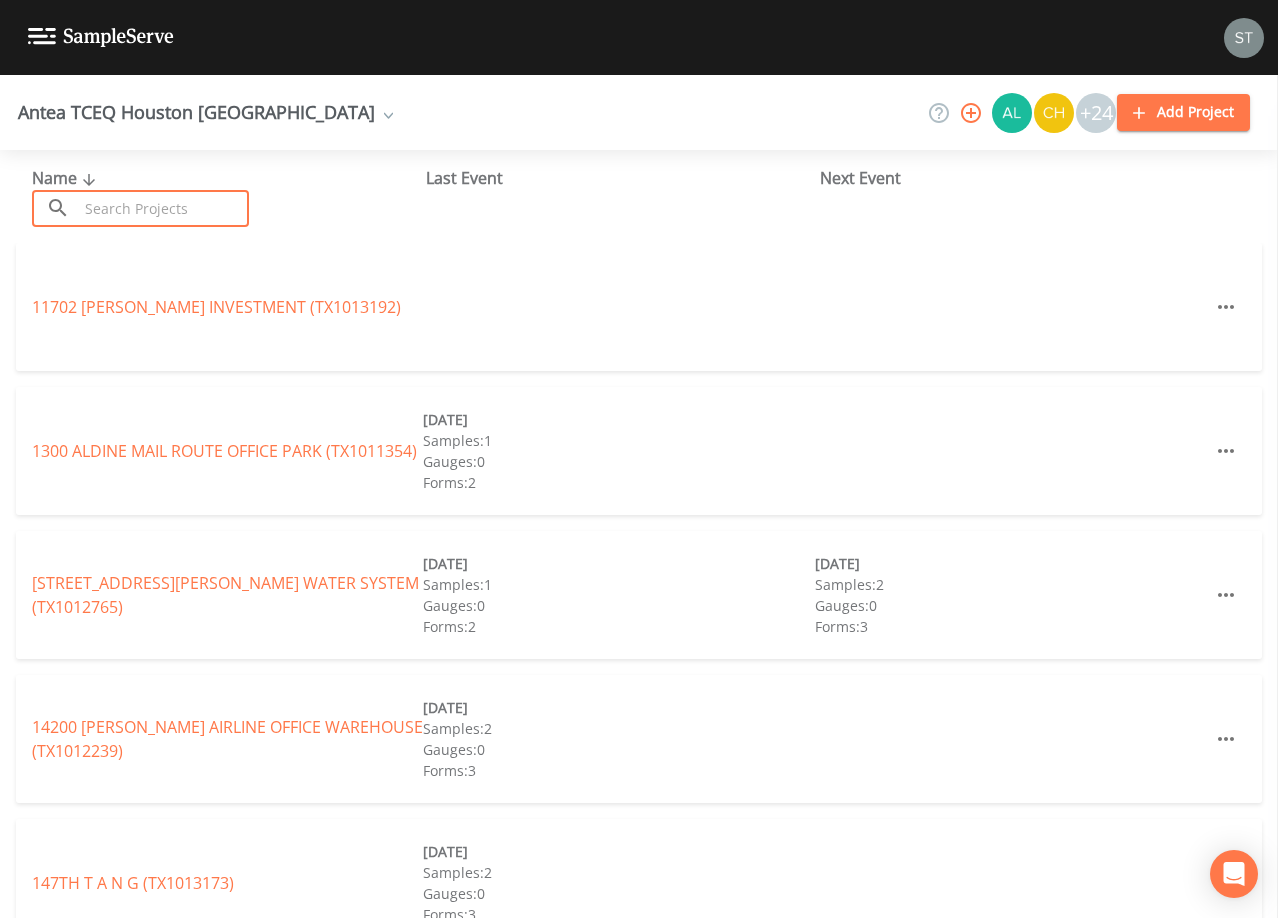click at bounding box center [163, 208] 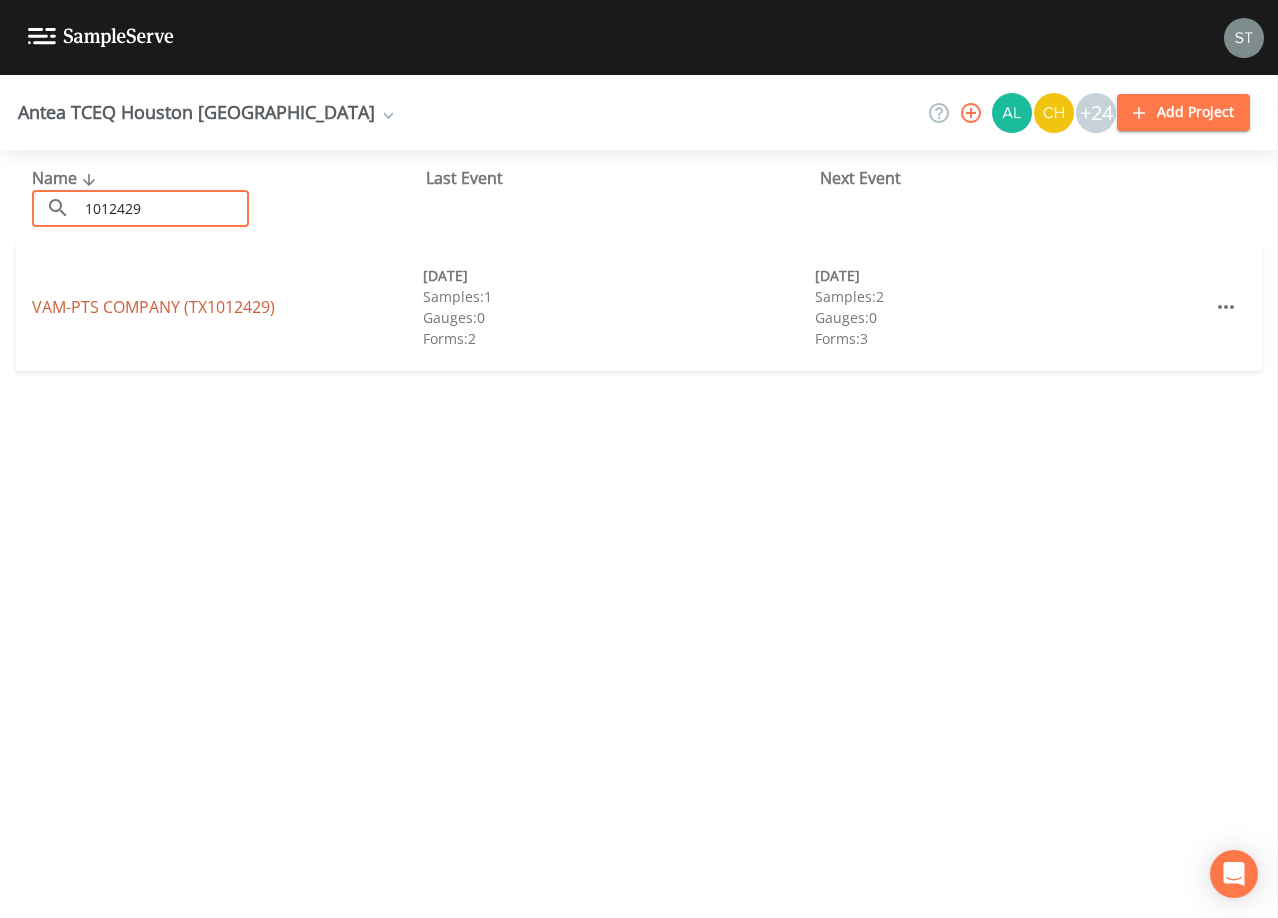 type on "1012429" 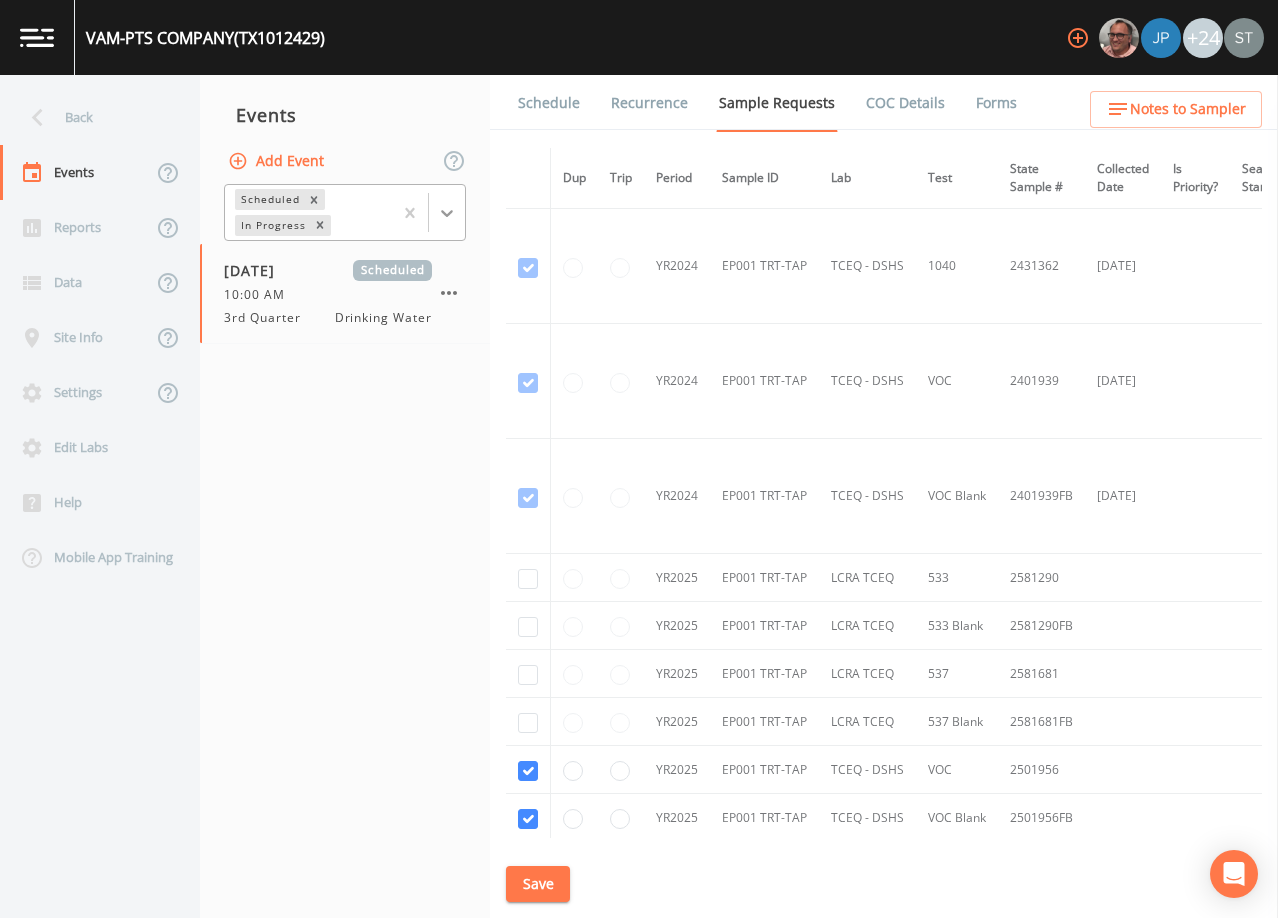 click 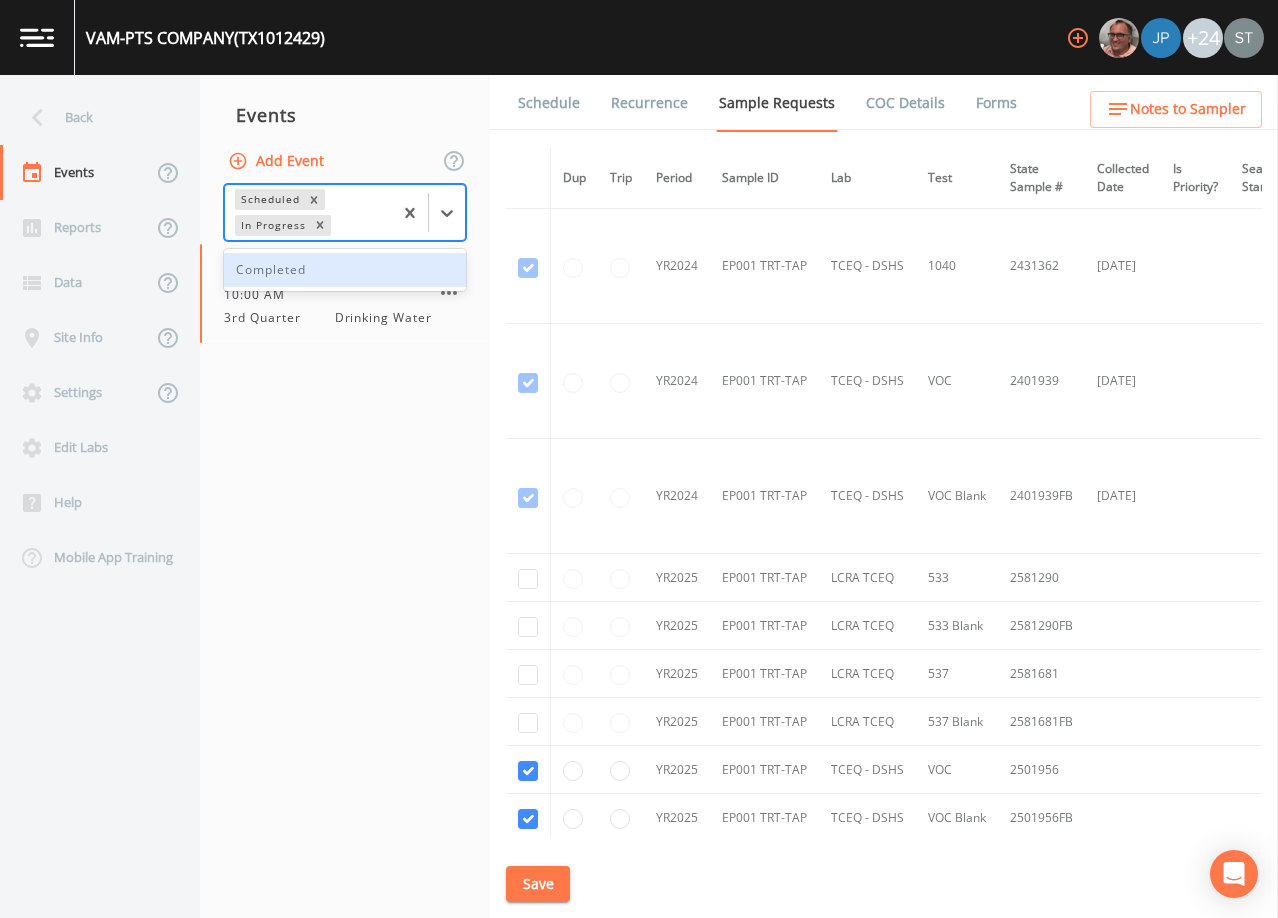 click on "Completed" at bounding box center (345, 270) 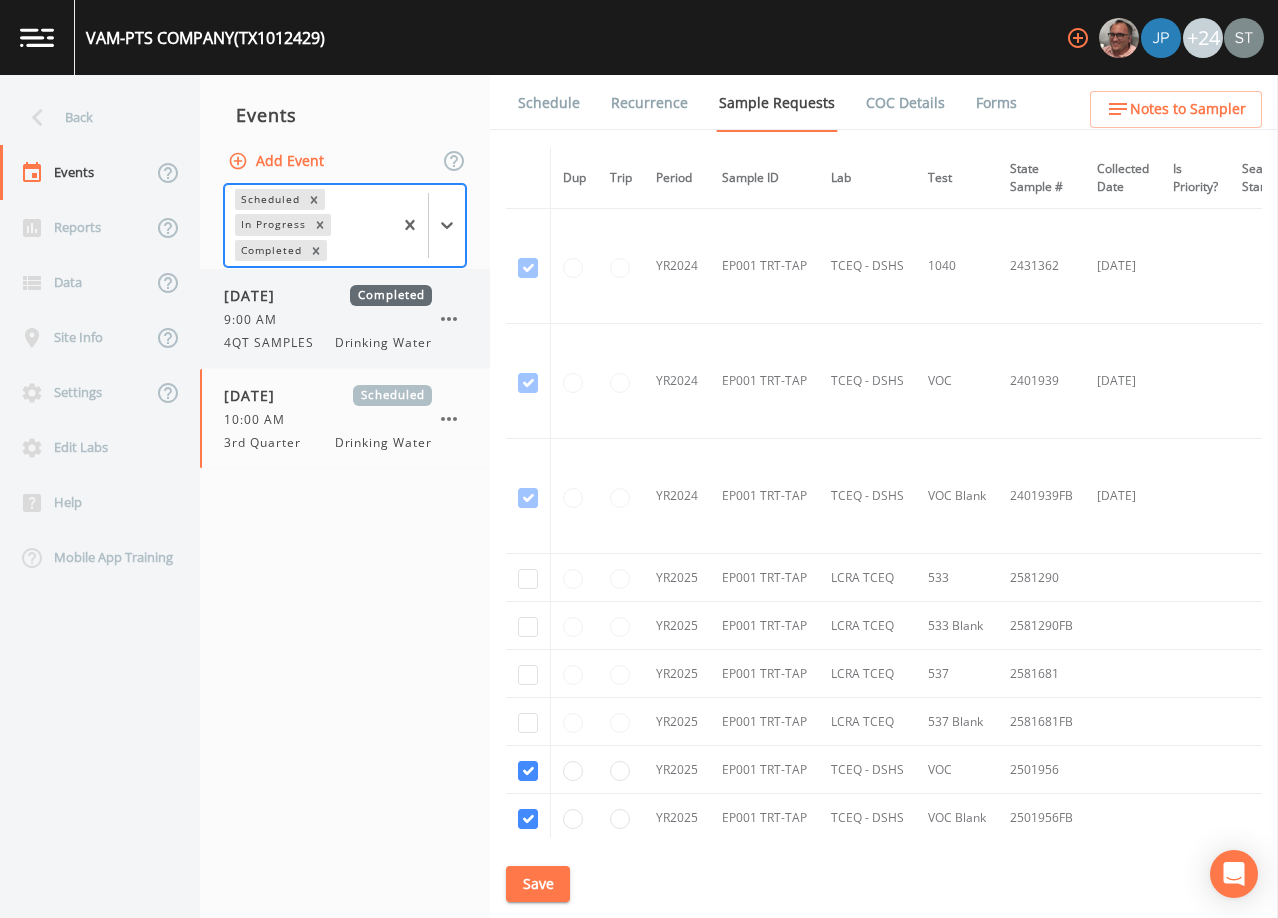 click on "[DATE] Completed 9:00 AM 4QT SAMPLES Drinking Water" at bounding box center [328, 318] 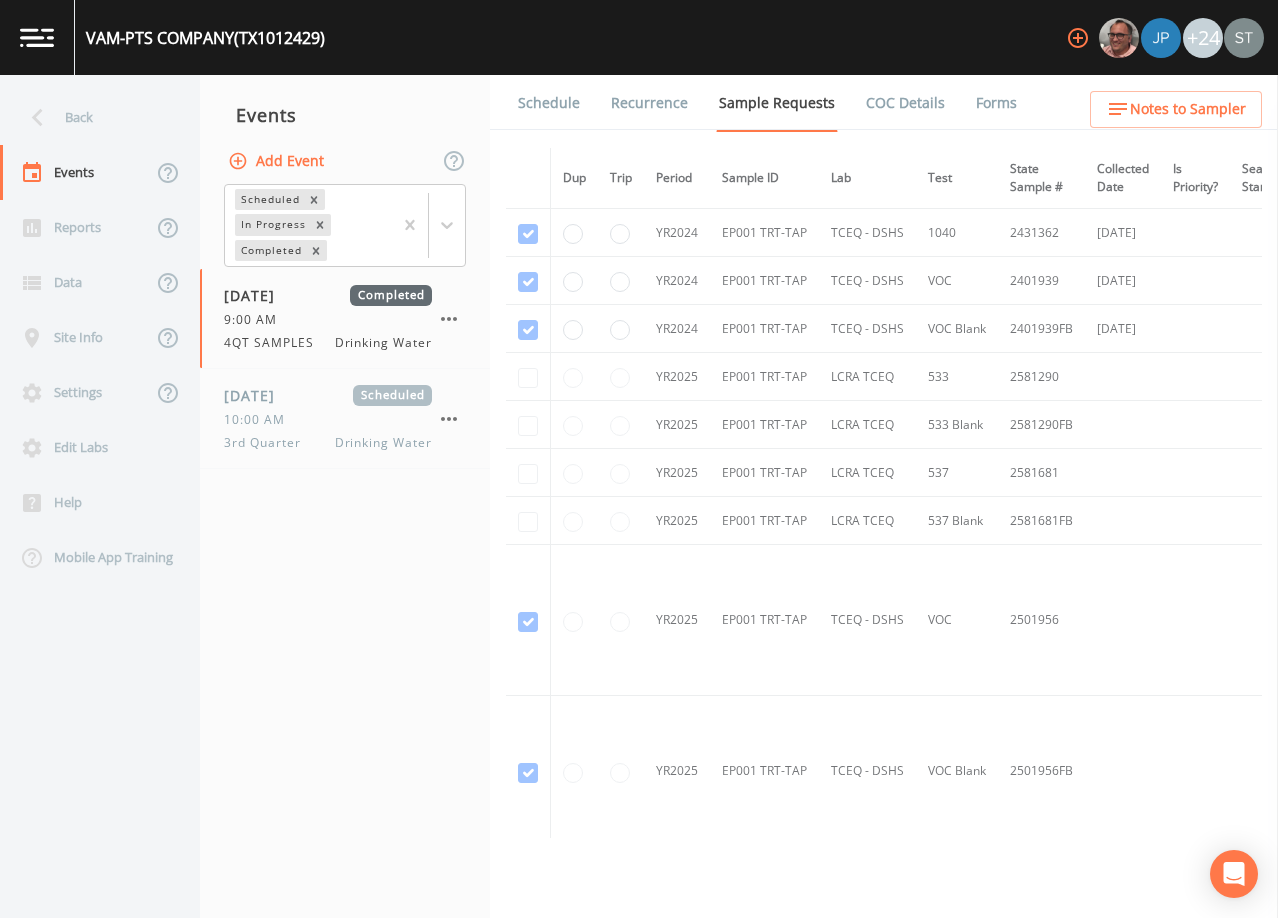 click on "Forms" at bounding box center [996, 103] 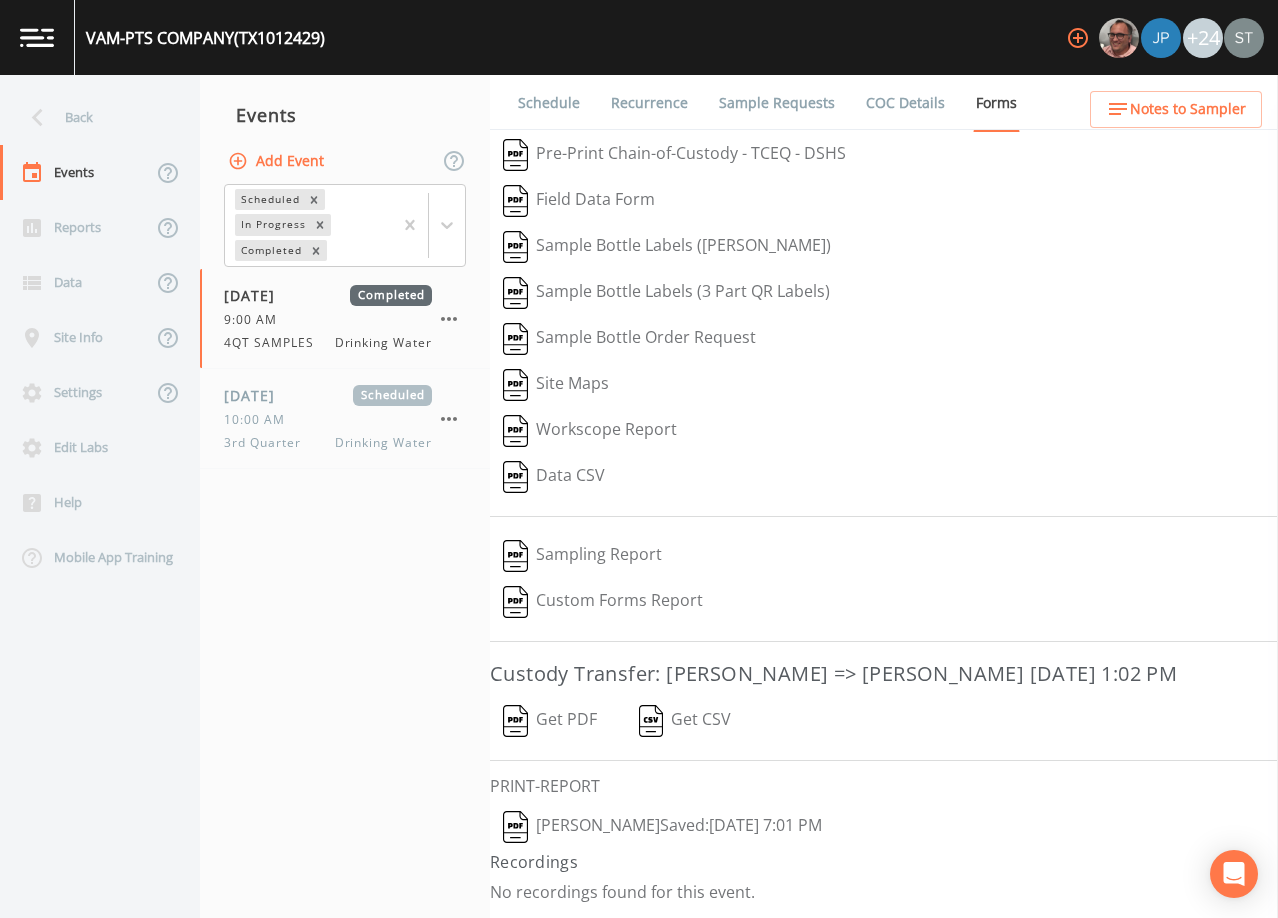 click on "[PERSON_NAME]  Saved:  [DATE] 7:01 PM" at bounding box center [662, 827] 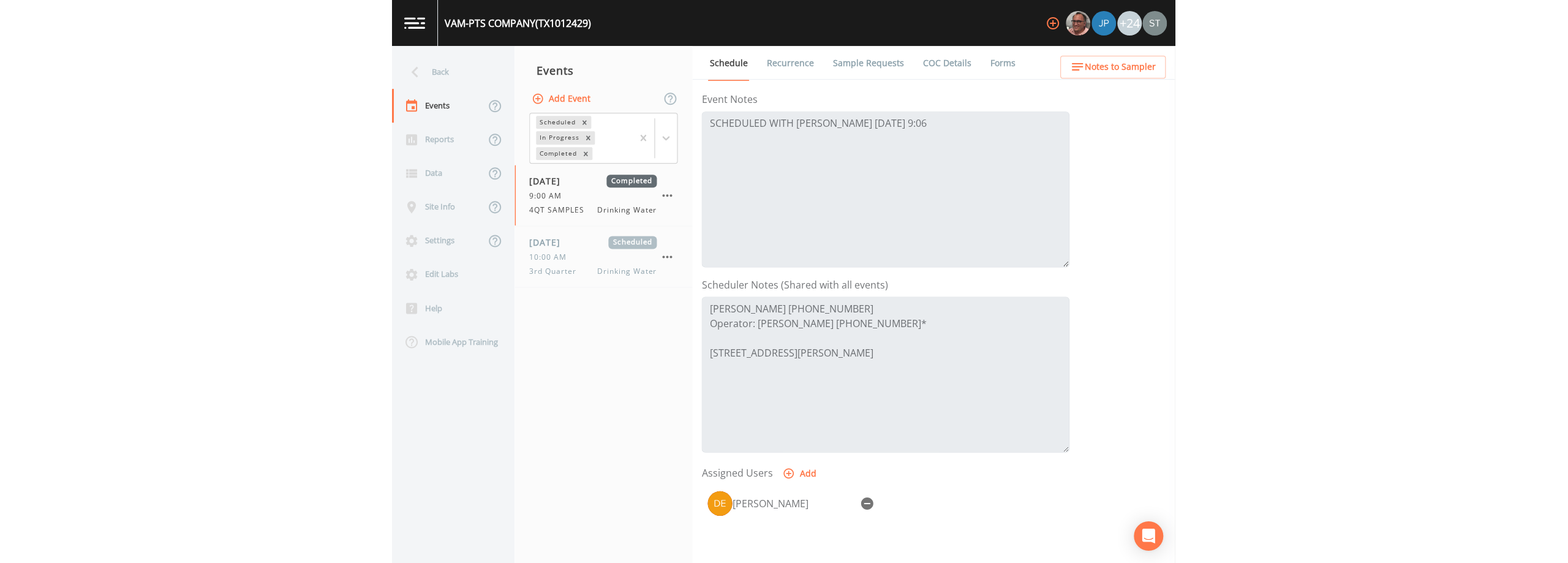 scroll, scrollTop: 61, scrollLeft: 0, axis: vertical 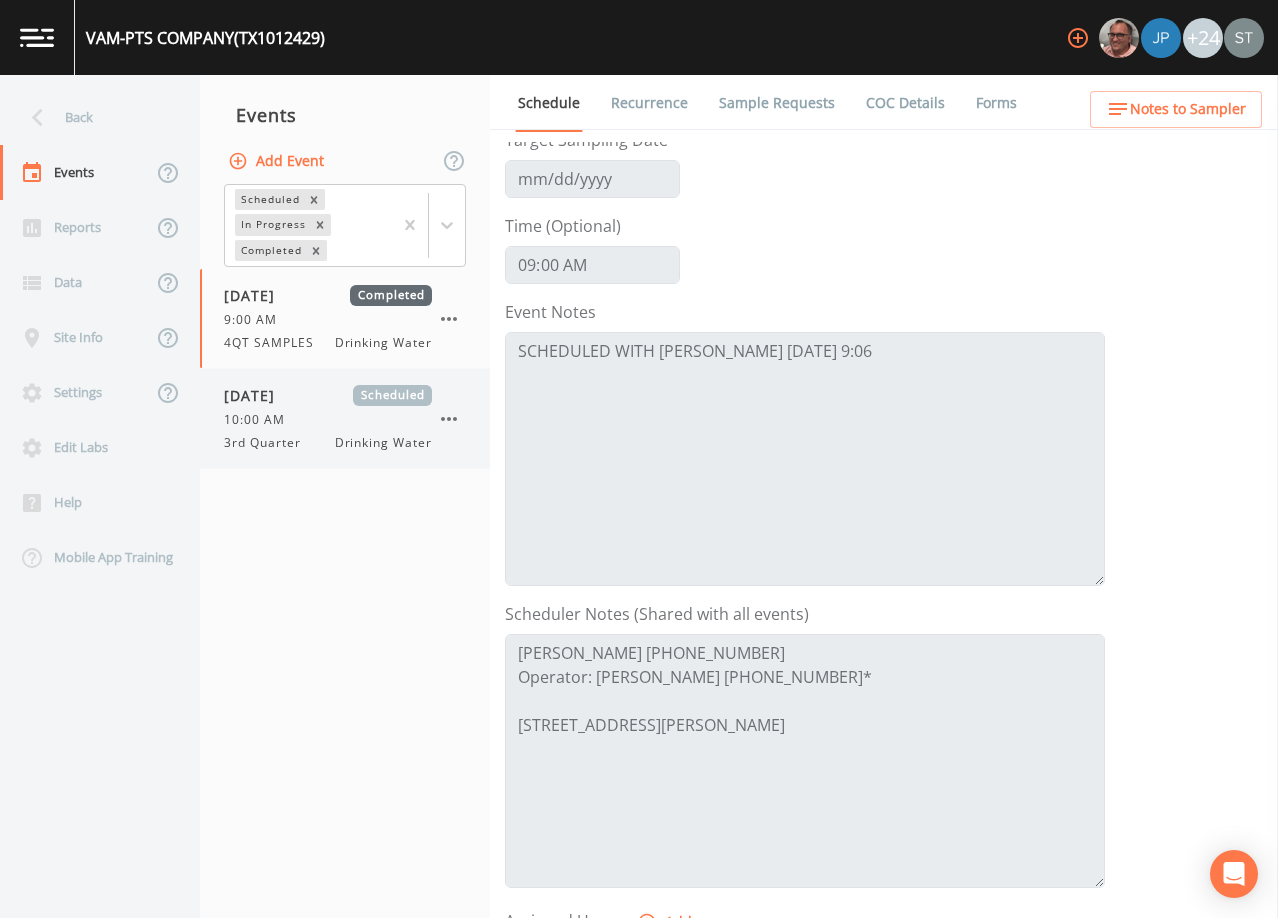 click on "3rd Quarter  Drinking Water" at bounding box center [328, 443] 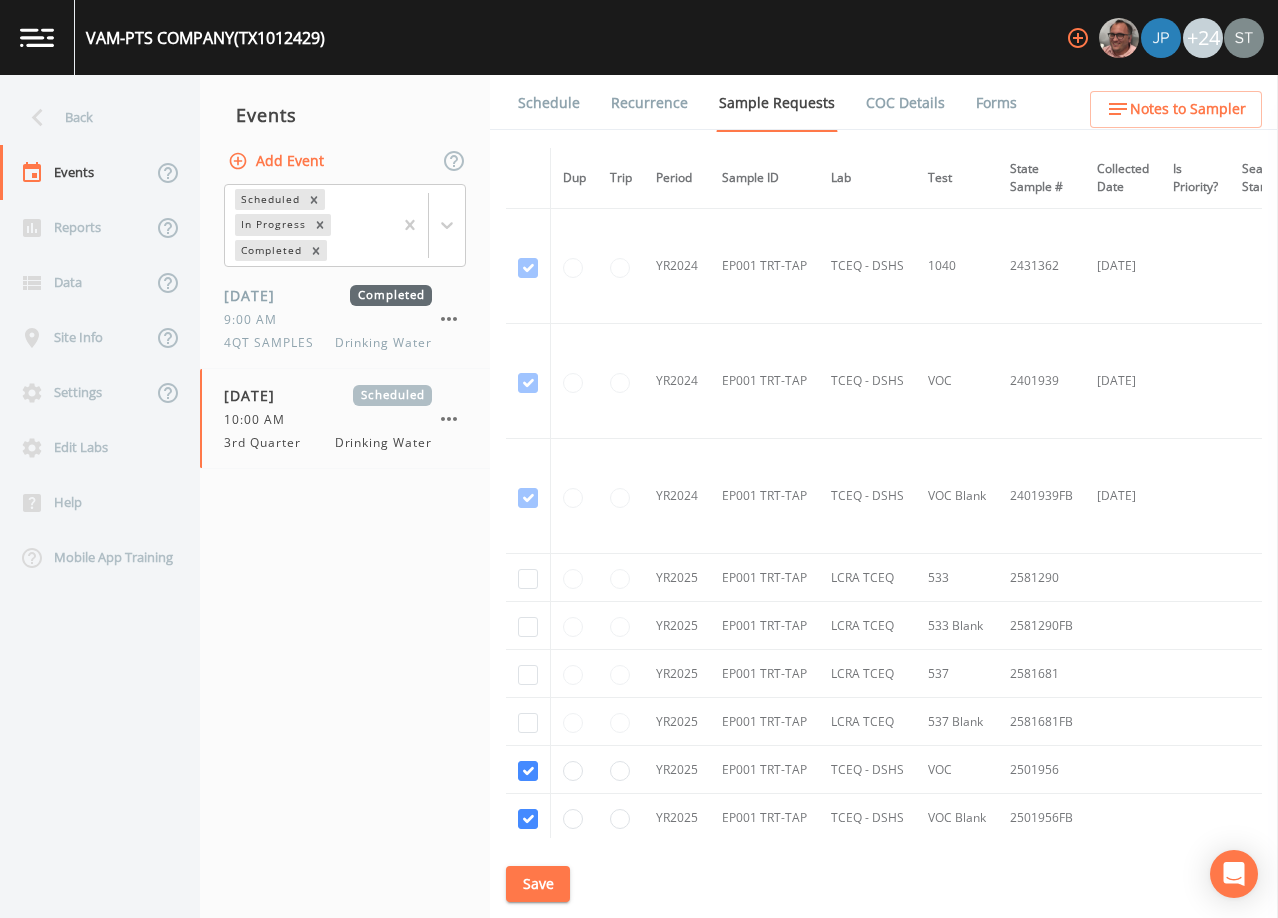 click on "Schedule" at bounding box center [549, 103] 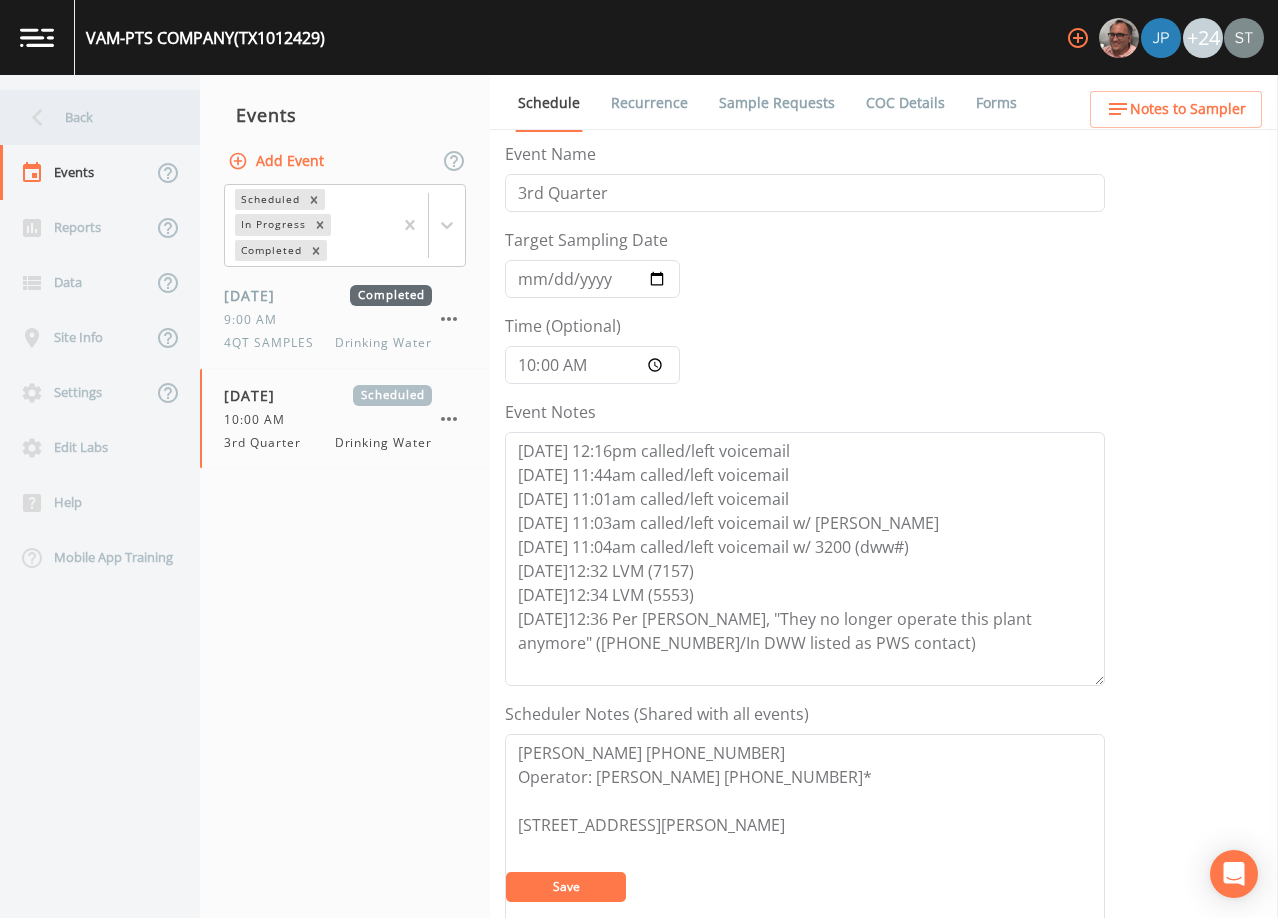 click on "Back" at bounding box center [90, 117] 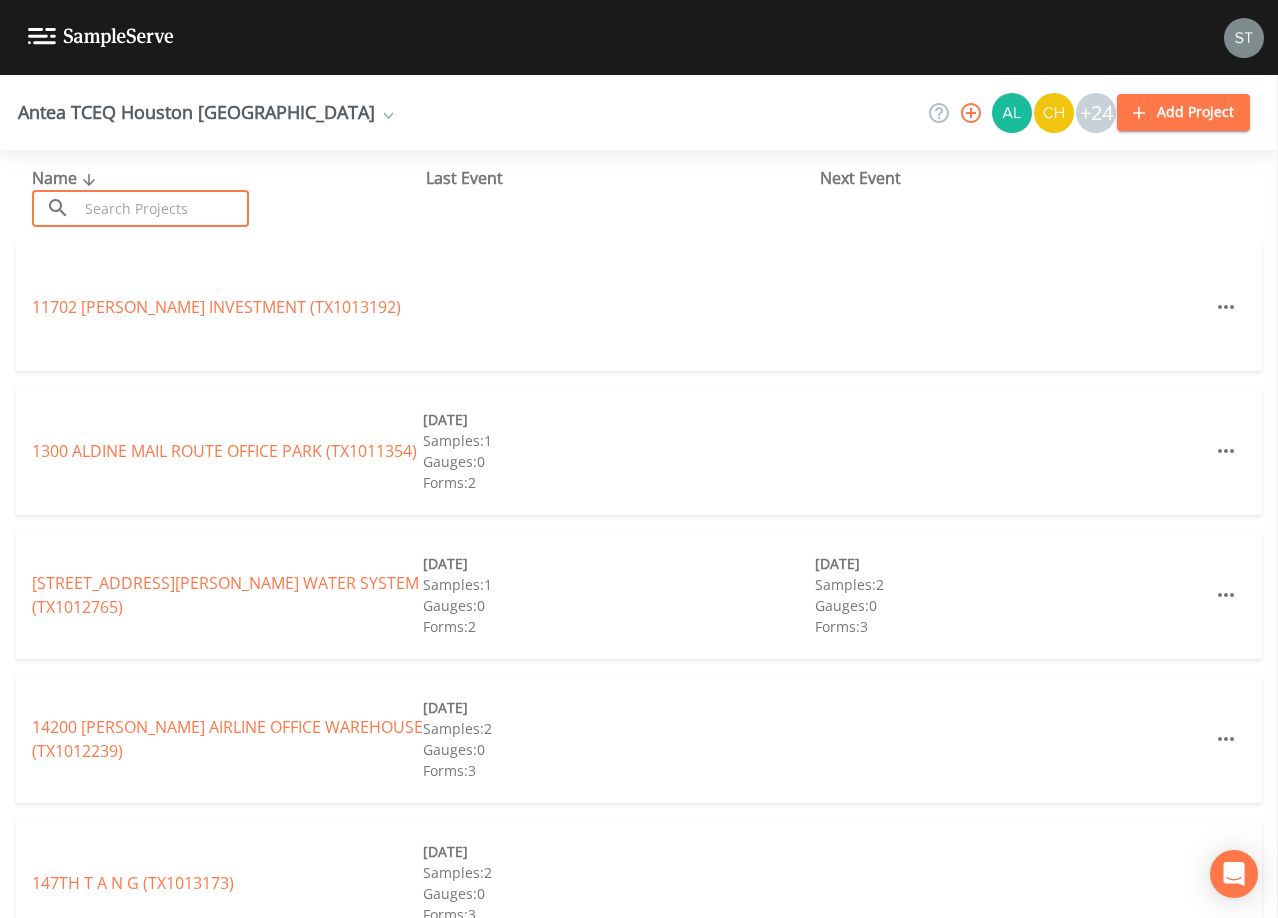 click at bounding box center [163, 208] 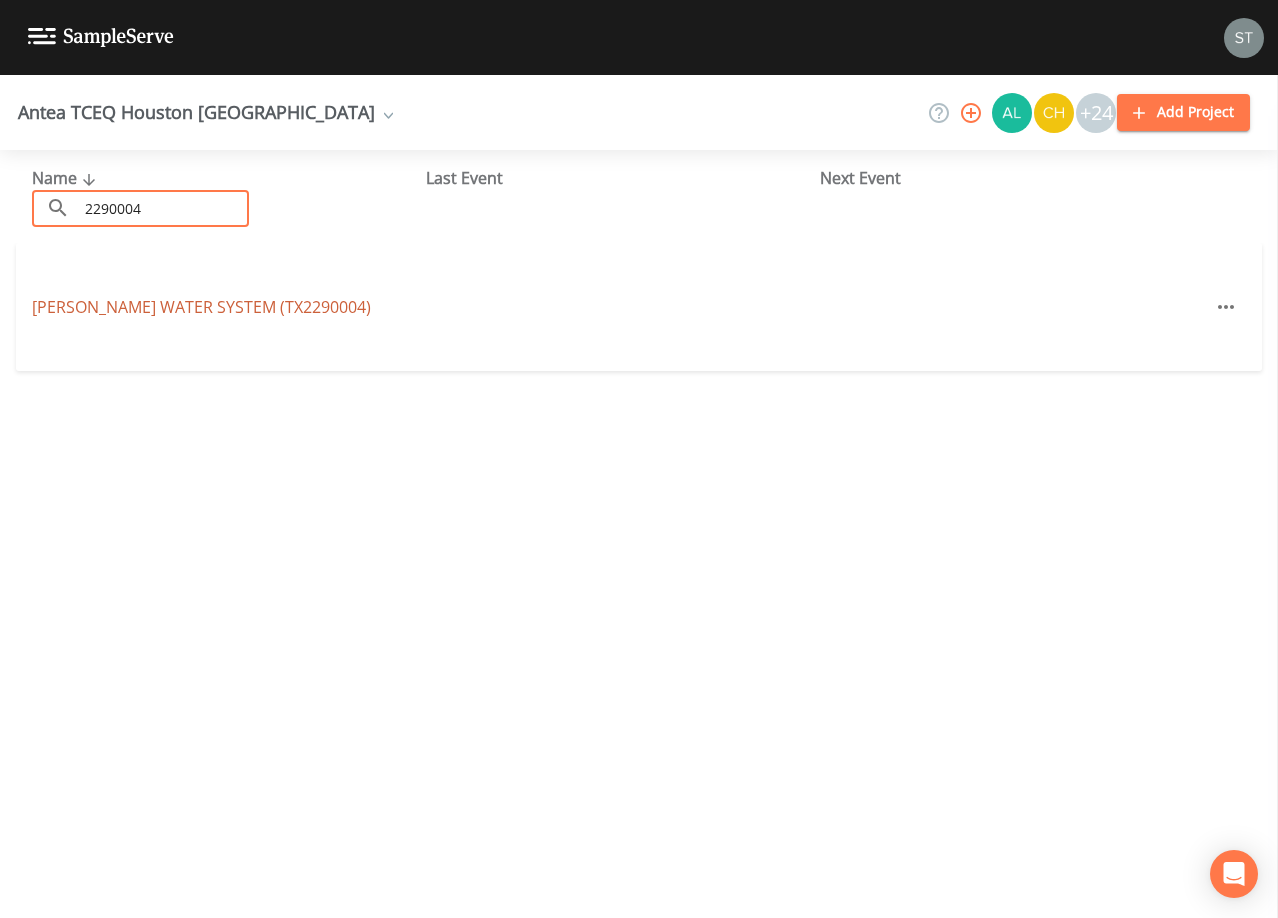 type on "2290004" 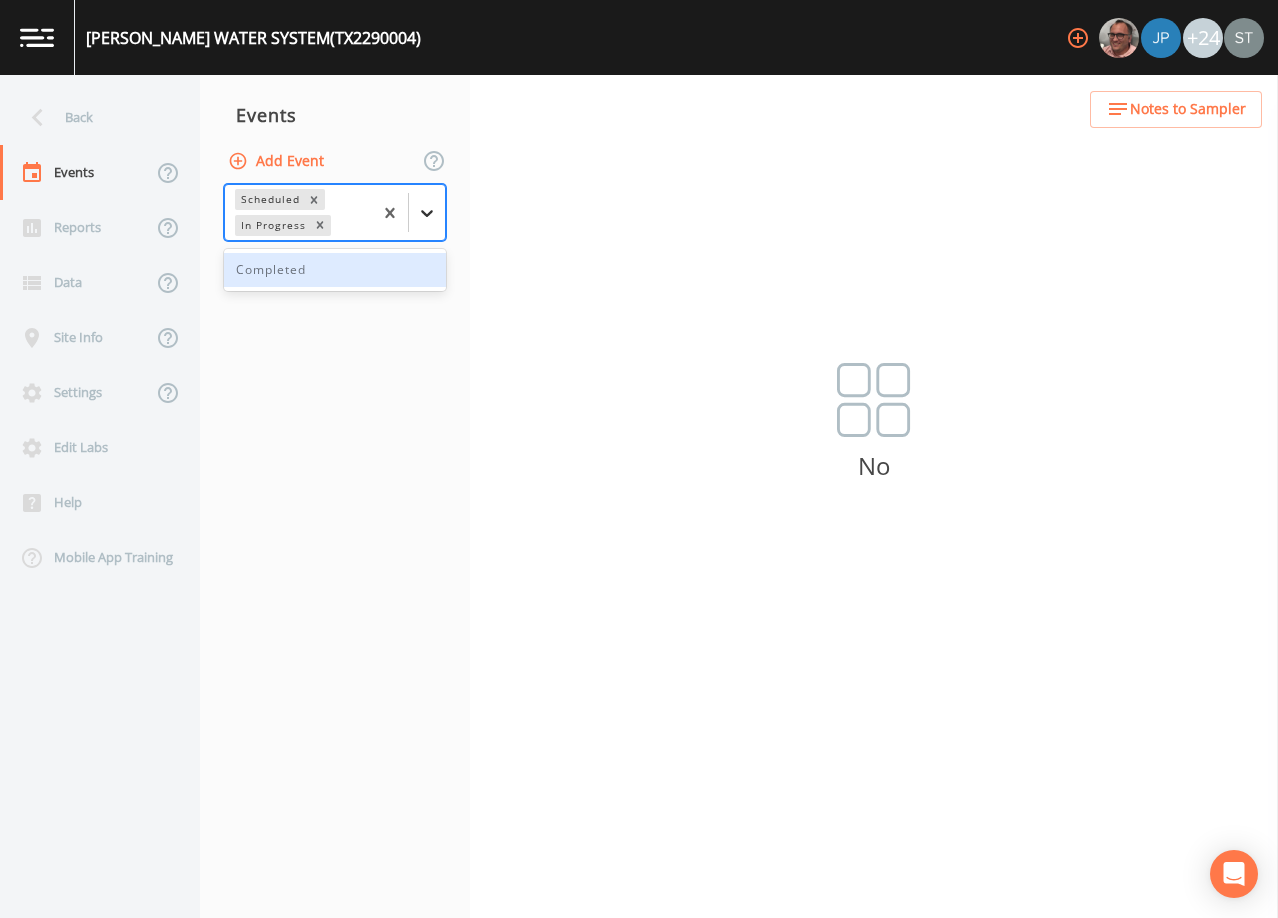 click 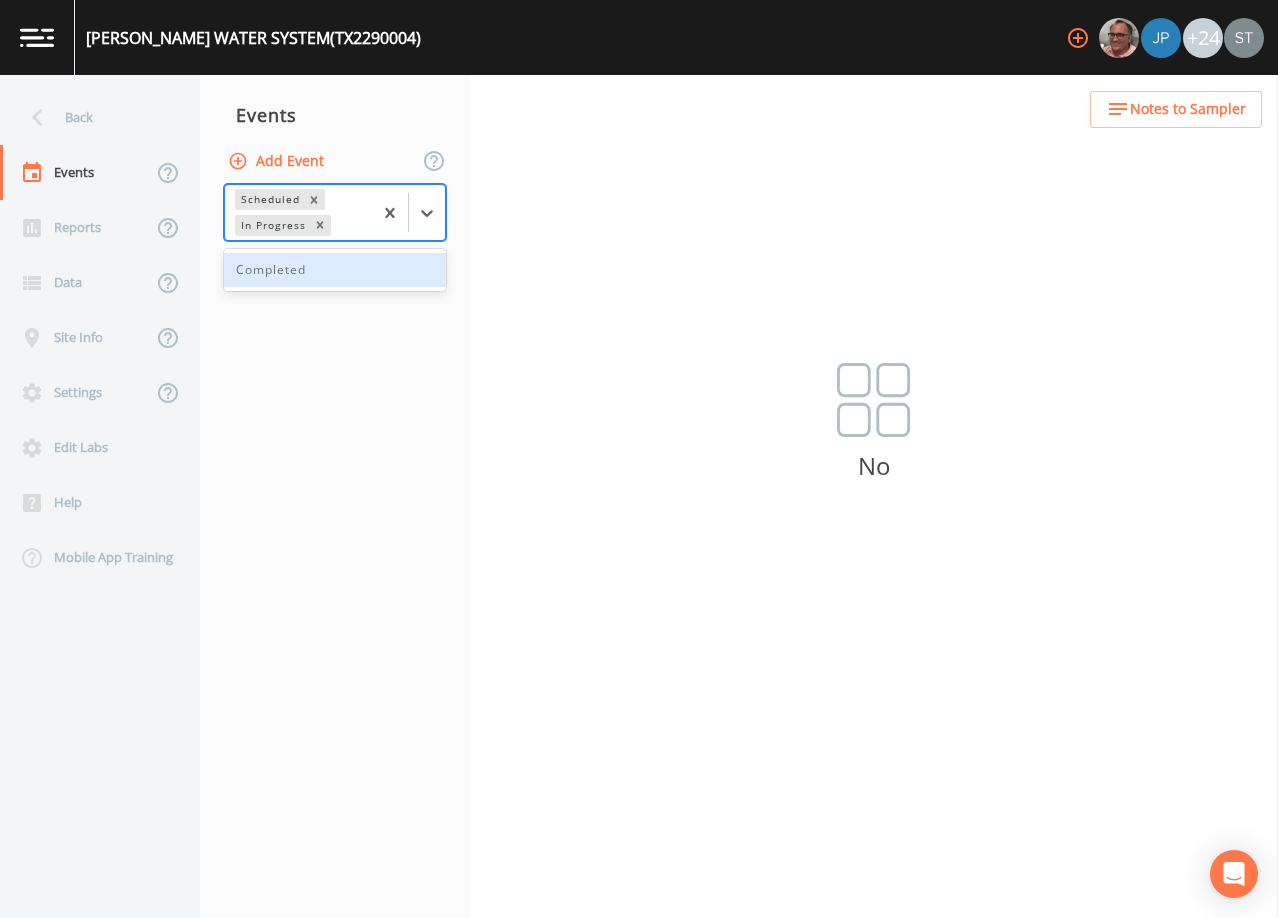 click on "Completed" at bounding box center (335, 270) 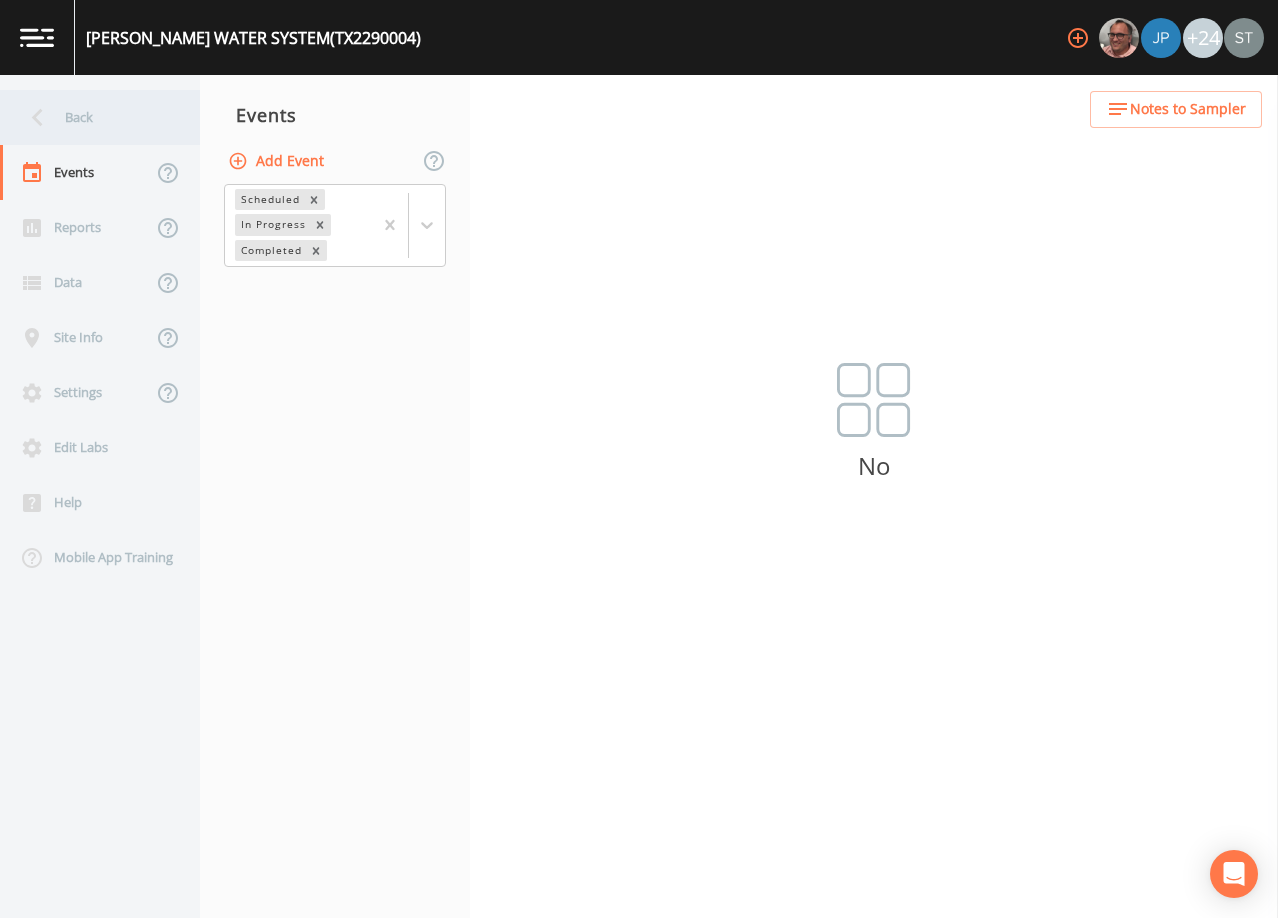 click on "Back" at bounding box center [90, 117] 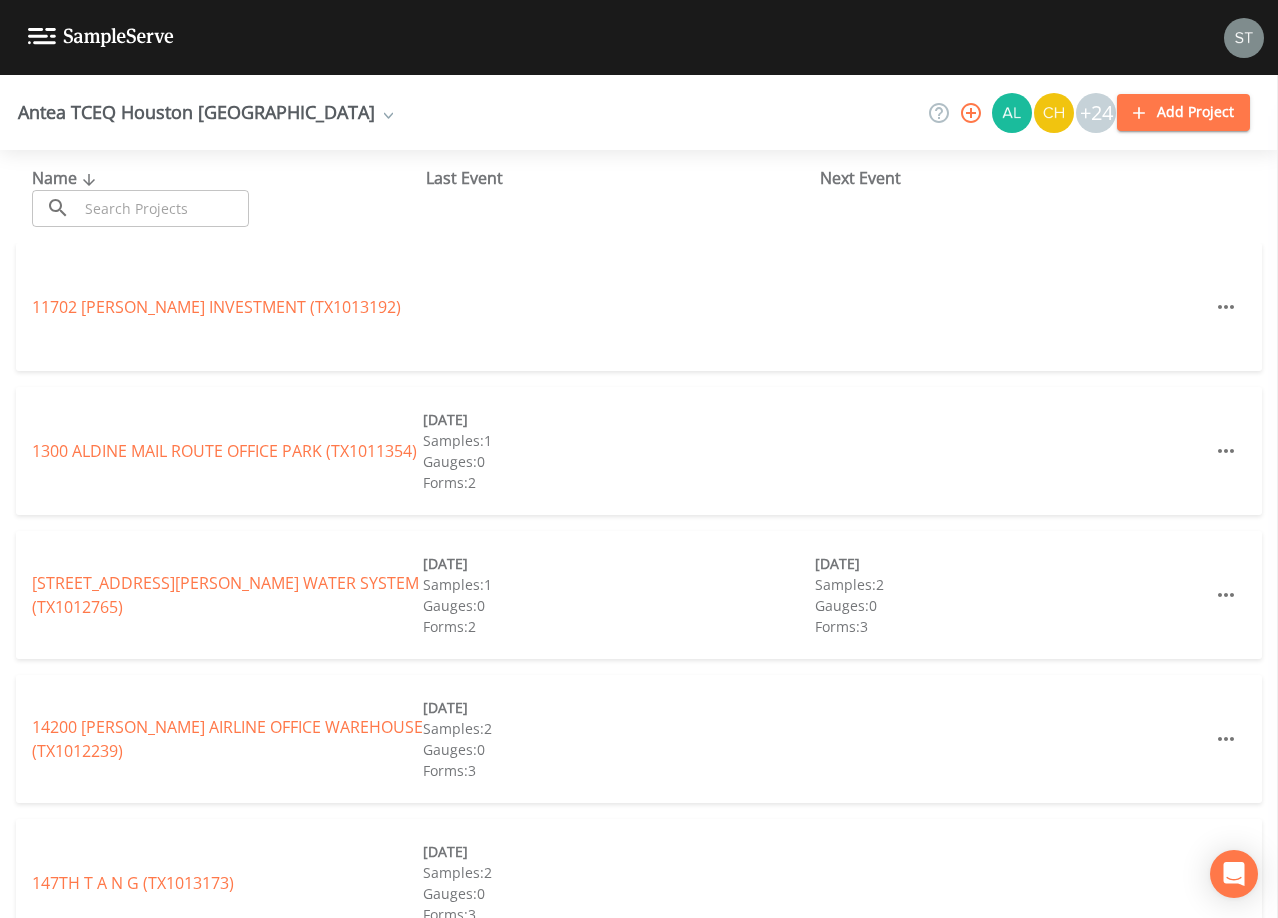 click at bounding box center (163, 208) 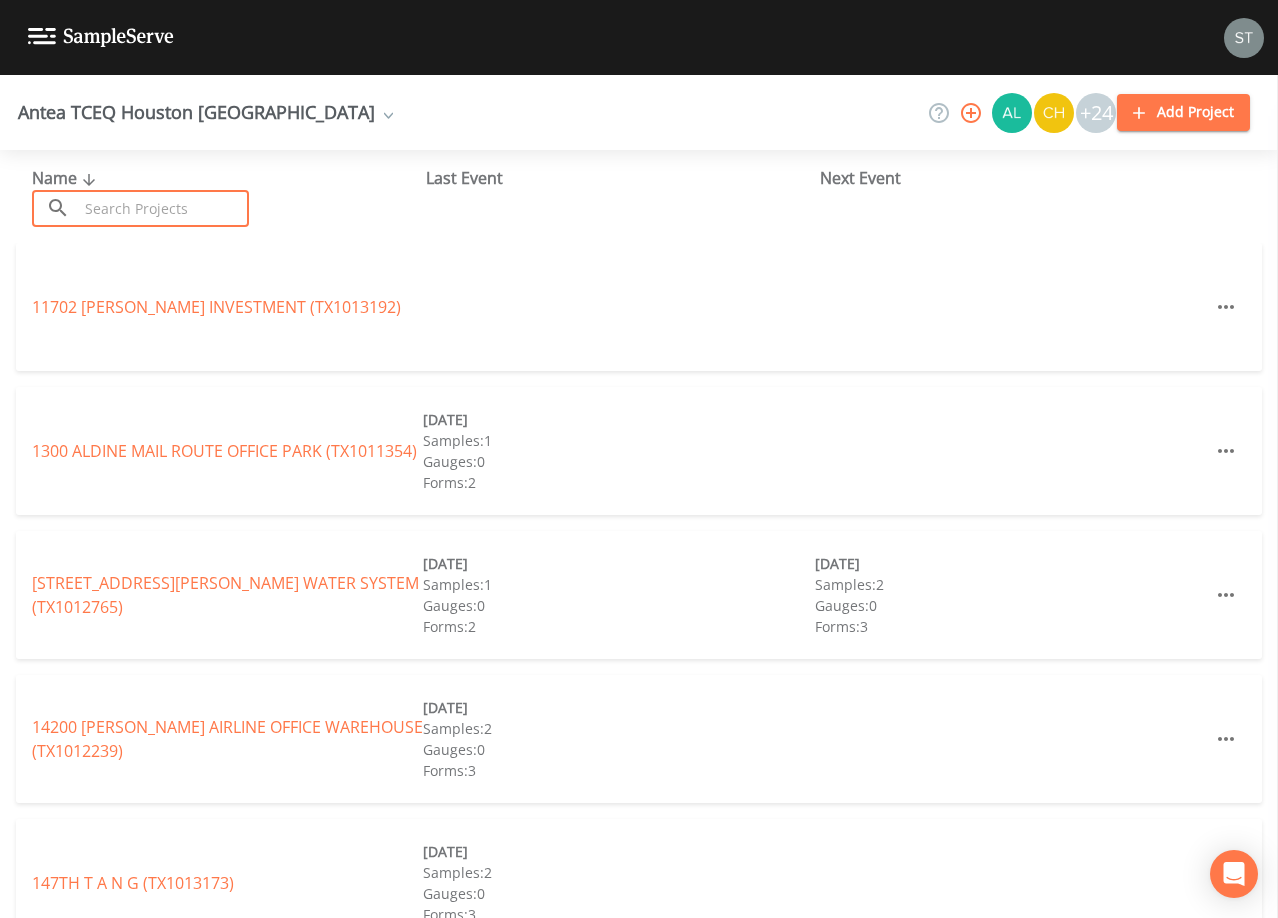 type on "0" 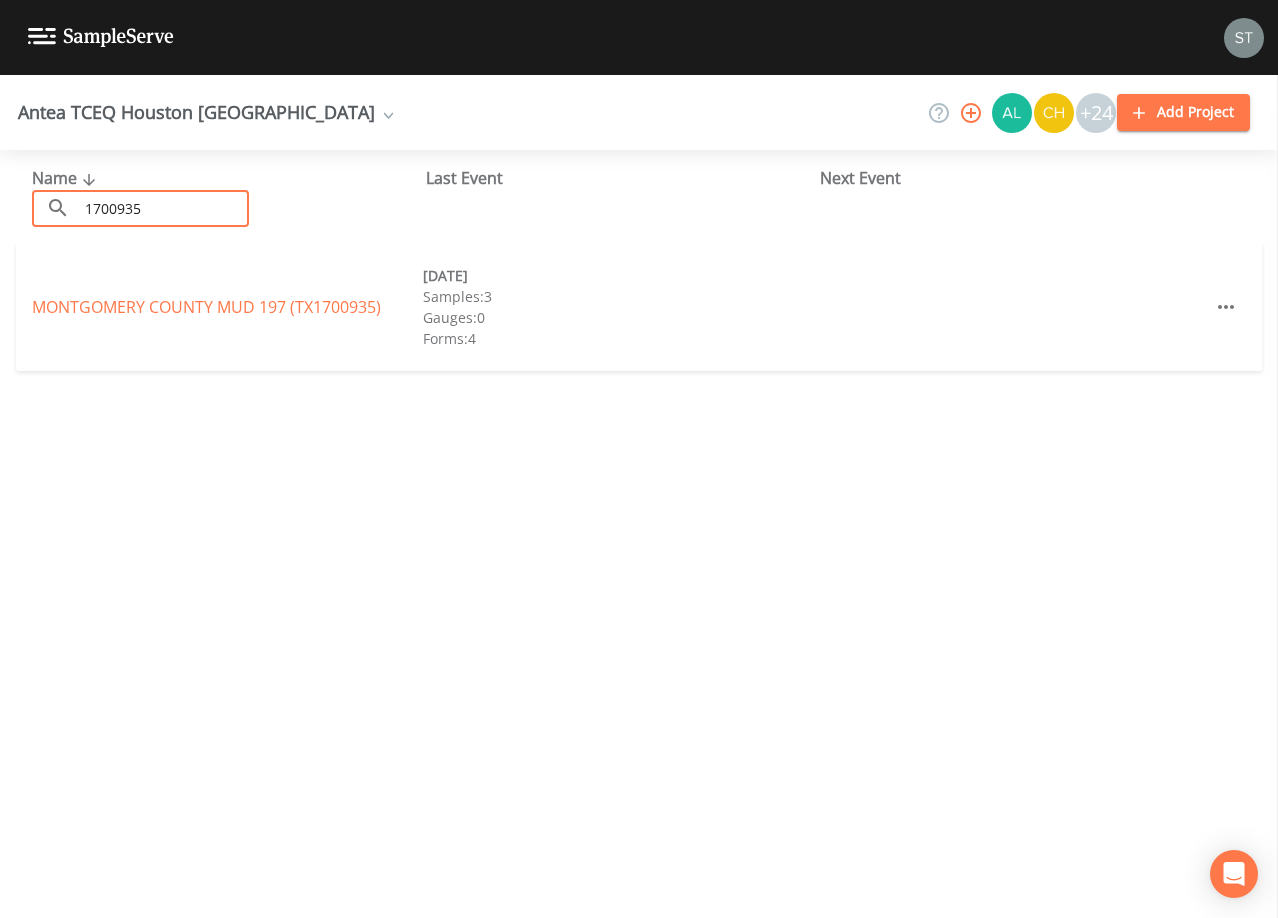 type on "1700935" 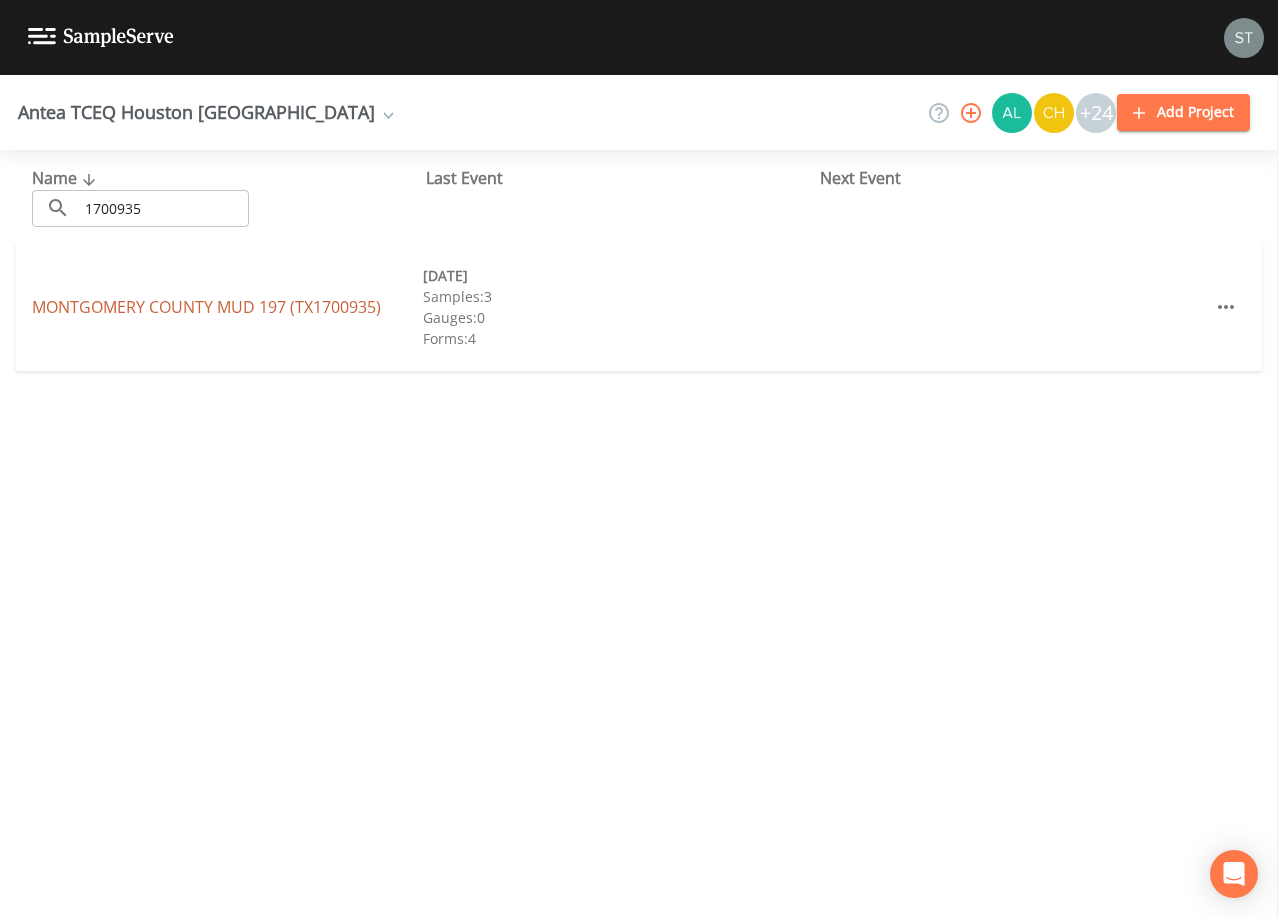 click on "[GEOGRAPHIC_DATA] 197   (TX1700935)" at bounding box center [206, 307] 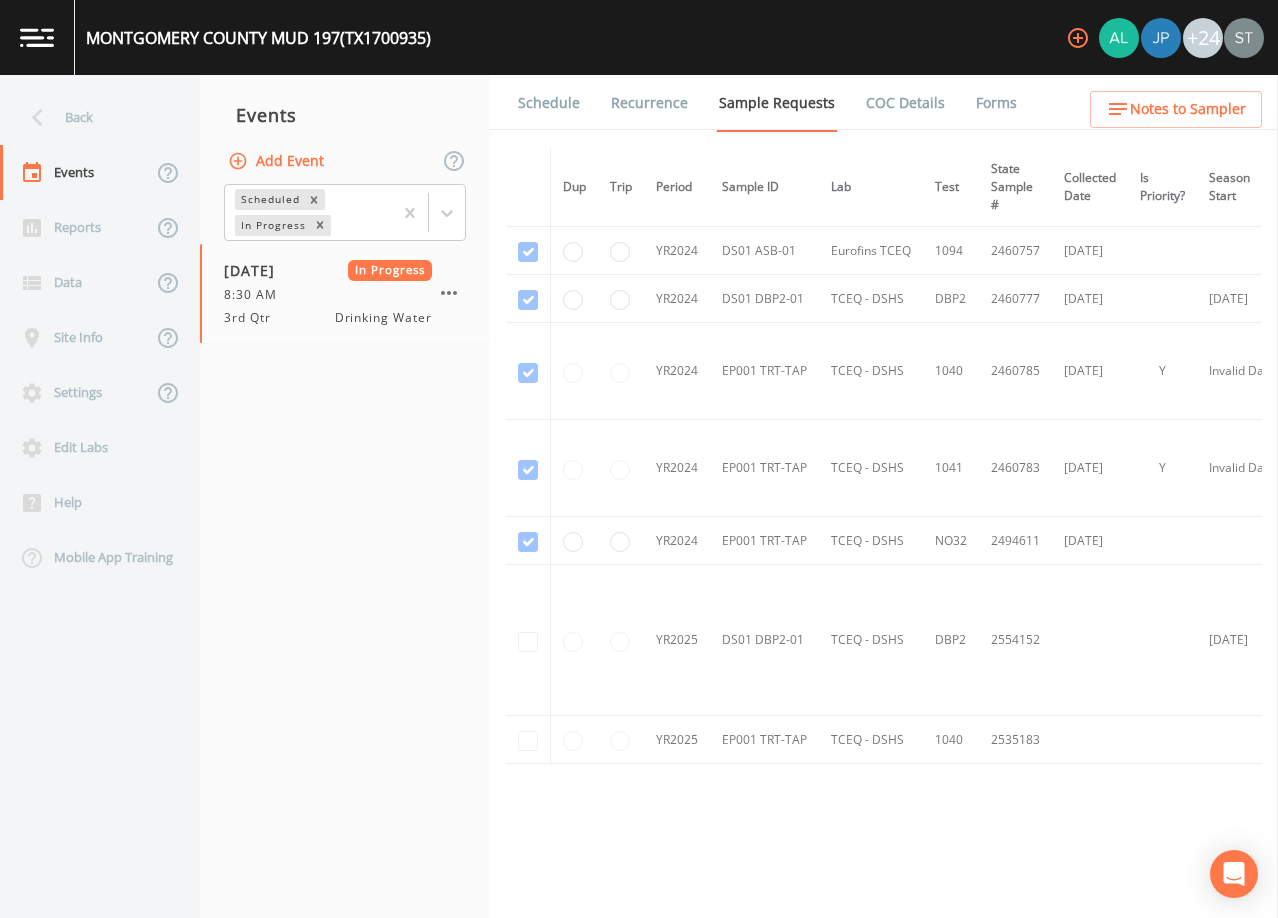 click on "Schedule" at bounding box center [549, 103] 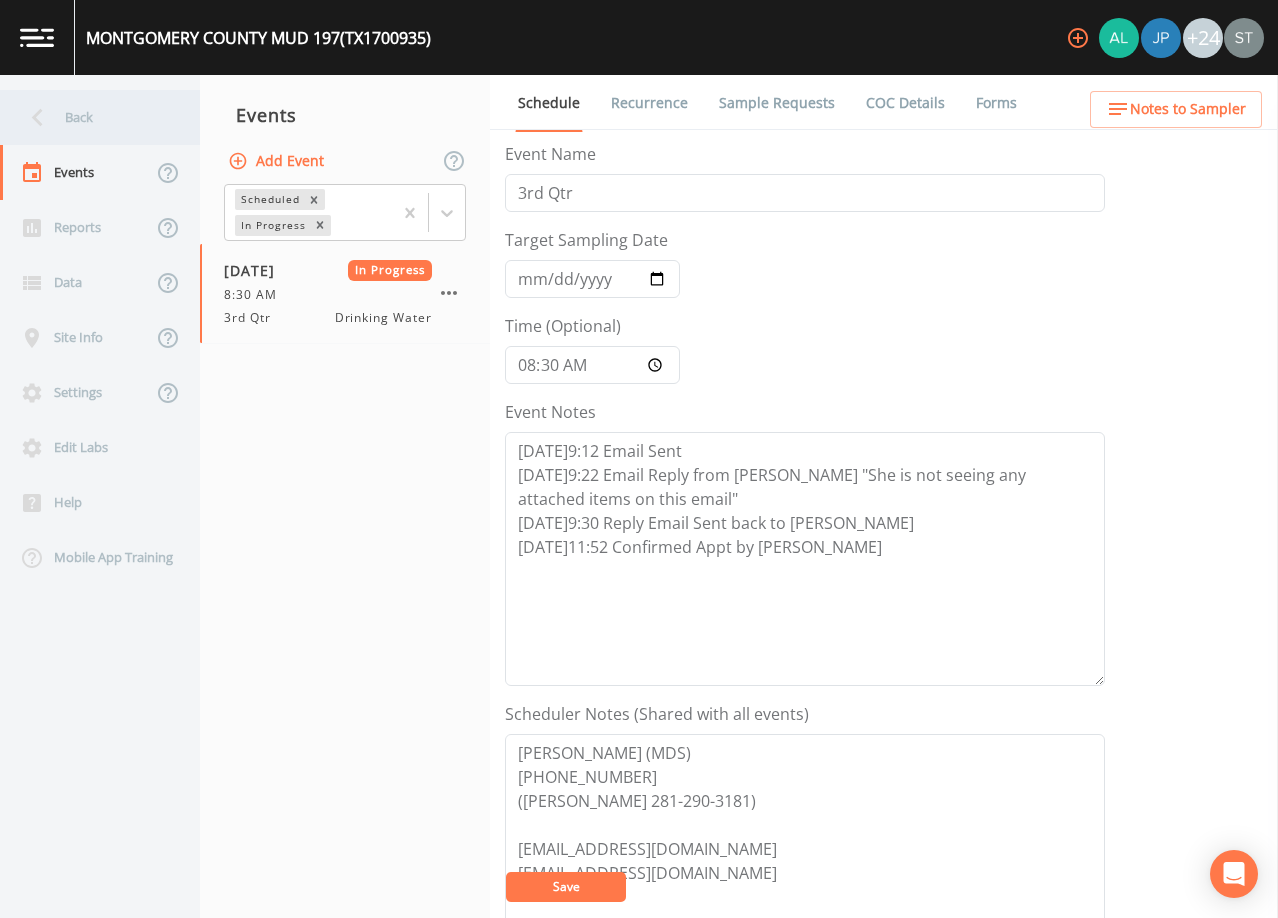 click on "Back" at bounding box center (90, 117) 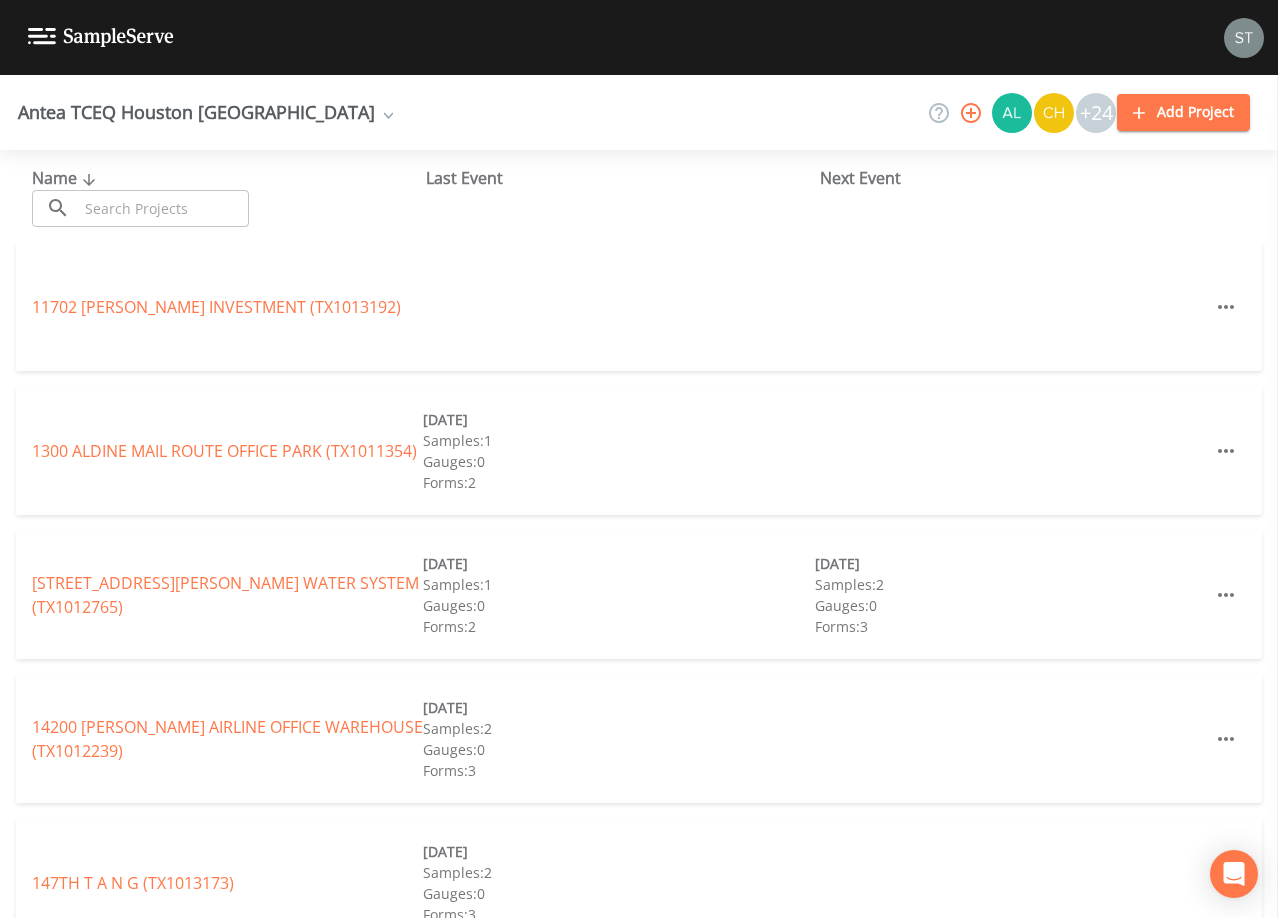 click at bounding box center [163, 208] 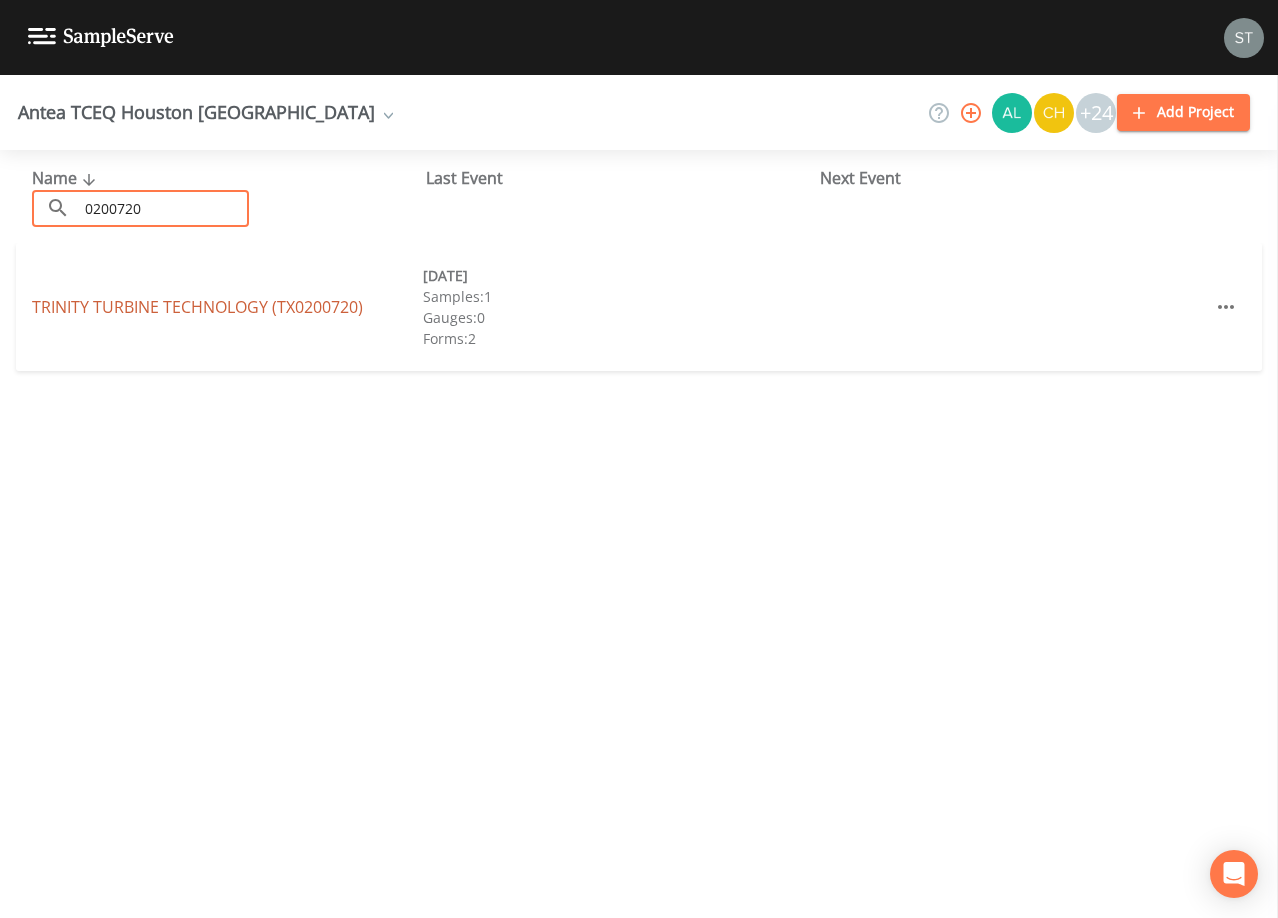 type on "0200720" 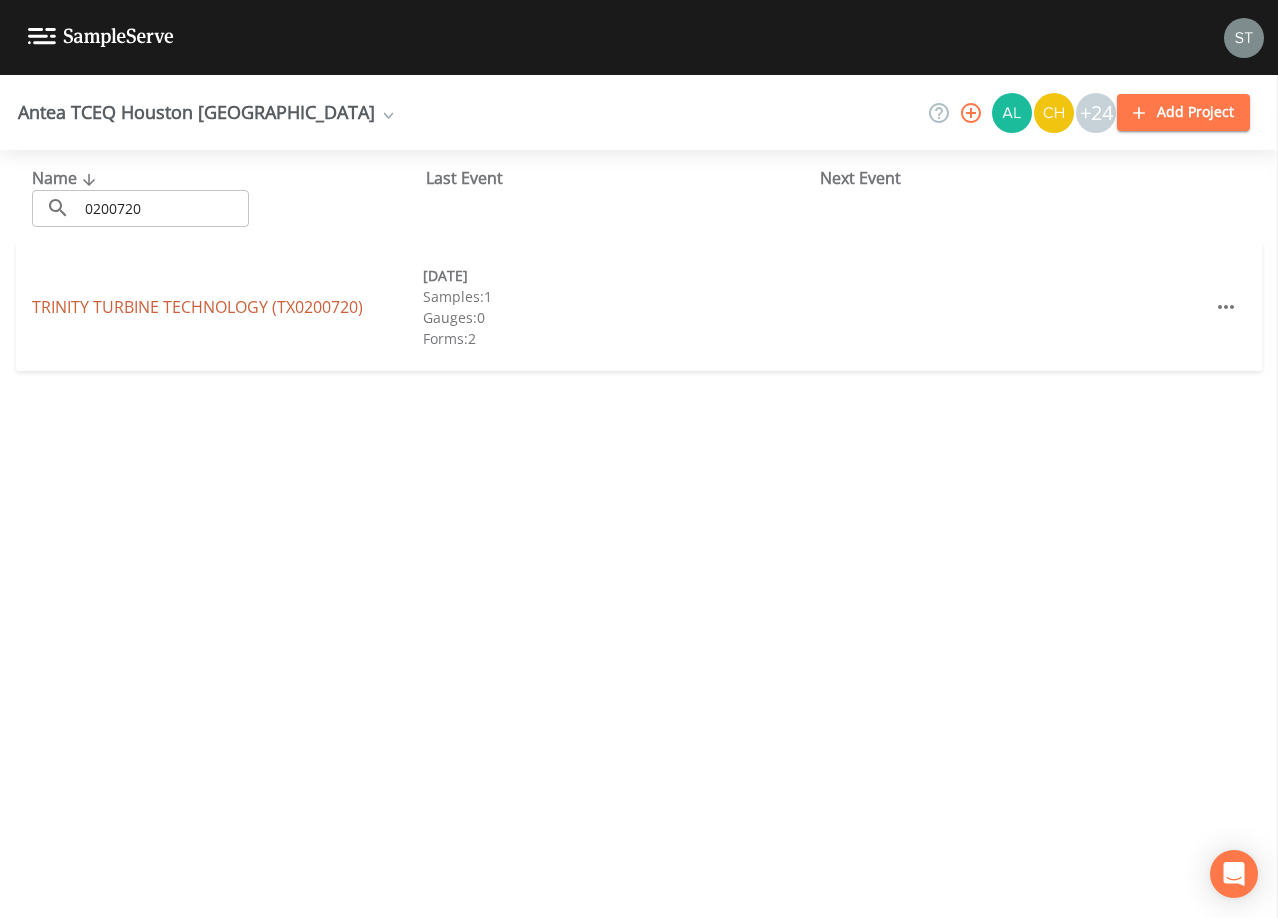 click on "TRINITY TURBINE TECHNOLOGY   (TX0200720)" at bounding box center (197, 307) 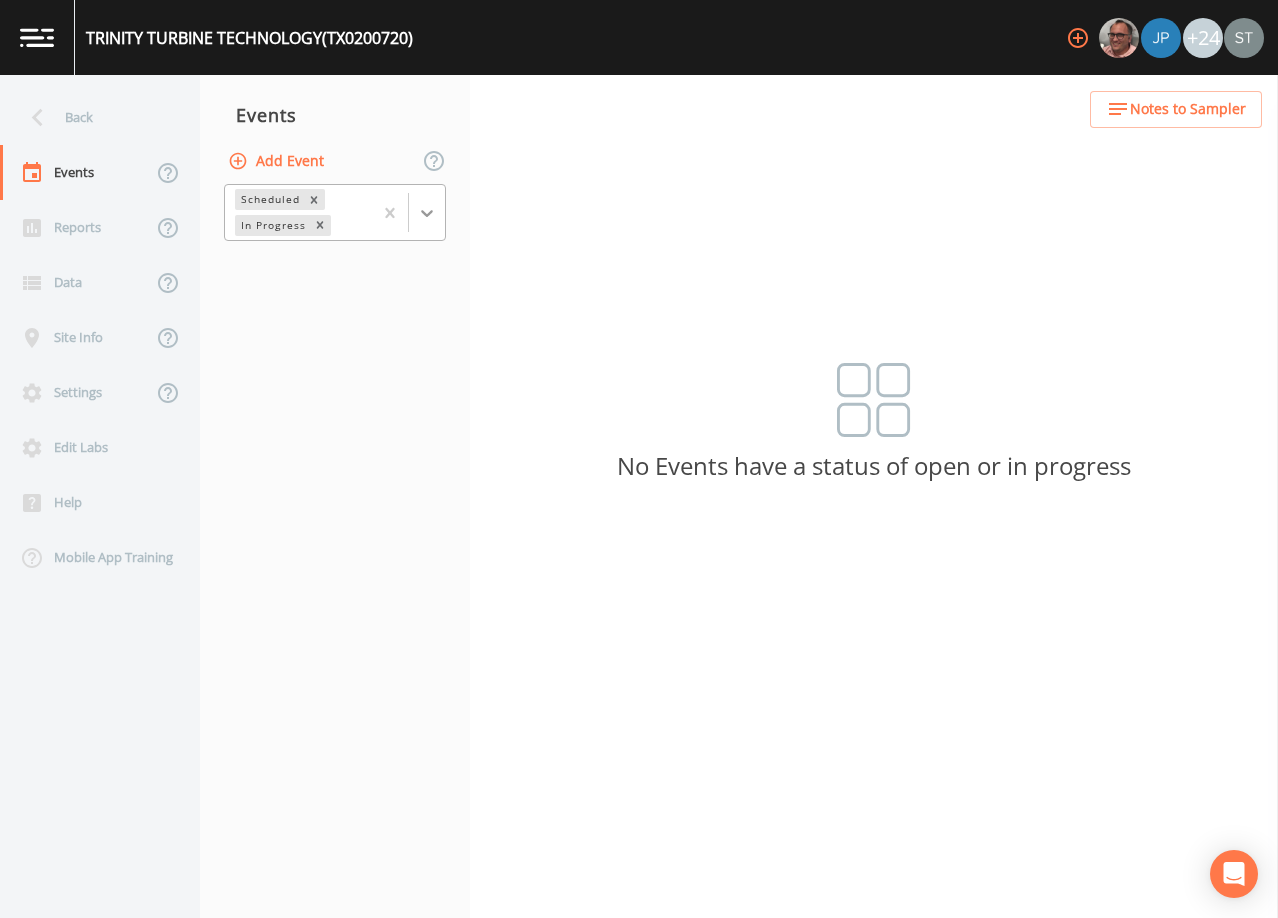 click at bounding box center (427, 213) 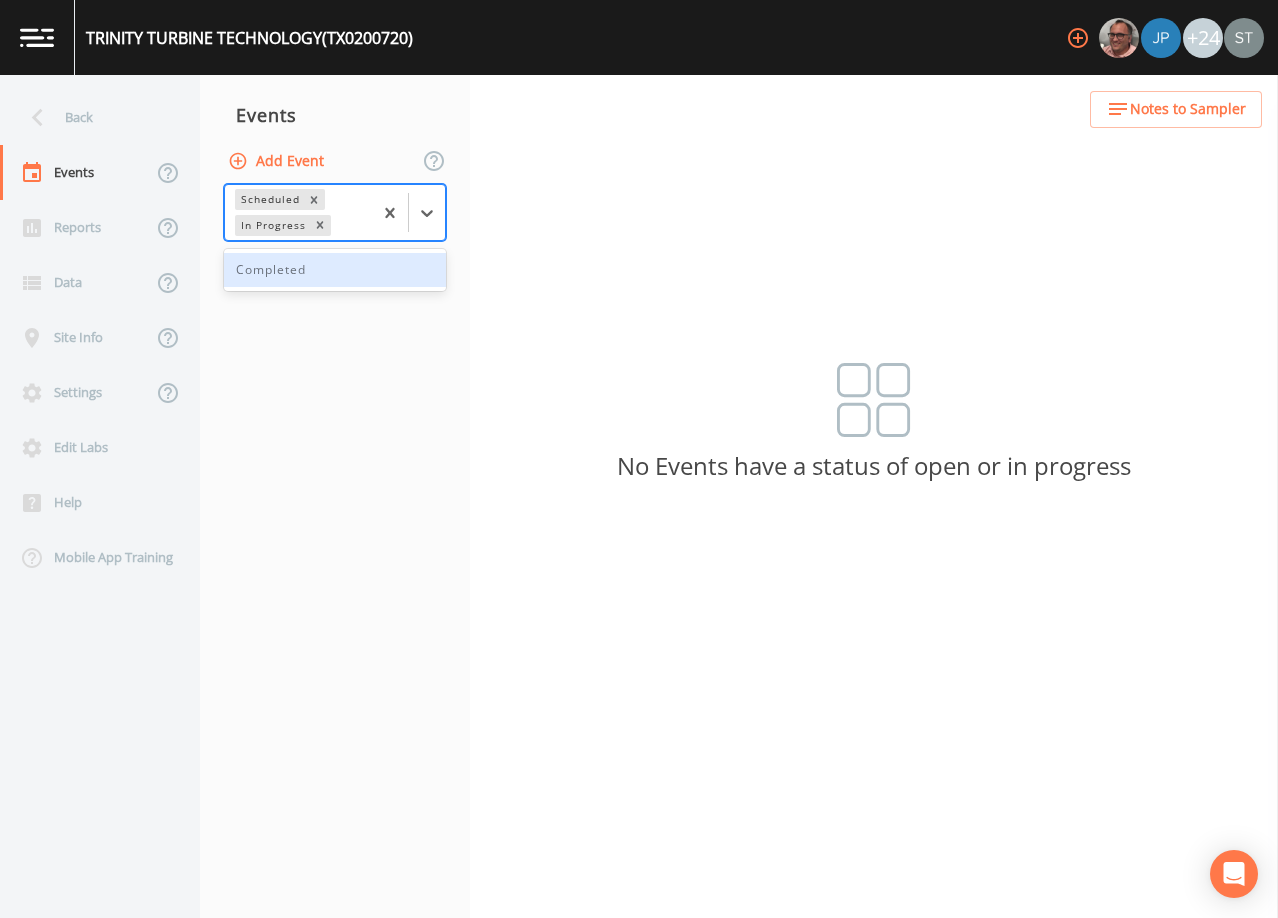 click on "Completed" at bounding box center (335, 270) 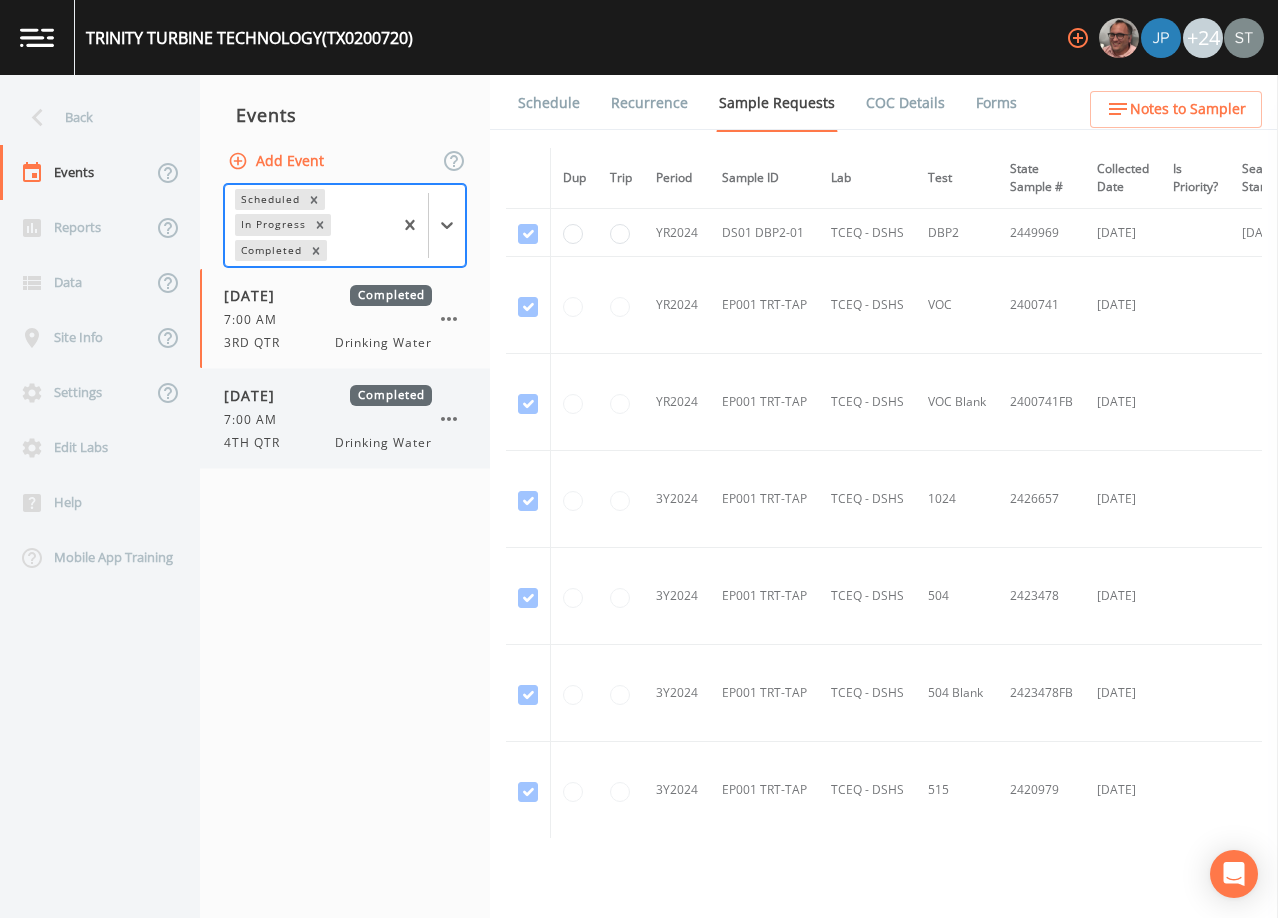 click on "7:00 AM" at bounding box center [328, 420] 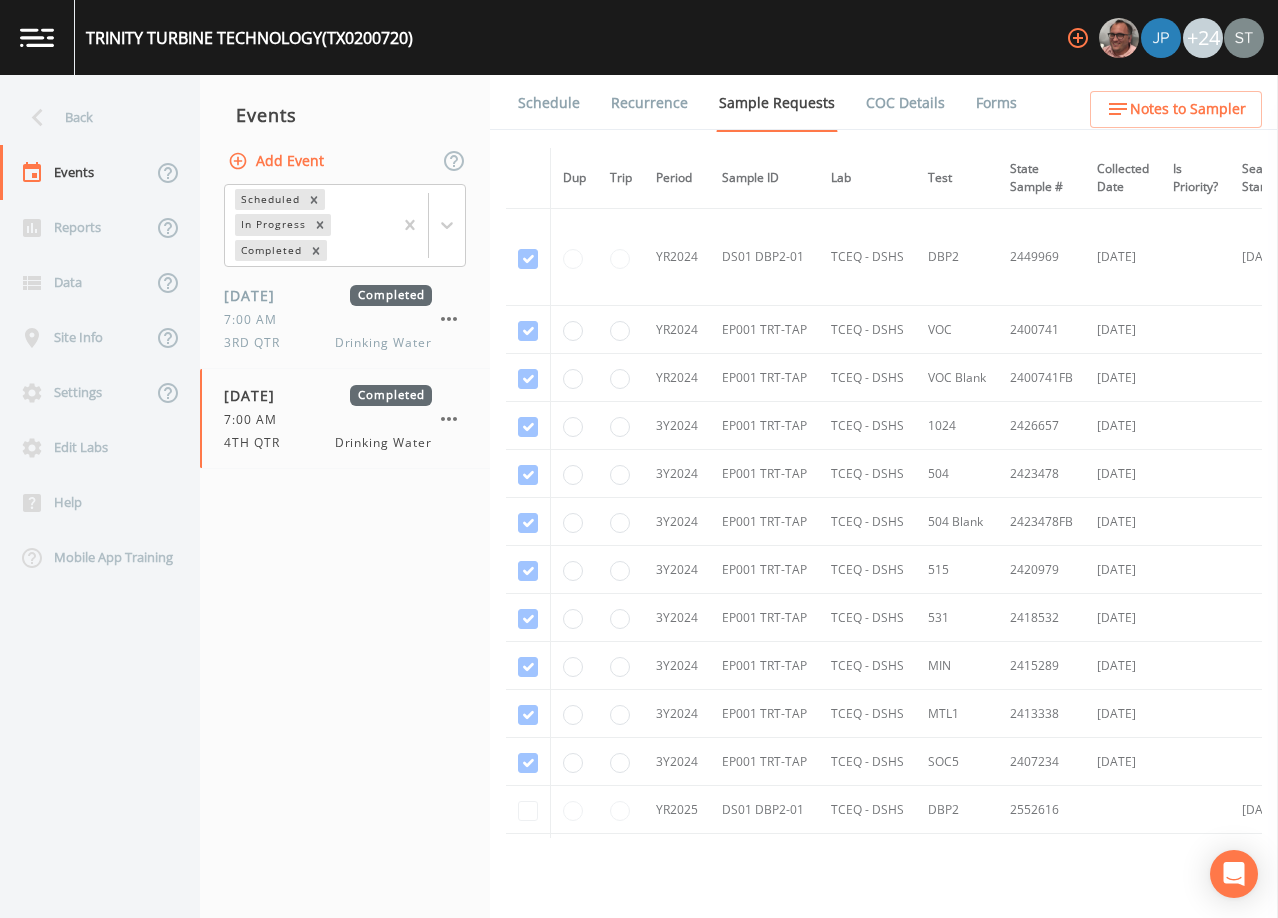 click on "Schedule" at bounding box center [549, 103] 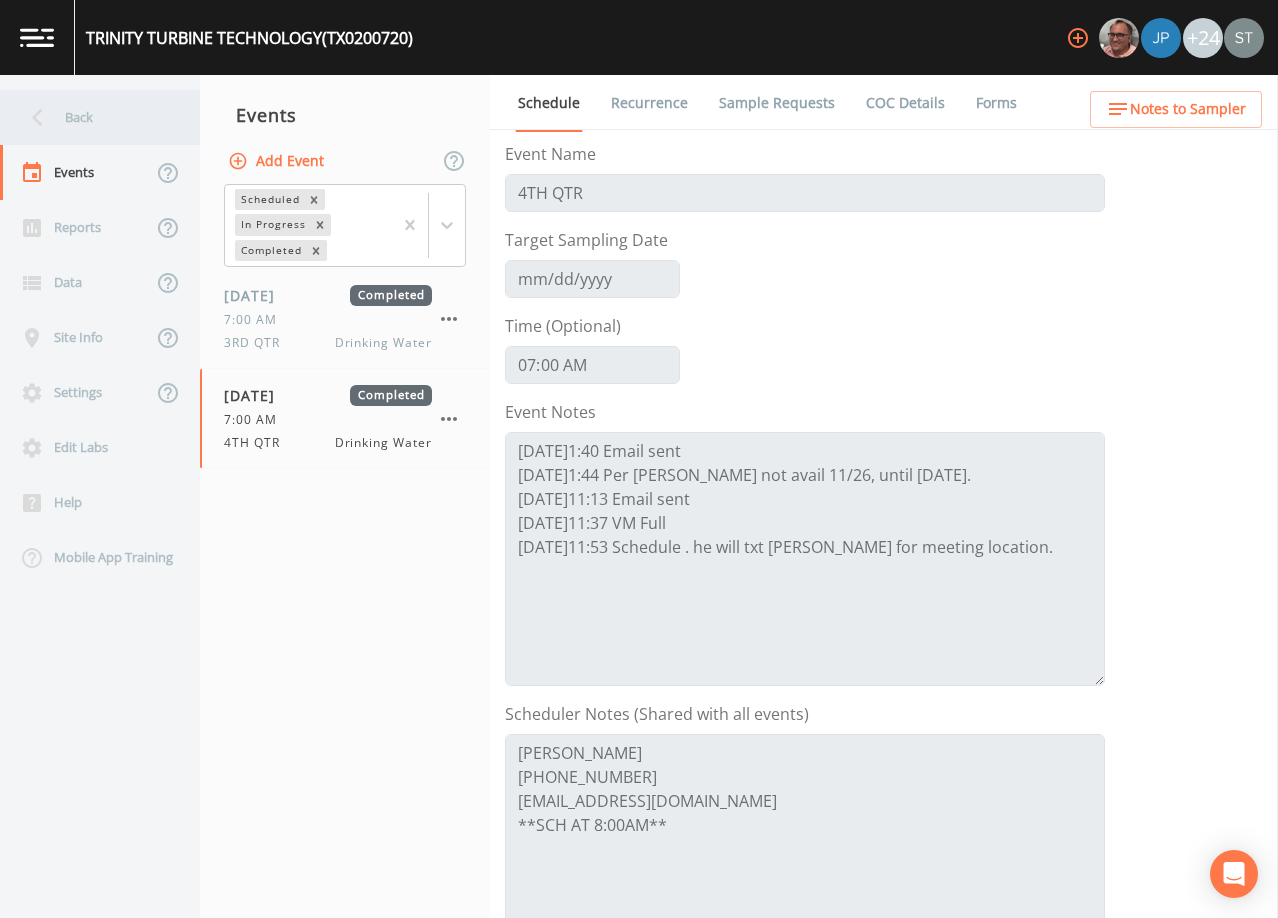 click on "Back" at bounding box center [90, 117] 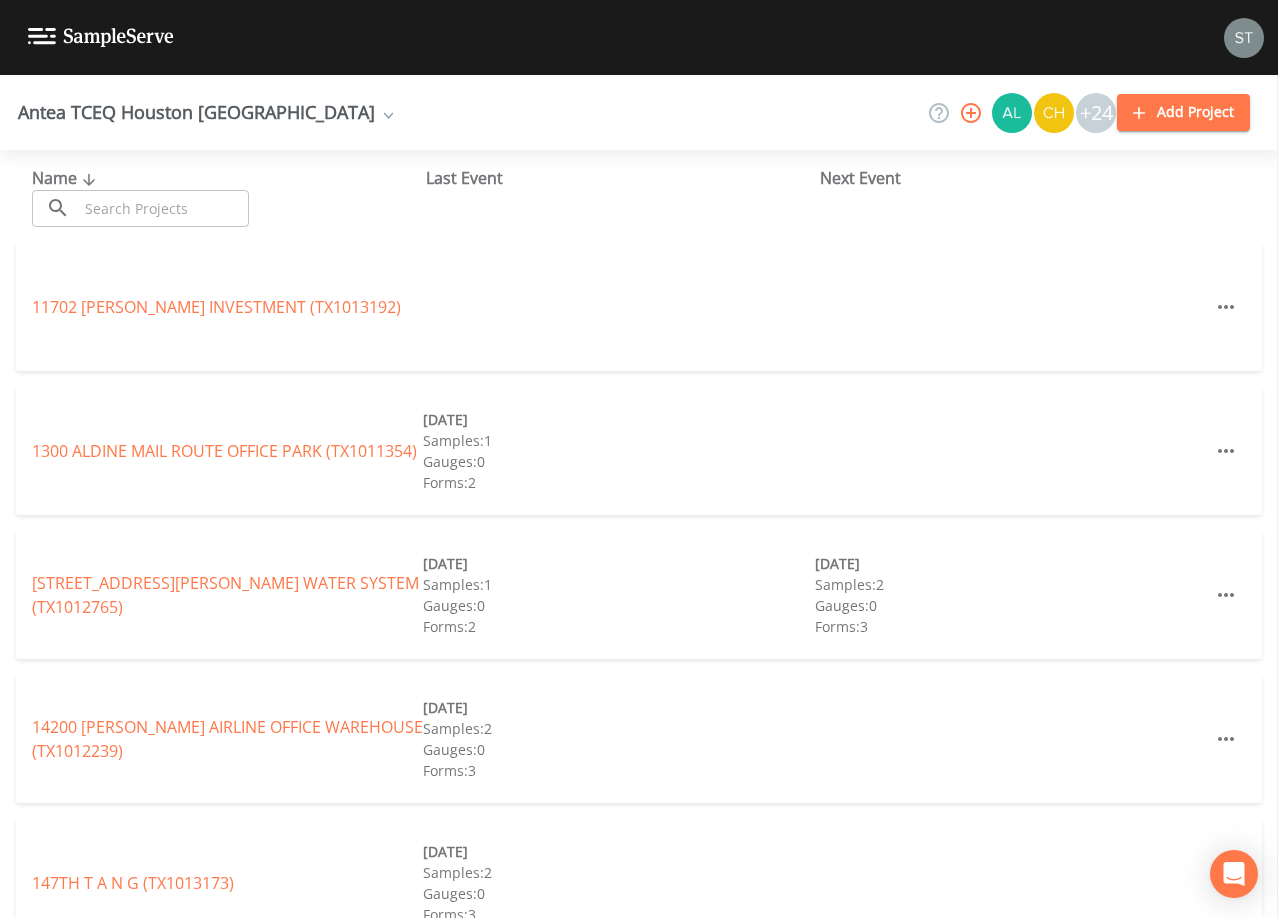 click at bounding box center [163, 208] 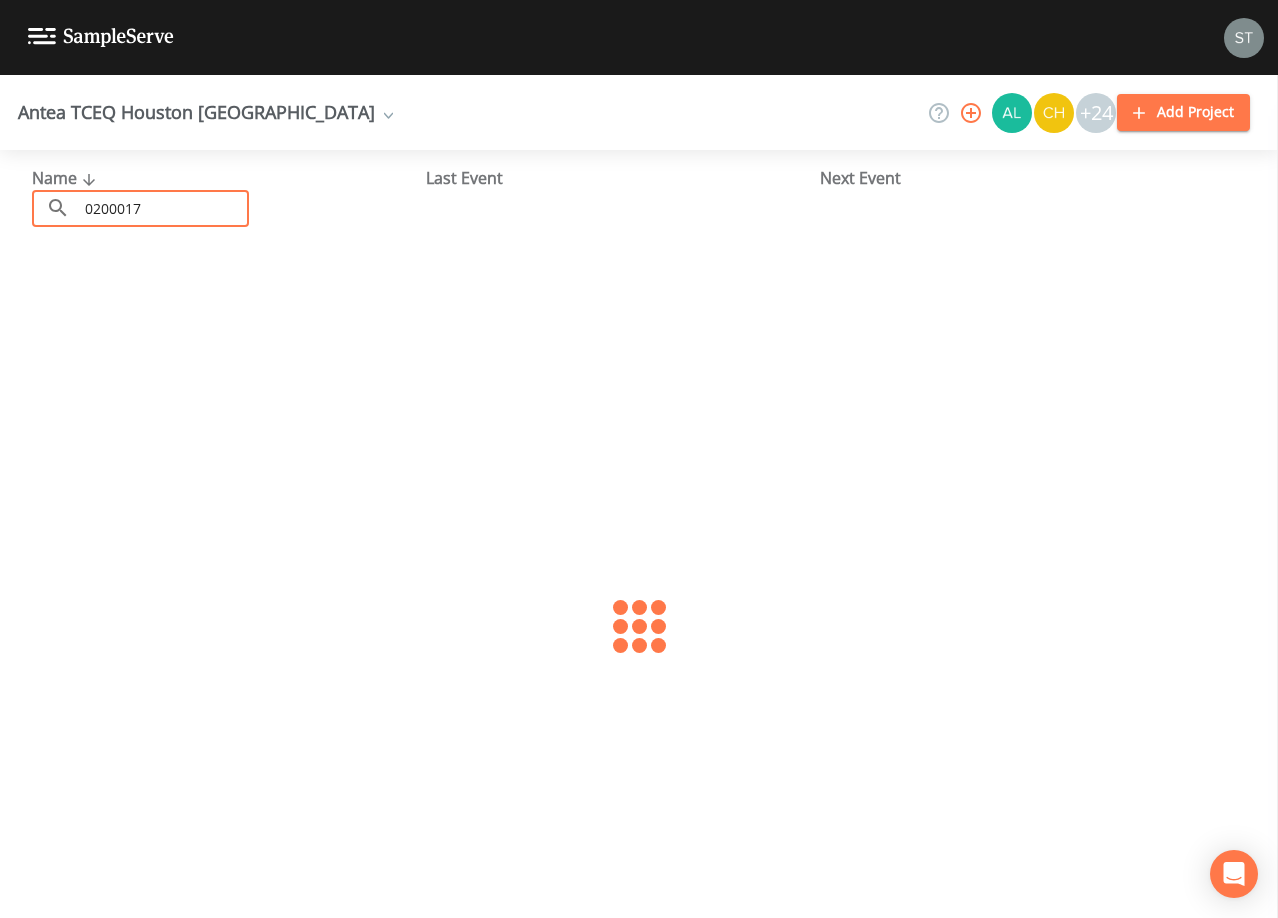 type on "0200017" 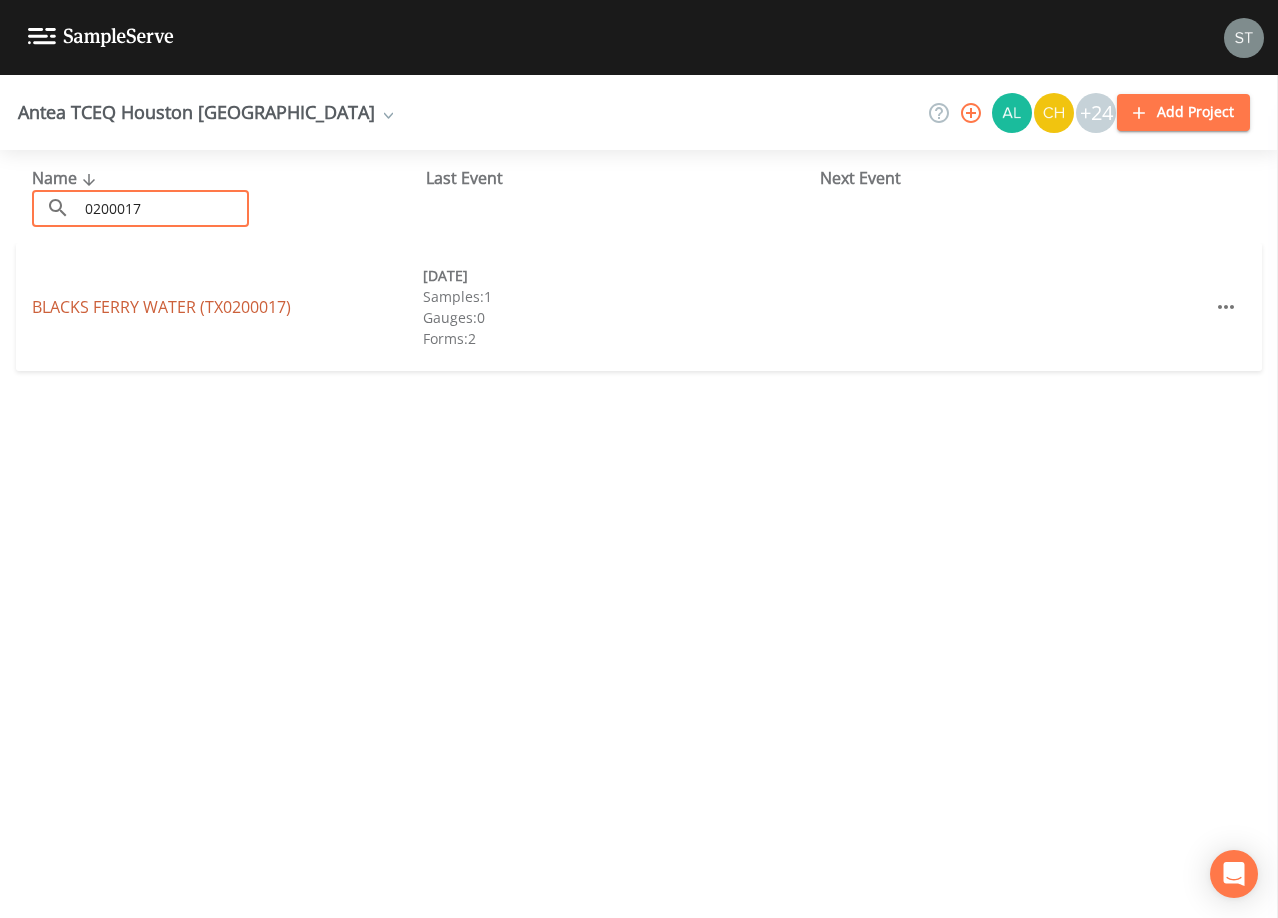 click on "[GEOGRAPHIC_DATA]   (TX0200017)" at bounding box center (161, 307) 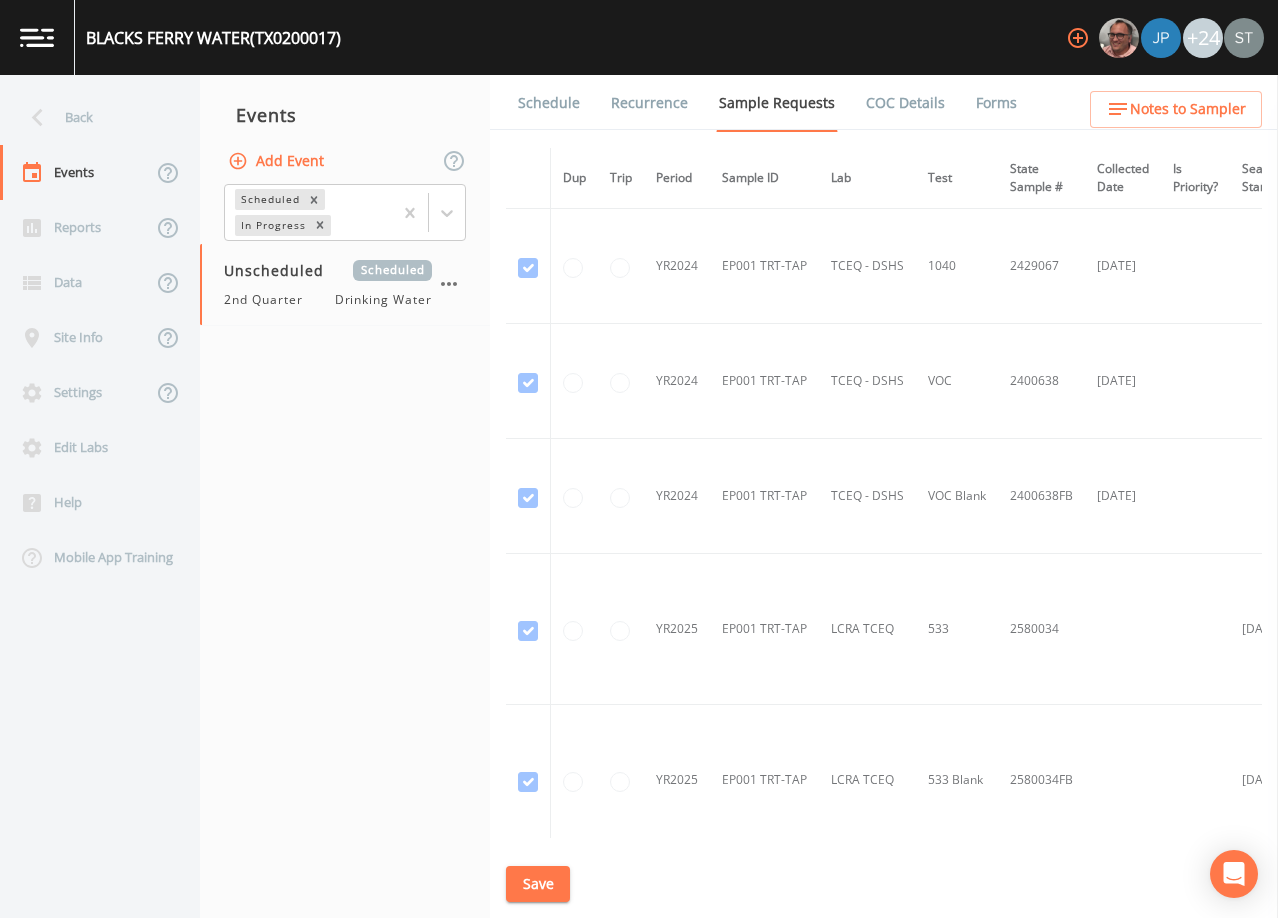 click on "Schedule" at bounding box center [549, 103] 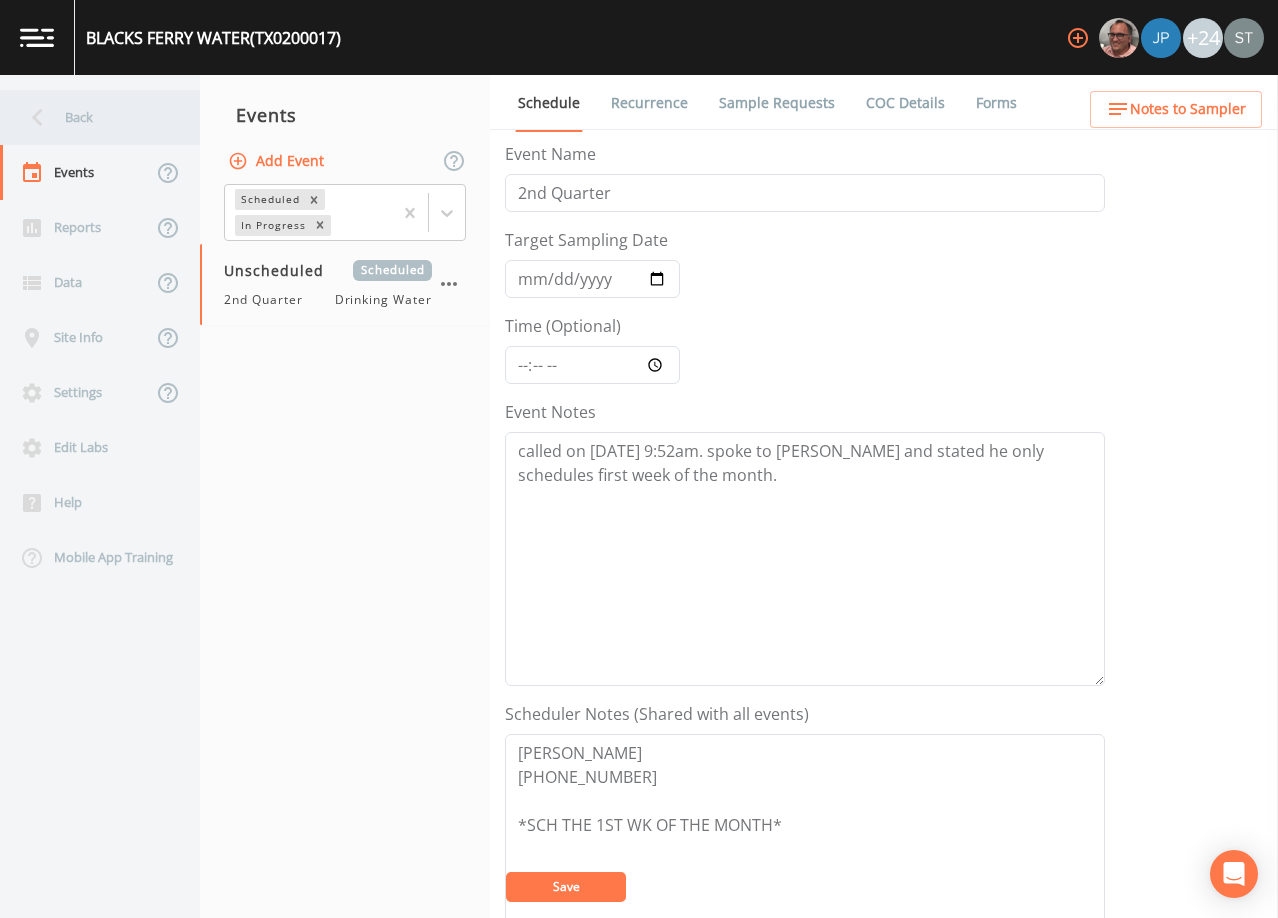 click on "Back" at bounding box center (90, 117) 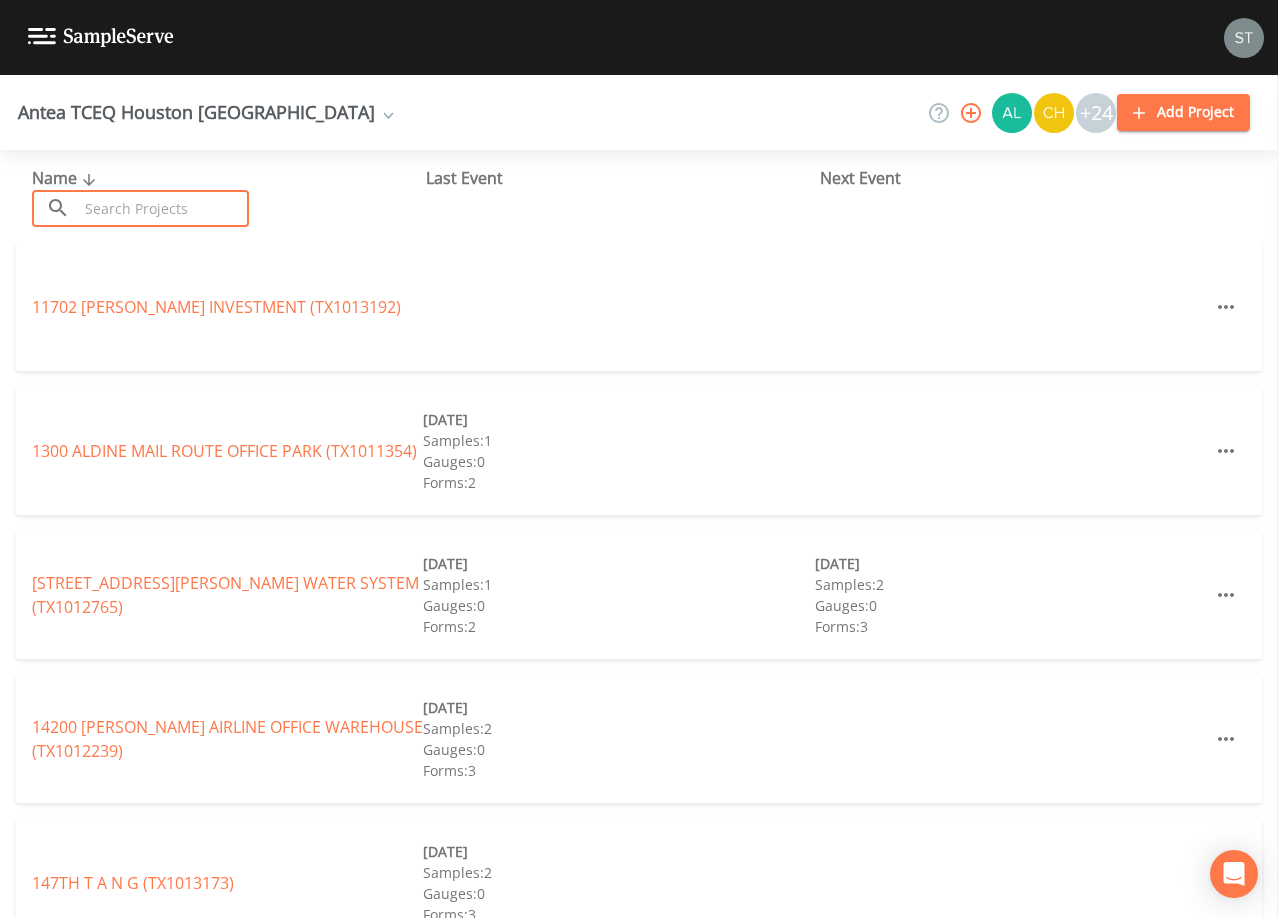 click at bounding box center (163, 208) 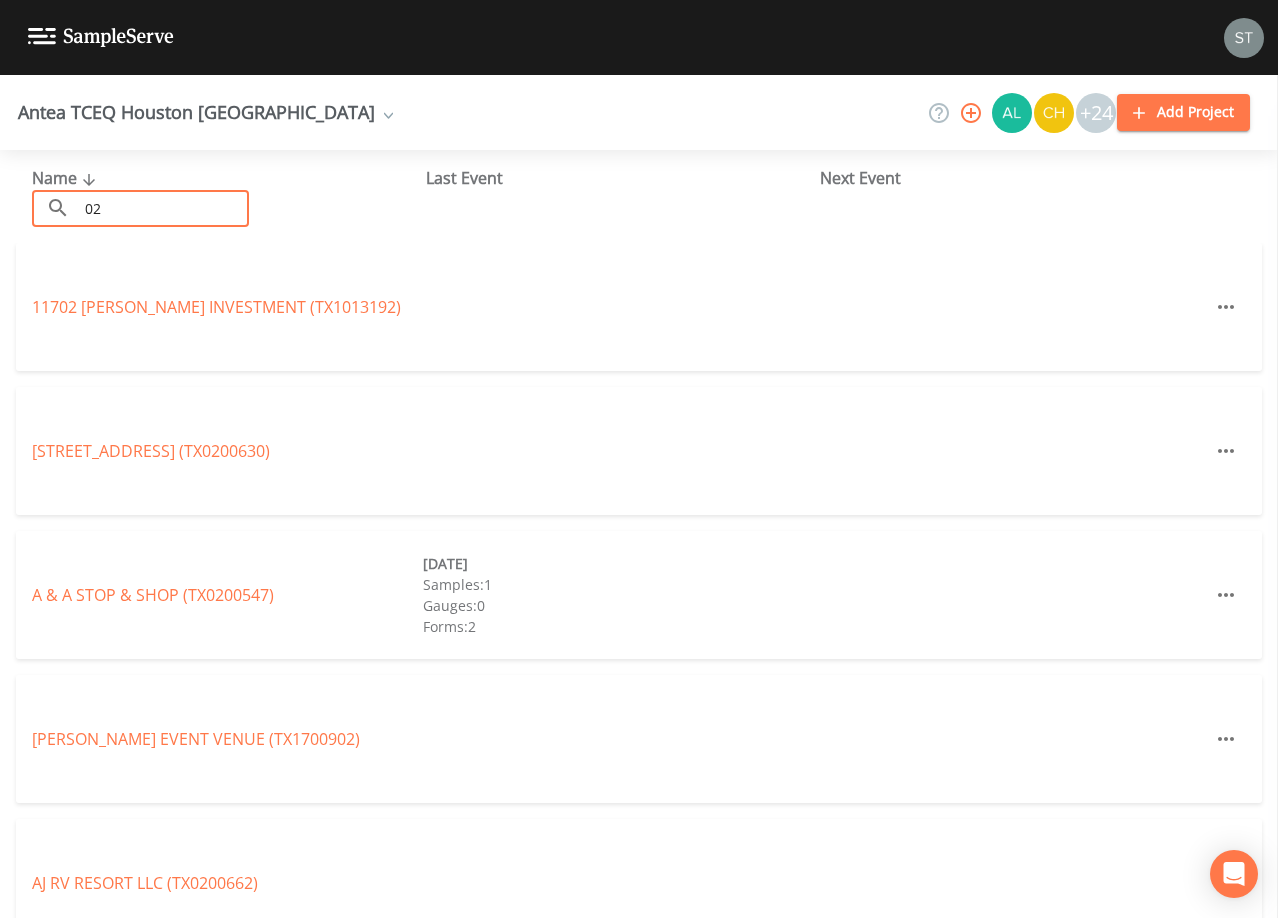 type on "0" 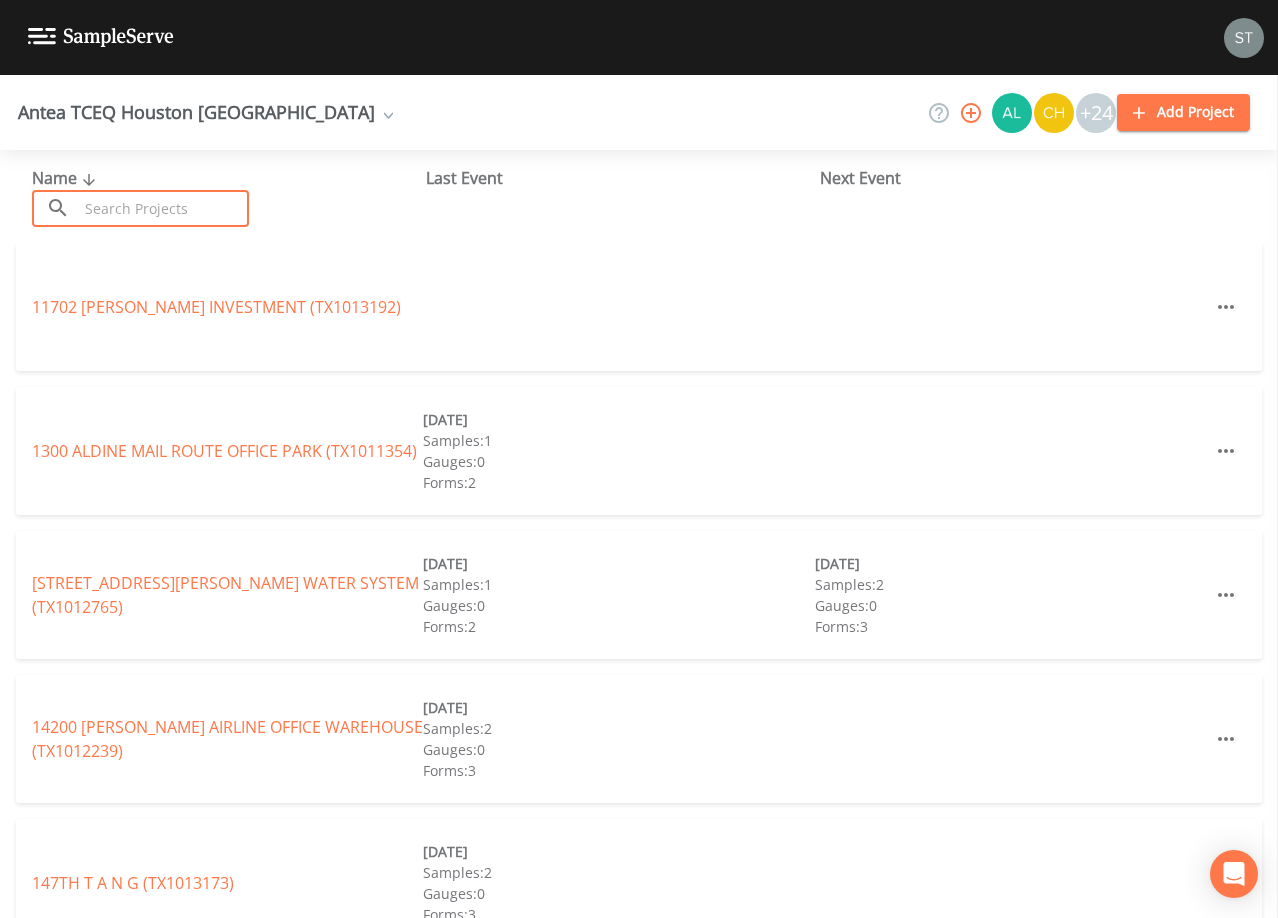 click at bounding box center [163, 208] 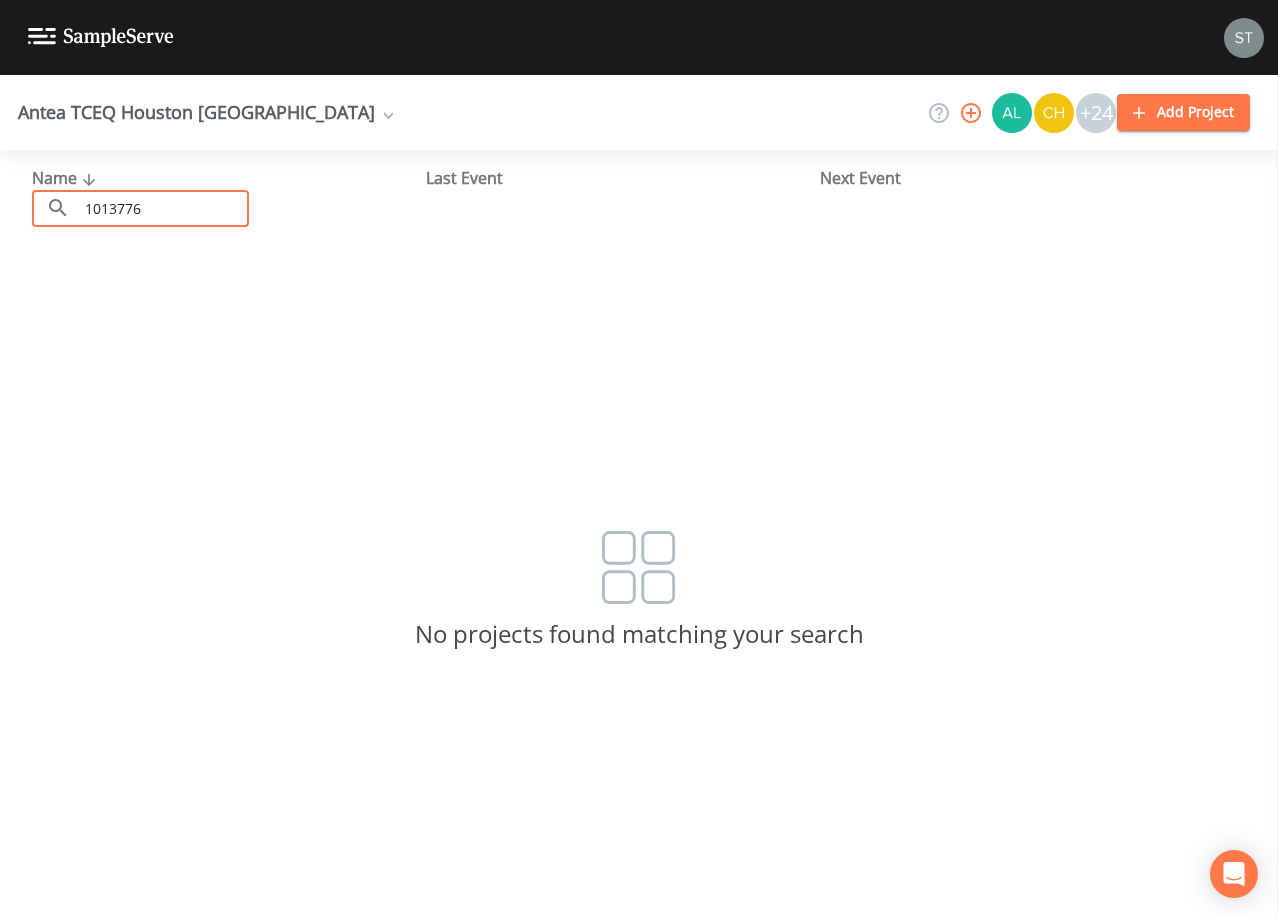 drag, startPoint x: 220, startPoint y: 207, endPoint x: 45, endPoint y: 181, distance: 176.92088 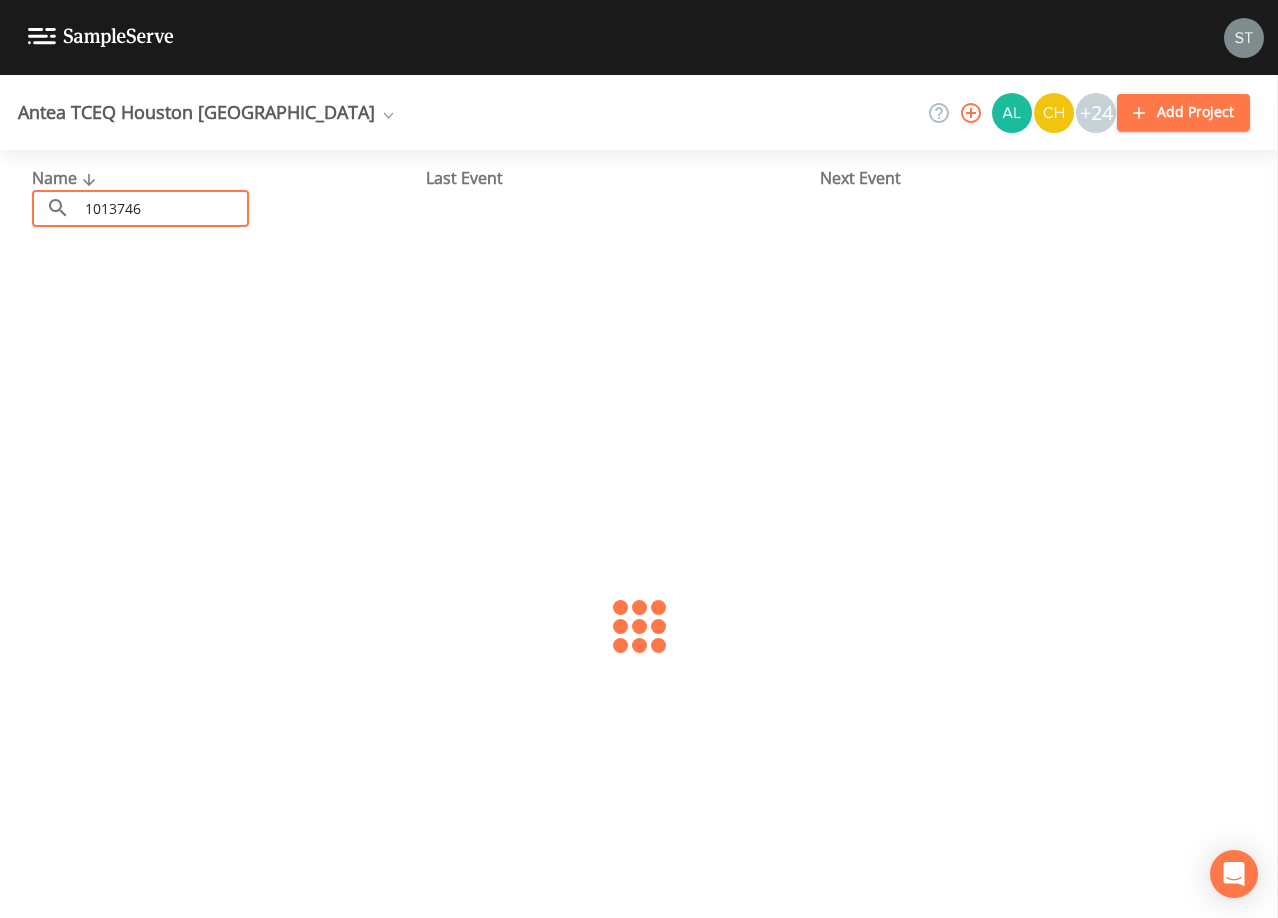 type on "1013746" 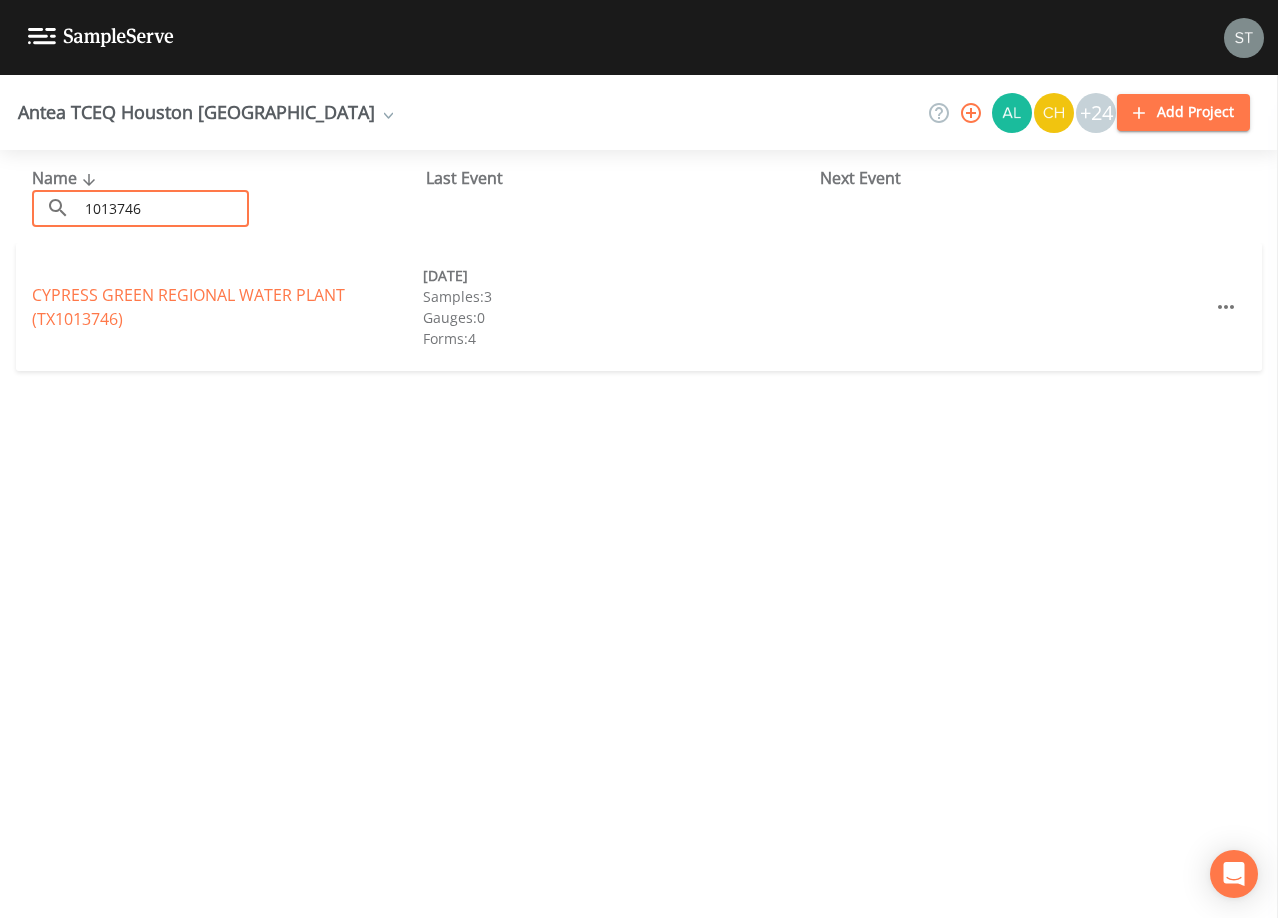 drag, startPoint x: 203, startPoint y: 206, endPoint x: -1, endPoint y: 208, distance: 204.0098 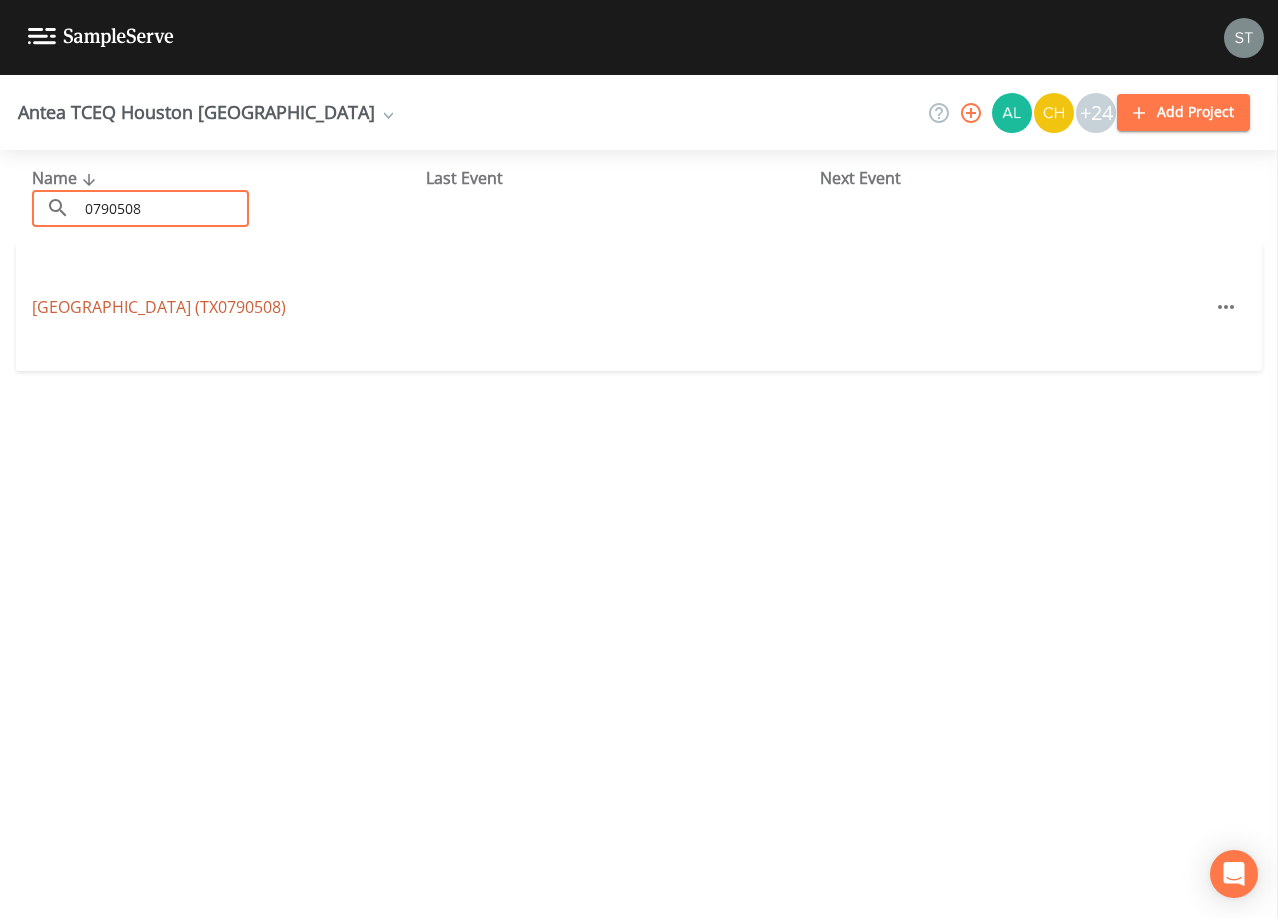 type on "0790508" 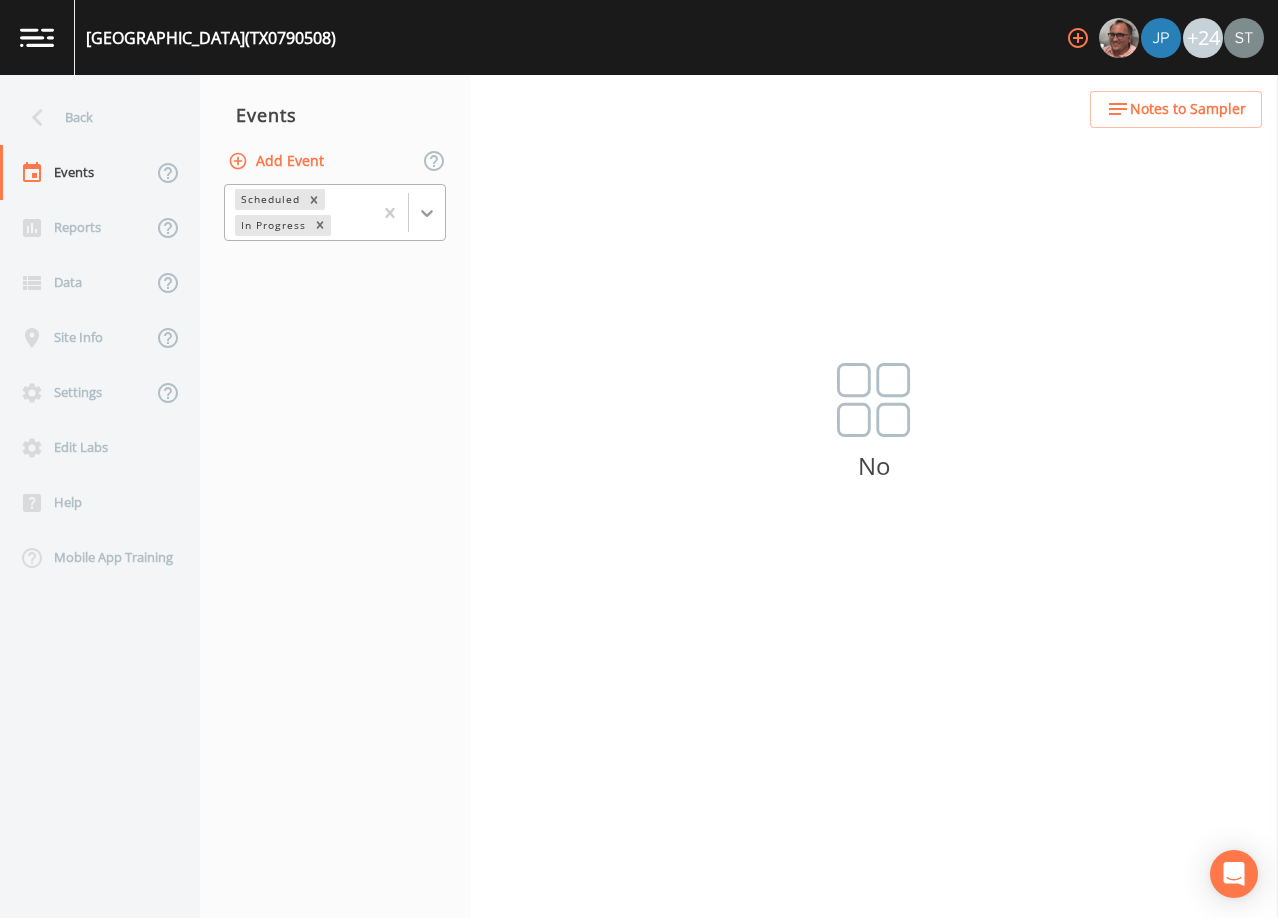click 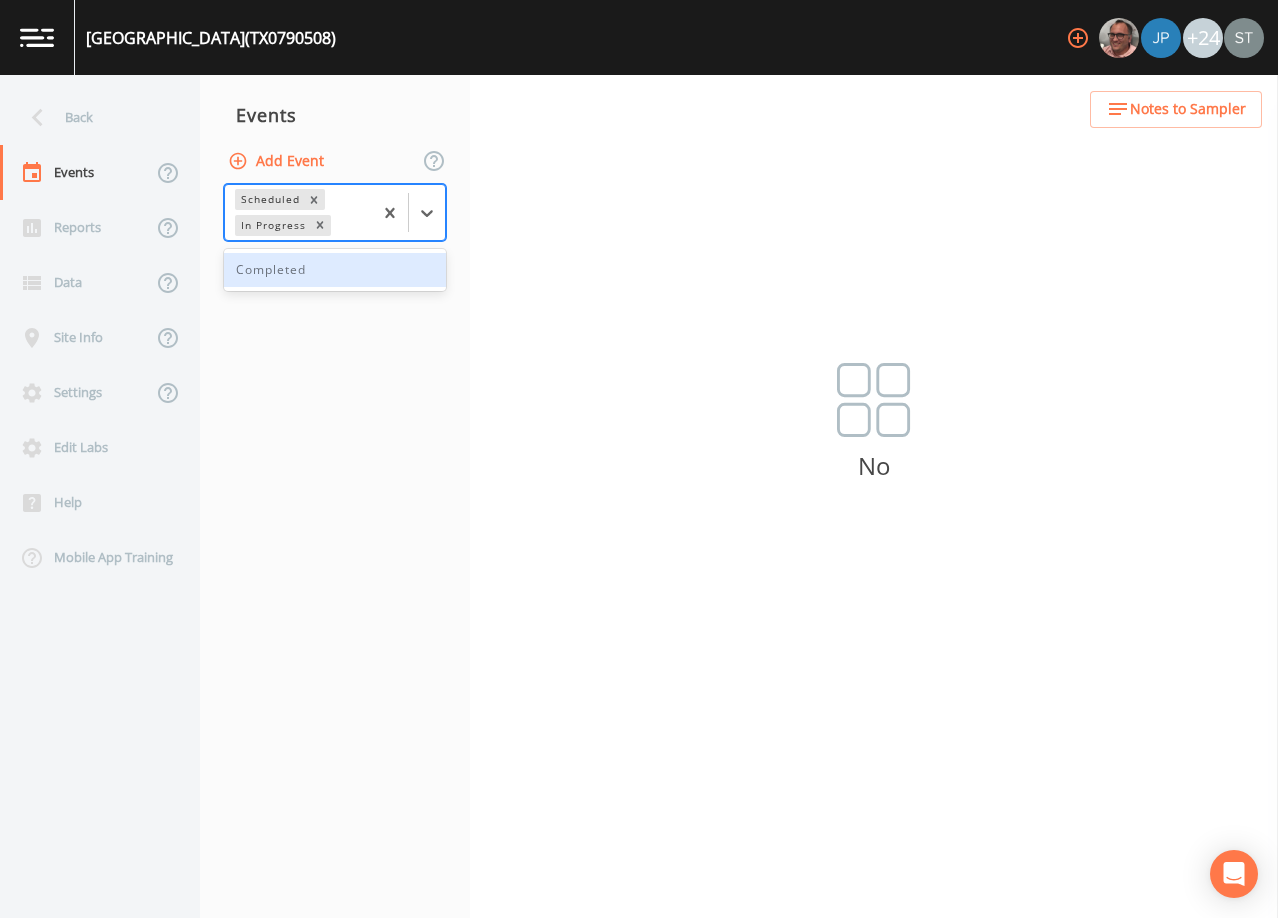 click on "Completed" at bounding box center (335, 270) 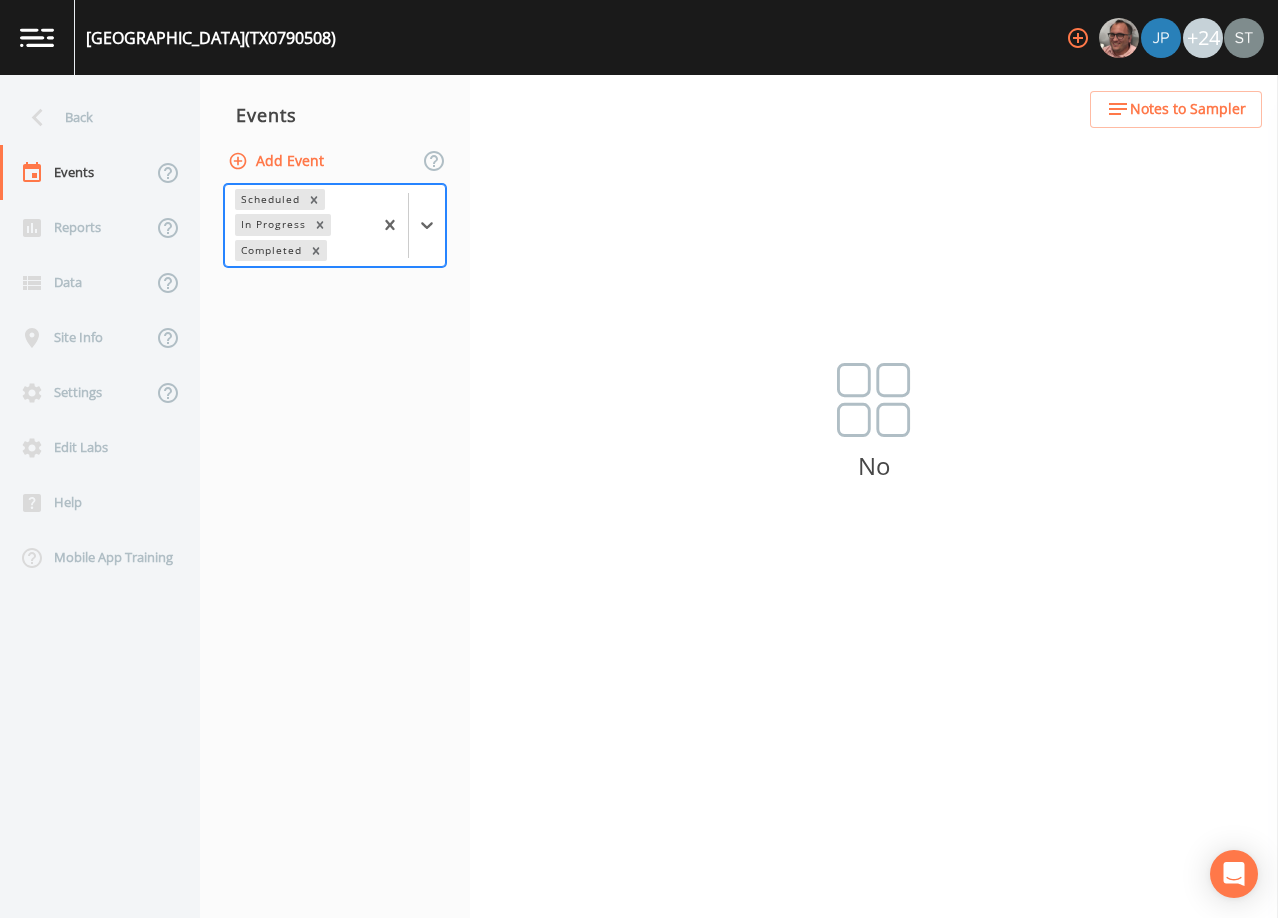 click on "Back" at bounding box center (90, 117) 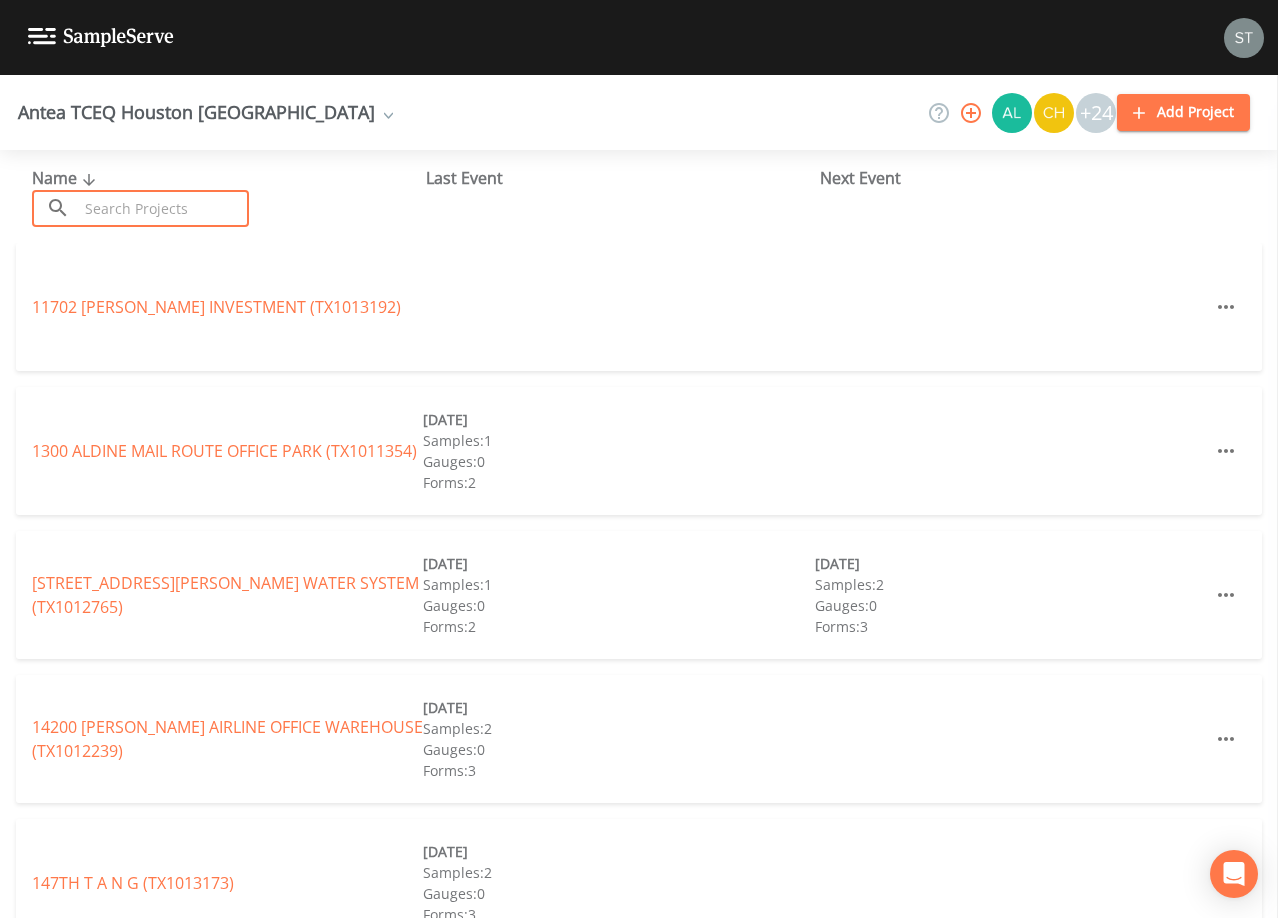 click at bounding box center [163, 208] 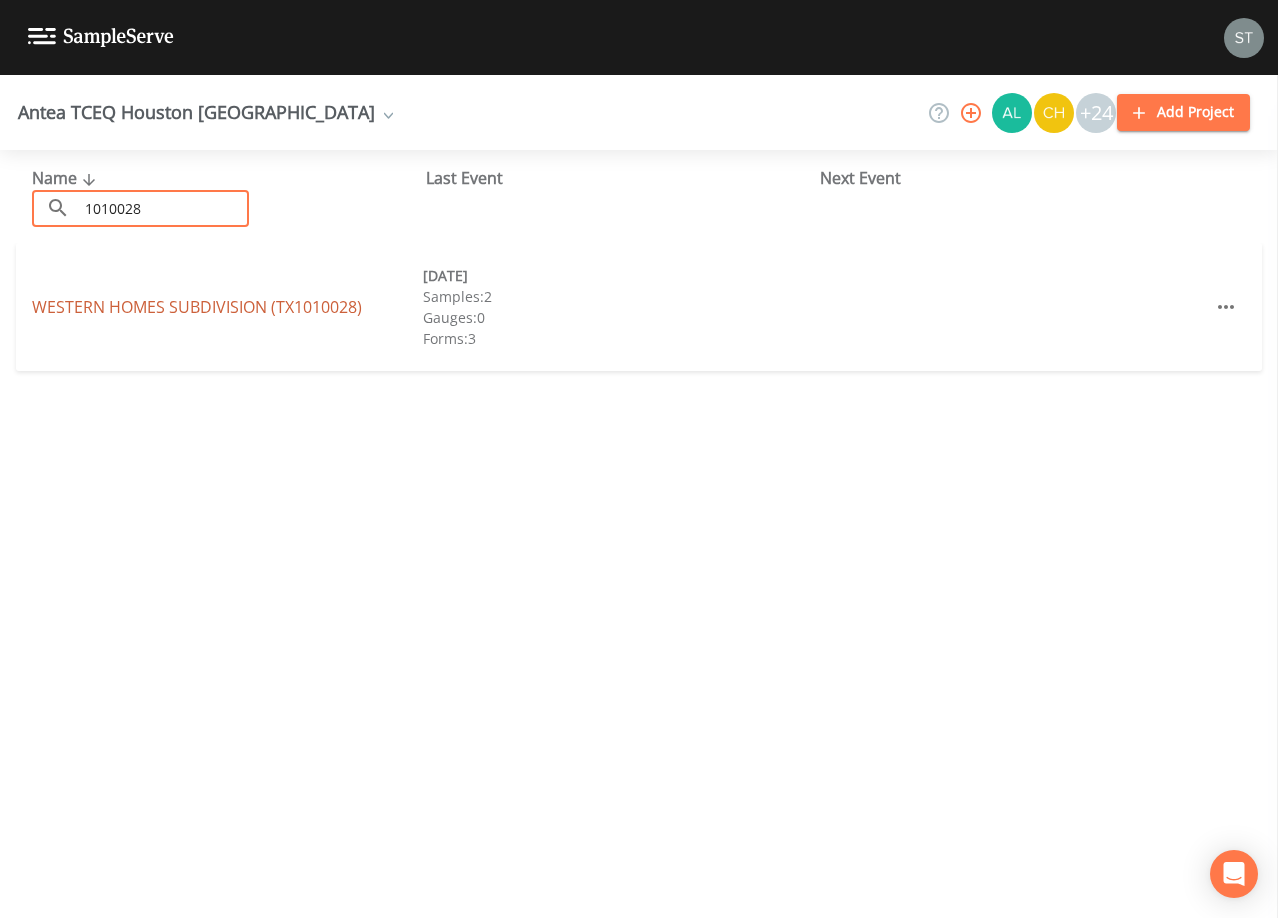type on "1010028" 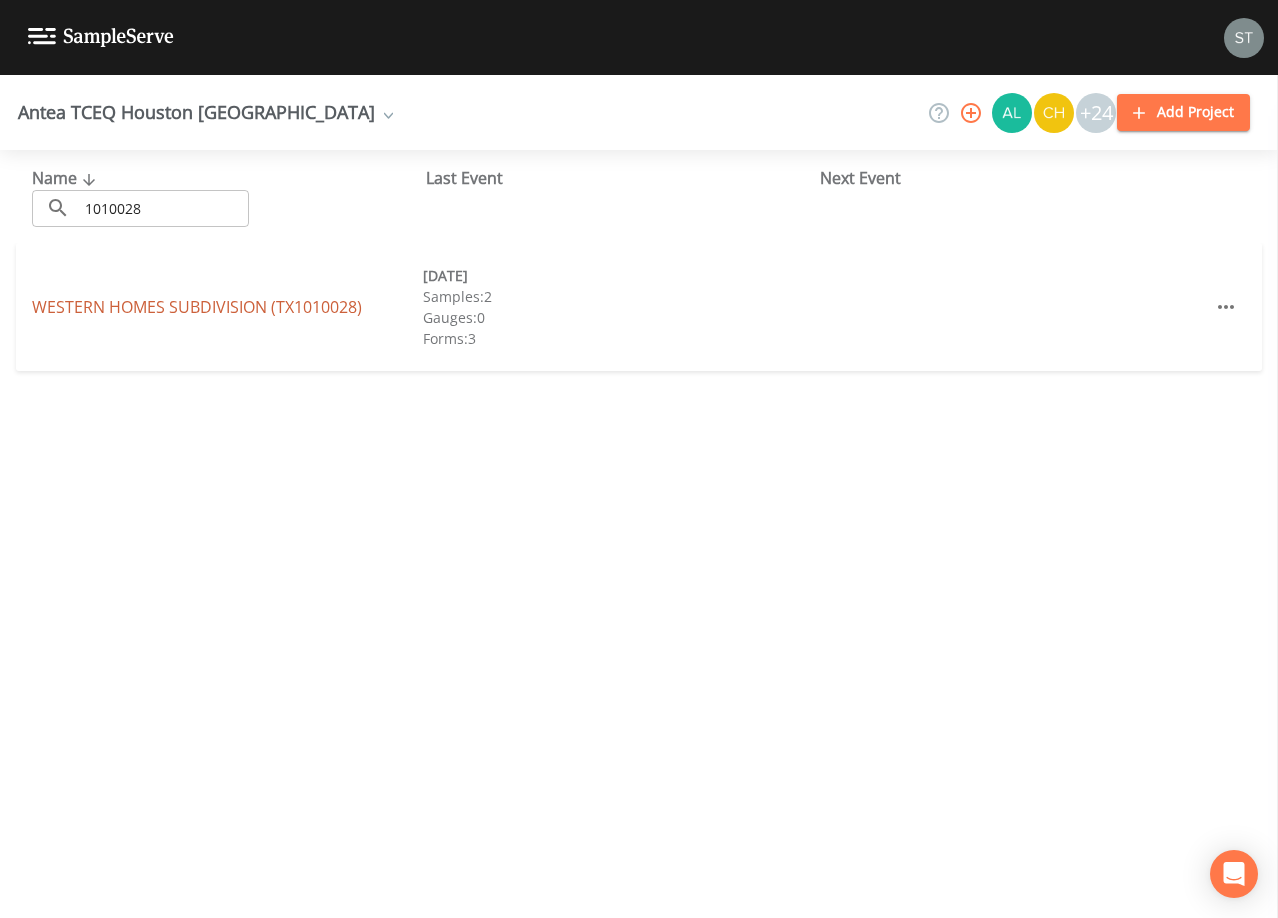 click on "WESTERN HOMES SUBDIVISION   (TX1010028)" at bounding box center [197, 307] 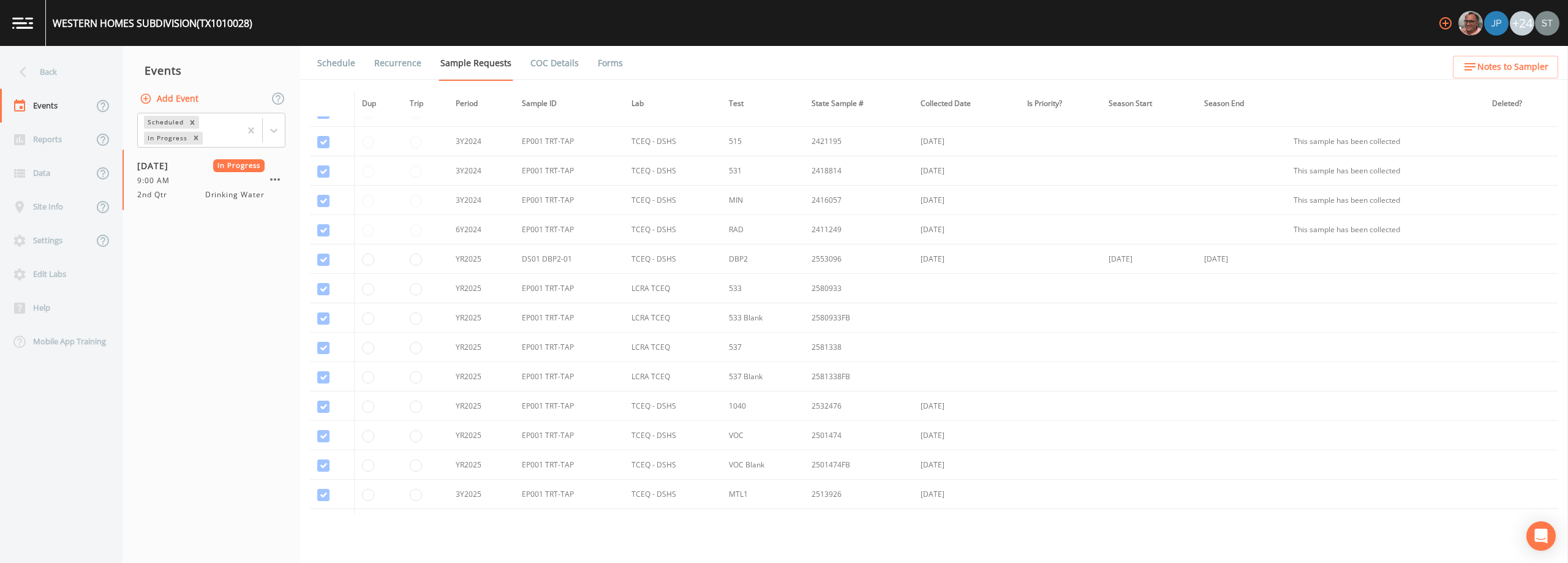 scroll, scrollTop: 198, scrollLeft: 0, axis: vertical 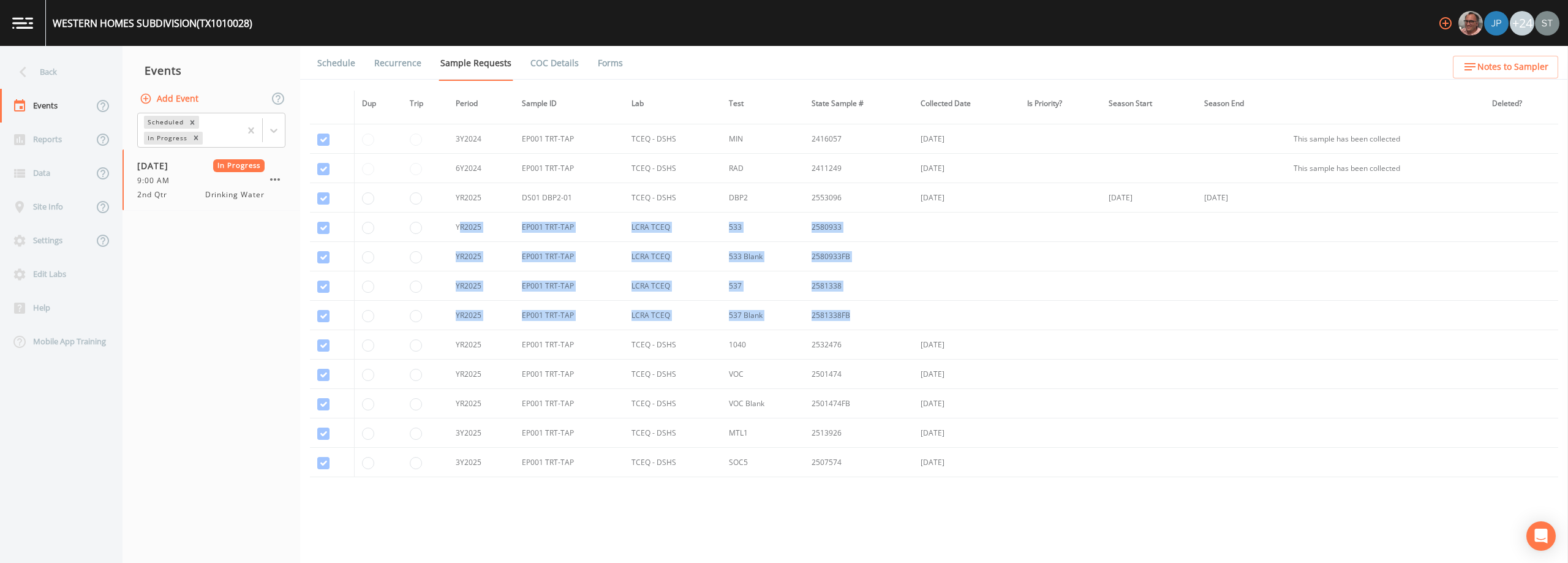 drag, startPoint x: 460, startPoint y: 230, endPoint x: 902, endPoint y: 304, distance: 448.152 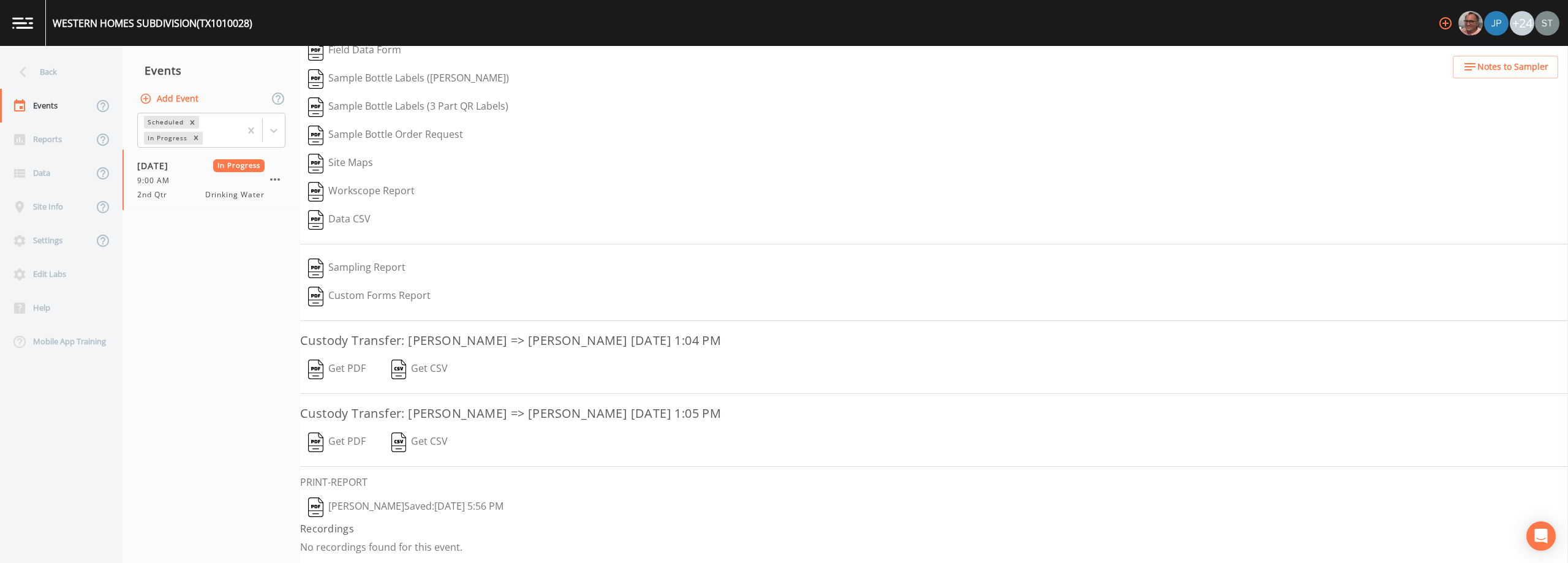 scroll, scrollTop: 0, scrollLeft: 0, axis: both 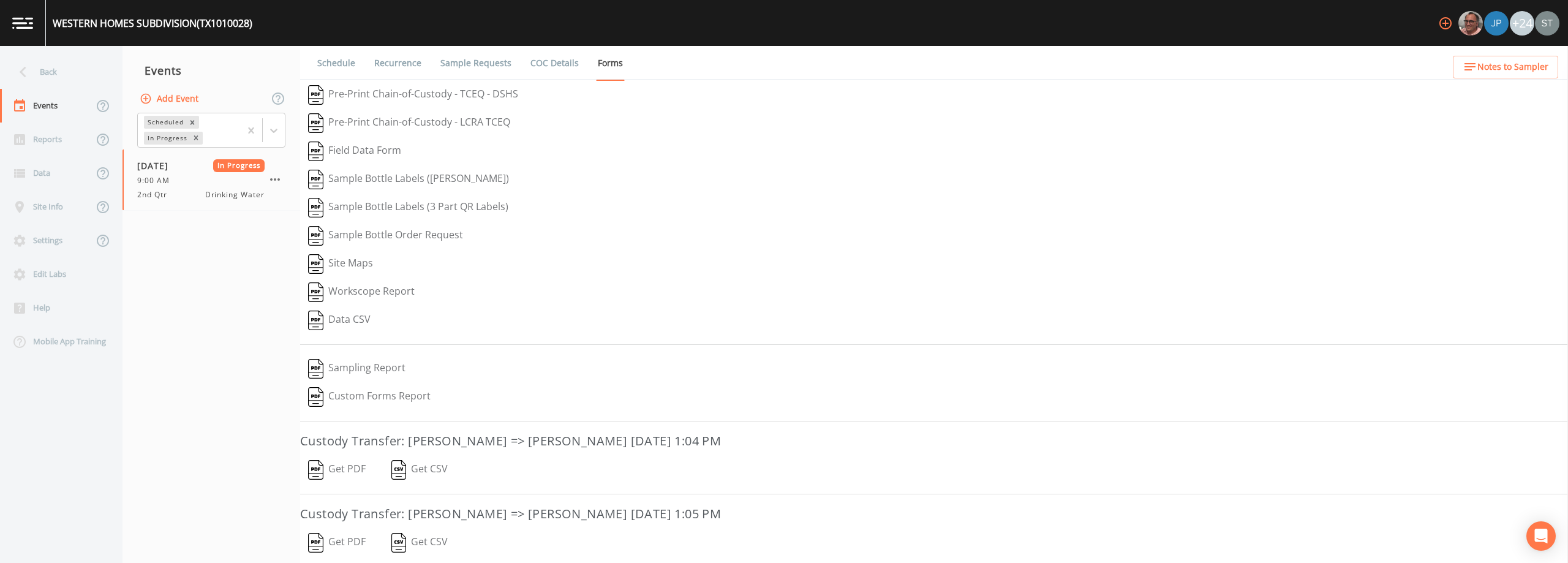 click on "Schedule" at bounding box center (336, 63) 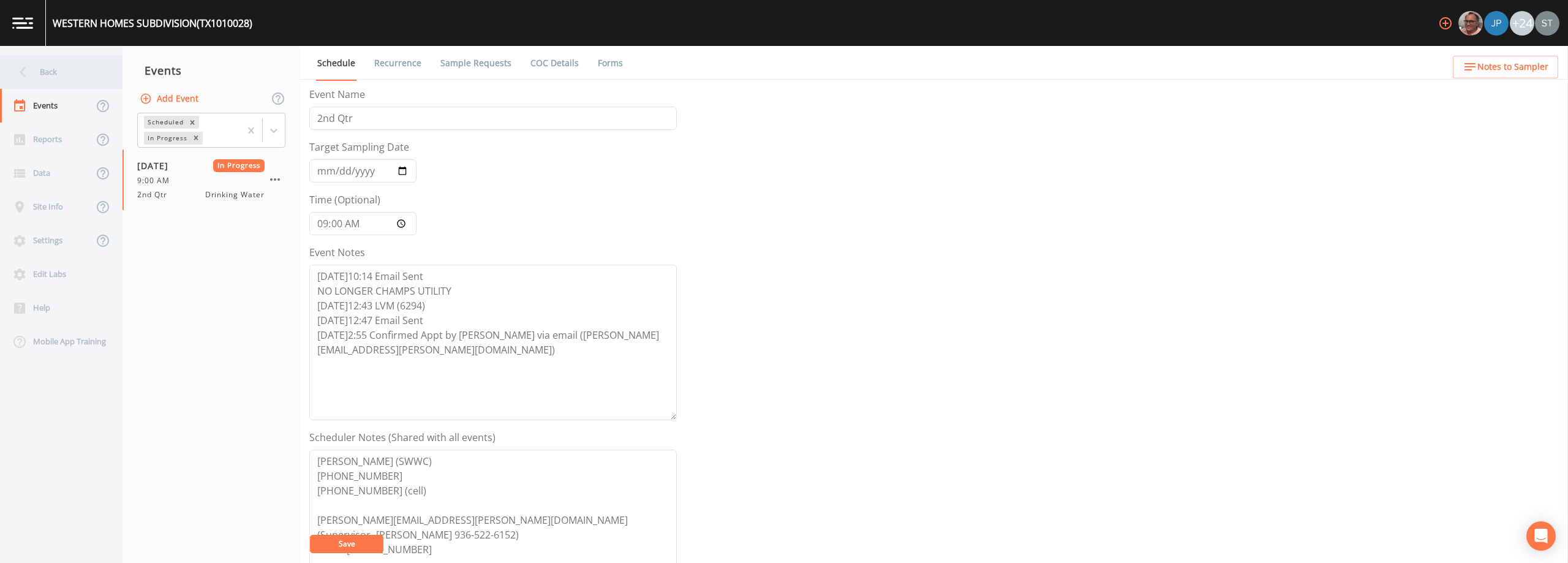 click on "Back" at bounding box center [55, 72] 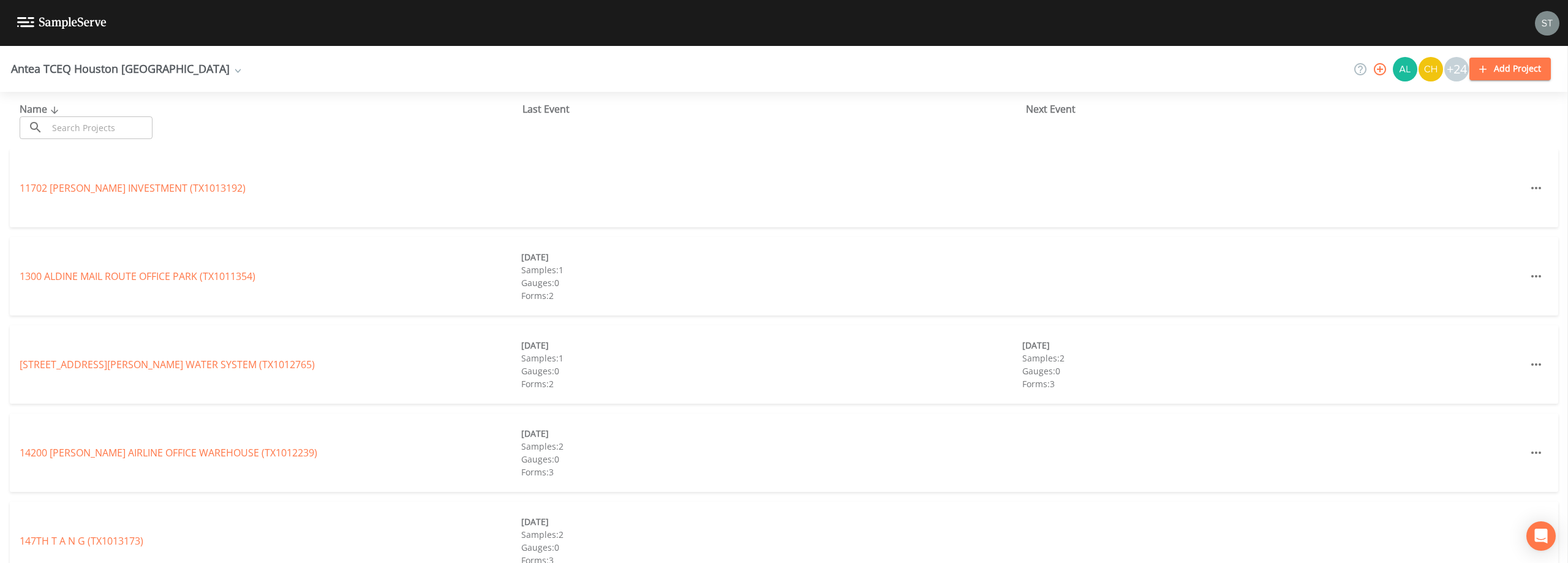 click at bounding box center (100, 127) 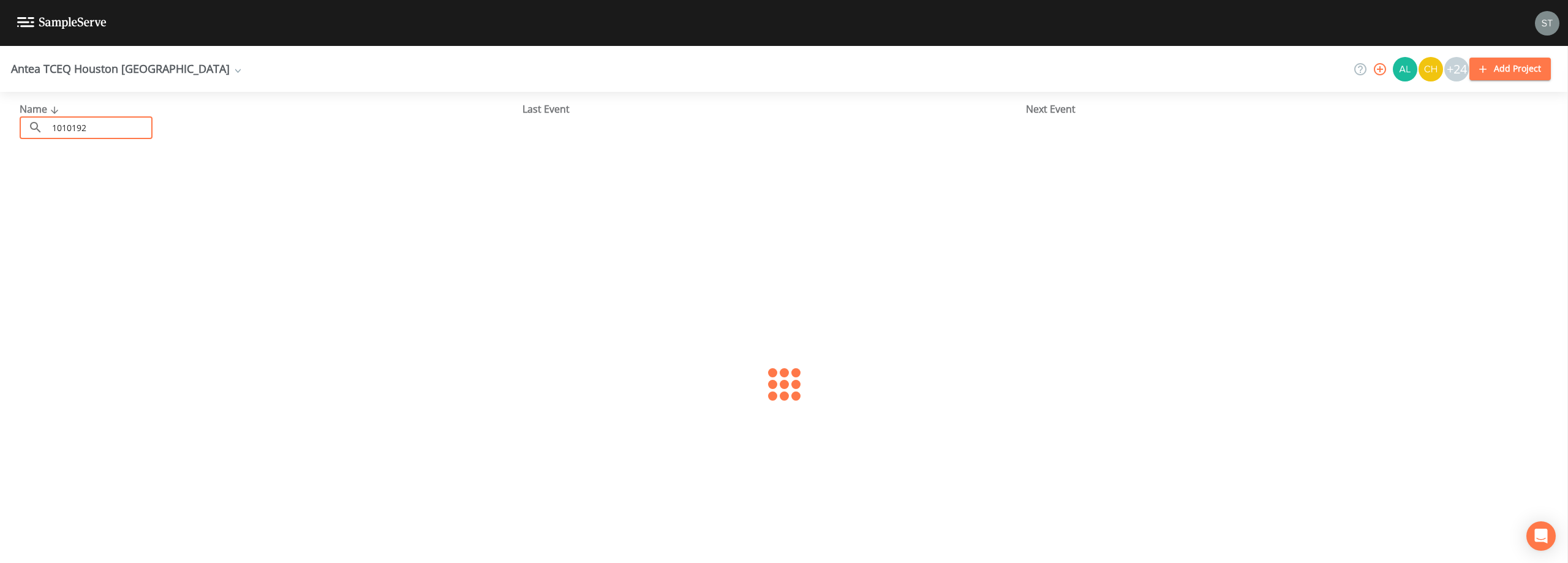 type on "1010192" 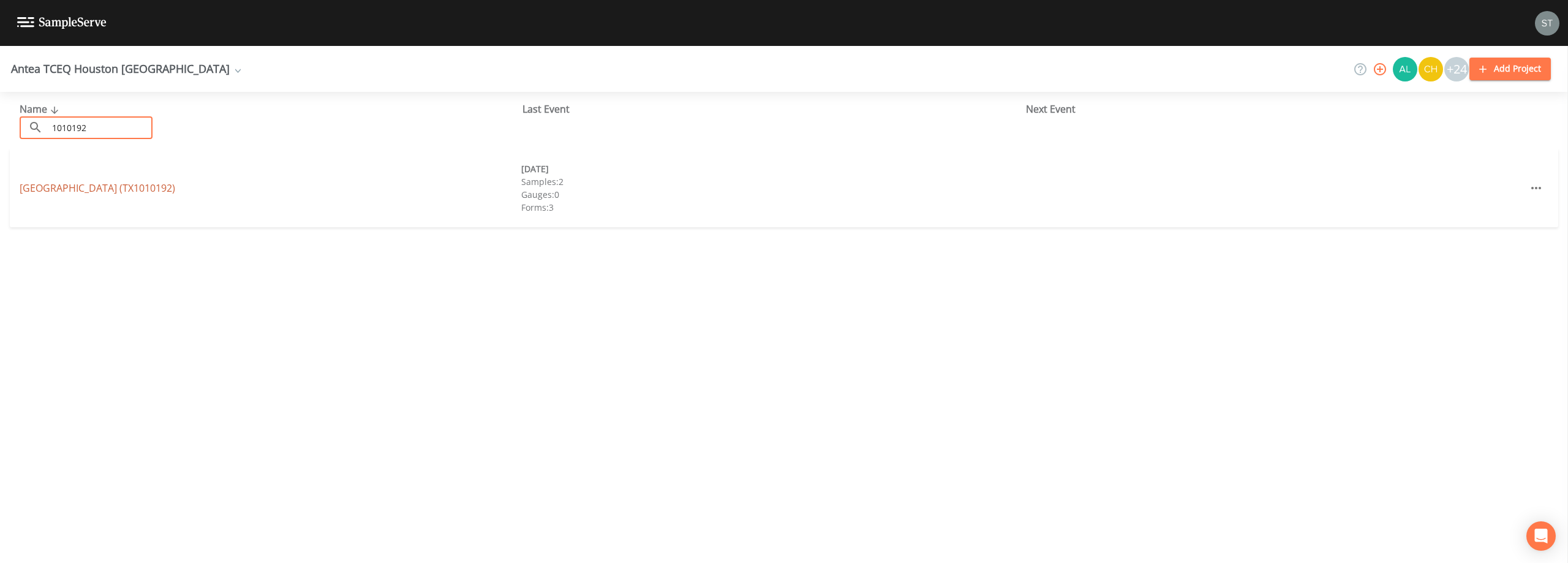 click on "[GEOGRAPHIC_DATA]   (TX1010192)" at bounding box center [97, 188] 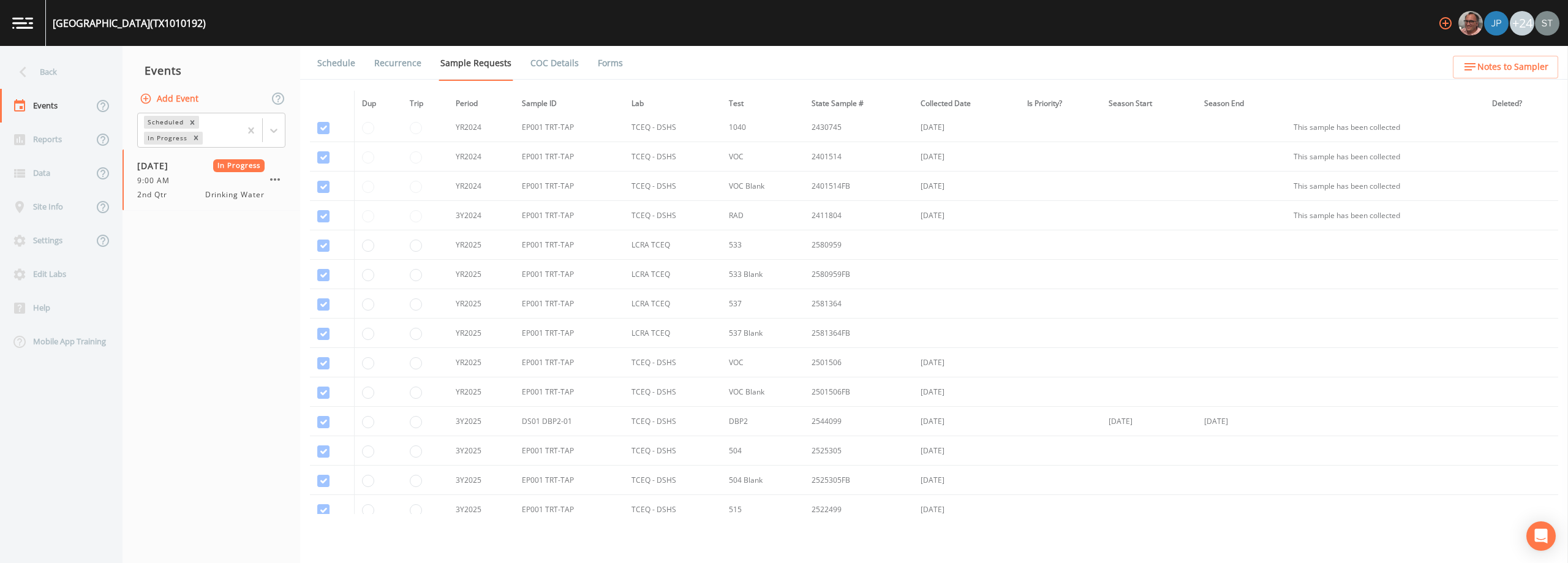 scroll, scrollTop: 0, scrollLeft: 0, axis: both 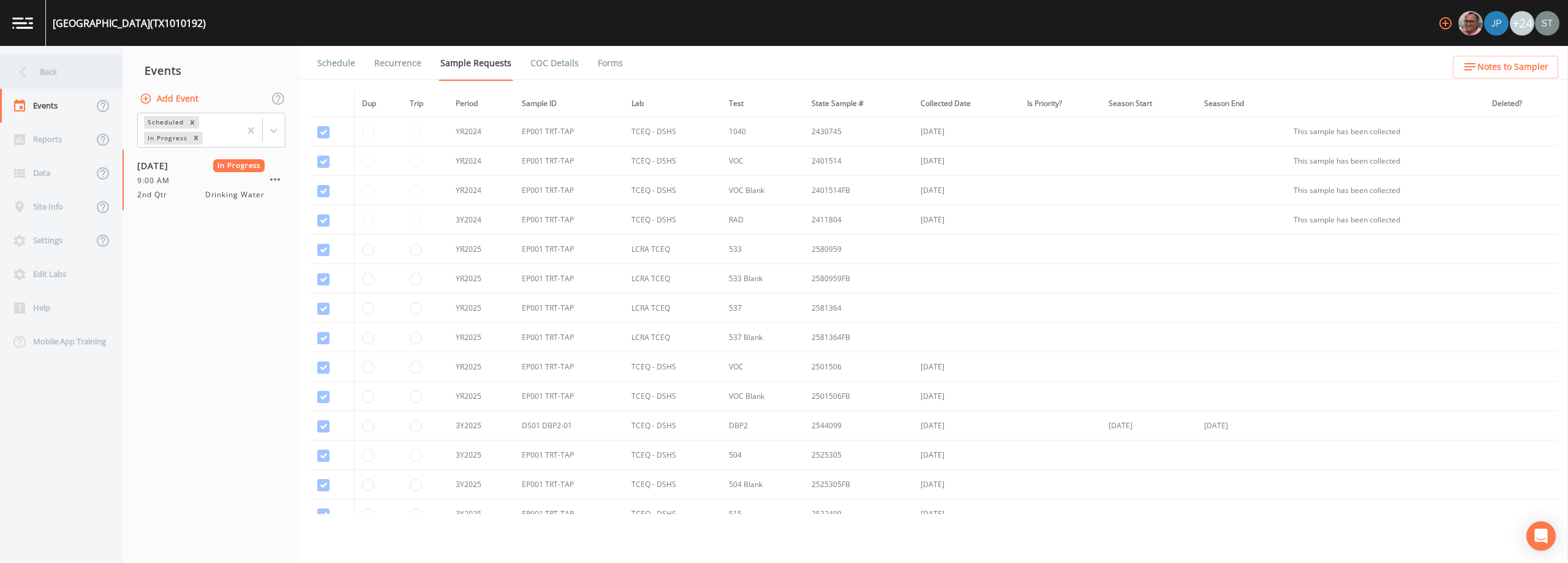 click on "Back" at bounding box center [55, 72] 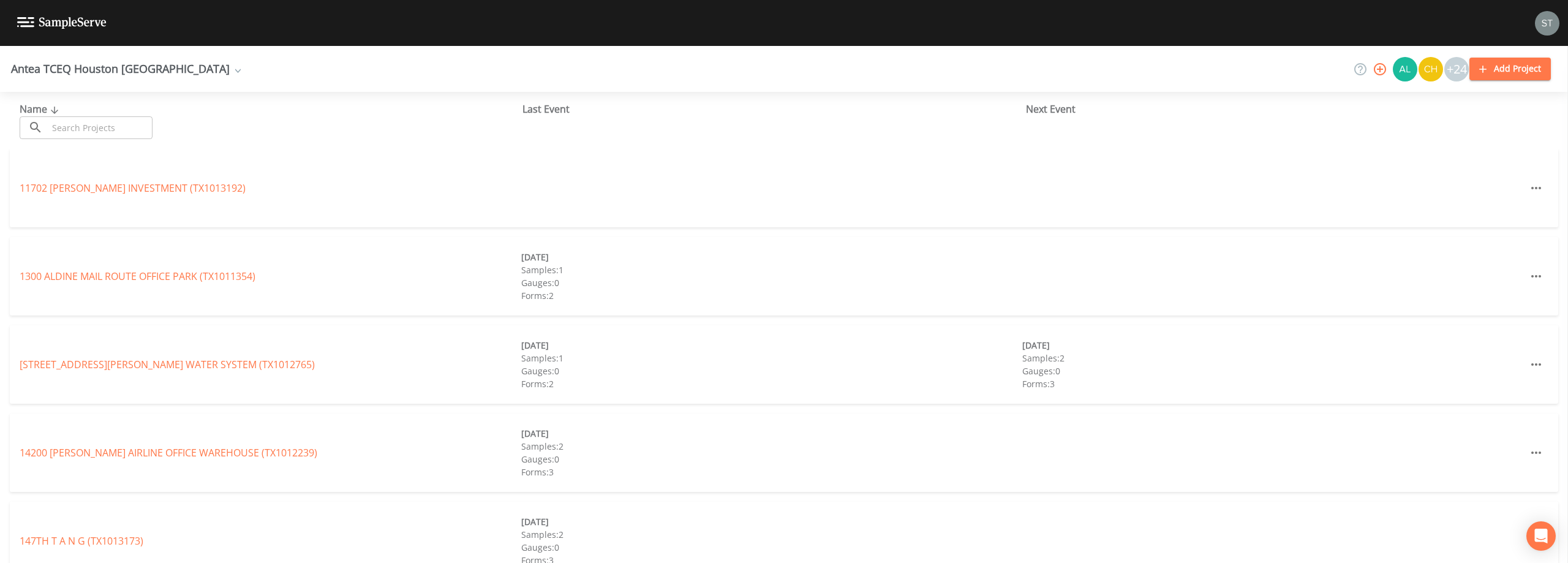 click at bounding box center (100, 127) 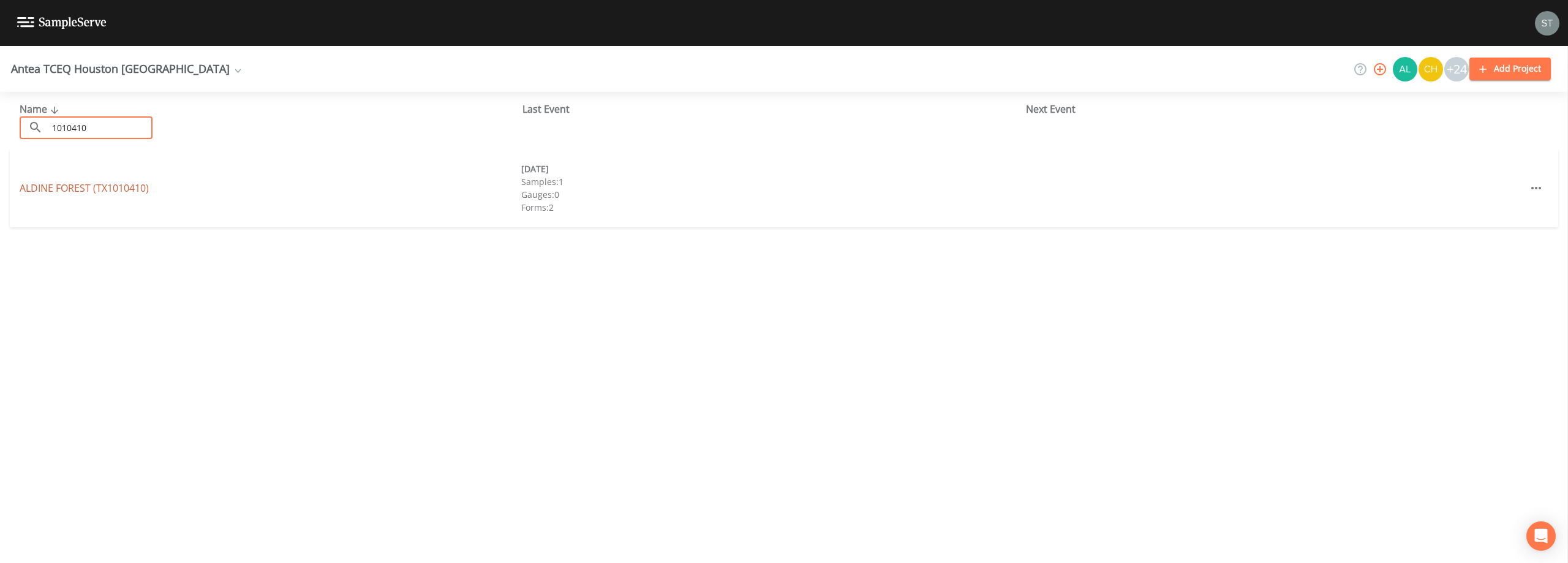 type on "1010410" 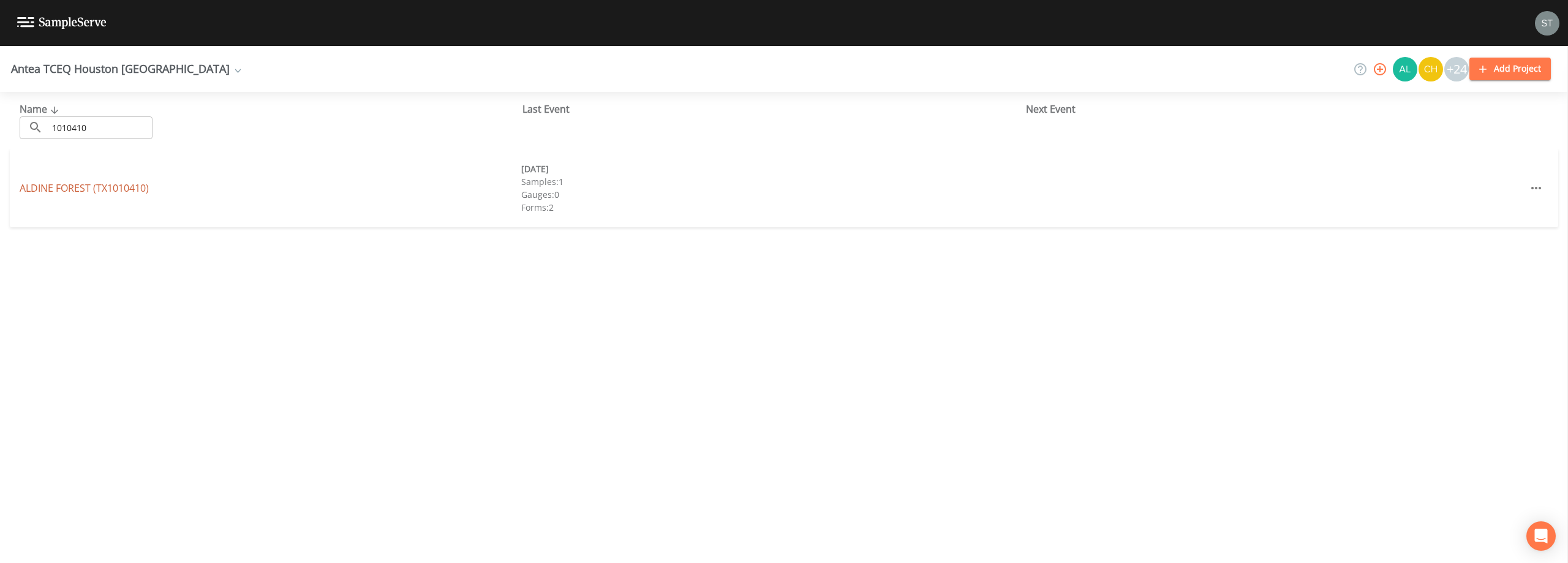 click on "ALDINE FOREST   (TX1010410)" at bounding box center (84, 188) 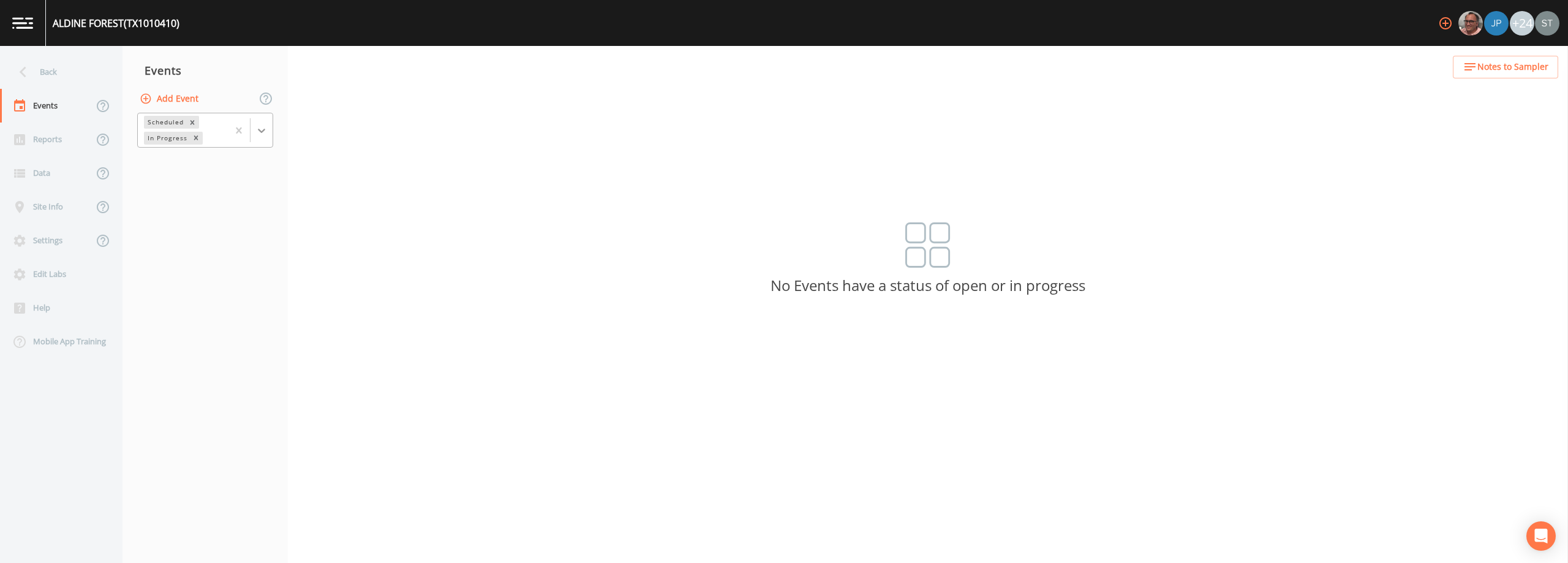 click 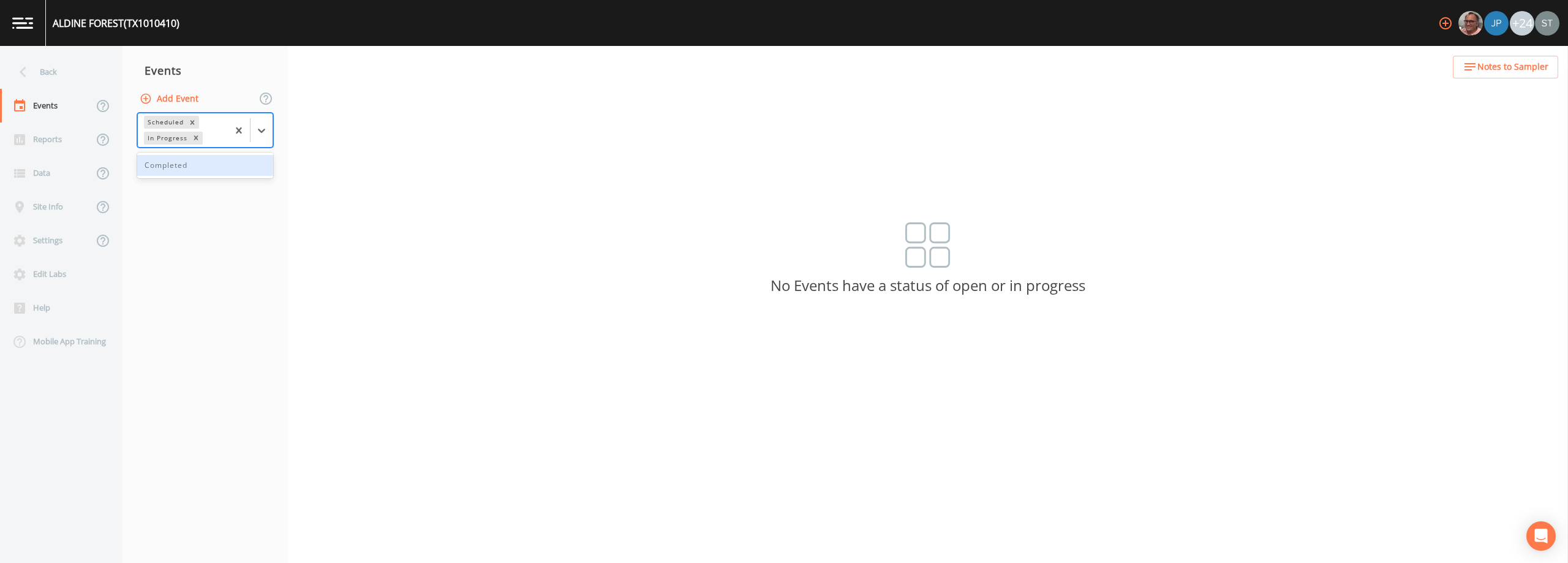 click on "Completed" at bounding box center (205, 165) 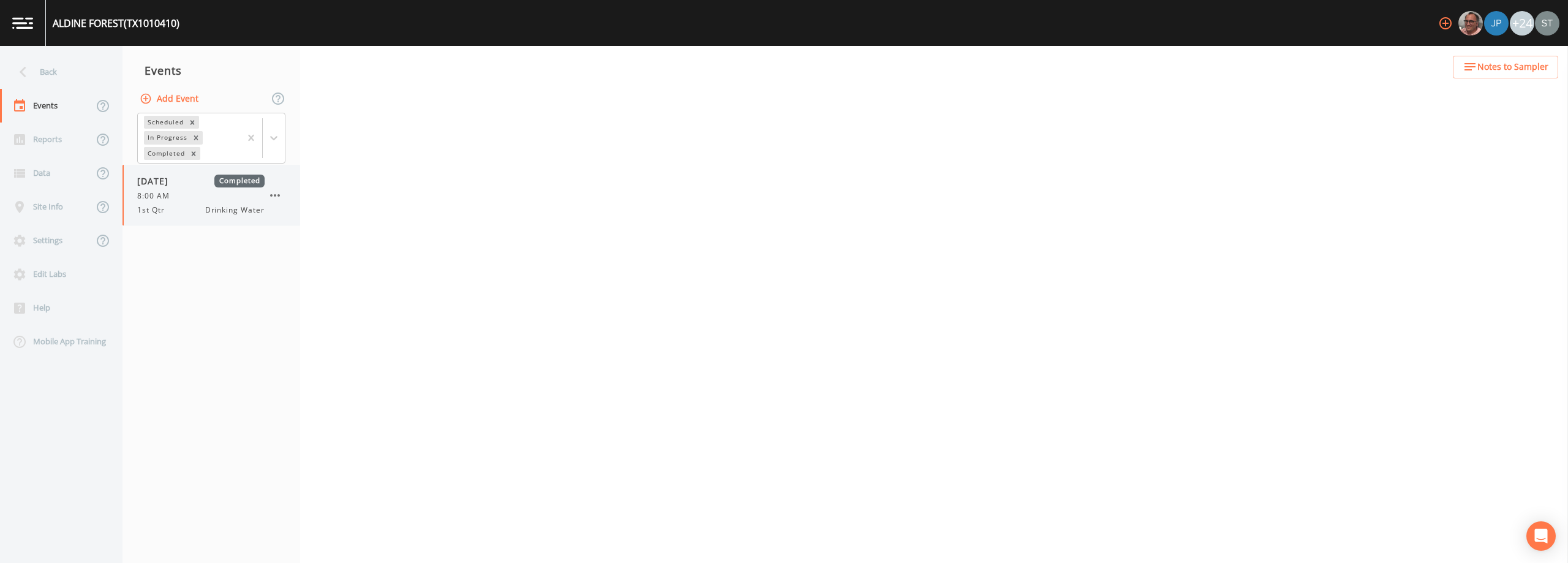 drag, startPoint x: 213, startPoint y: 195, endPoint x: 221, endPoint y: 194, distance: 8.0622577 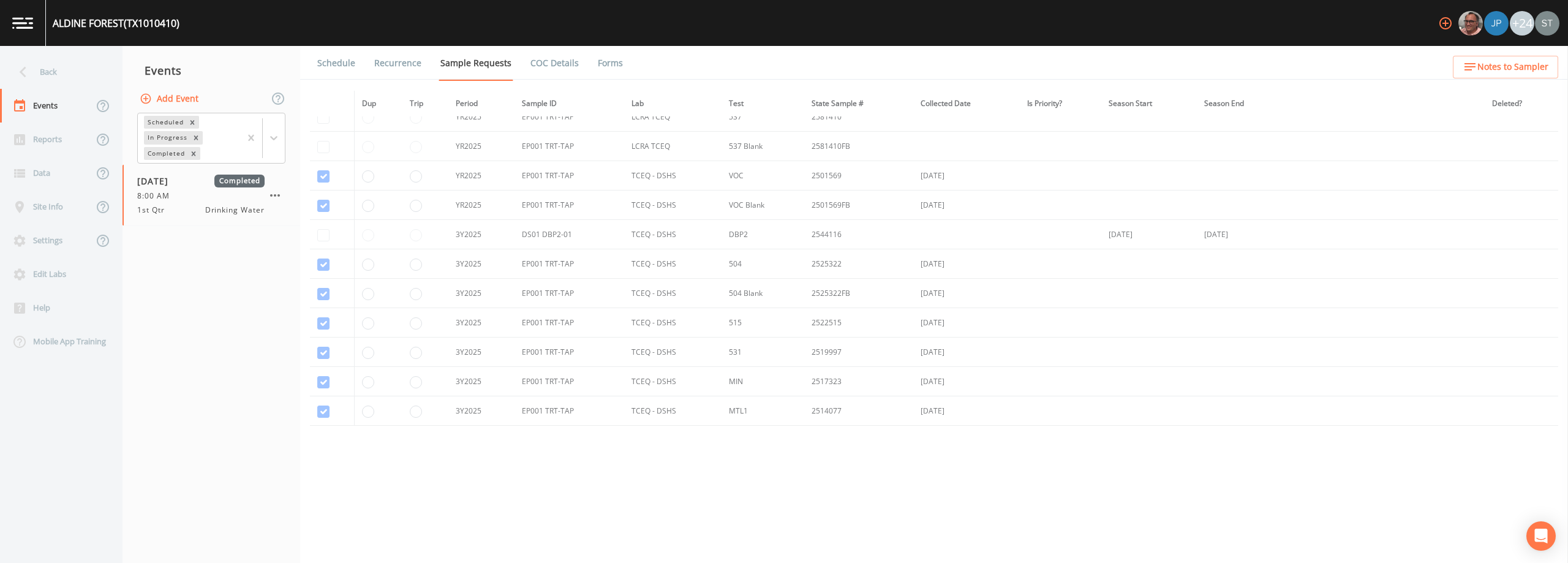 scroll, scrollTop: 172, scrollLeft: 0, axis: vertical 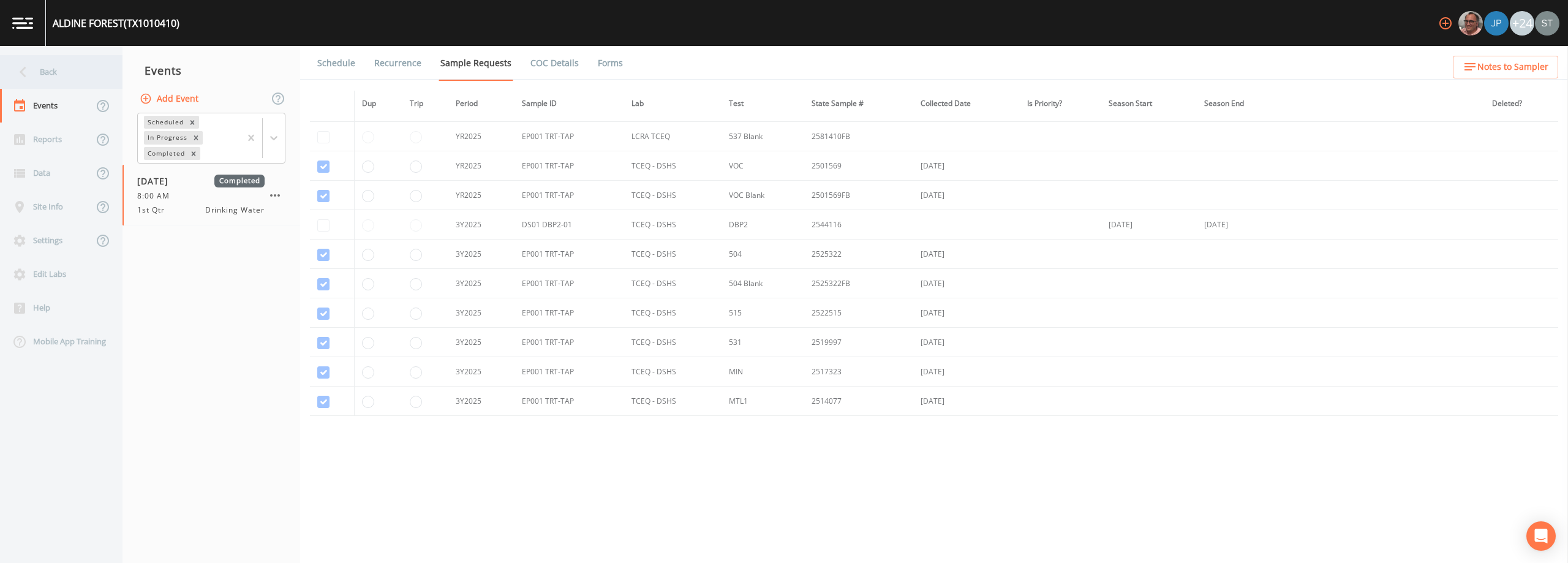 click on "Back" at bounding box center [55, 72] 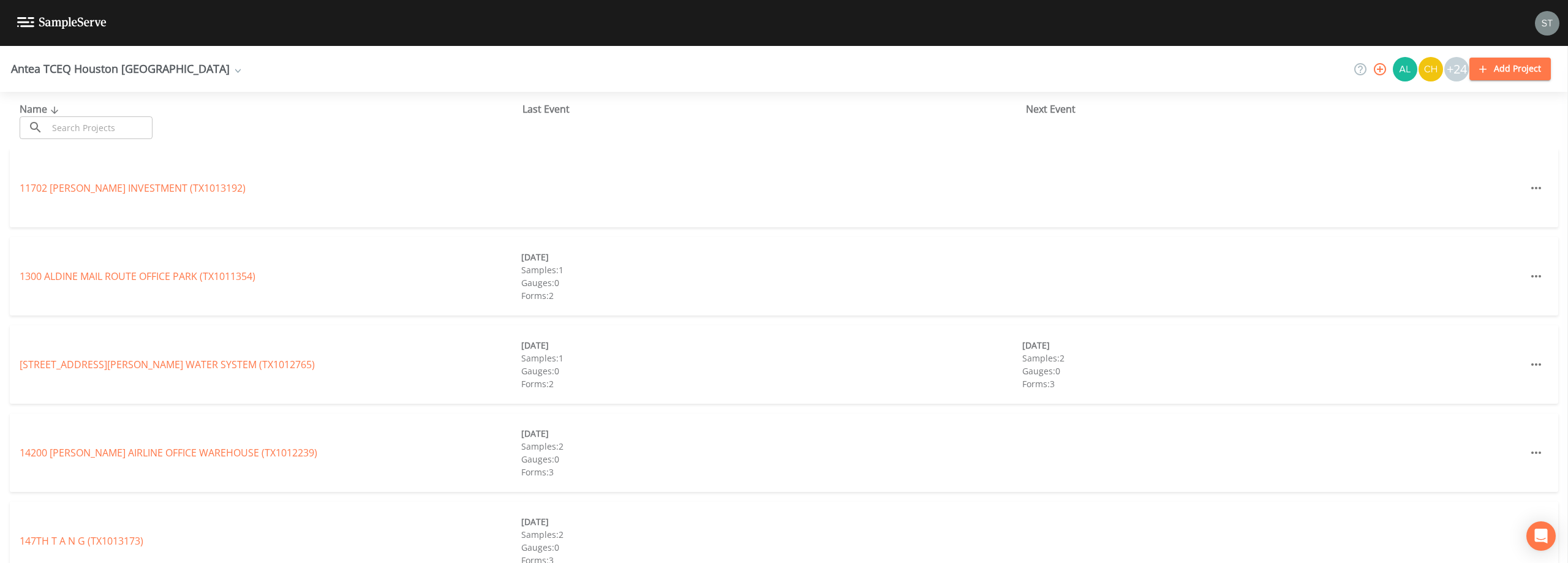 click at bounding box center [100, 127] 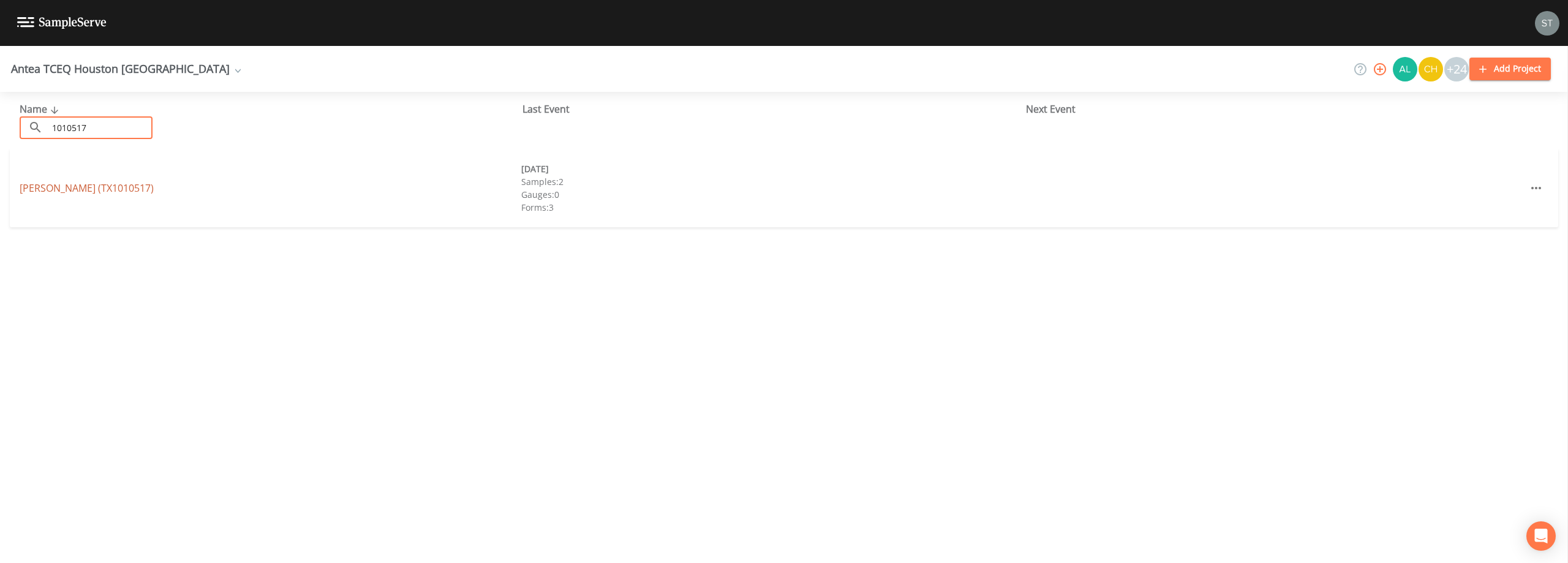 type on "1010517" 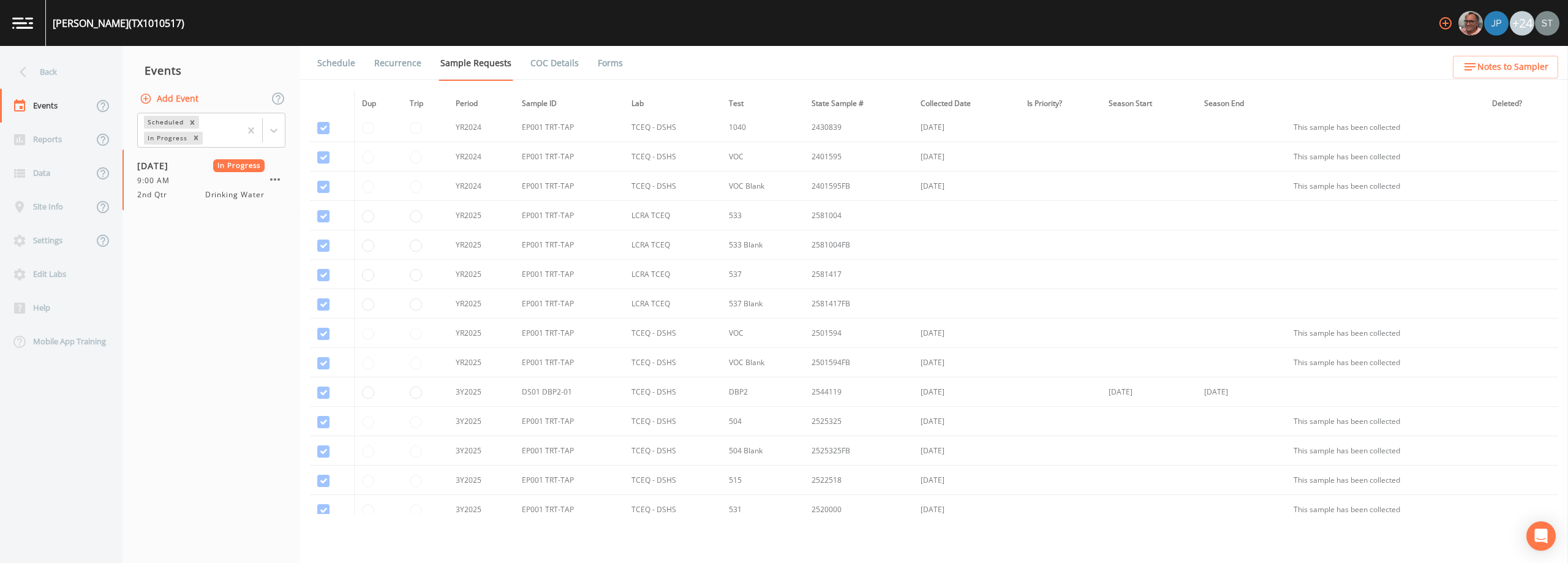 scroll, scrollTop: 0, scrollLeft: 0, axis: both 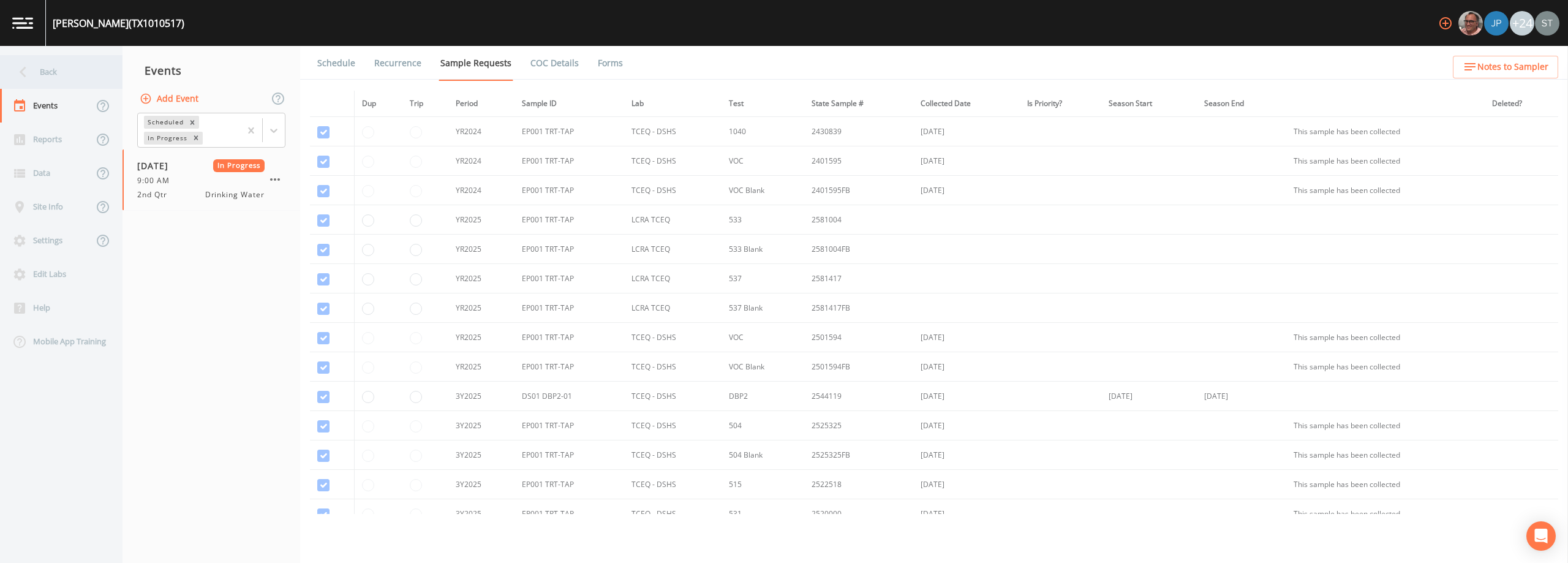 click on "Back" at bounding box center [55, 72] 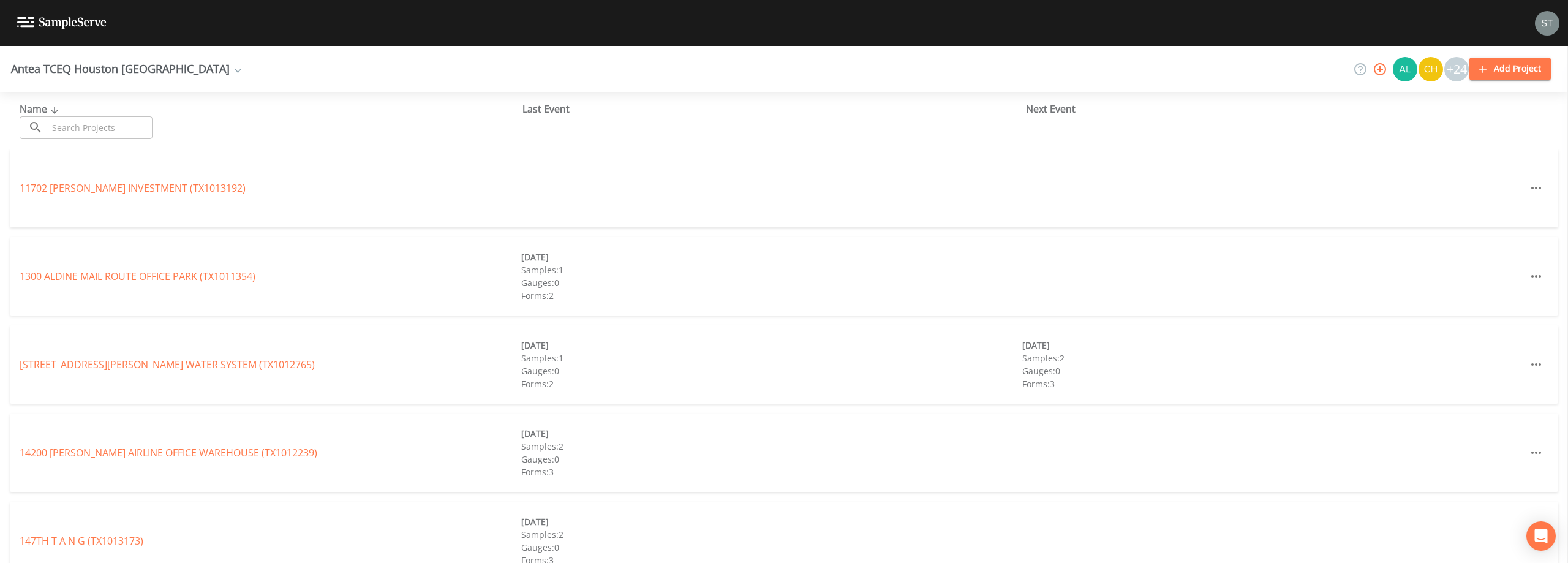 click at bounding box center (100, 127) 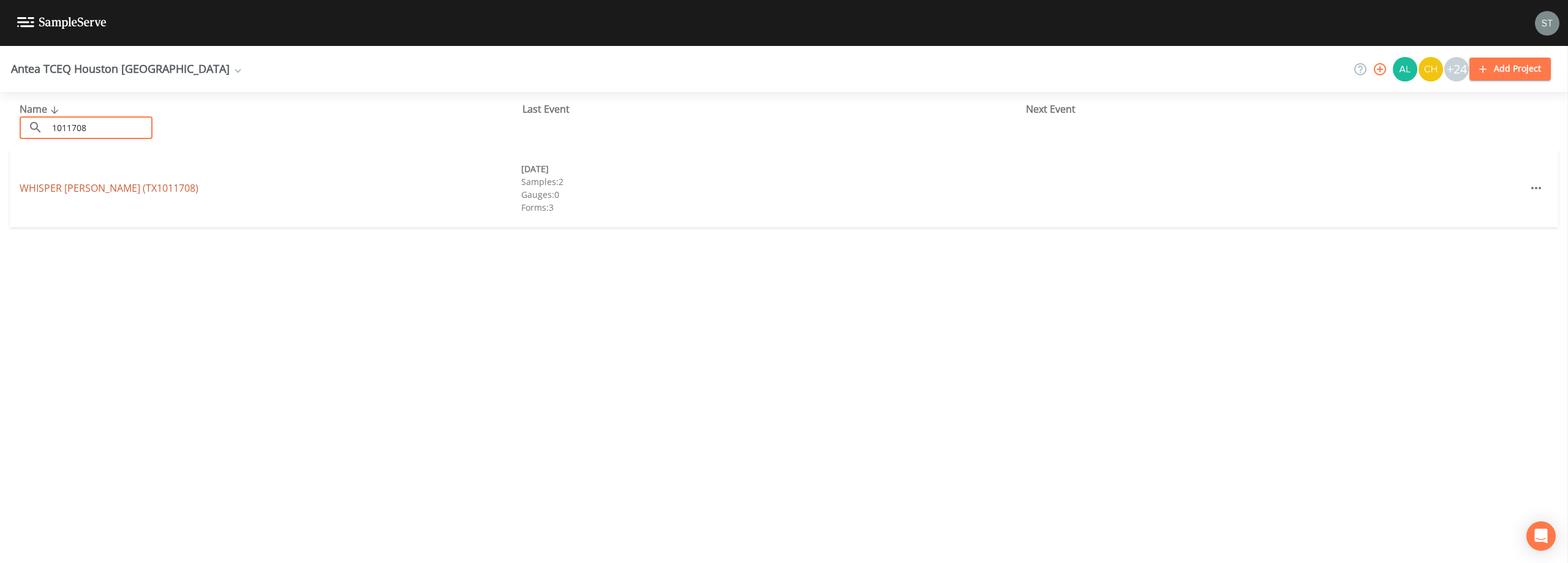 type on "1011708" 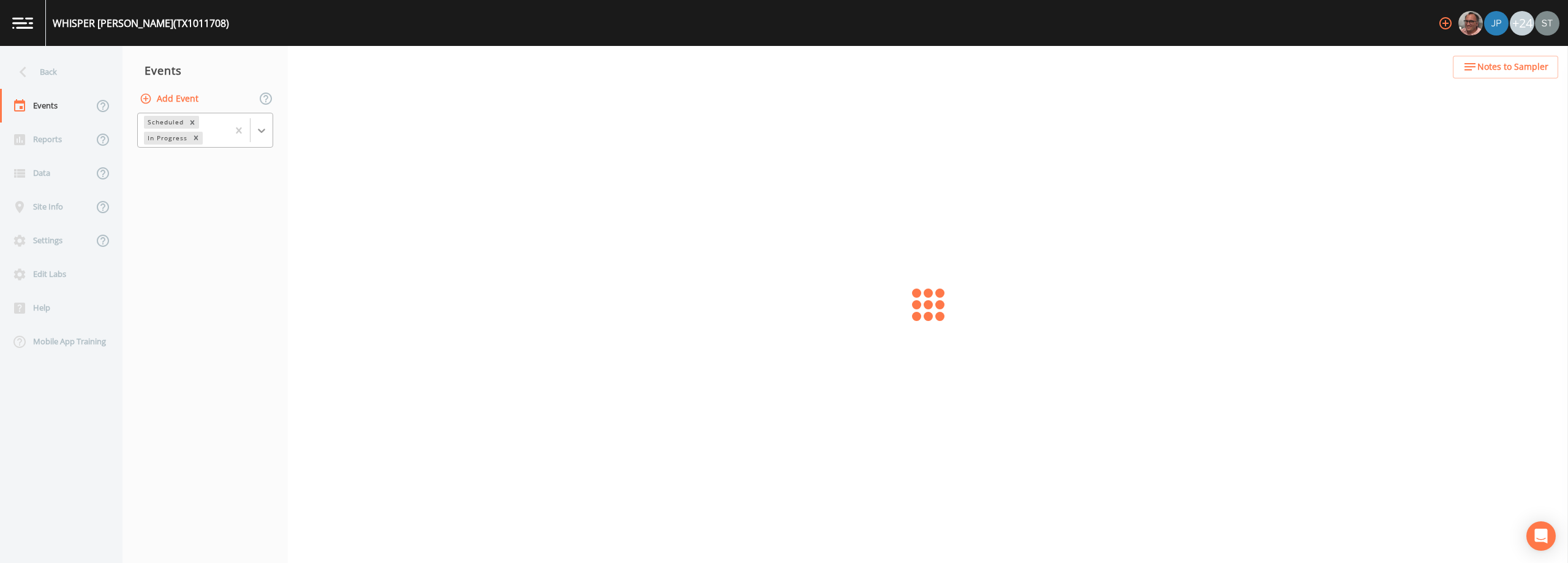 click 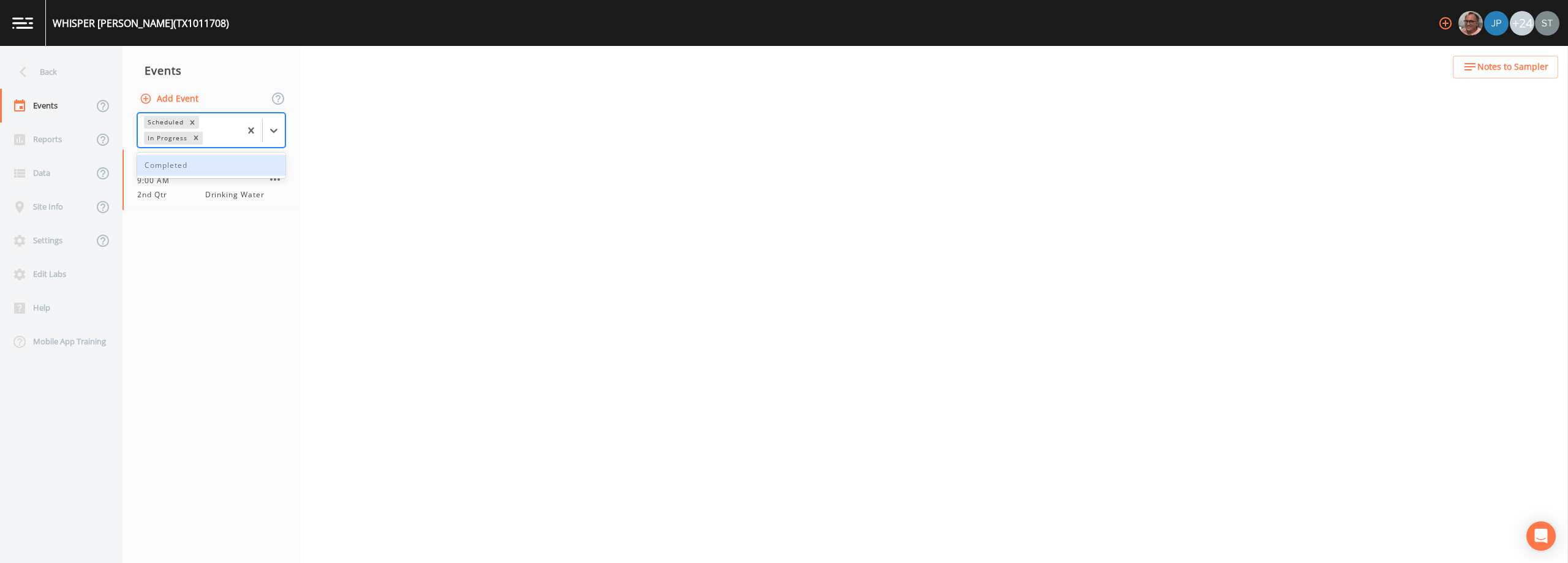 click on "Completed" at bounding box center (211, 165) 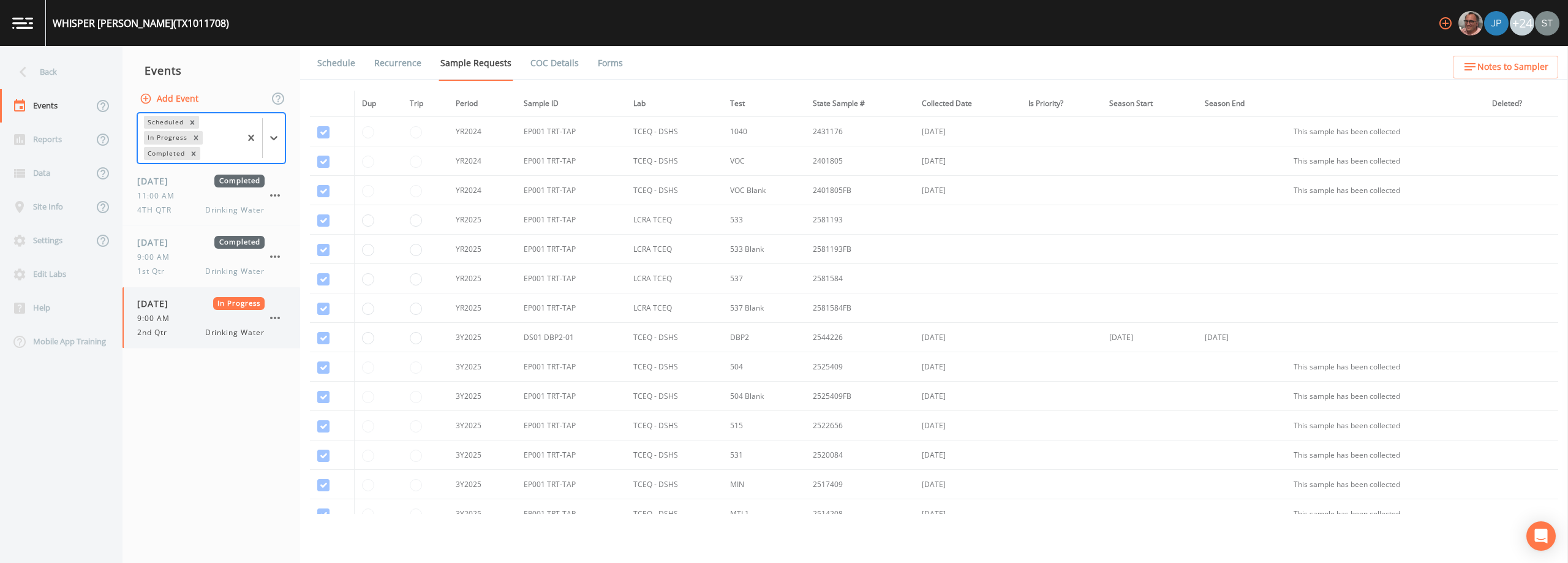 click on "9:00 AM" at bounding box center [201, 319] 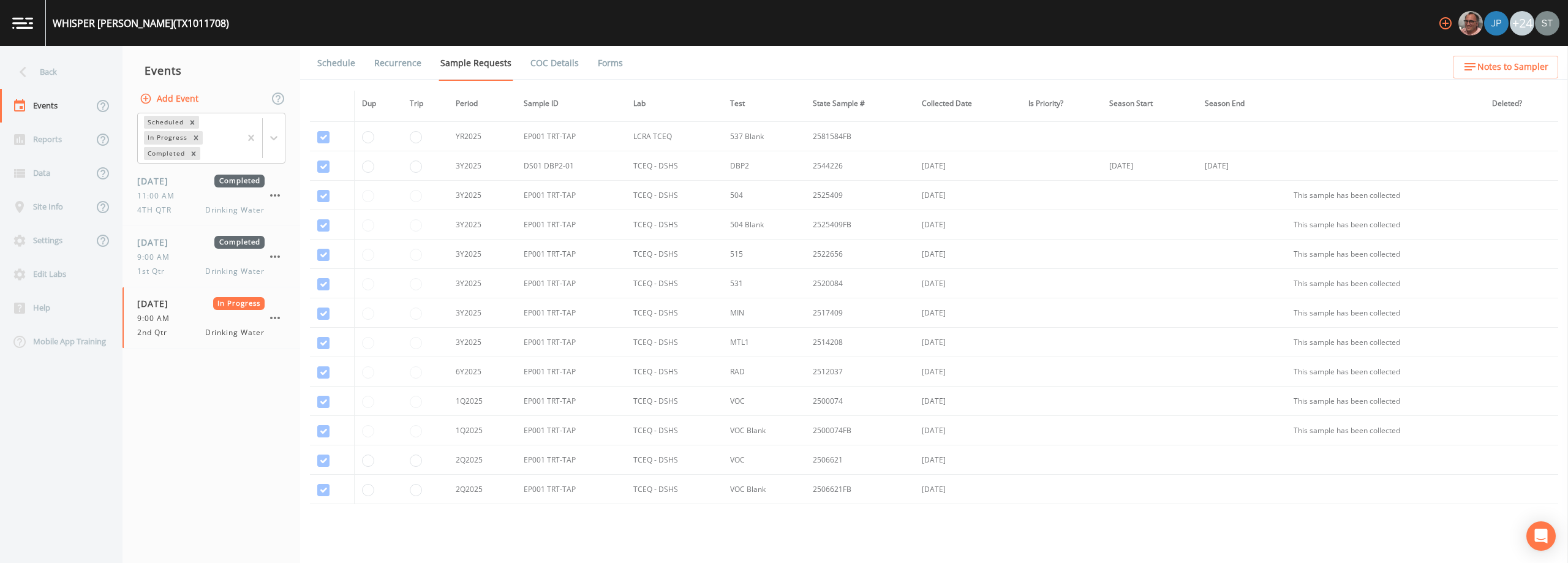 scroll, scrollTop: 184, scrollLeft: 0, axis: vertical 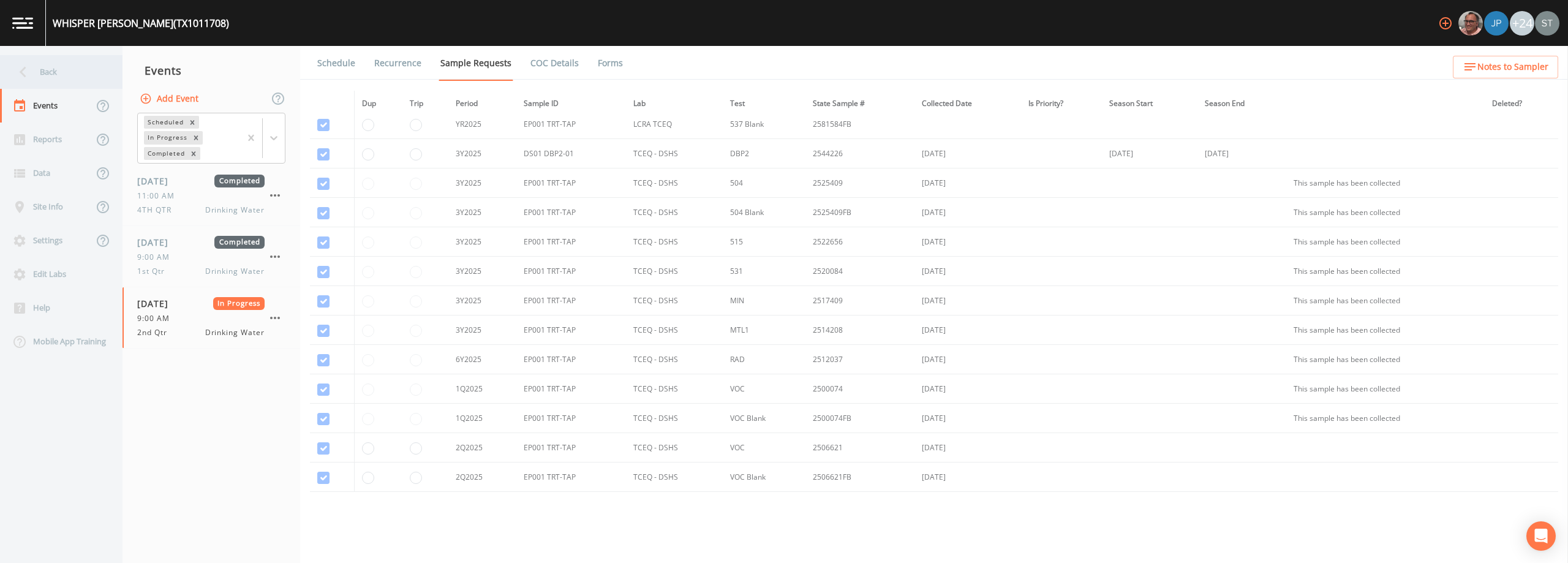click on "Back" at bounding box center [55, 72] 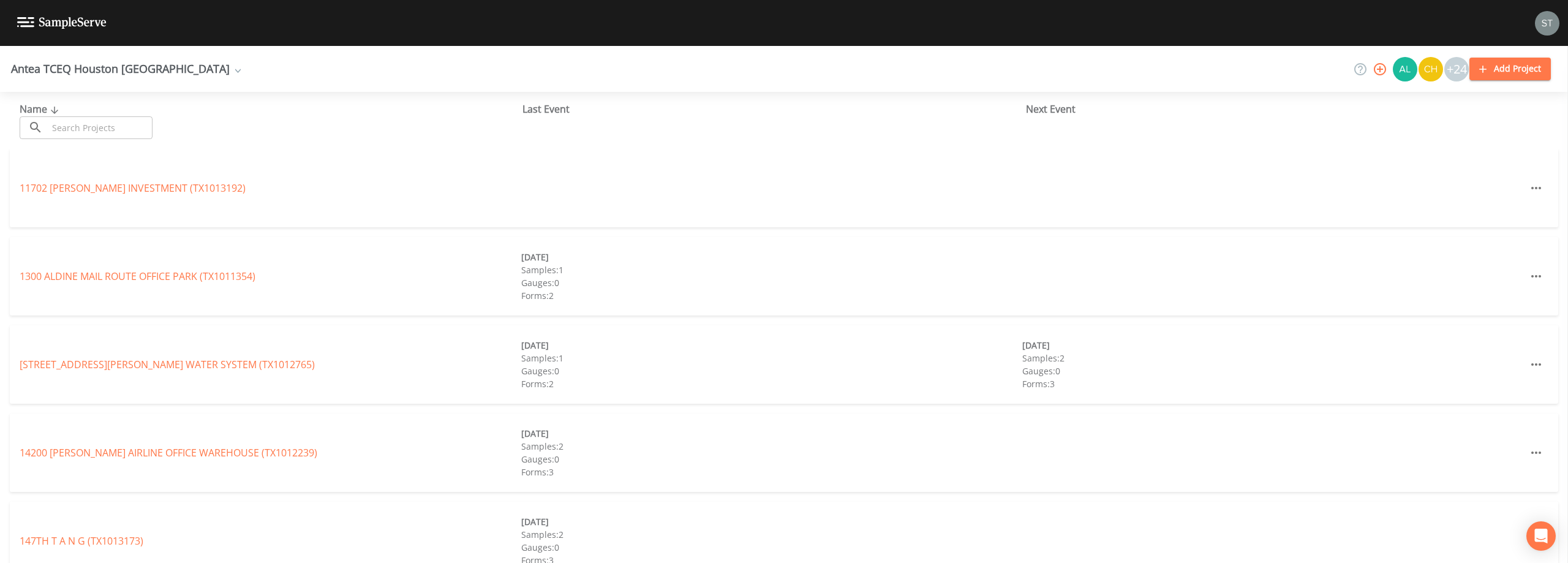 click at bounding box center (100, 127) 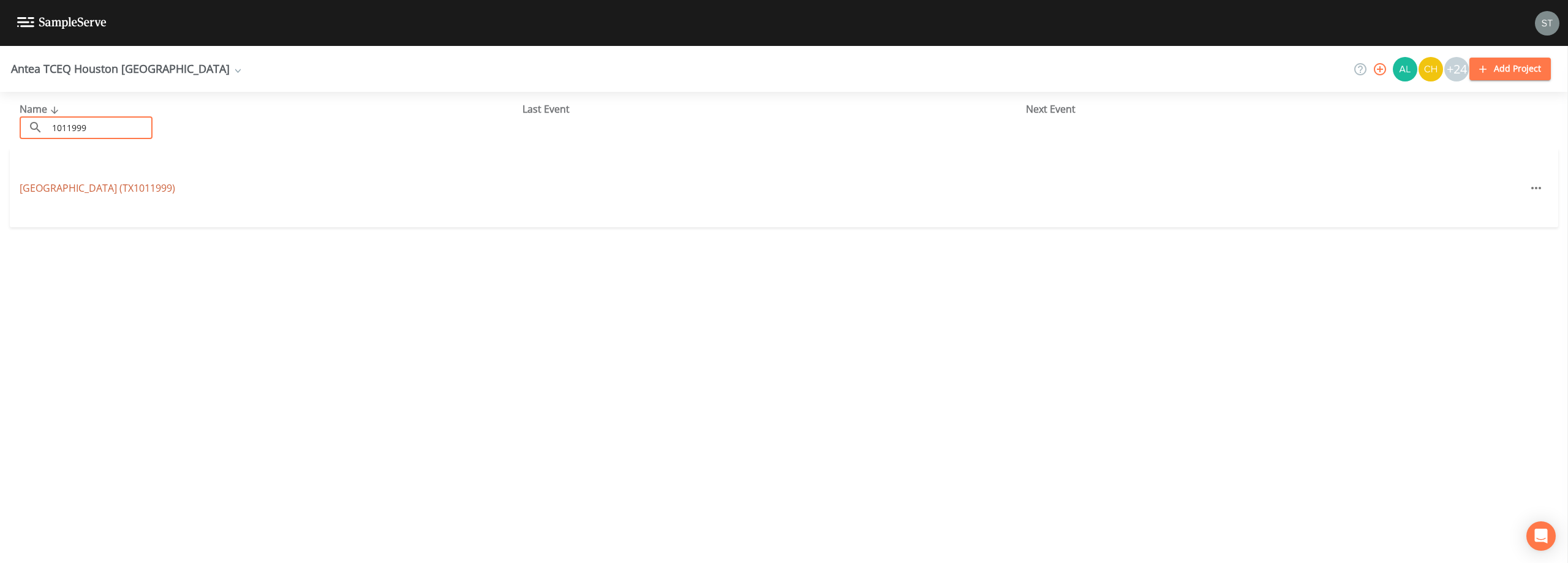 type on "1011999" 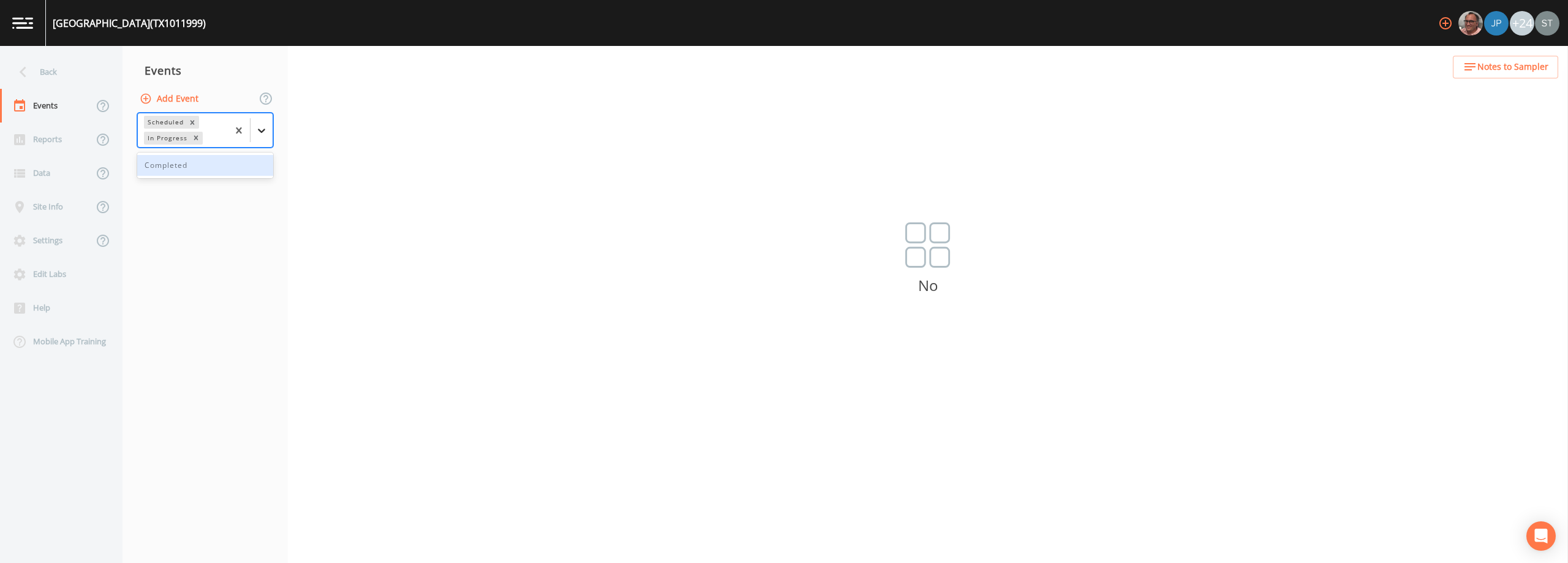 click 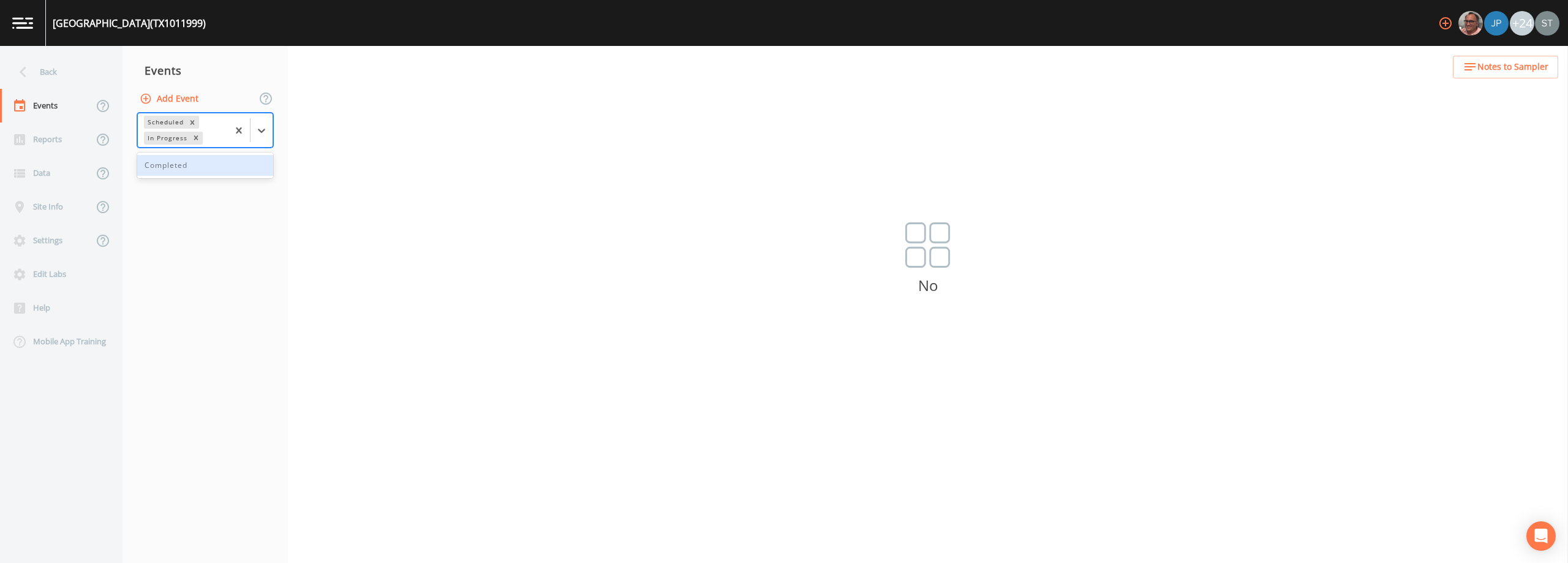 click on "Completed" at bounding box center [205, 165] 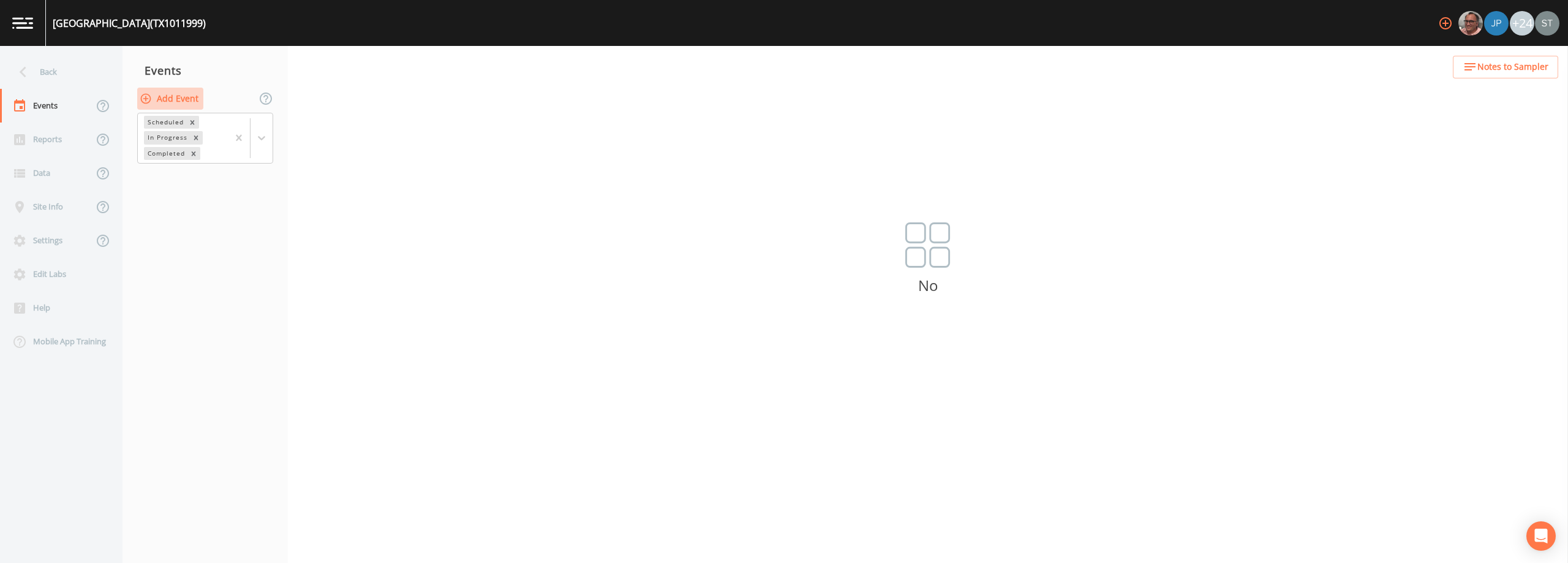click on "Add Event" at bounding box center (170, 99) 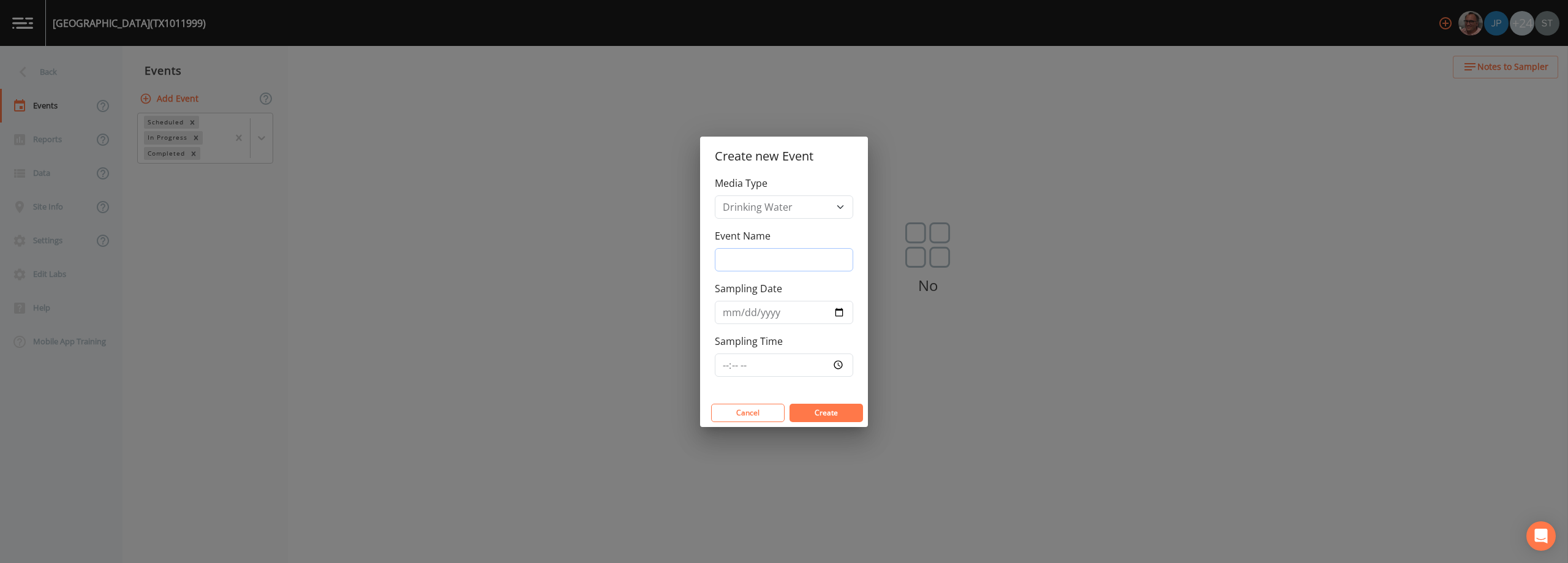 click on "Event Name" at bounding box center [784, 260] 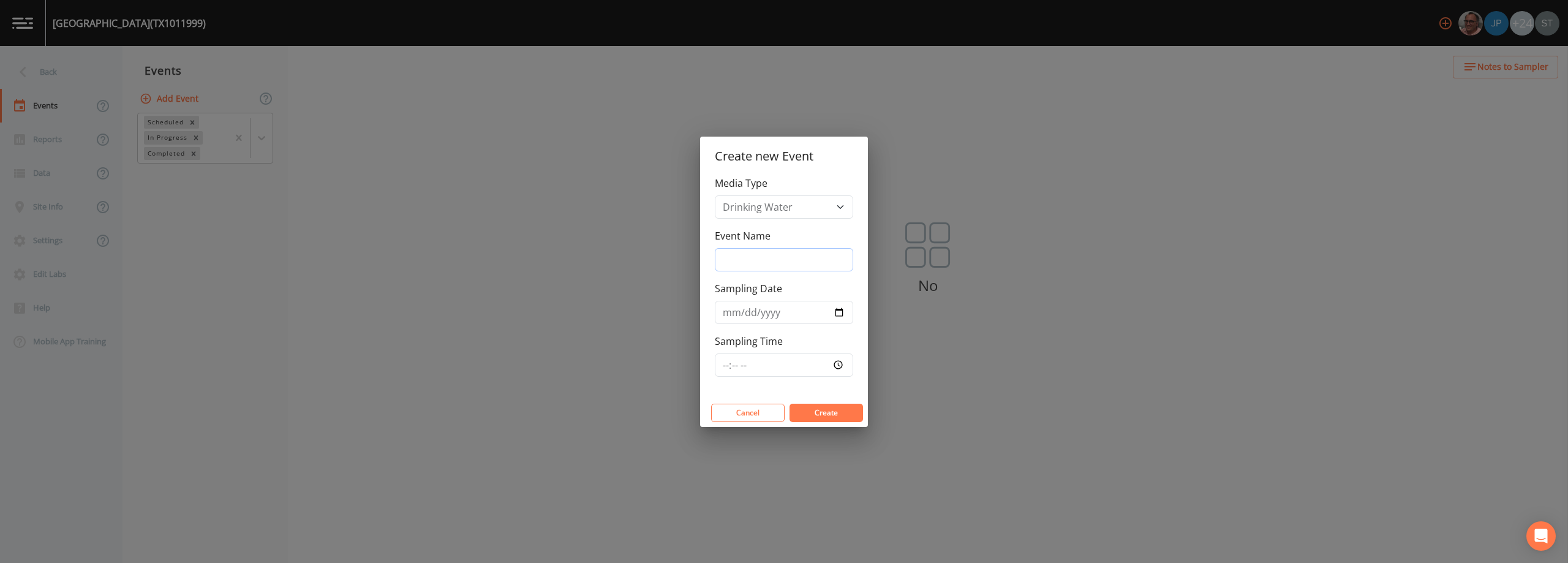 type on "3rd Qtr" 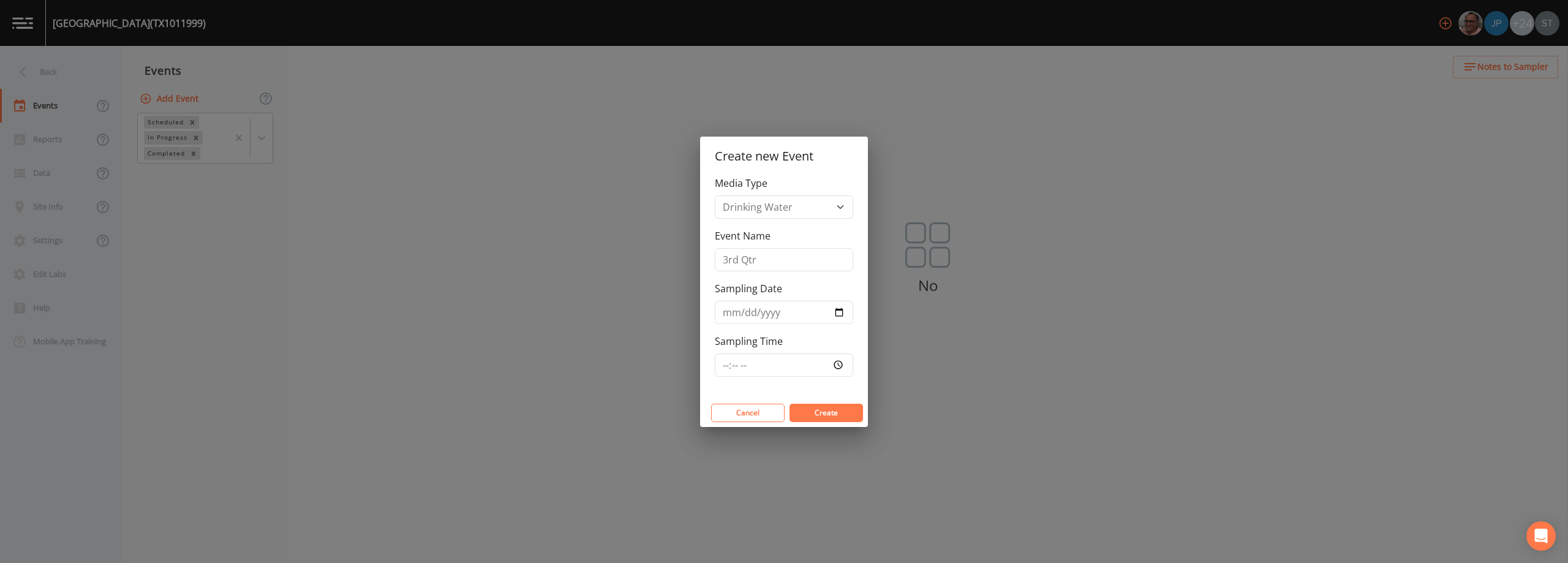 click on "Create" at bounding box center [826, 412] 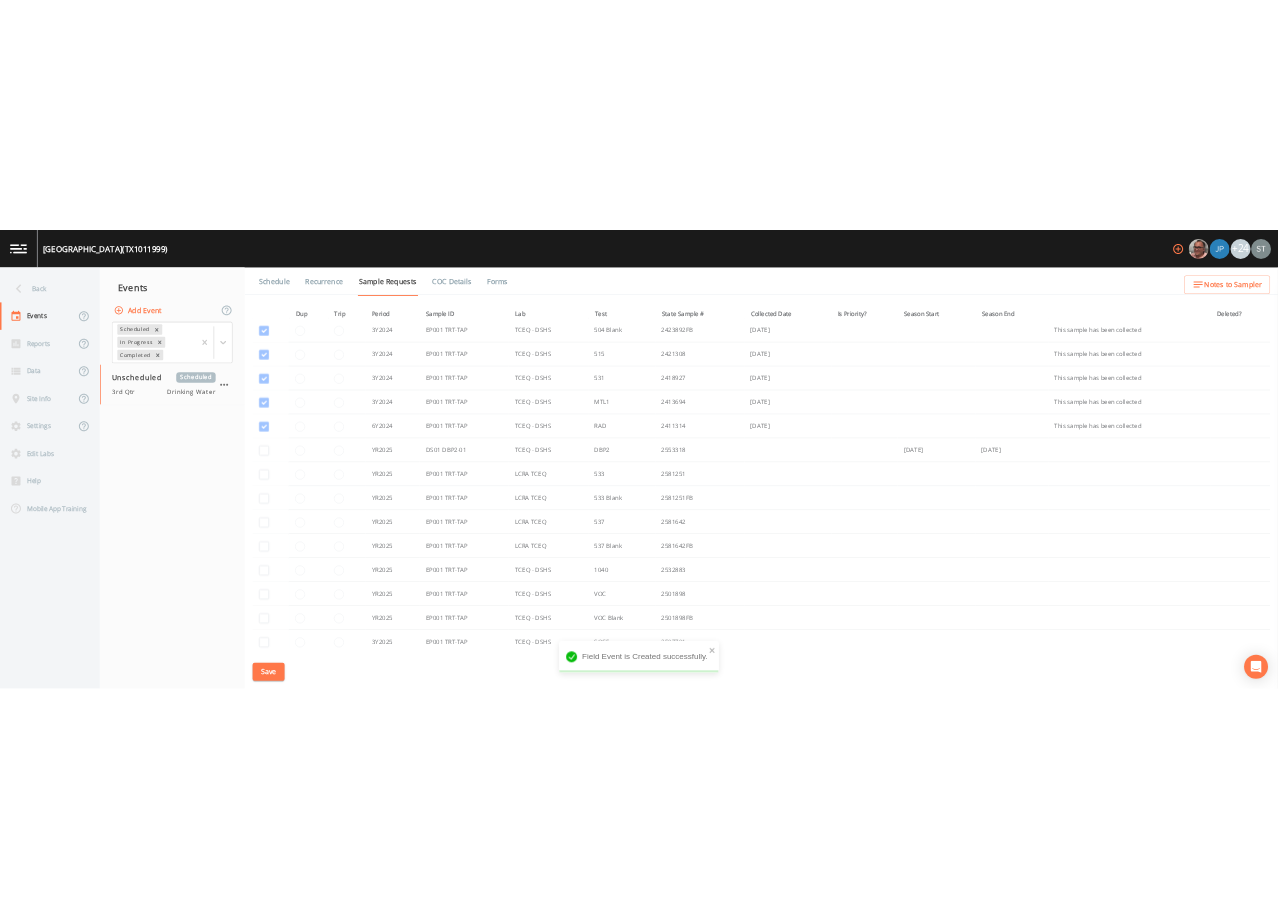 scroll, scrollTop: 300, scrollLeft: 0, axis: vertical 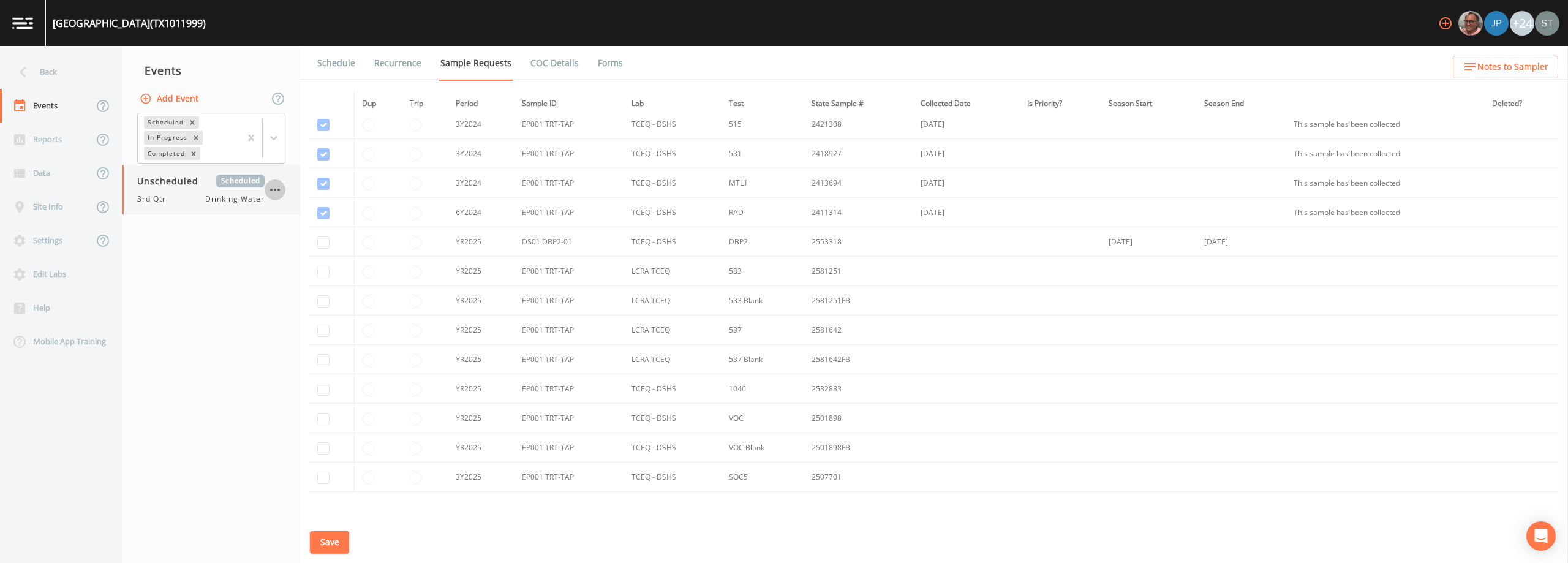 click 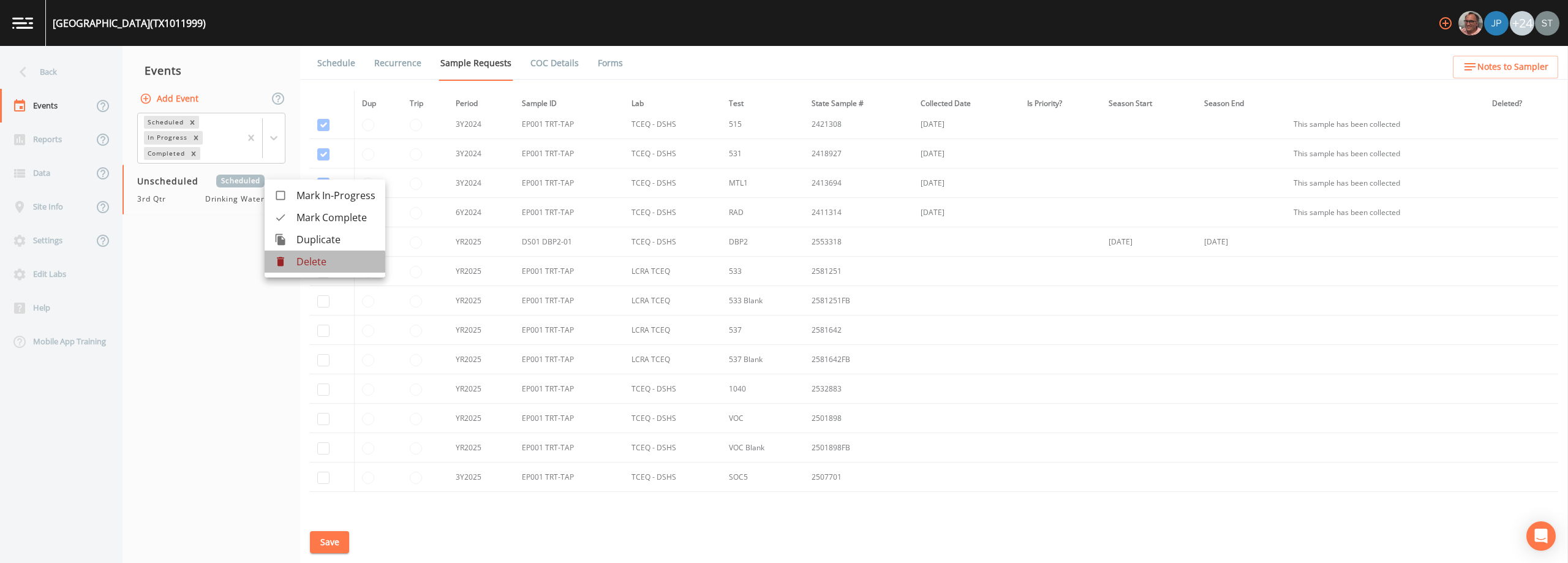 click on "Delete" at bounding box center (336, 262) 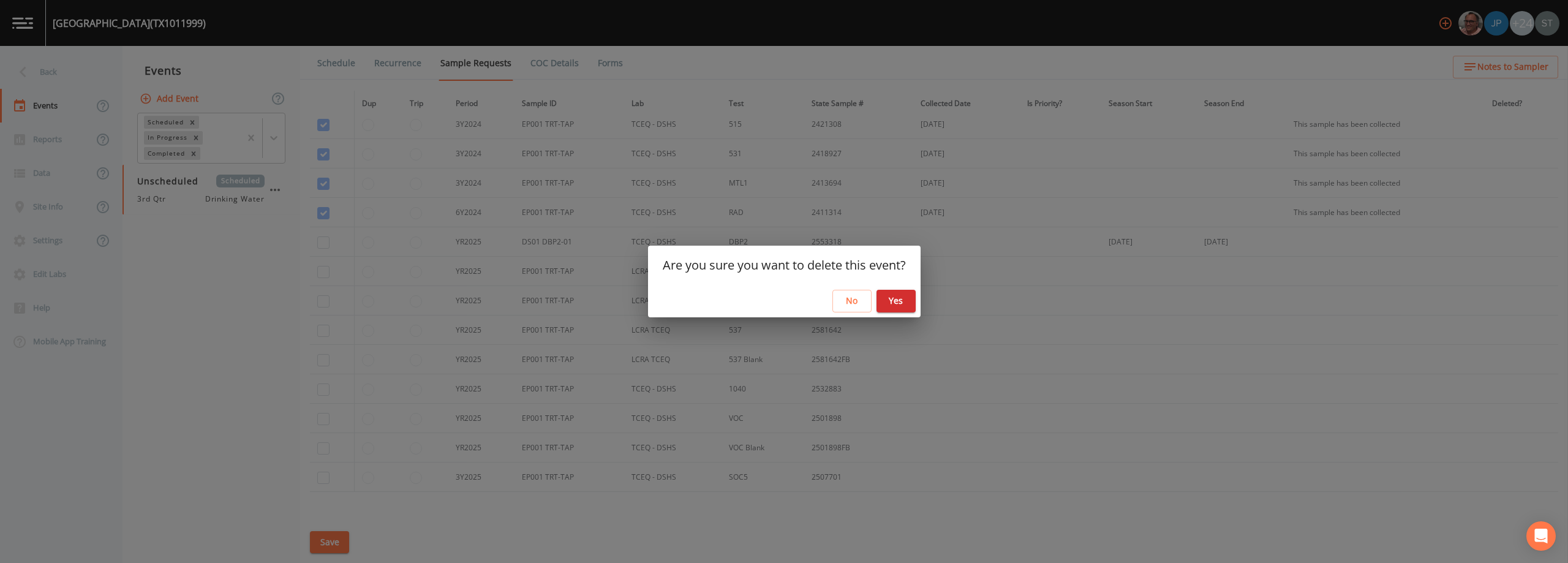 click on "Yes" at bounding box center (896, 301) 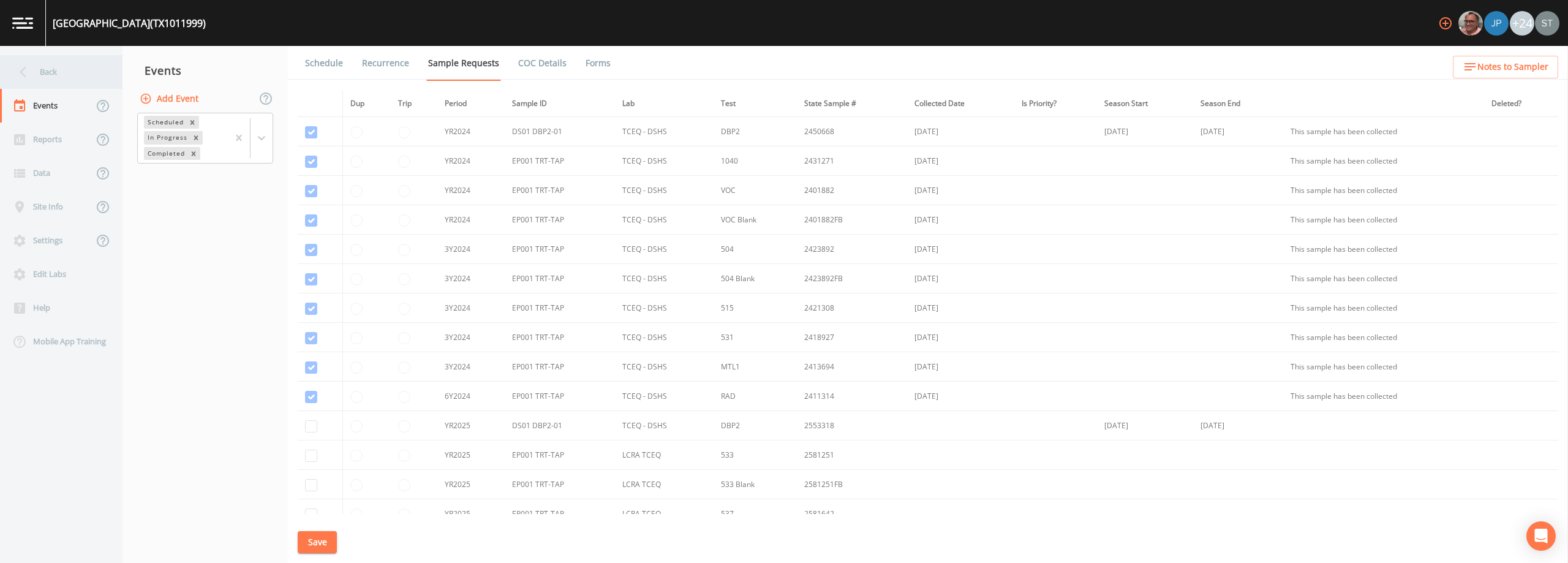 click on "Back" at bounding box center [55, 72] 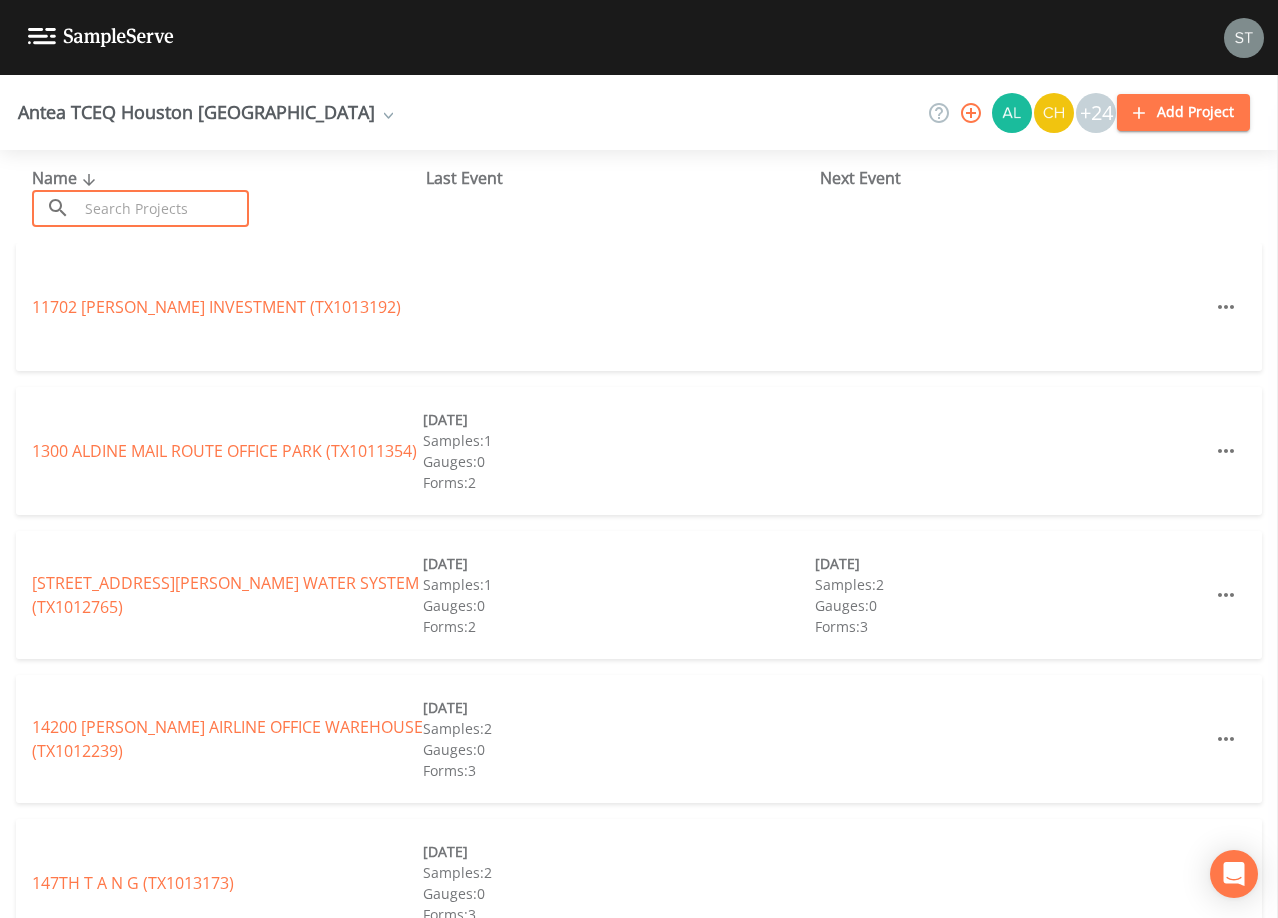 click at bounding box center (163, 208) 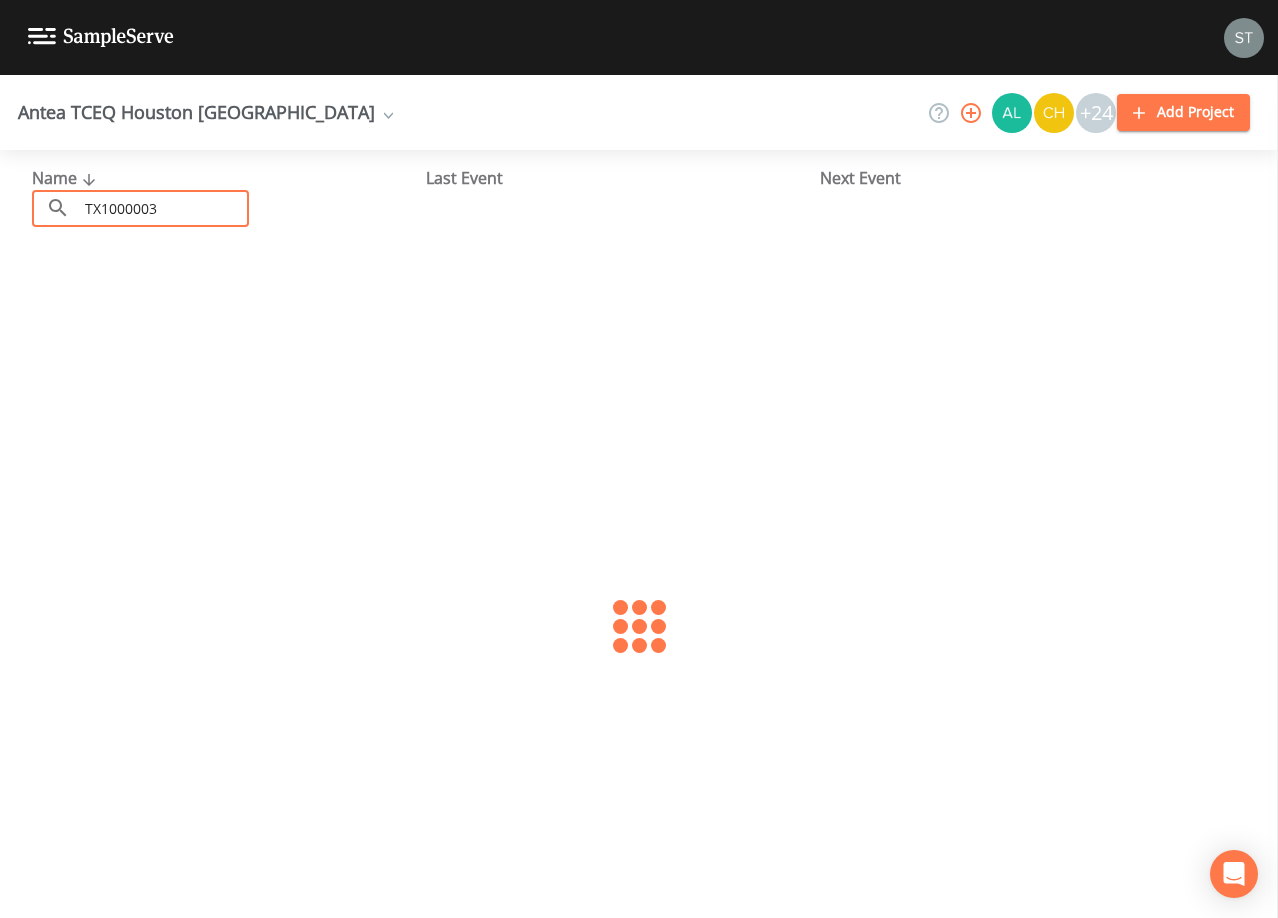 type on "TX1000003" 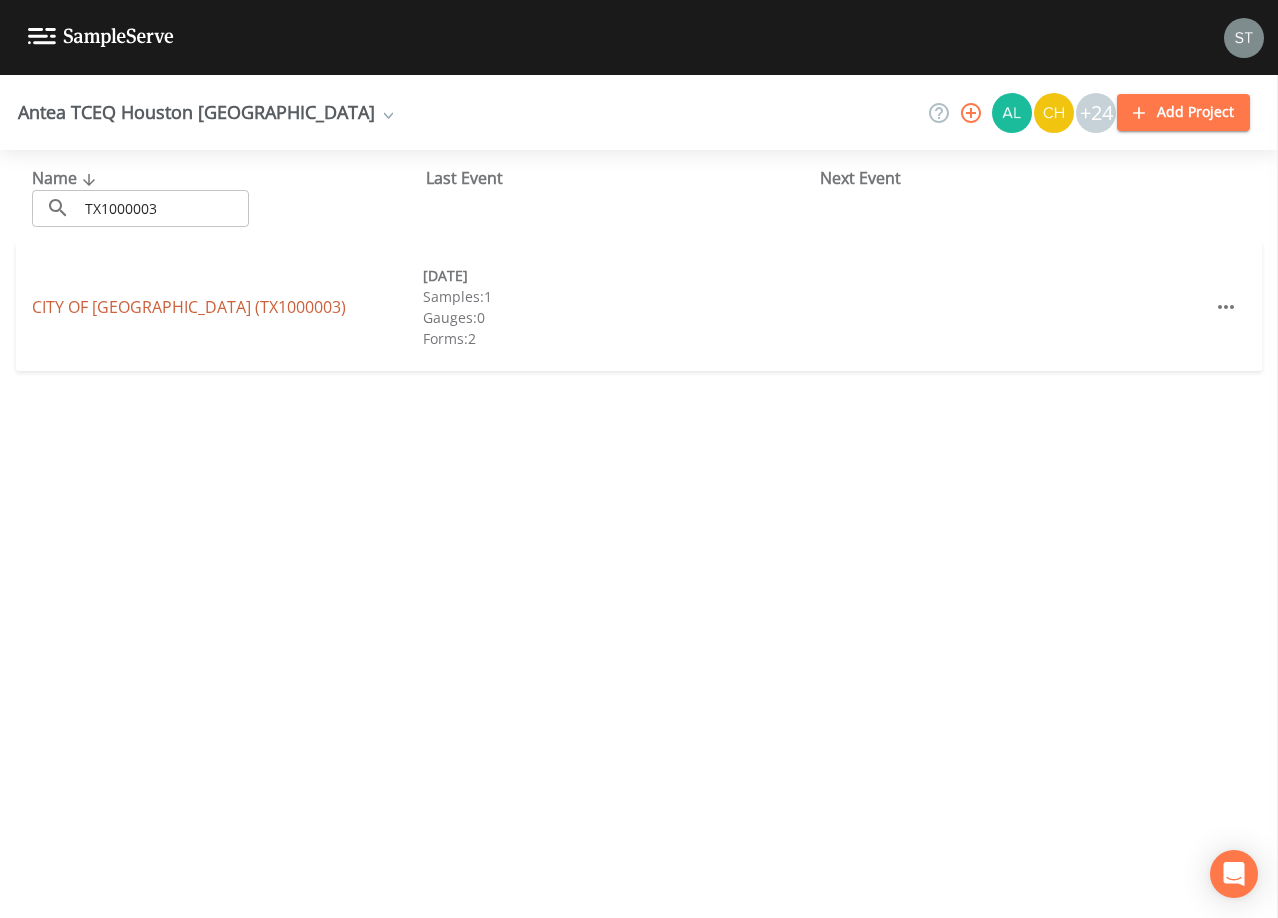 click on "CITY OF [GEOGRAPHIC_DATA]   (TX1000003)" at bounding box center (189, 307) 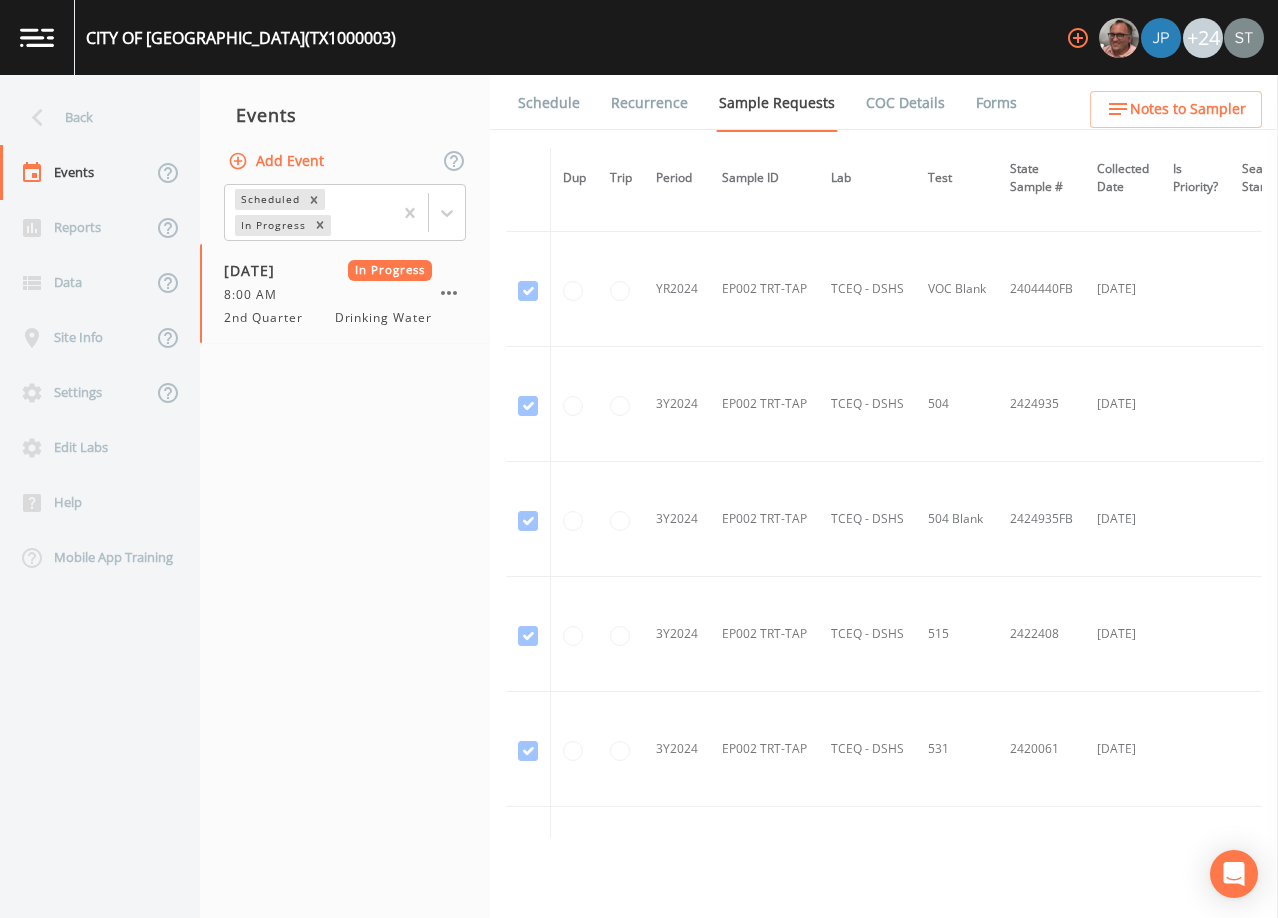 scroll, scrollTop: 194, scrollLeft: 0, axis: vertical 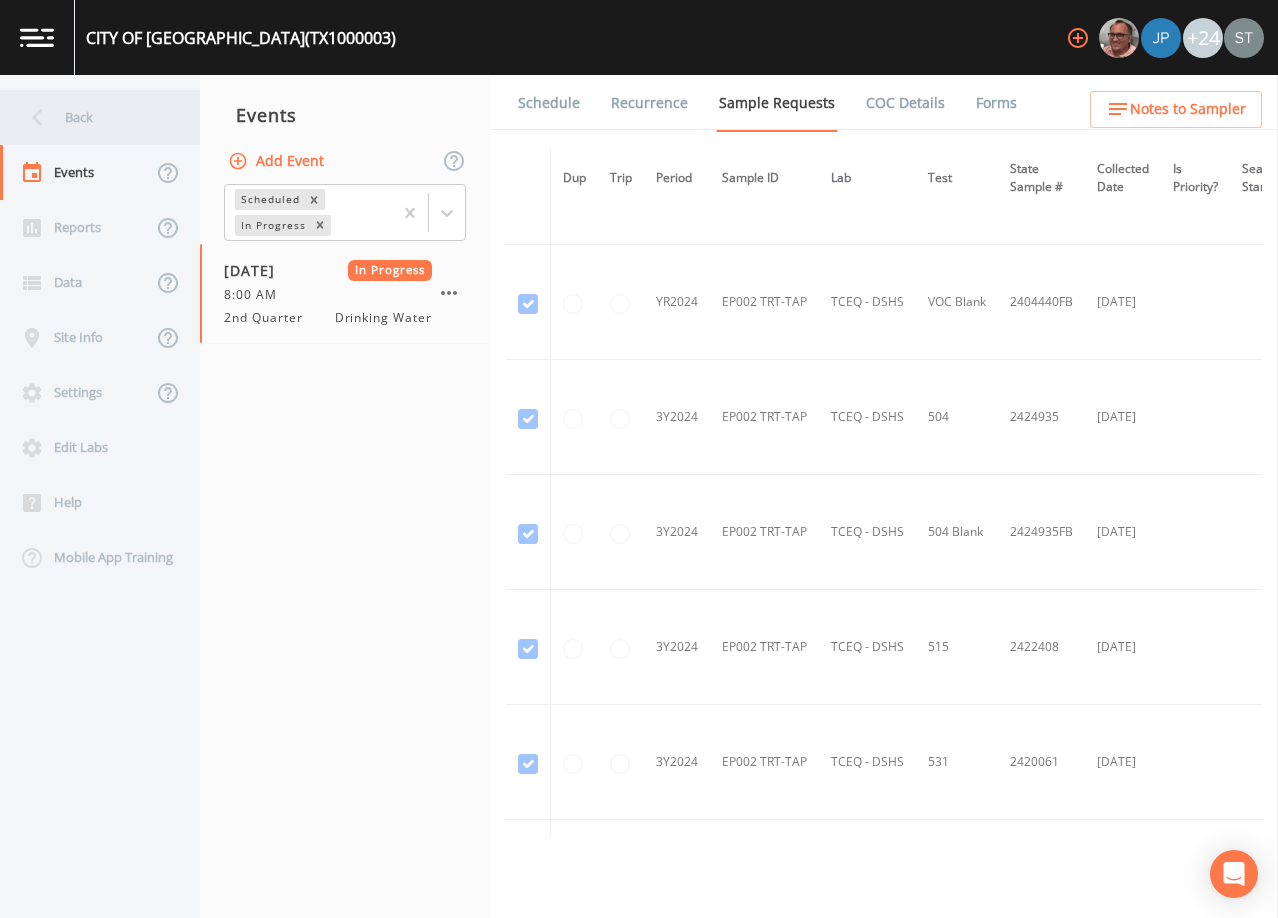 click on "Back" at bounding box center [90, 117] 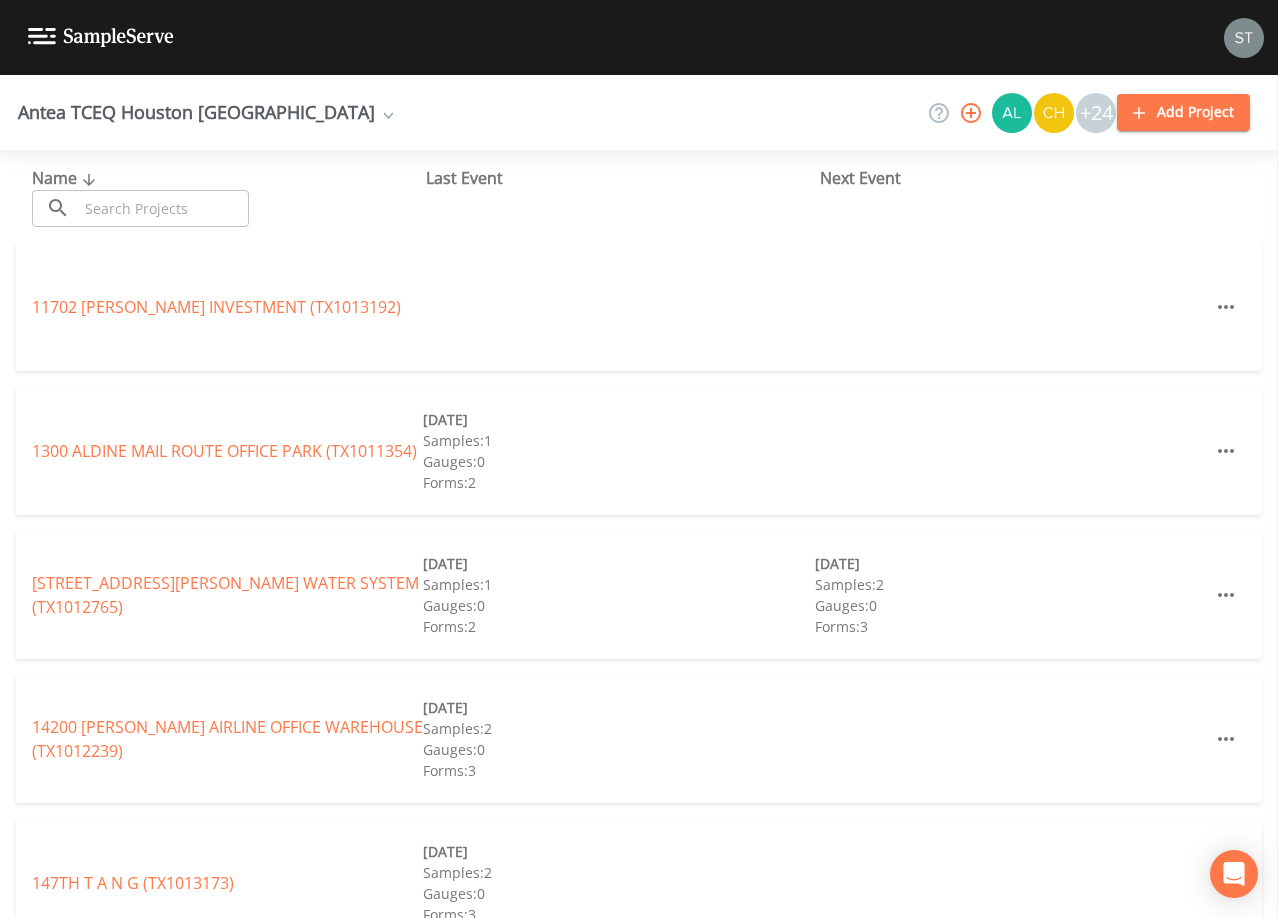click at bounding box center (163, 208) 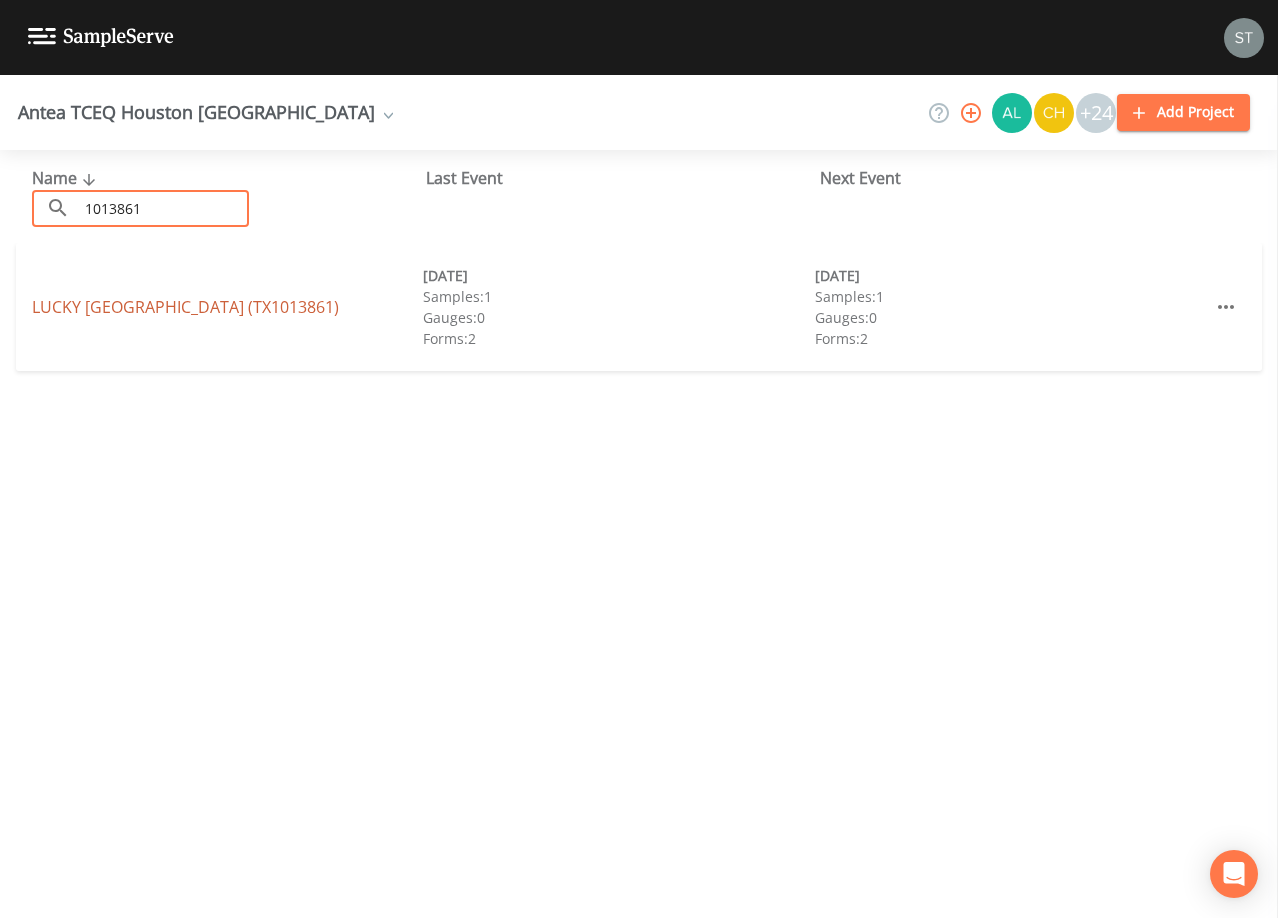 type on "1013861" 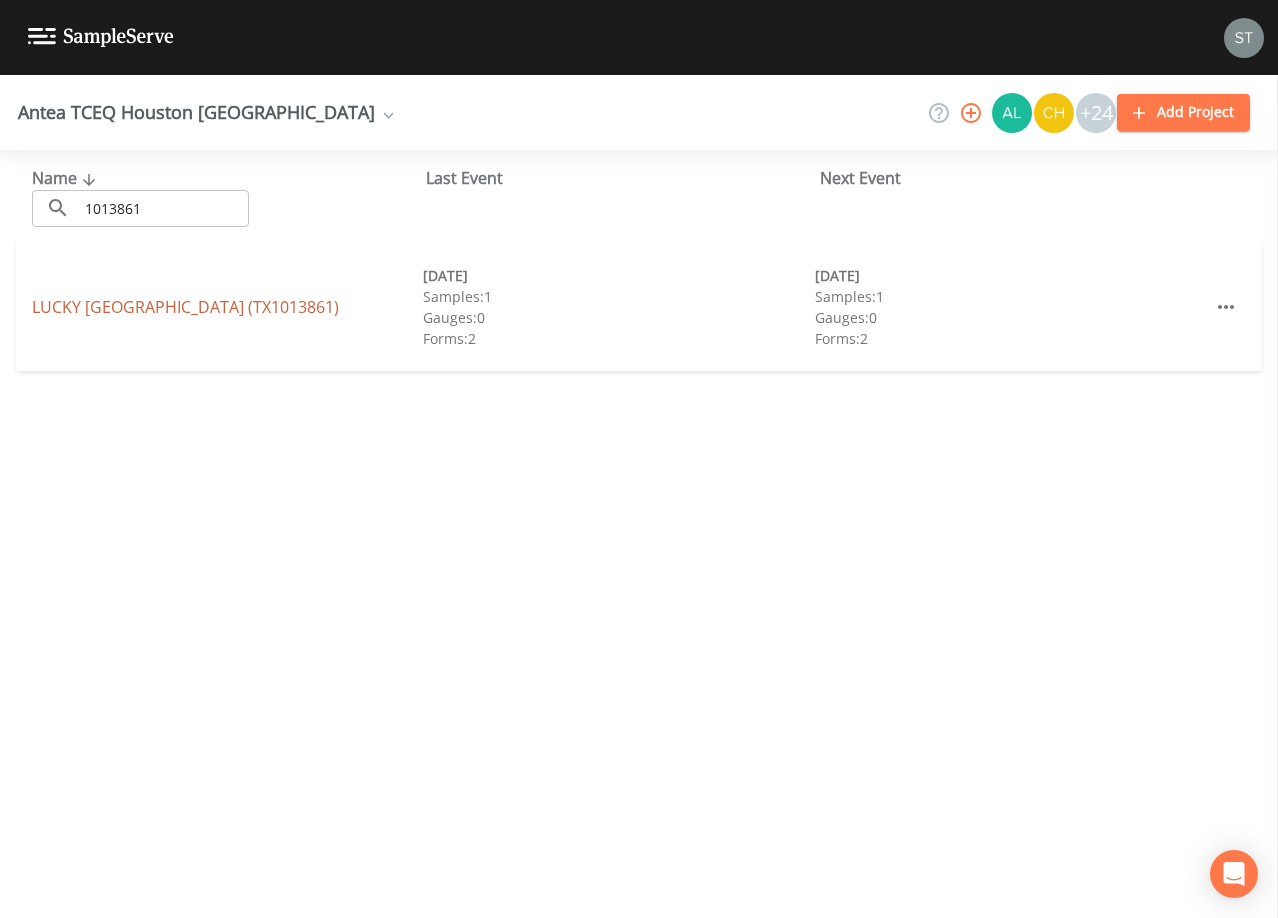 click on "[GEOGRAPHIC_DATA]   (TX1013861)" at bounding box center (185, 307) 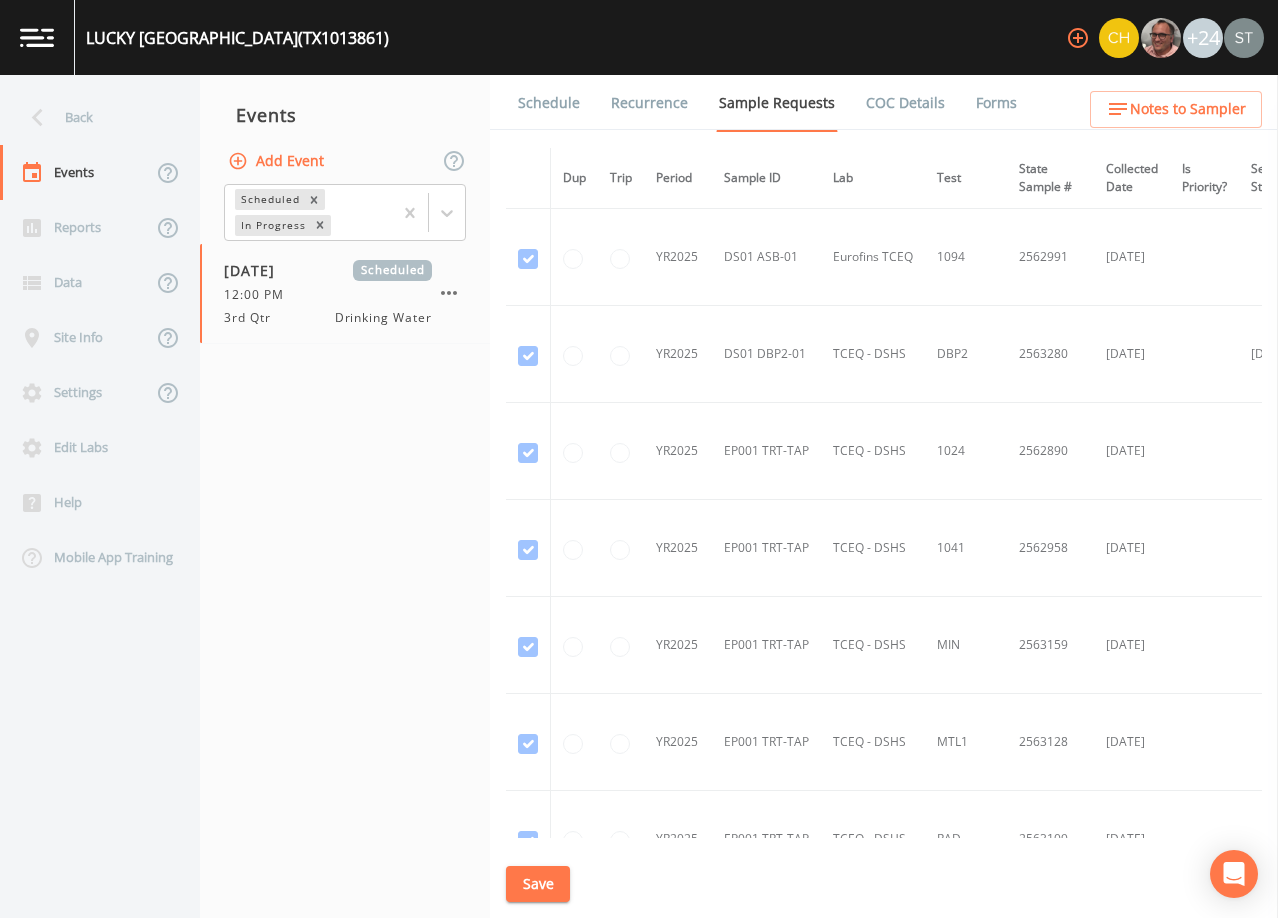 click on "Schedule" at bounding box center [549, 103] 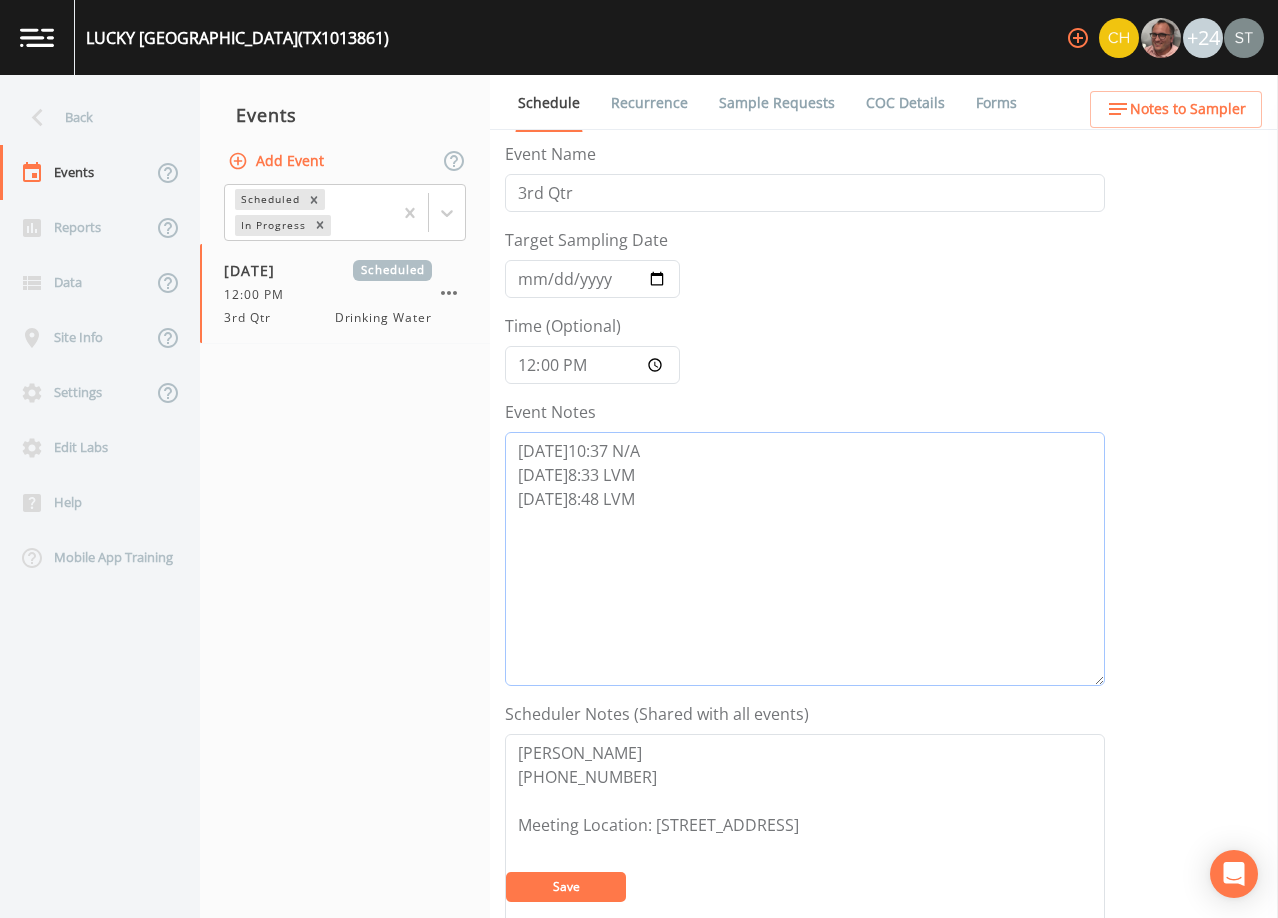 click on "[DATE]10:37 N/A
[DATE]8:33 LVM
[DATE]8:48 LVM" at bounding box center (805, 559) 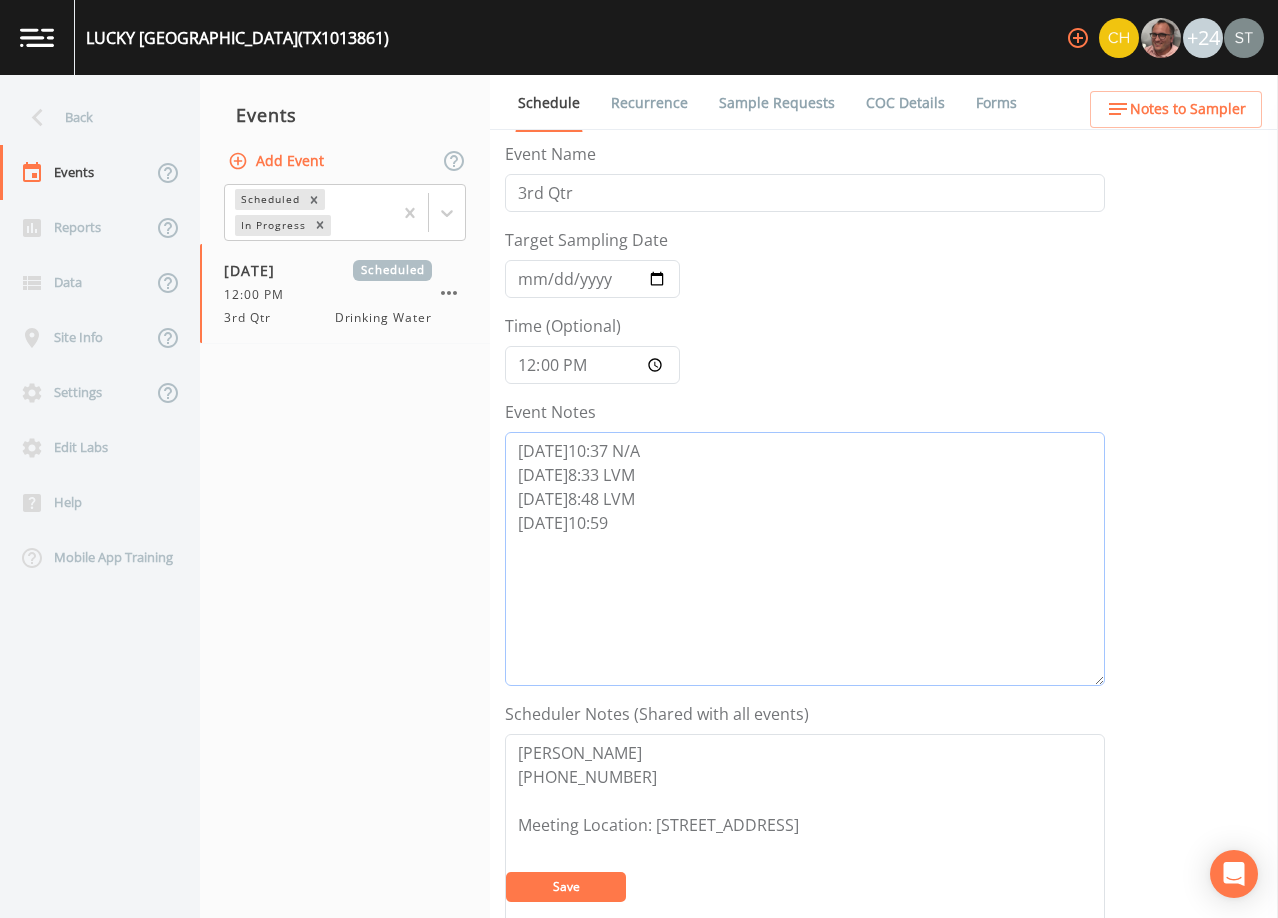 type on "[DATE]10:37 N/A
[DATE]8:33 LVM
[DATE]8:48 LVM
[DATE]10:59" 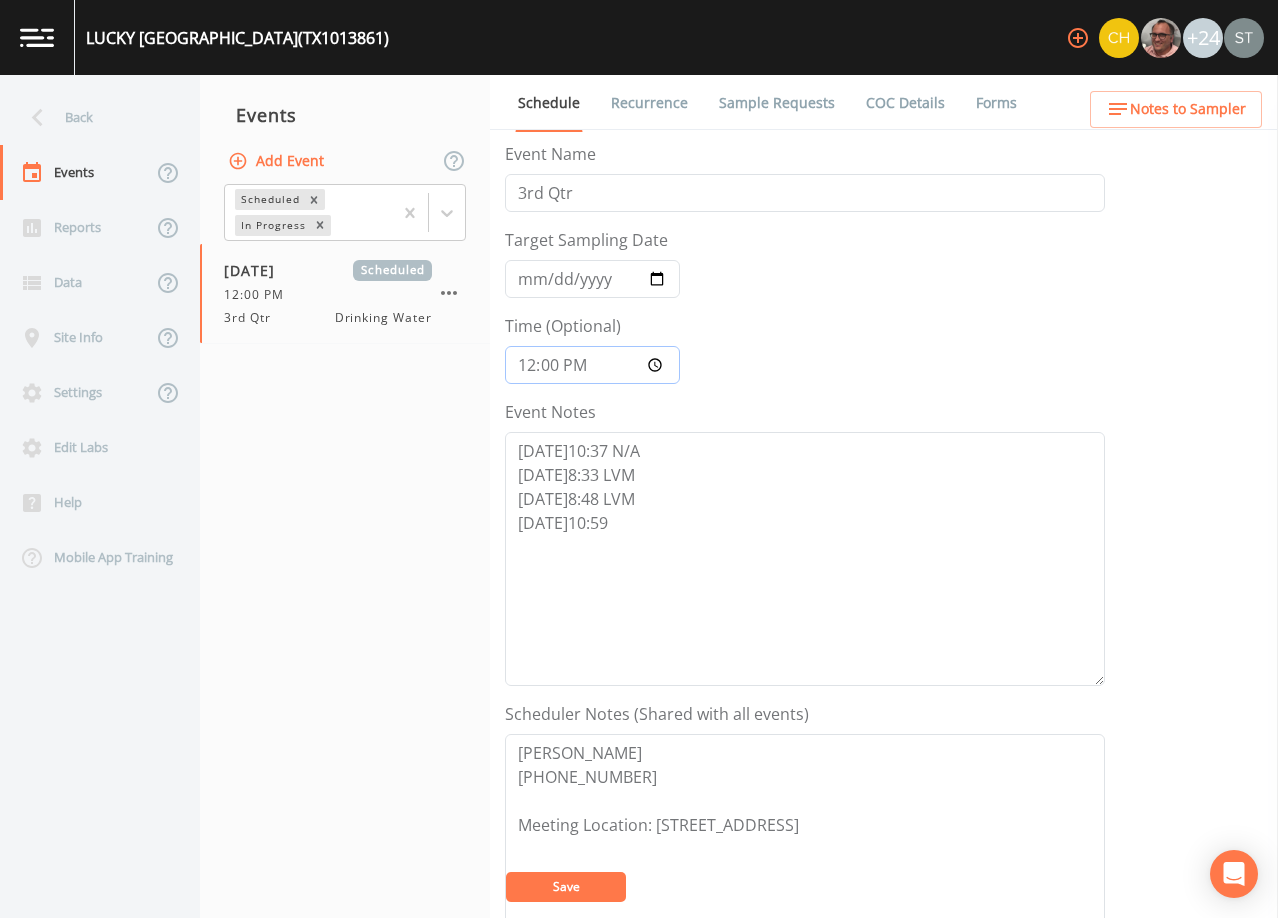 click on "12:00:00" at bounding box center (592, 365) 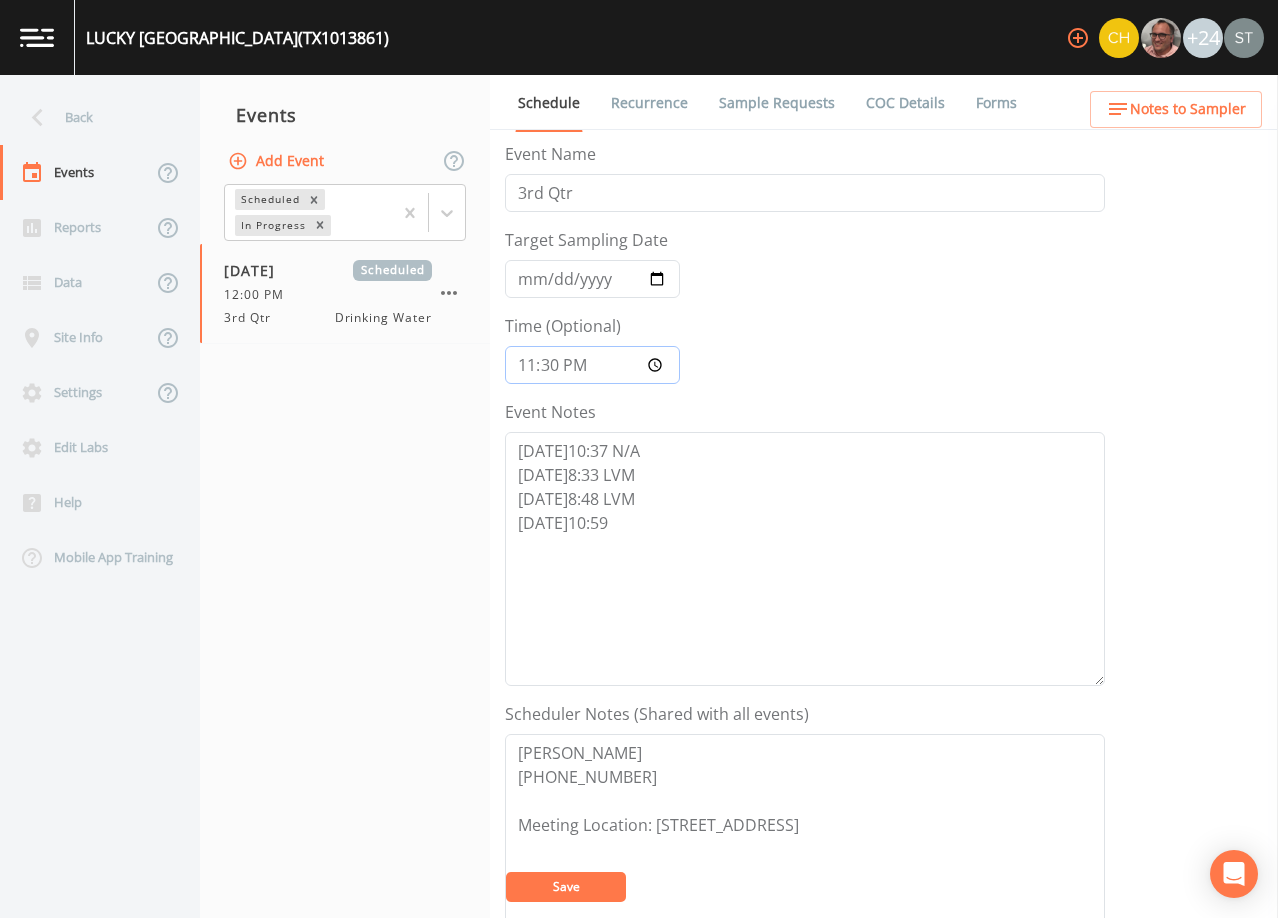 type on "11:30" 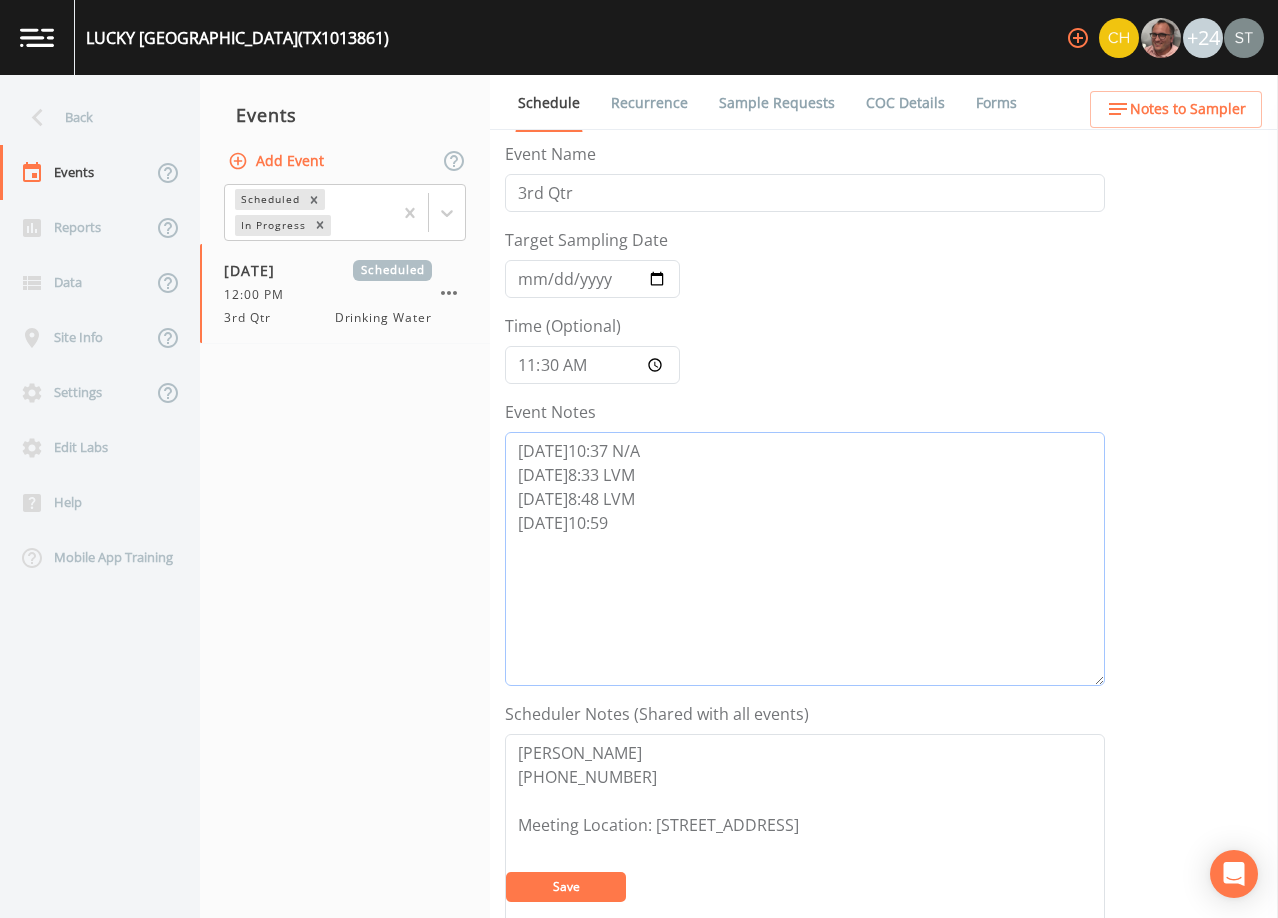 click on "[DATE]10:37 N/A
[DATE]8:33 LVM
[DATE]8:48 LVM
[DATE]10:59" at bounding box center [805, 559] 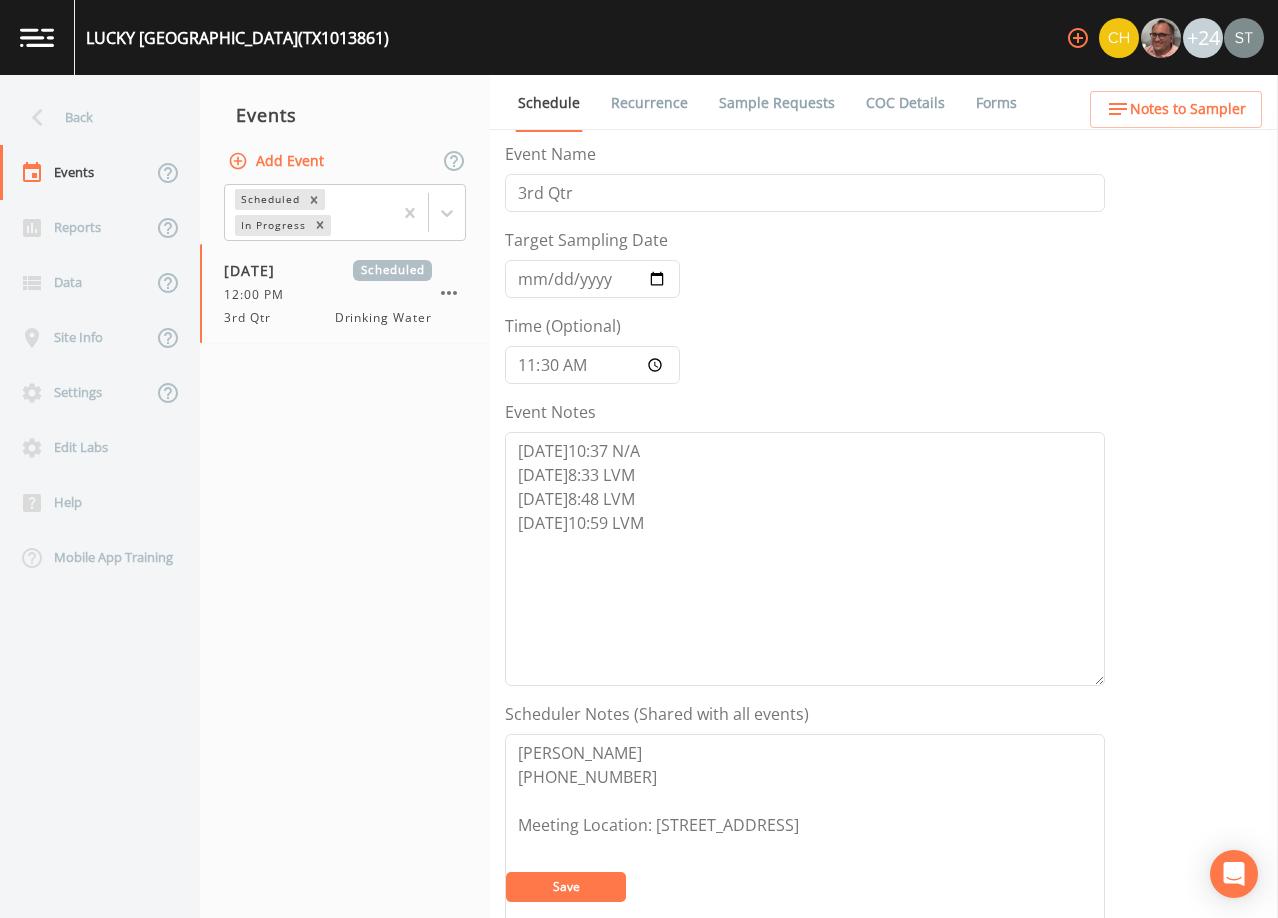 click on "Save" at bounding box center [566, 887] 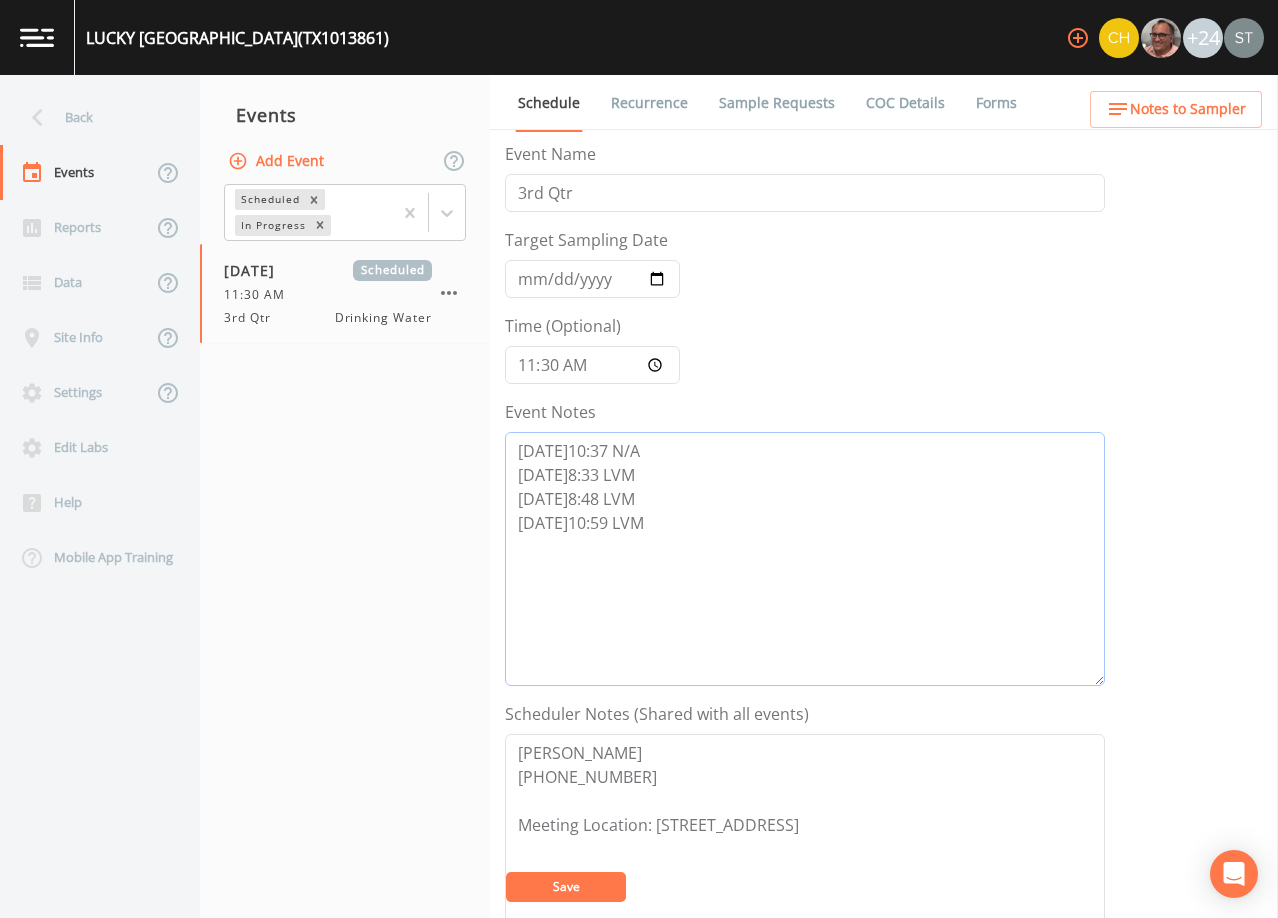 click on "[DATE]10:37 N/A
[DATE]8:33 LVM
[DATE]8:48 LVM
[DATE]10:59 LVM" at bounding box center [805, 559] 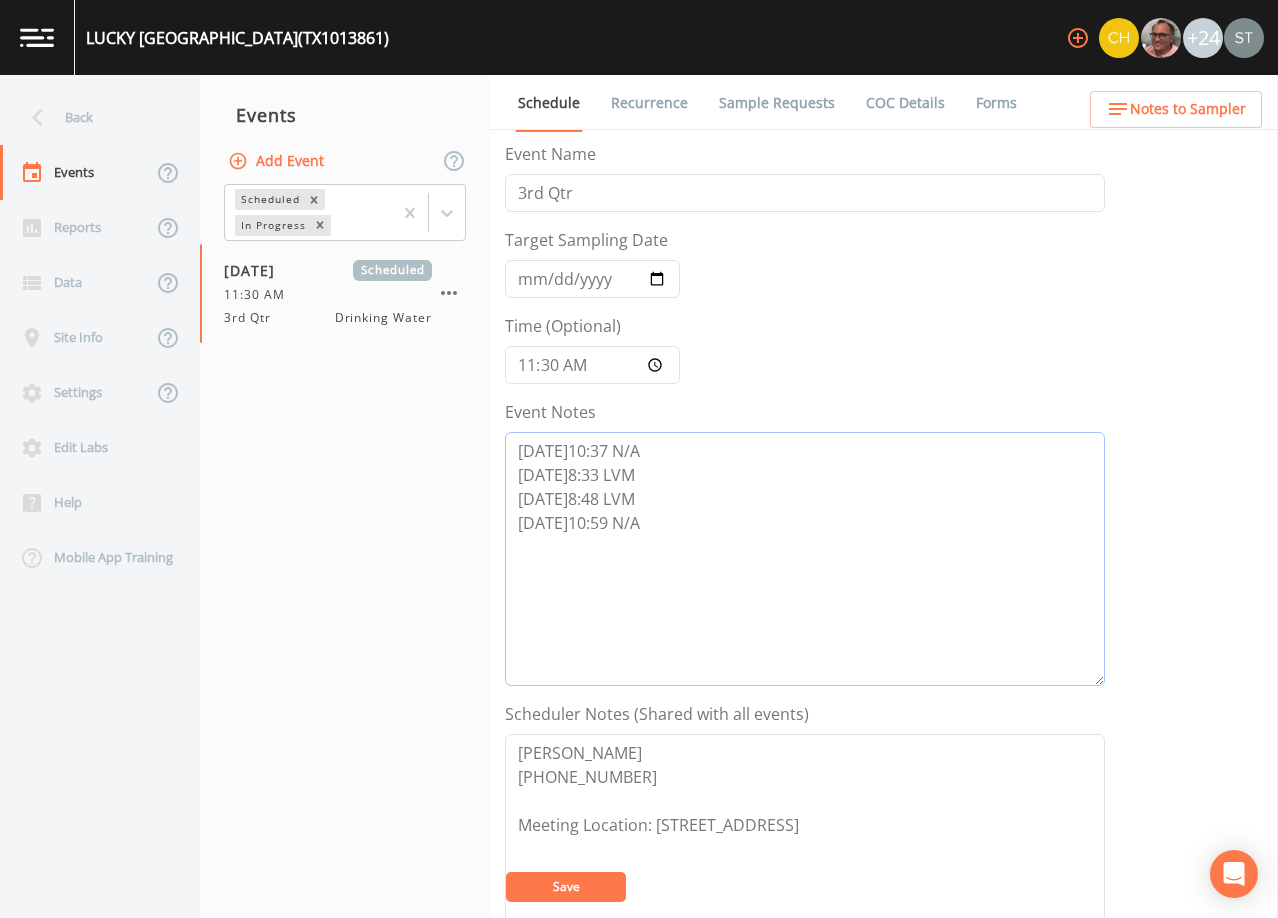 type on "[DATE]10:37 N/A
[DATE]8:33 LVM
[DATE]8:48 LVM
[DATE]10:59 N/A" 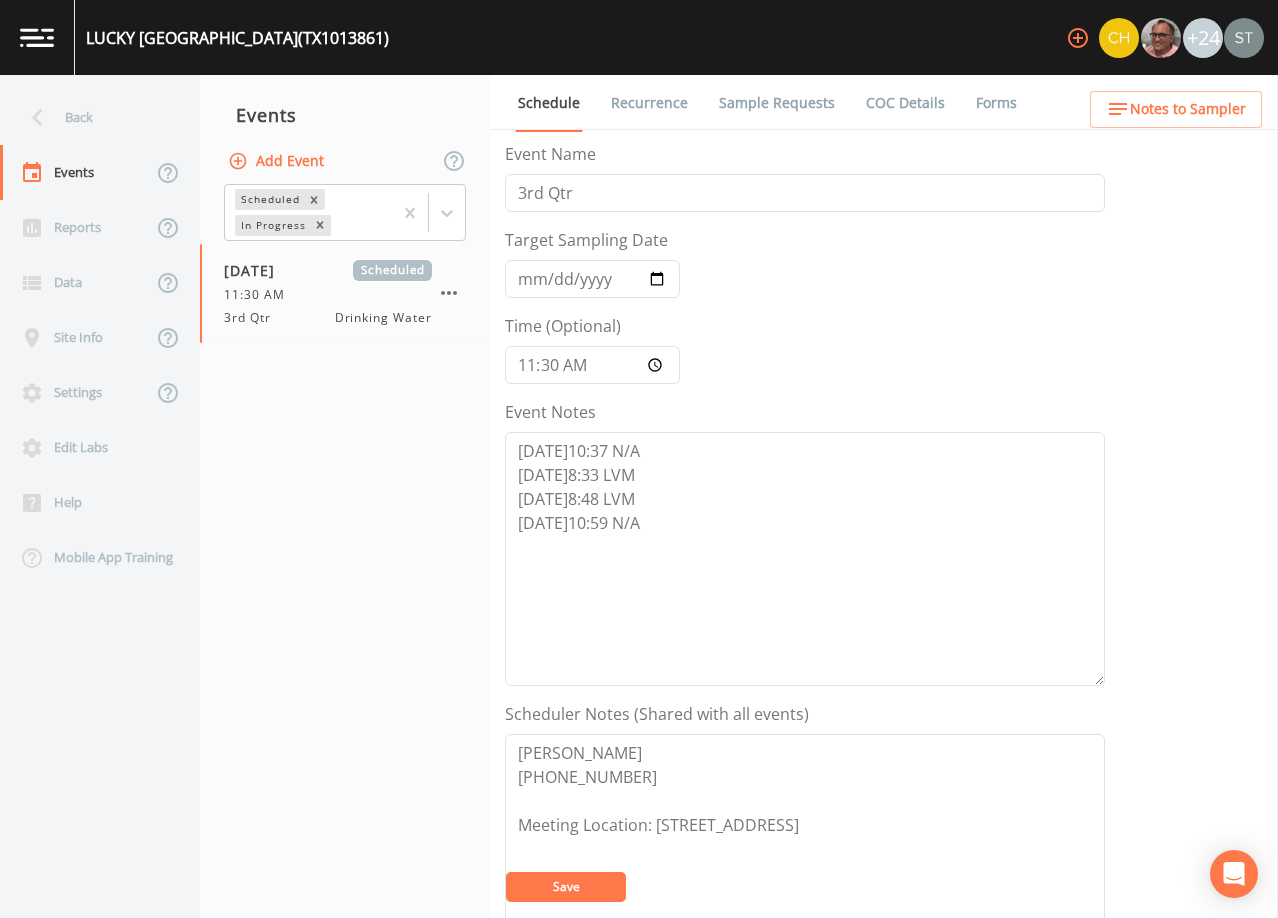 click on "Save" at bounding box center (566, 886) 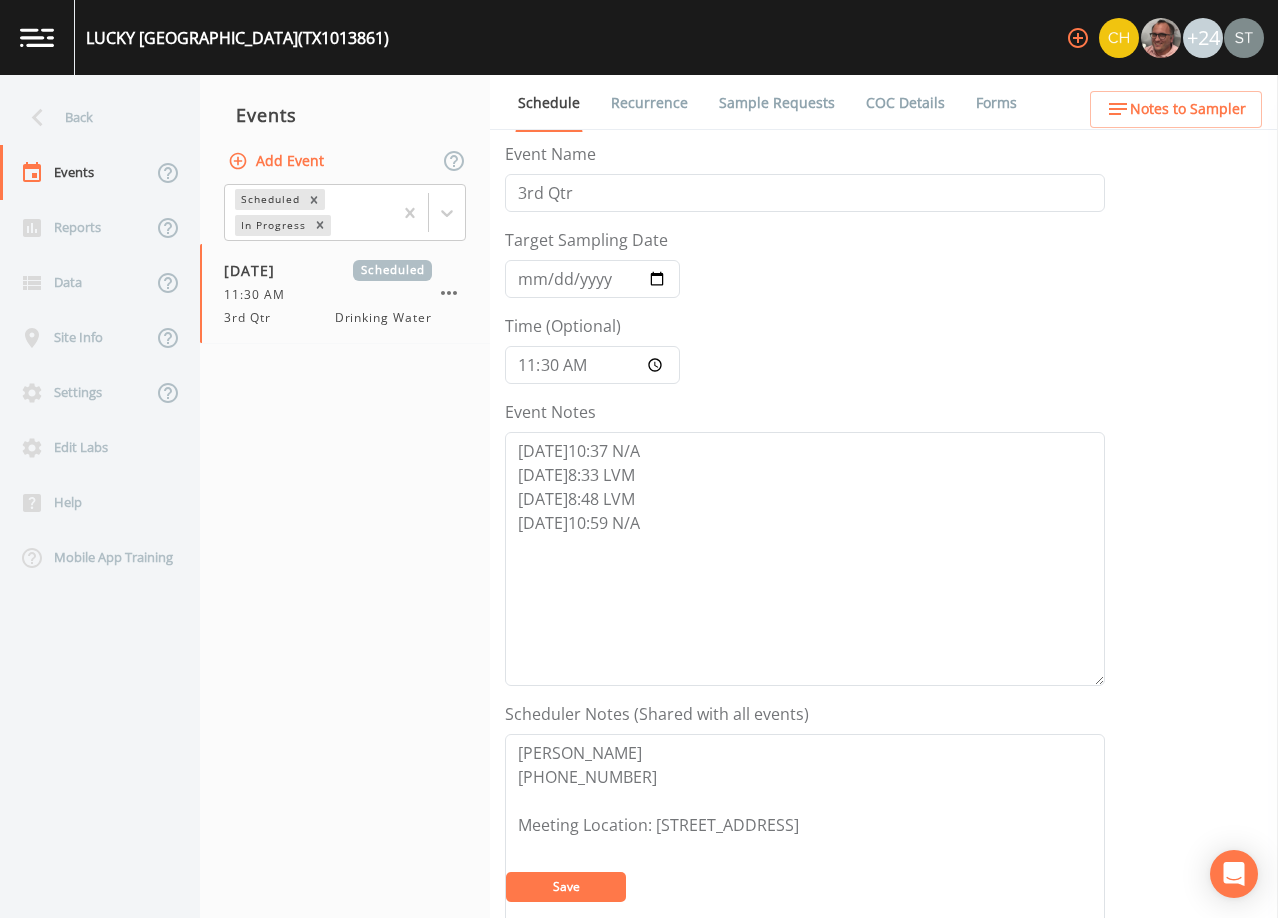 click on "Save" at bounding box center (566, 887) 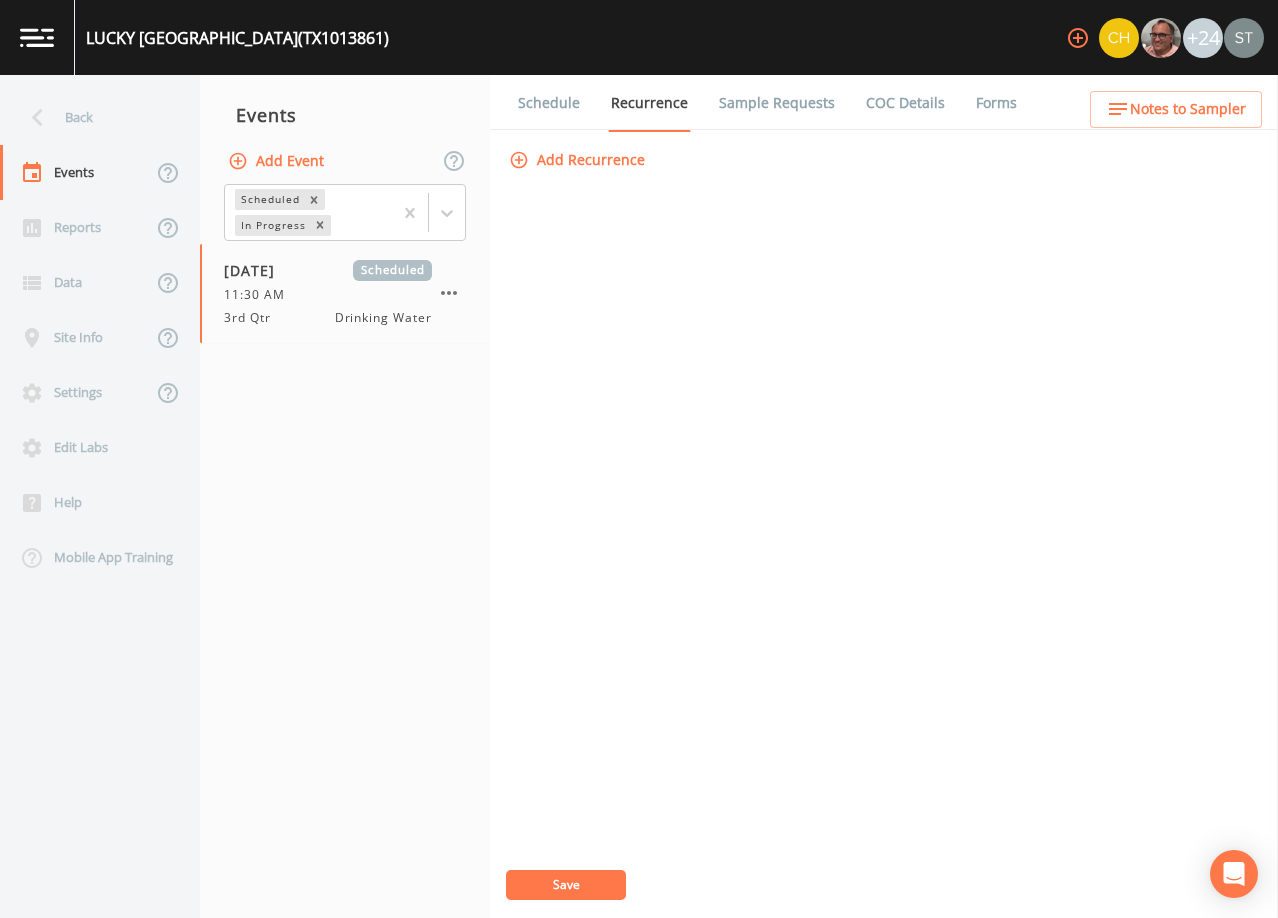 click on "Schedule" at bounding box center [549, 103] 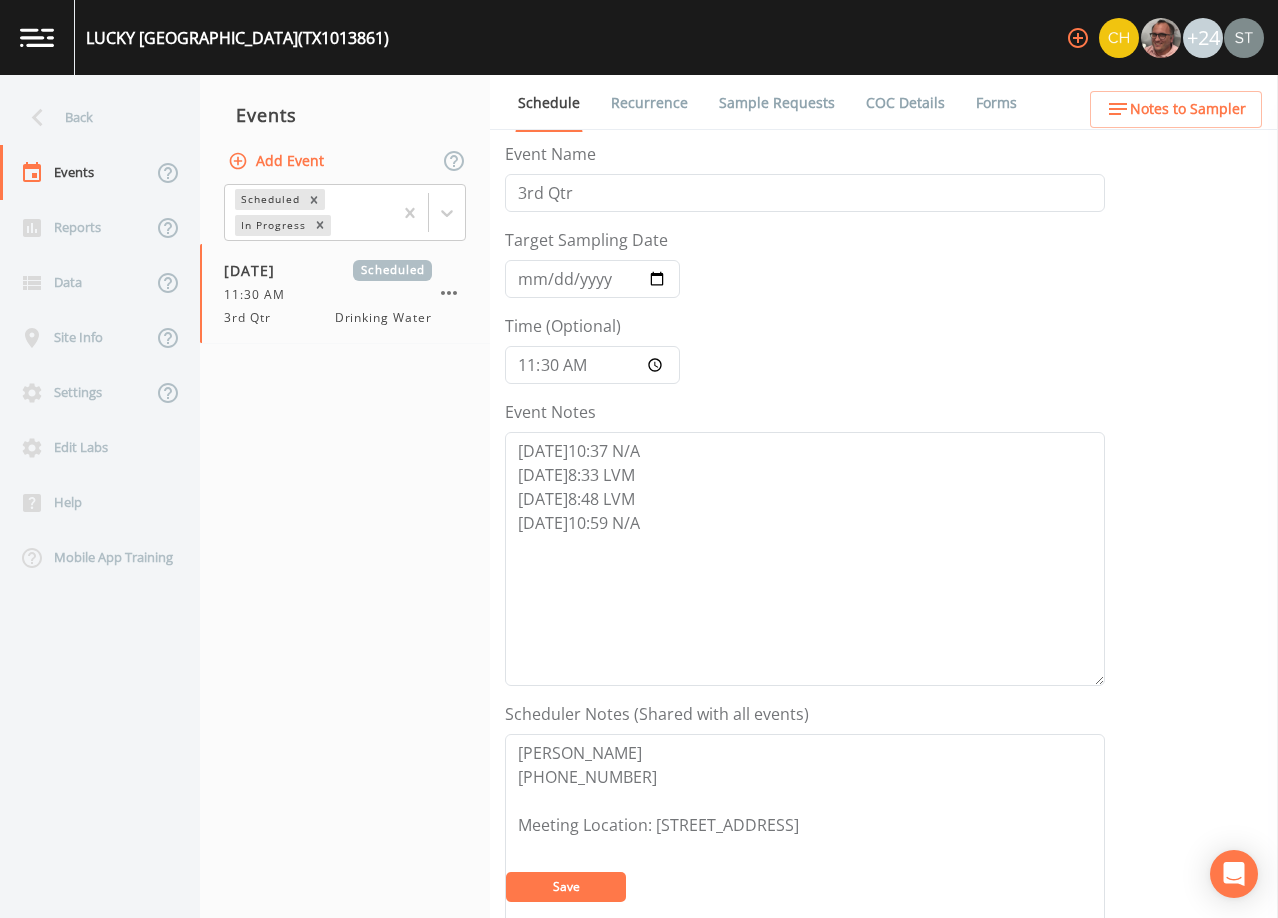 click on "Back" at bounding box center [90, 117] 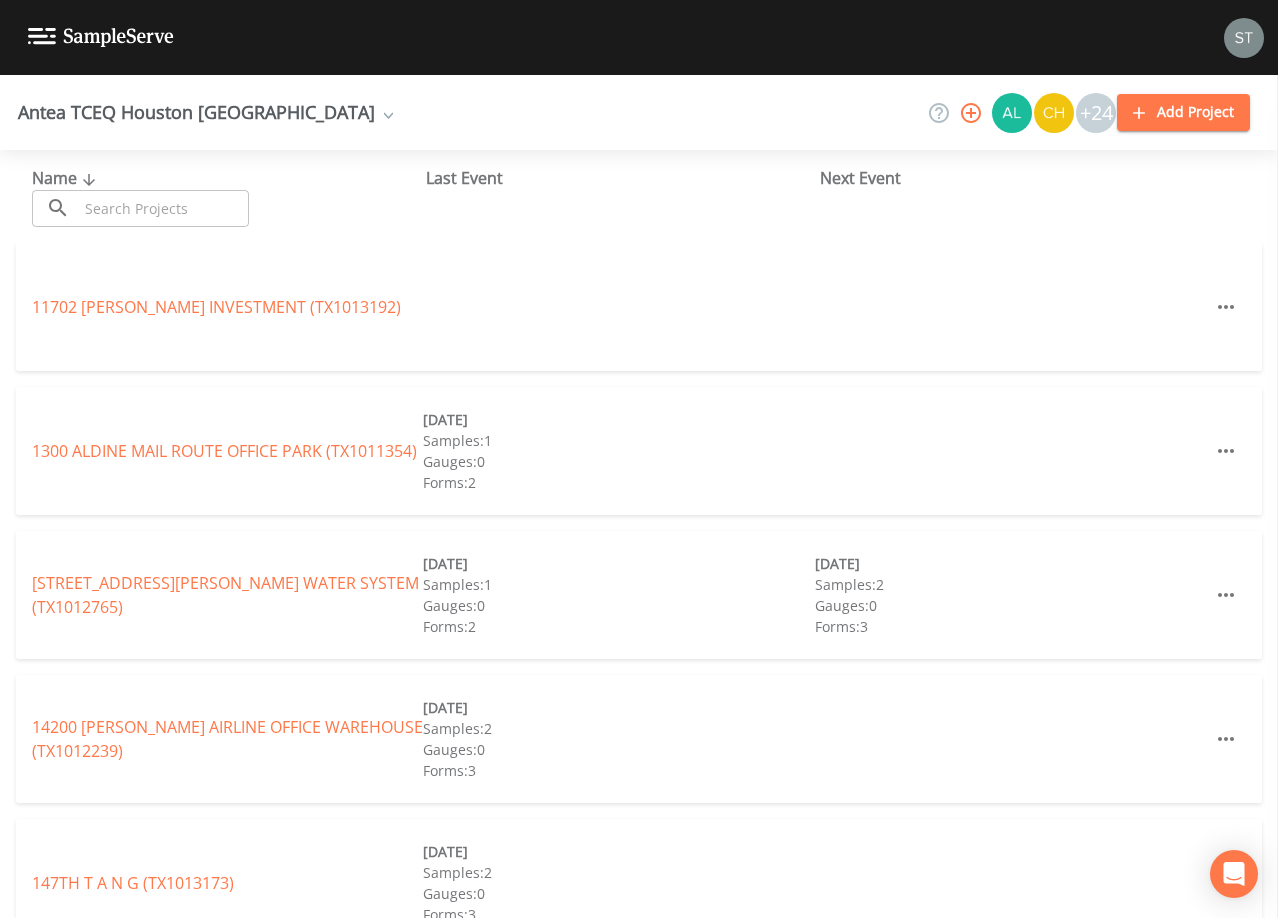 click at bounding box center (163, 208) 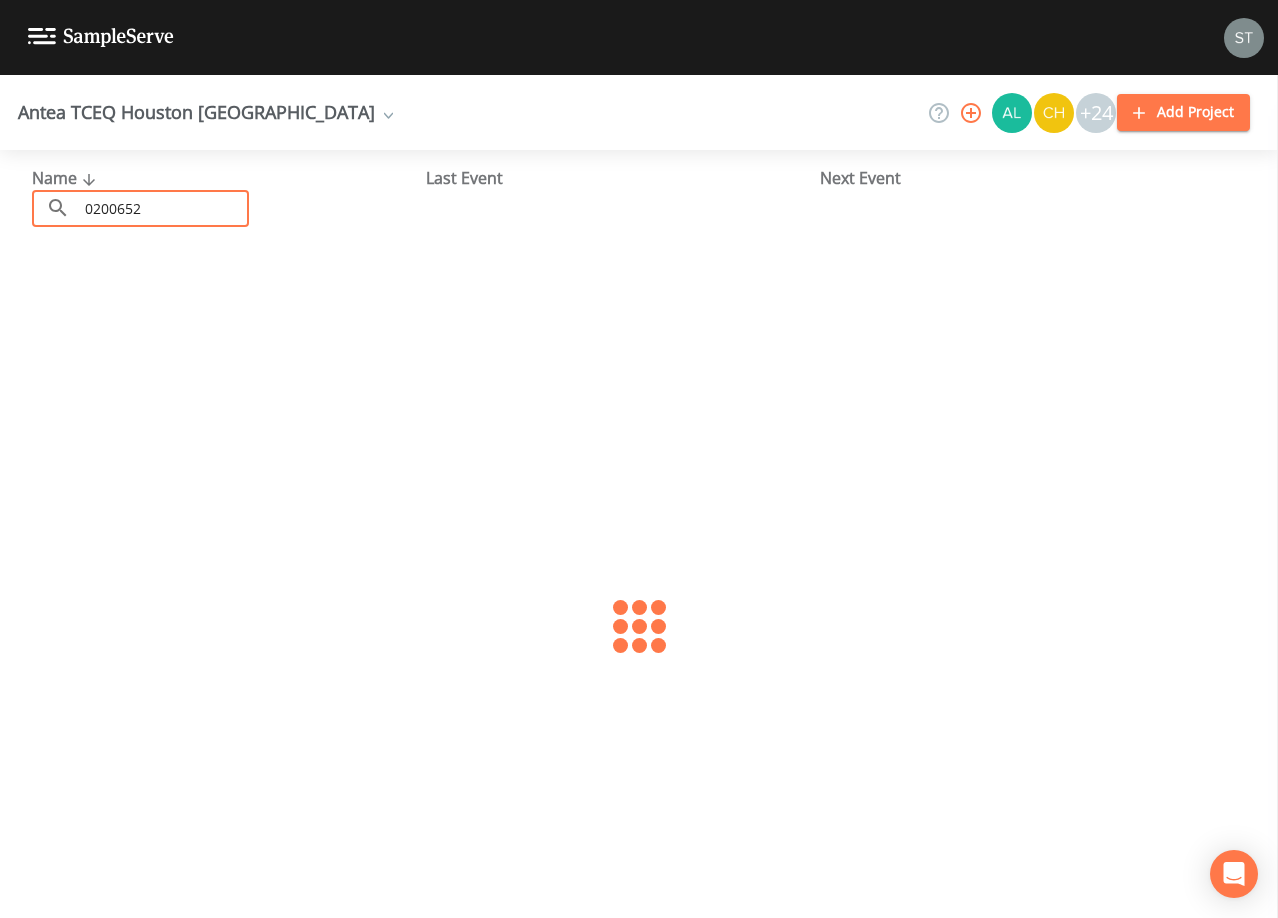 type on "0200652" 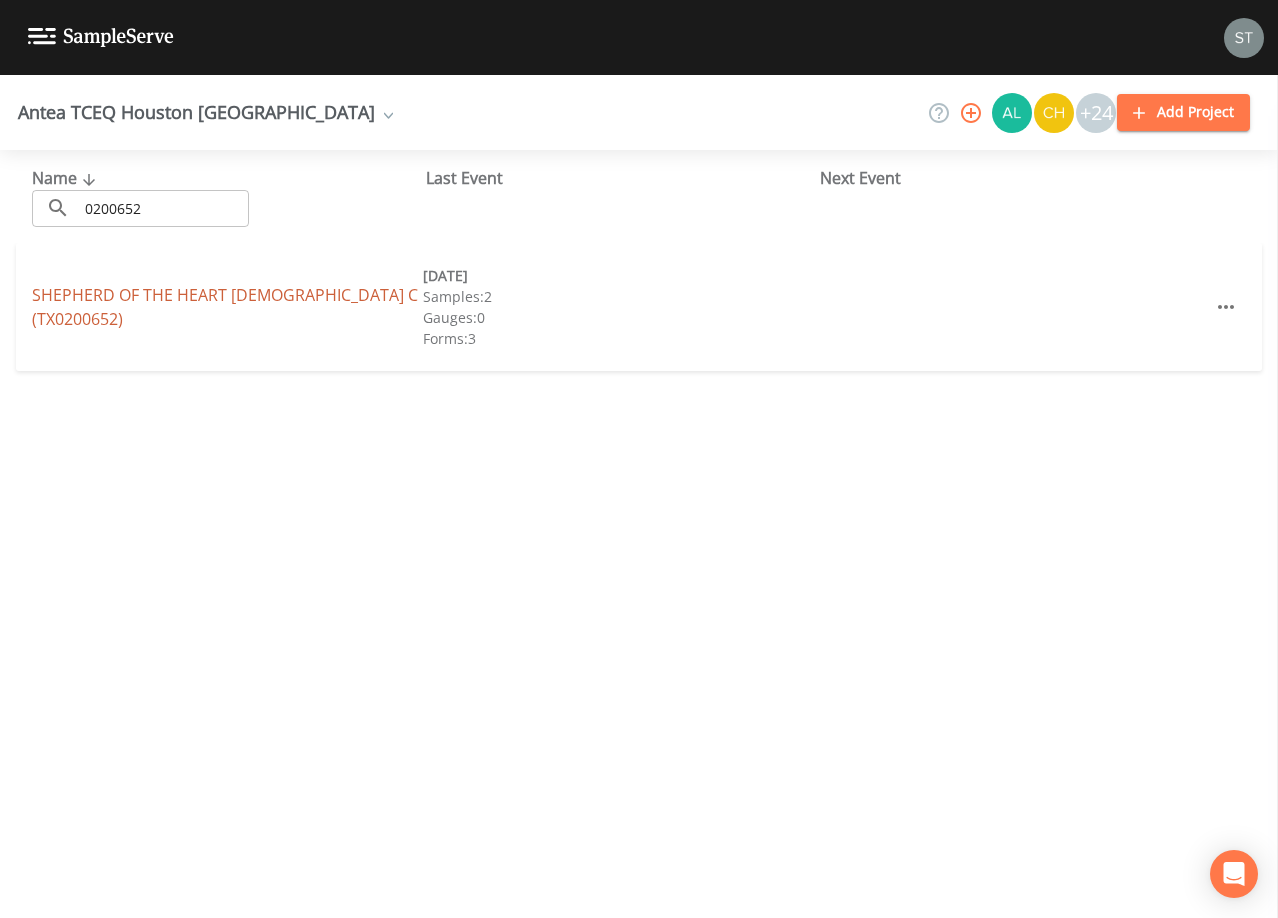 click on "SHEPHERD OF THE [GEOGRAPHIC_DATA][DEMOGRAPHIC_DATA]   (TX0200652)" at bounding box center (225, 307) 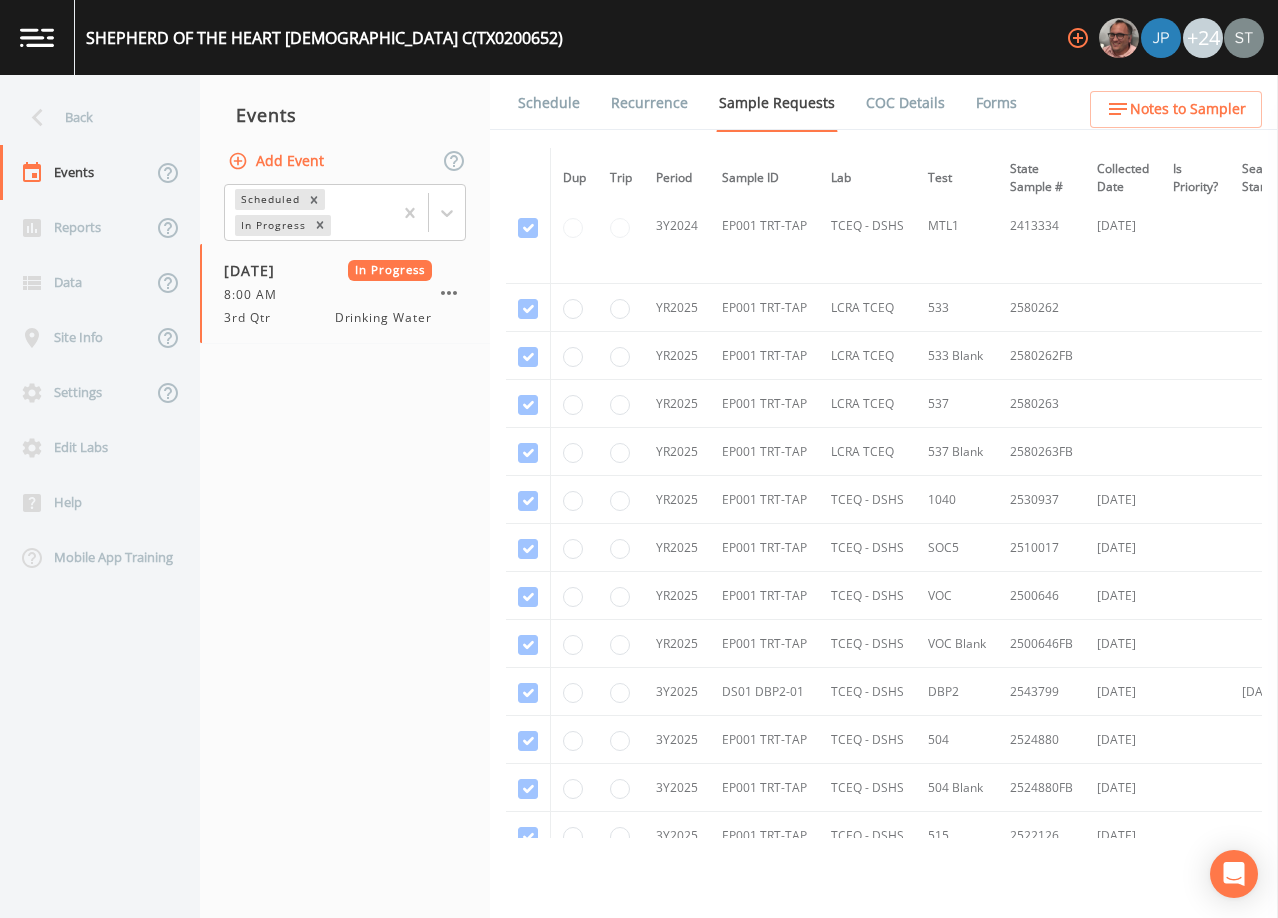 scroll, scrollTop: 400, scrollLeft: 0, axis: vertical 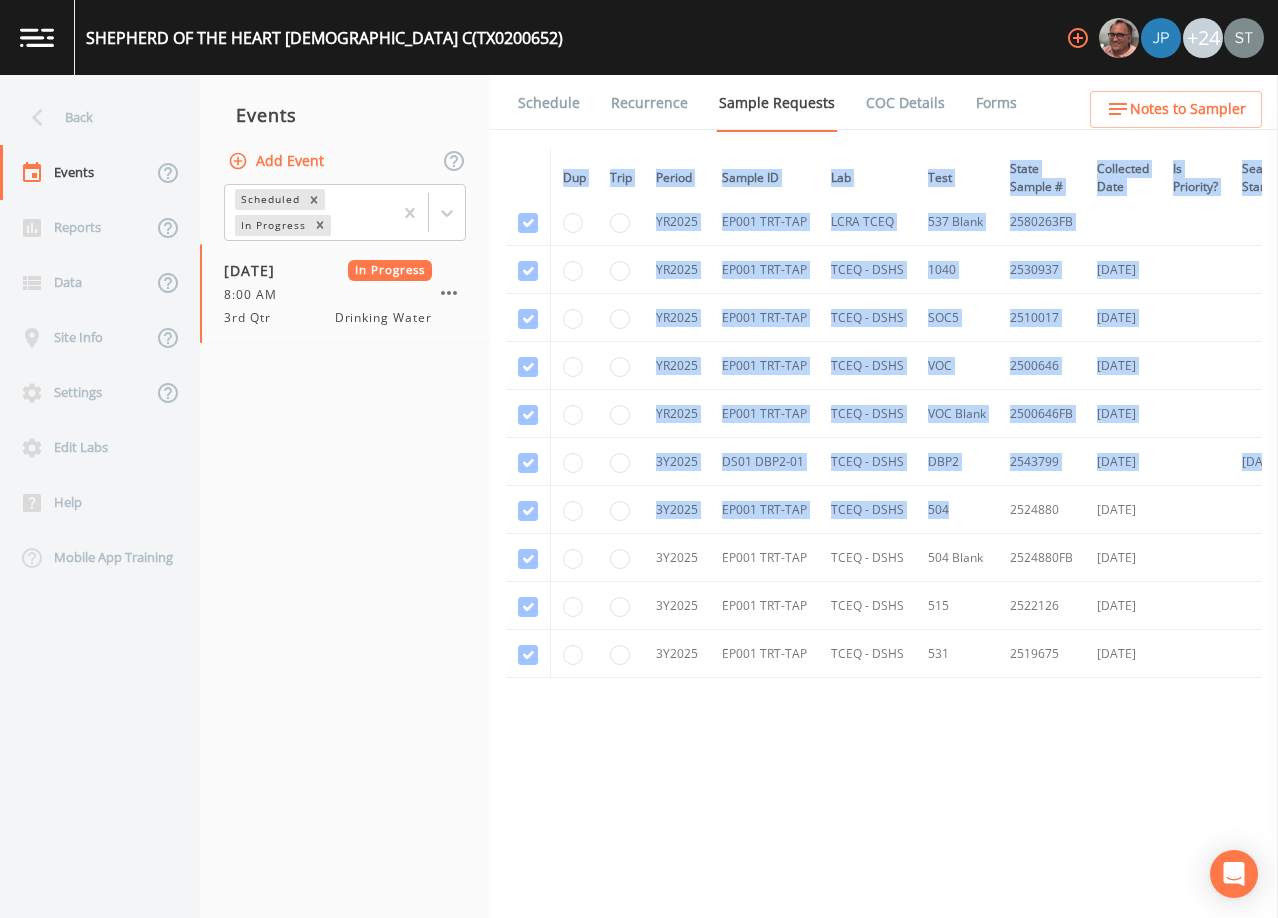 drag, startPoint x: 944, startPoint y: 838, endPoint x: 1150, endPoint y: 844, distance: 206.08736 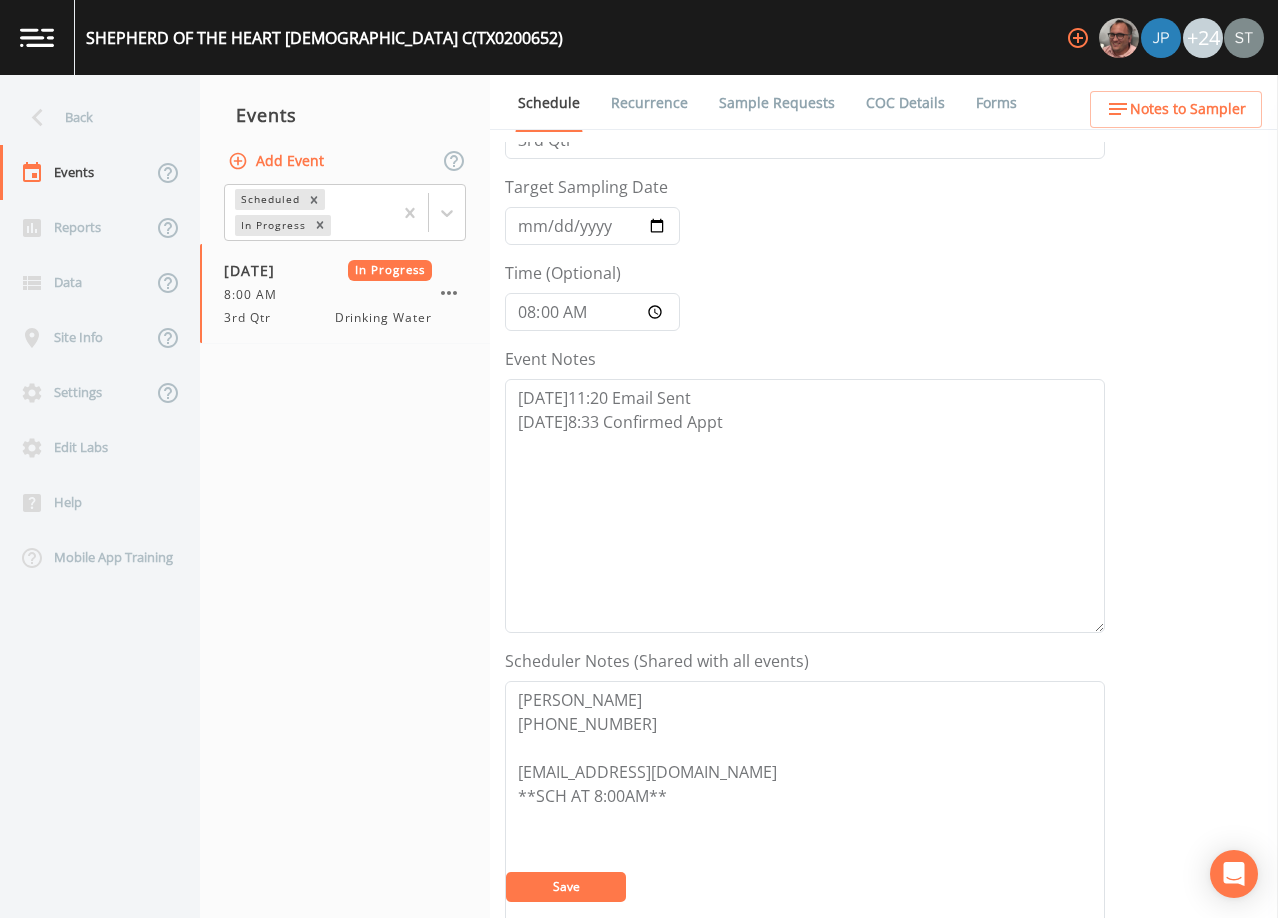 scroll, scrollTop: 300, scrollLeft: 0, axis: vertical 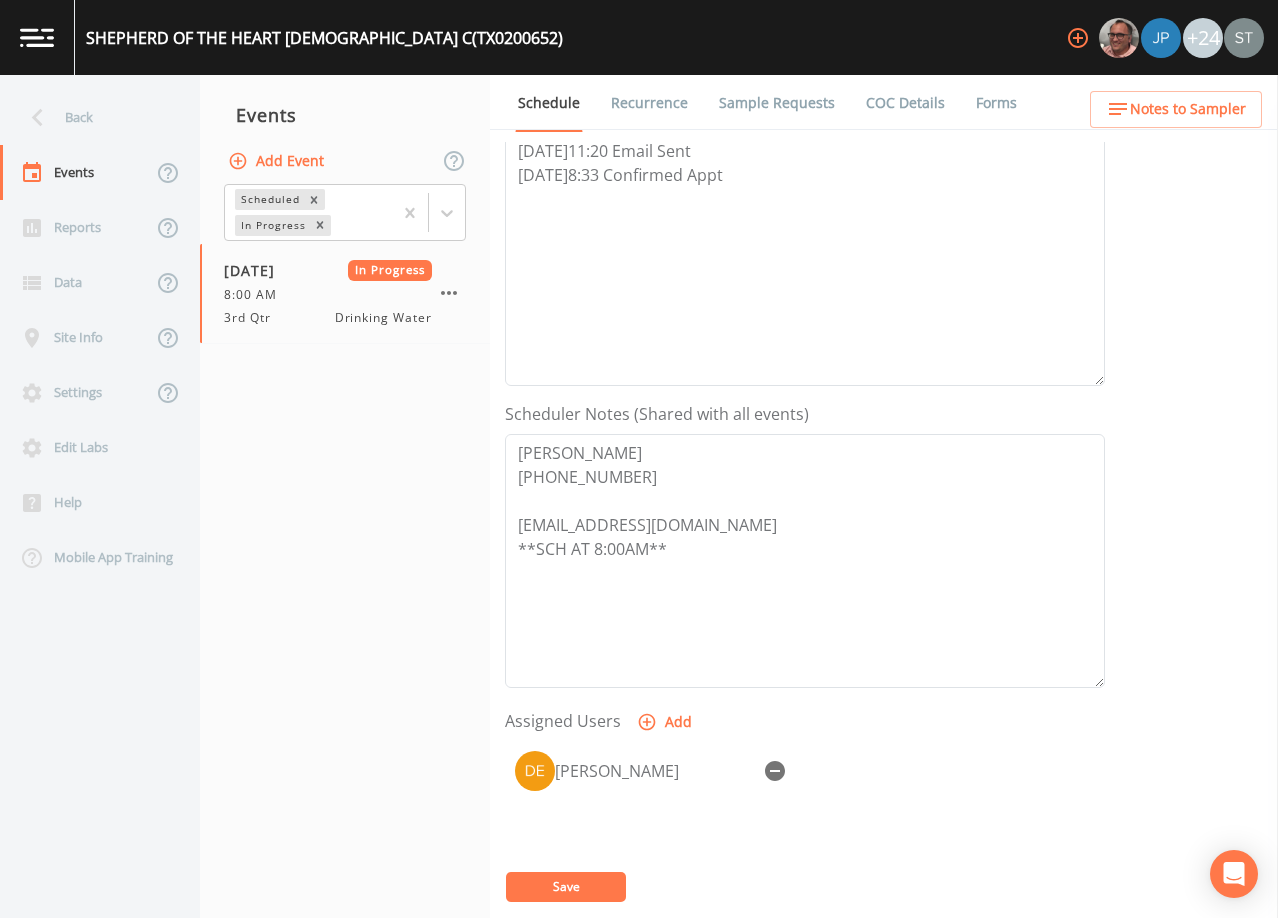 click on "Forms" at bounding box center (996, 103) 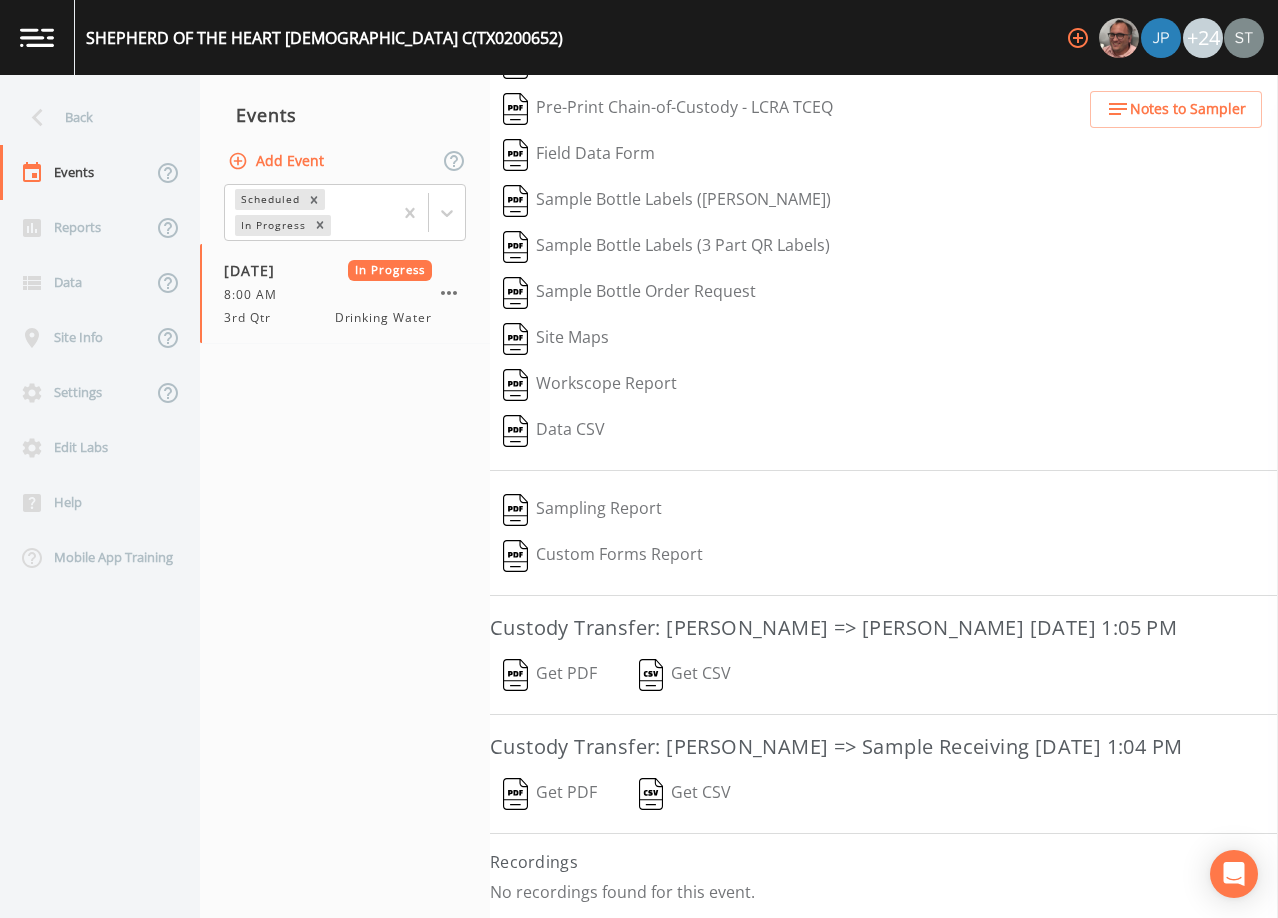 scroll, scrollTop: 0, scrollLeft: 0, axis: both 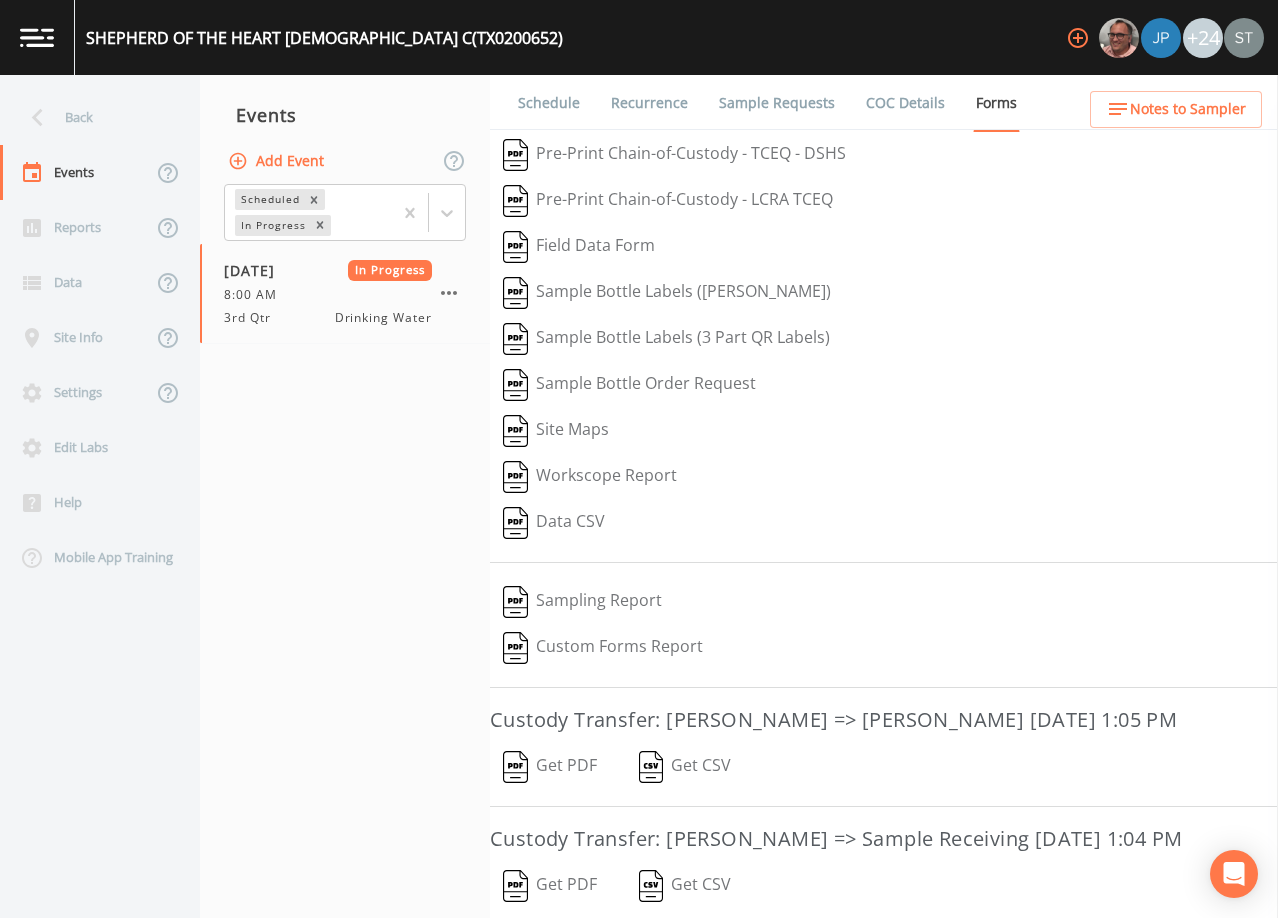 click on "Sample Requests" at bounding box center (777, 103) 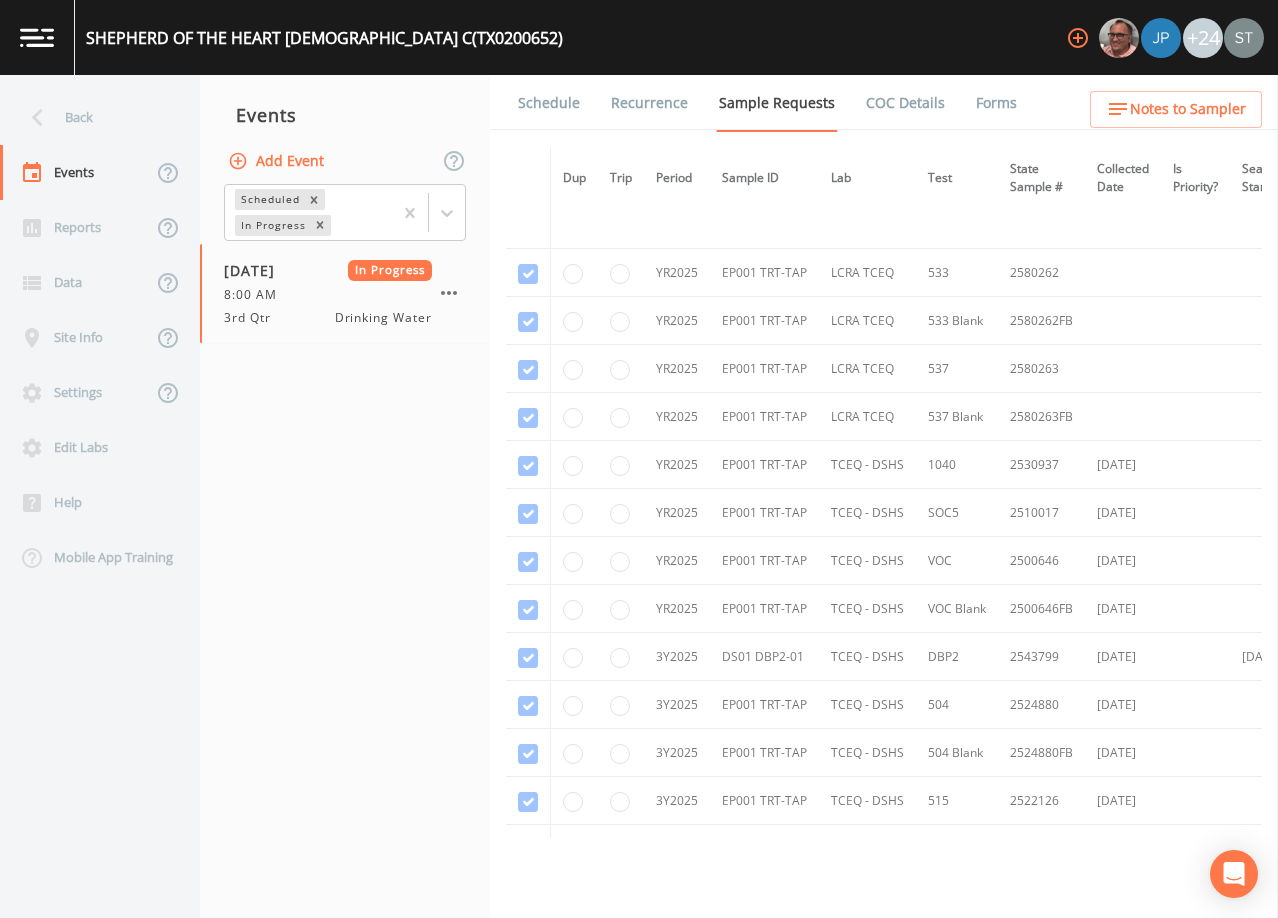 scroll, scrollTop: 500, scrollLeft: 0, axis: vertical 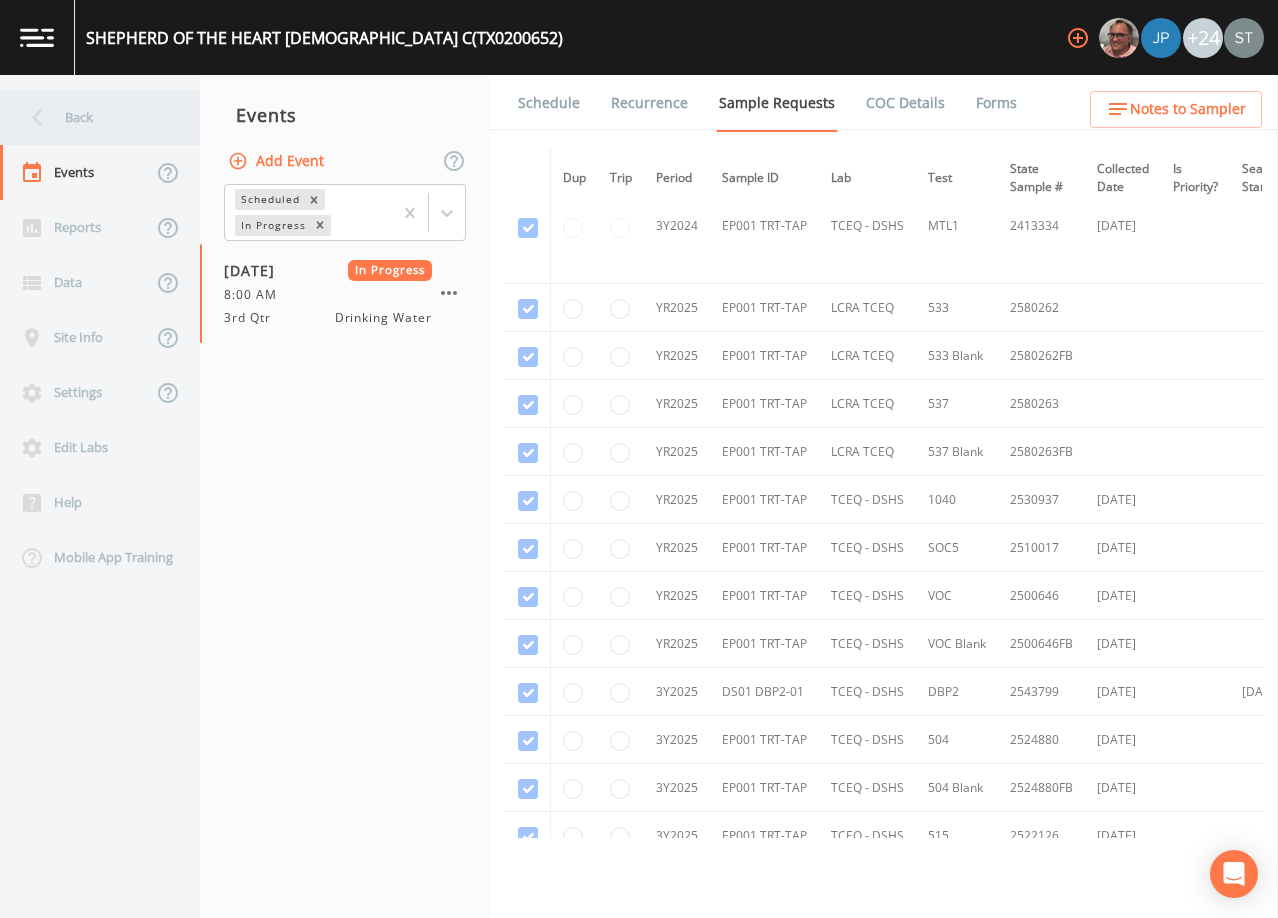 click on "Back" at bounding box center (90, 117) 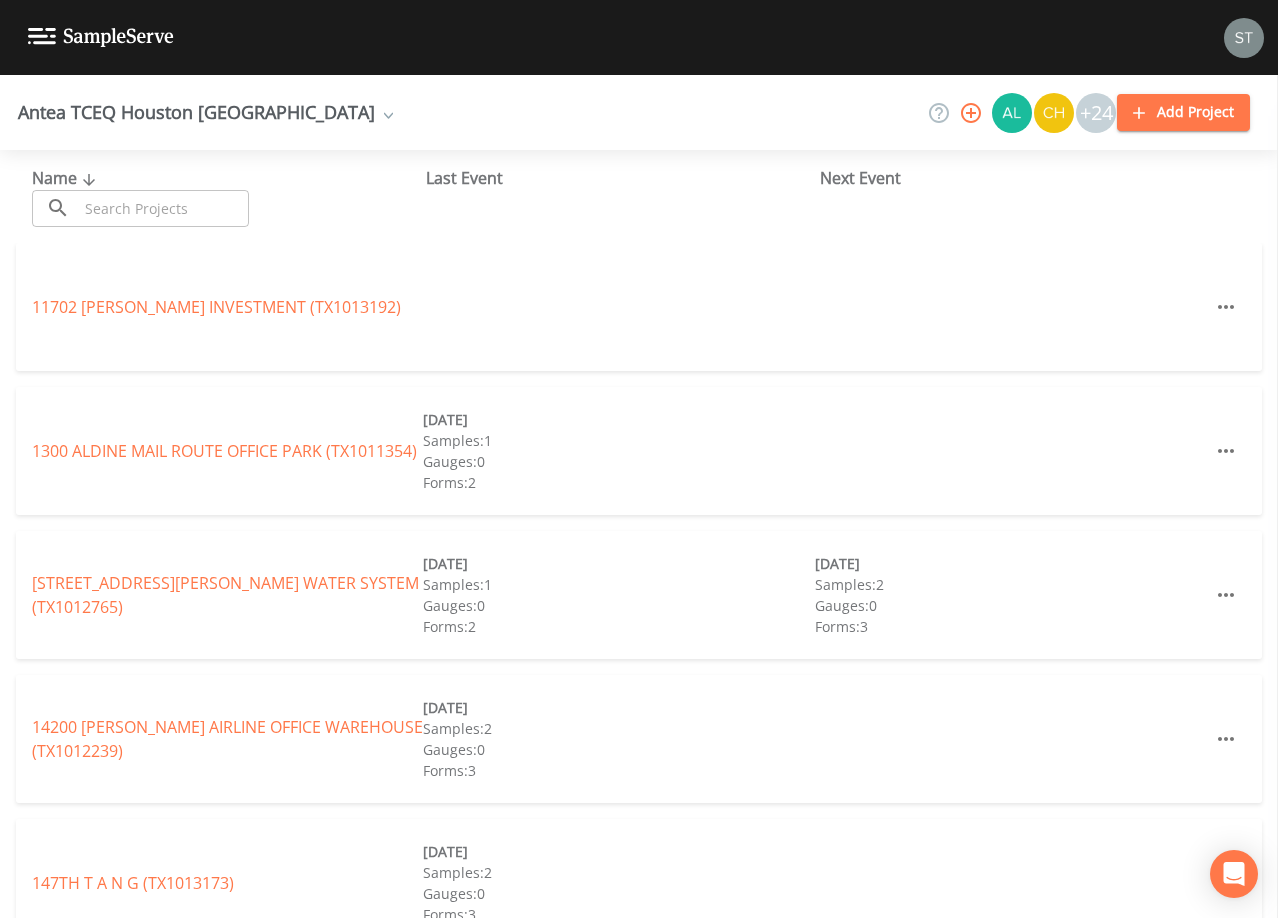click at bounding box center (163, 208) 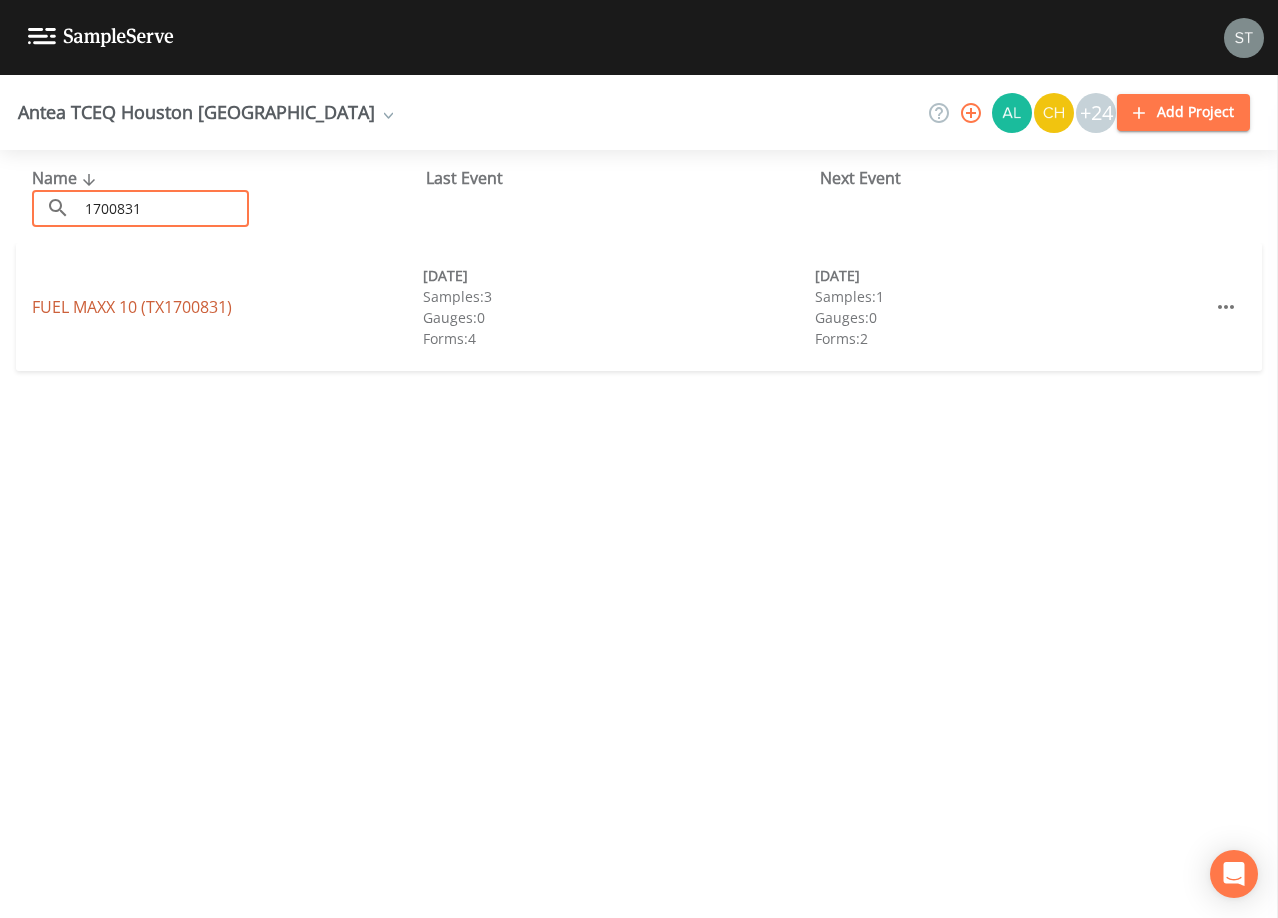 type on "1700831" 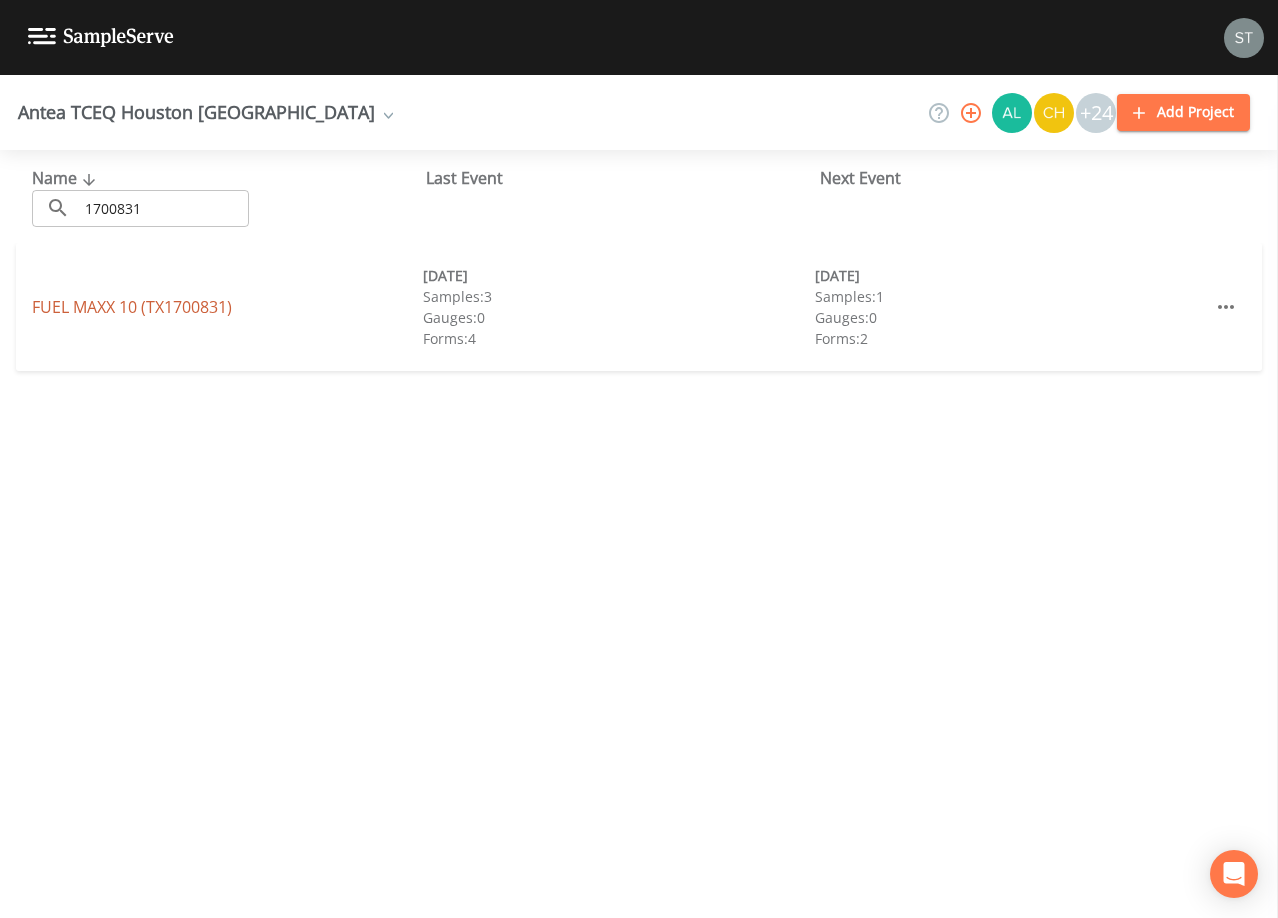 click on "FUEL MAXX 10   (TX1700831)" at bounding box center [132, 307] 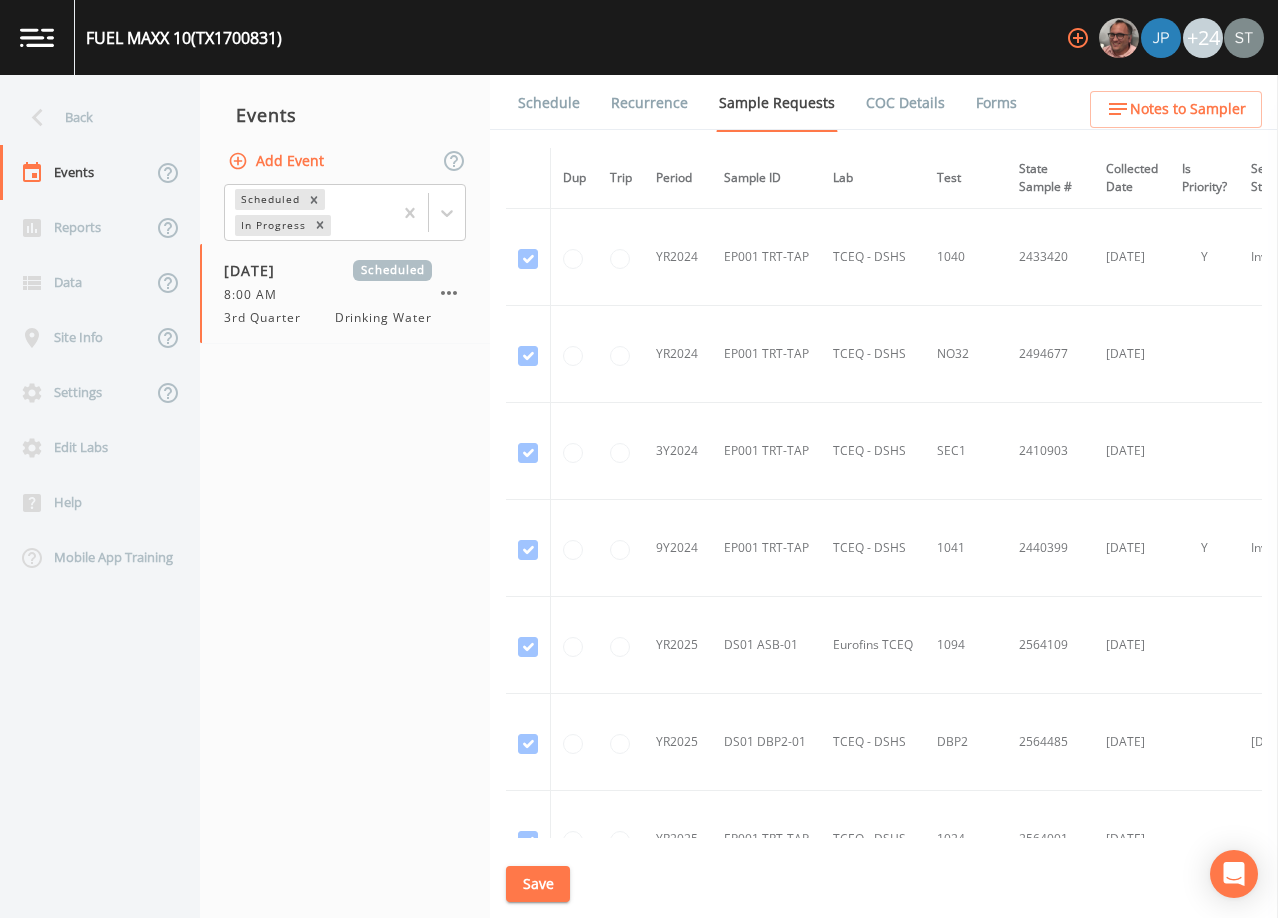 click on "Schedule" at bounding box center [549, 103] 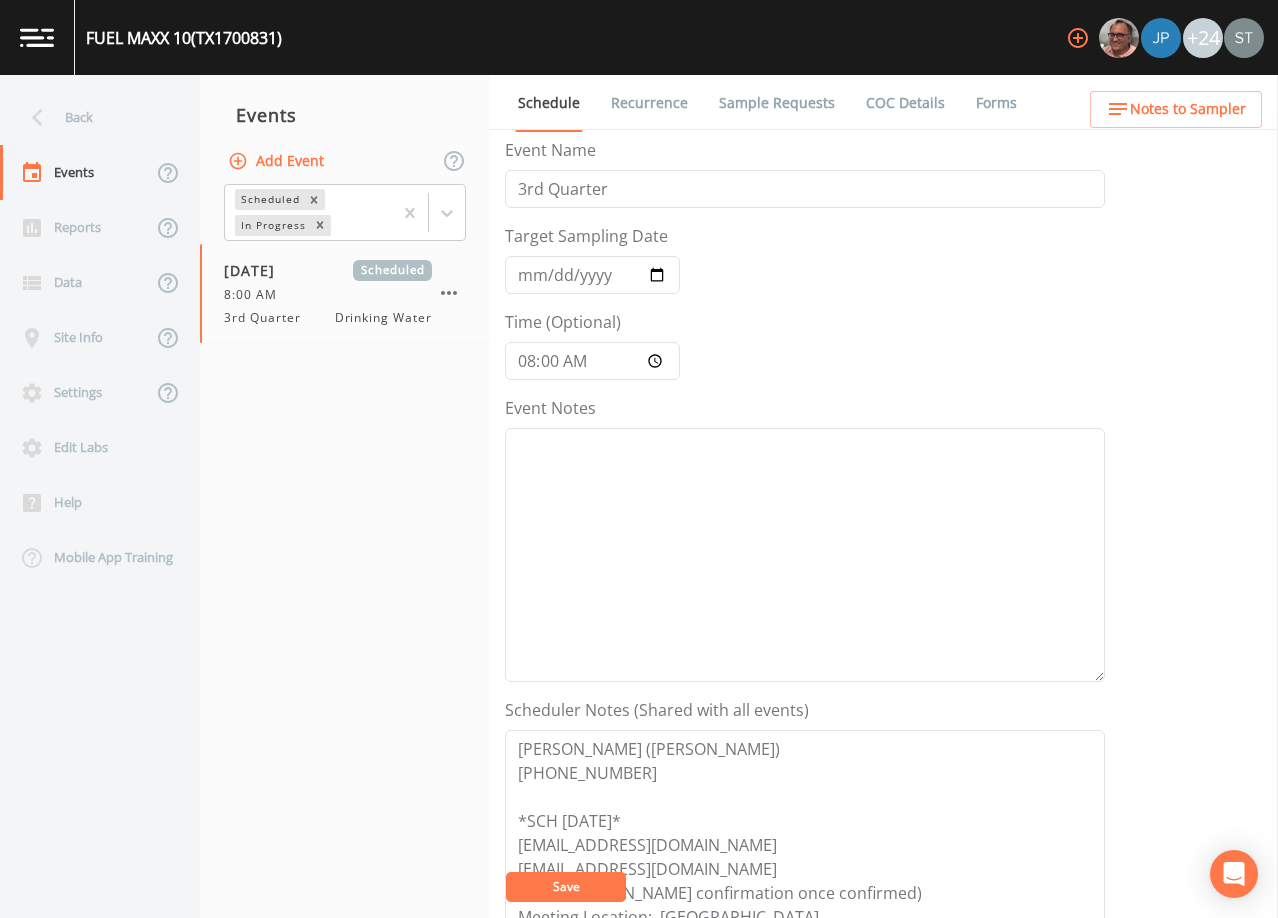 scroll, scrollTop: 0, scrollLeft: 0, axis: both 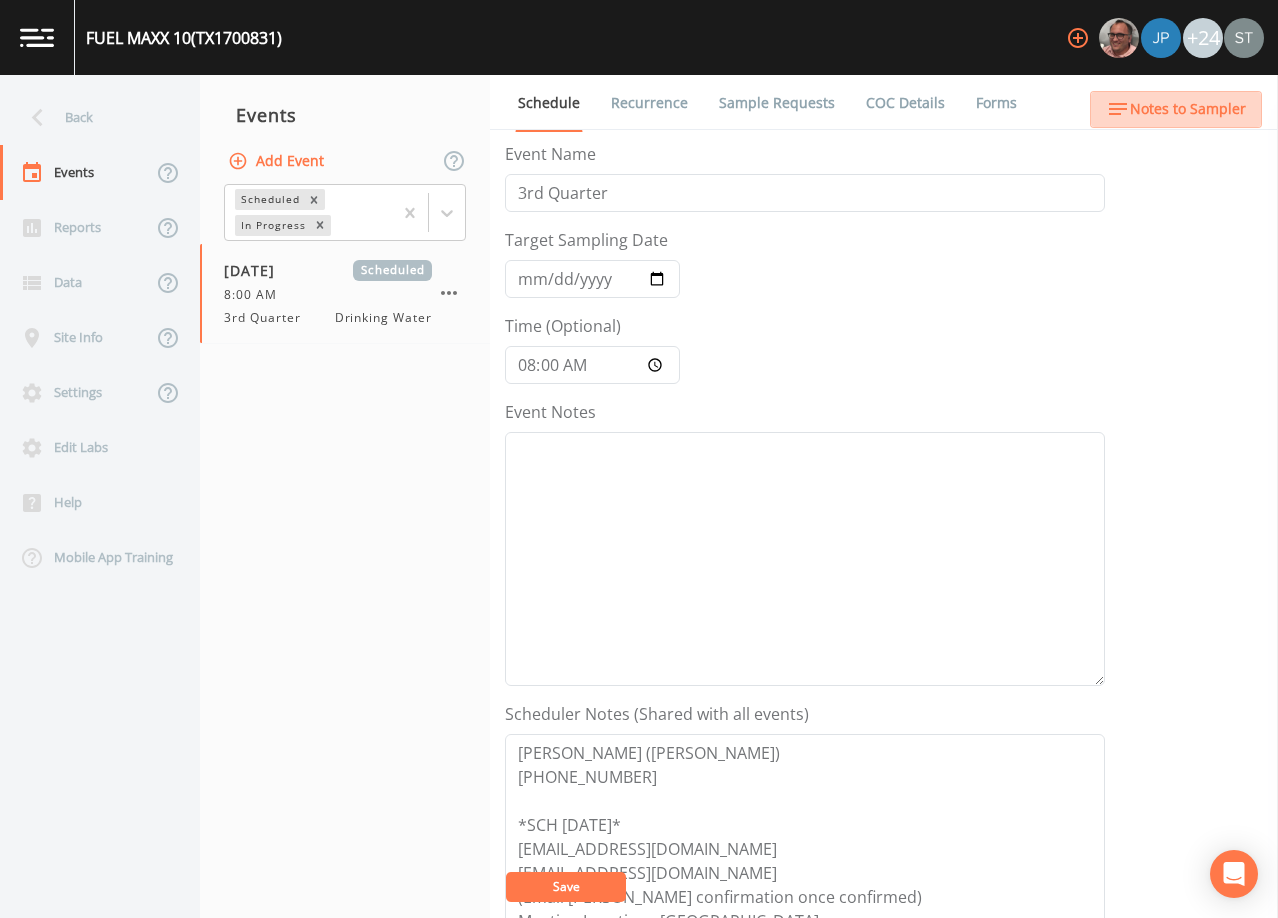 click on "Notes to Sampler" at bounding box center (1188, 109) 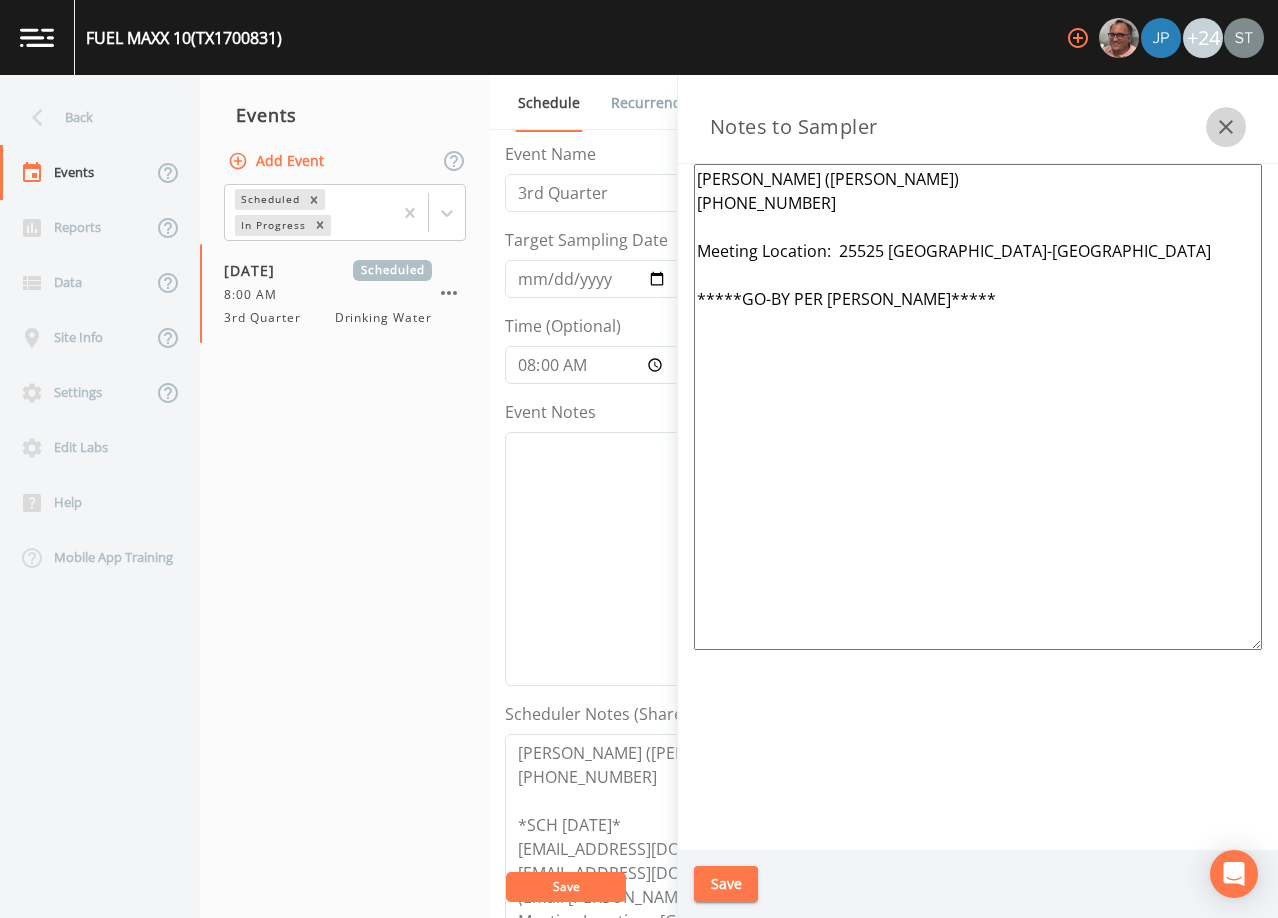 click 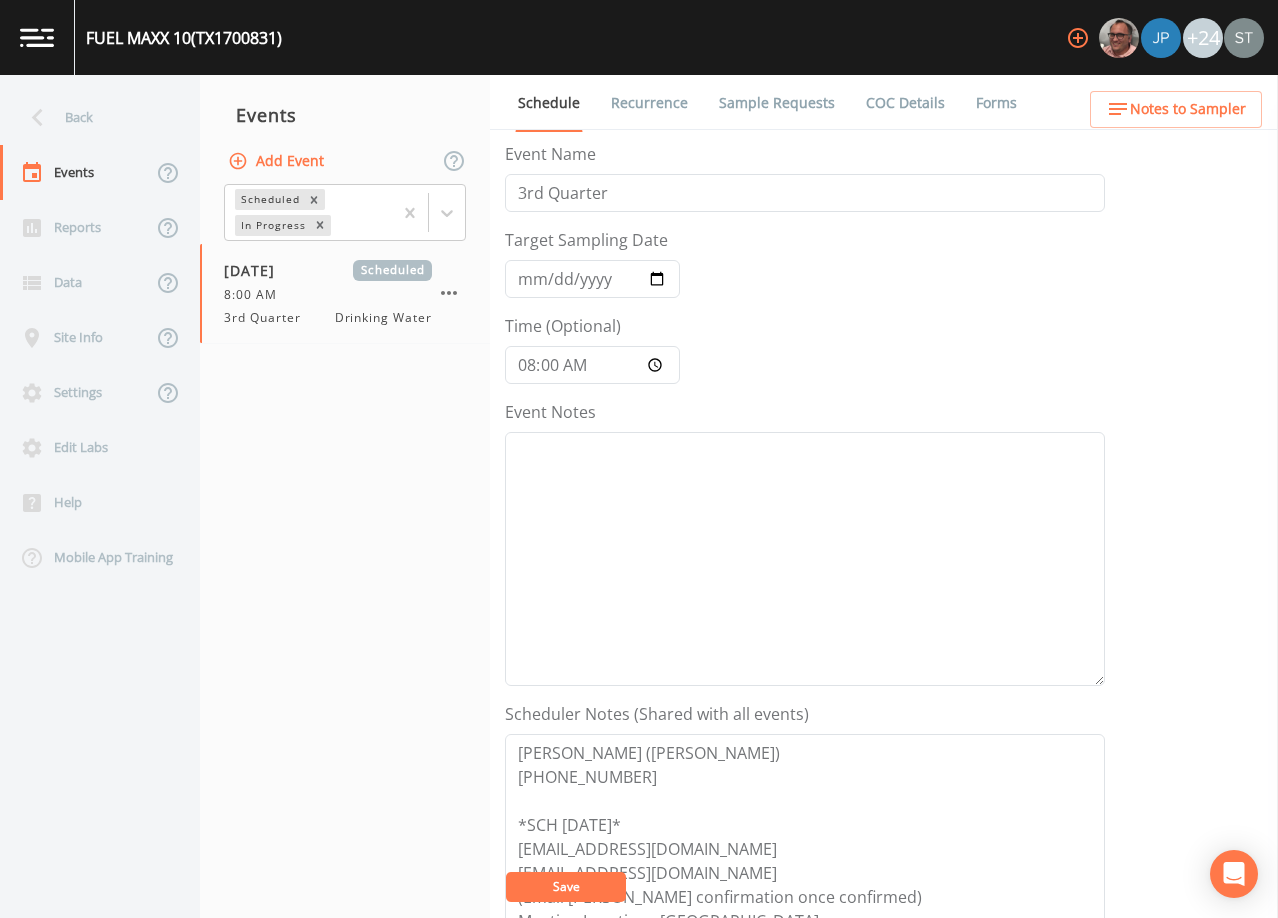 click on "Sample Requests" at bounding box center [777, 103] 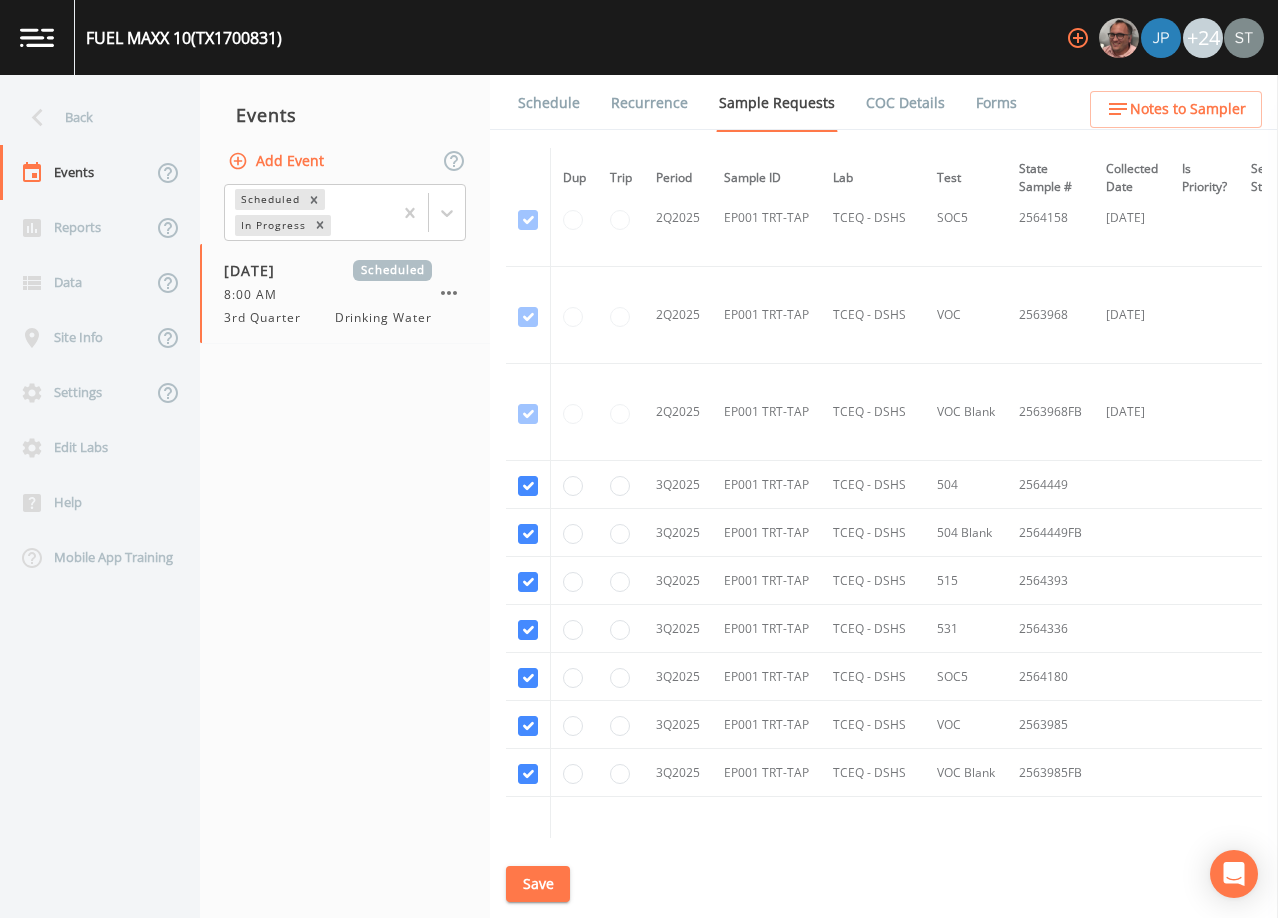 scroll, scrollTop: 1400, scrollLeft: 0, axis: vertical 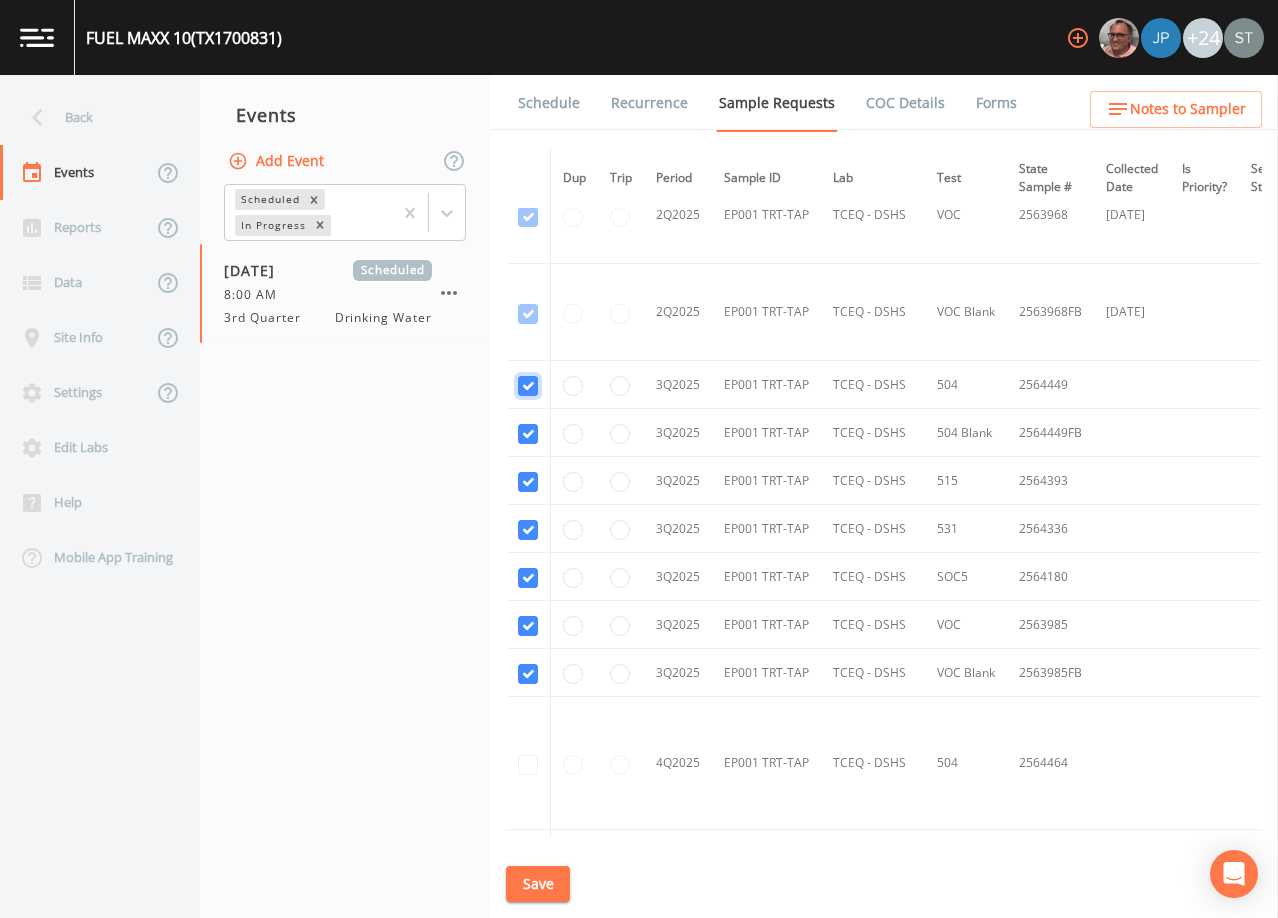 click at bounding box center (528, -268) 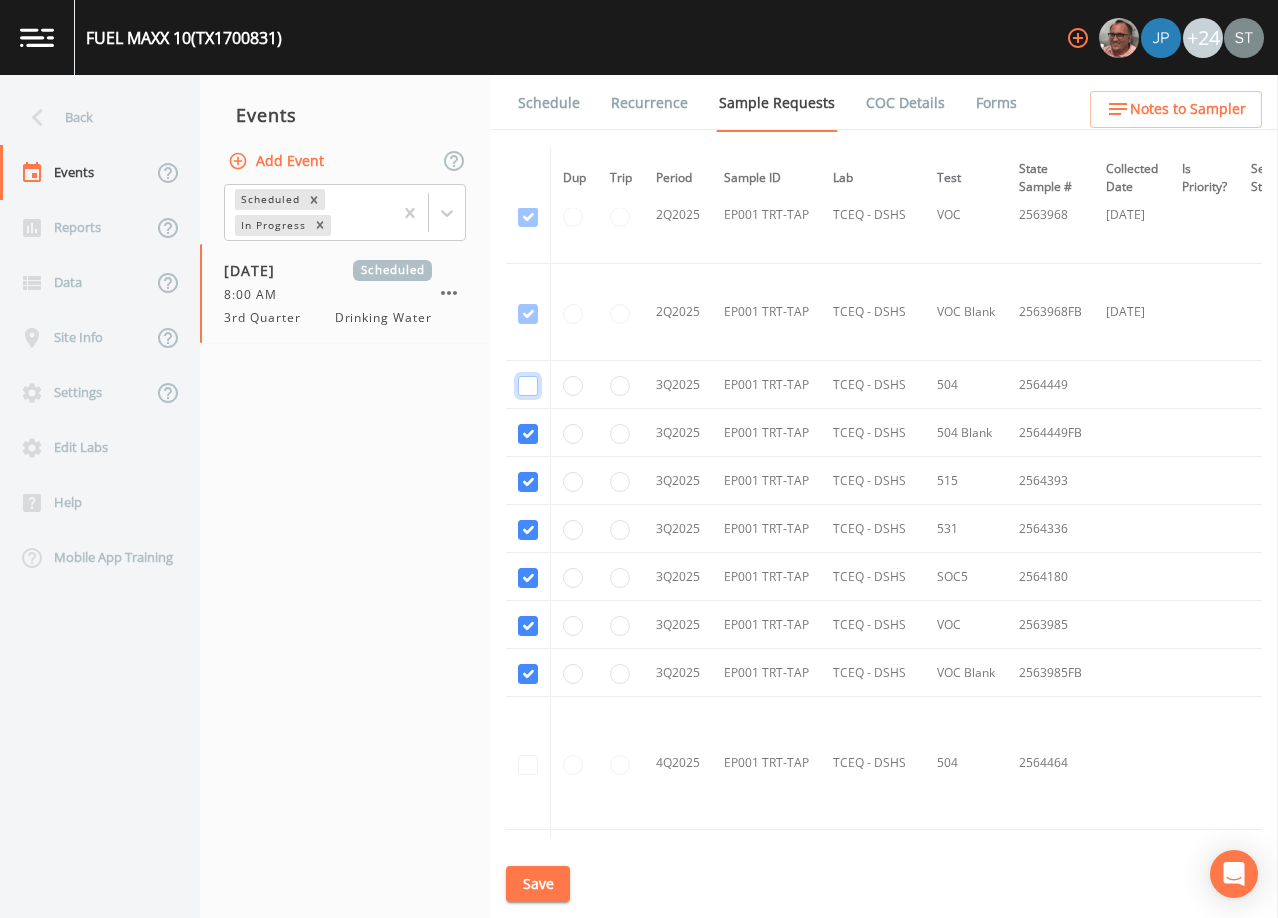 checkbox on "false" 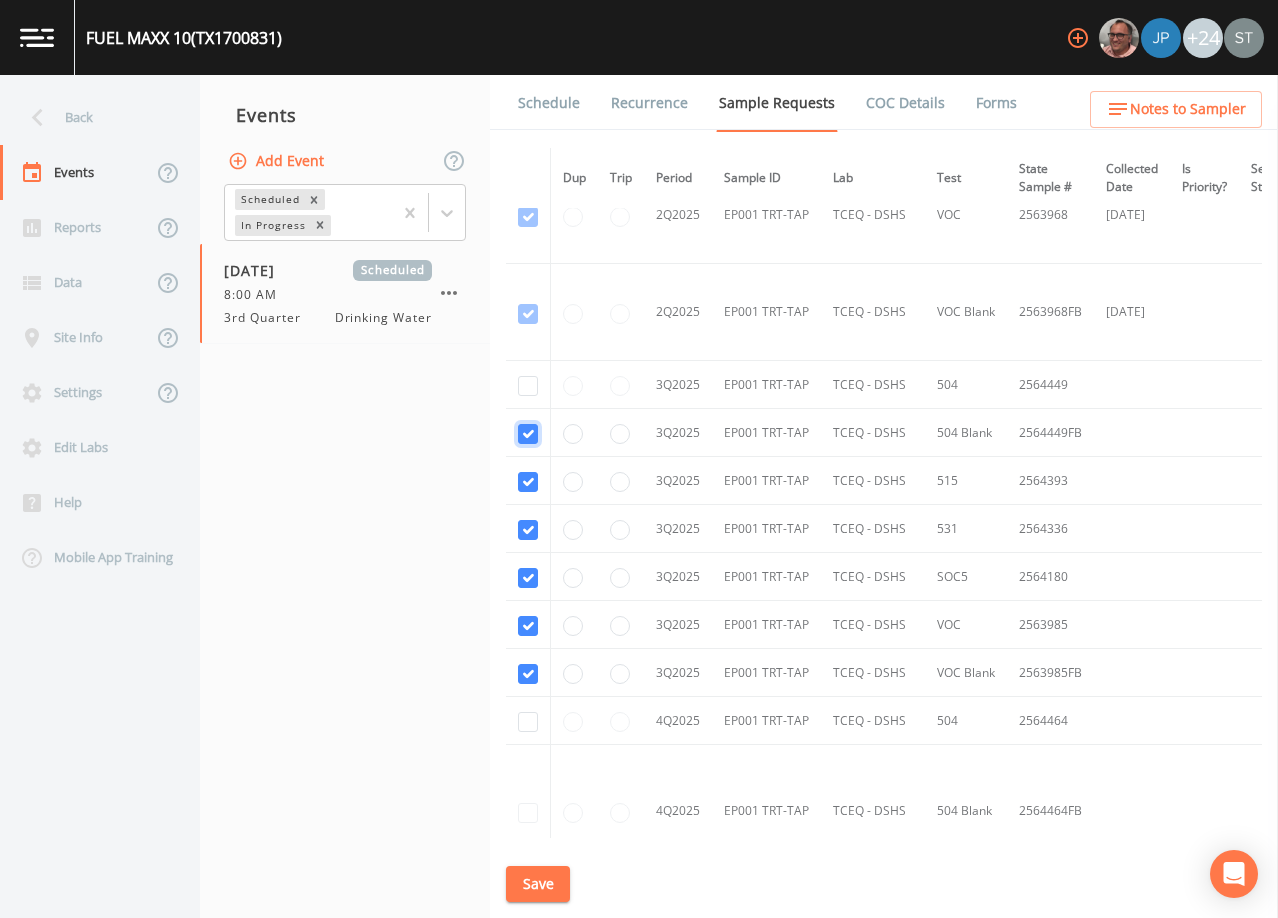 click at bounding box center (528, -171) 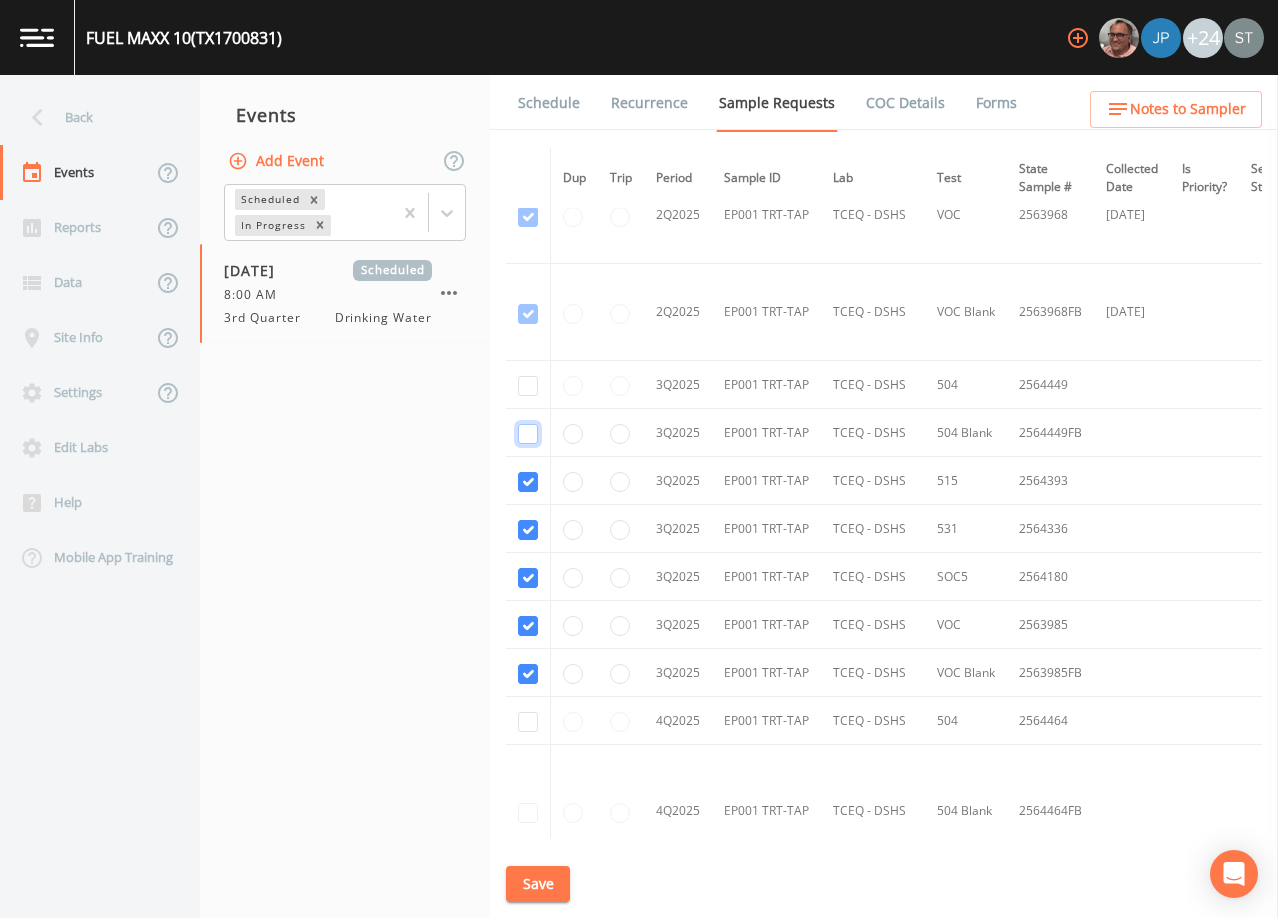 checkbox on "false" 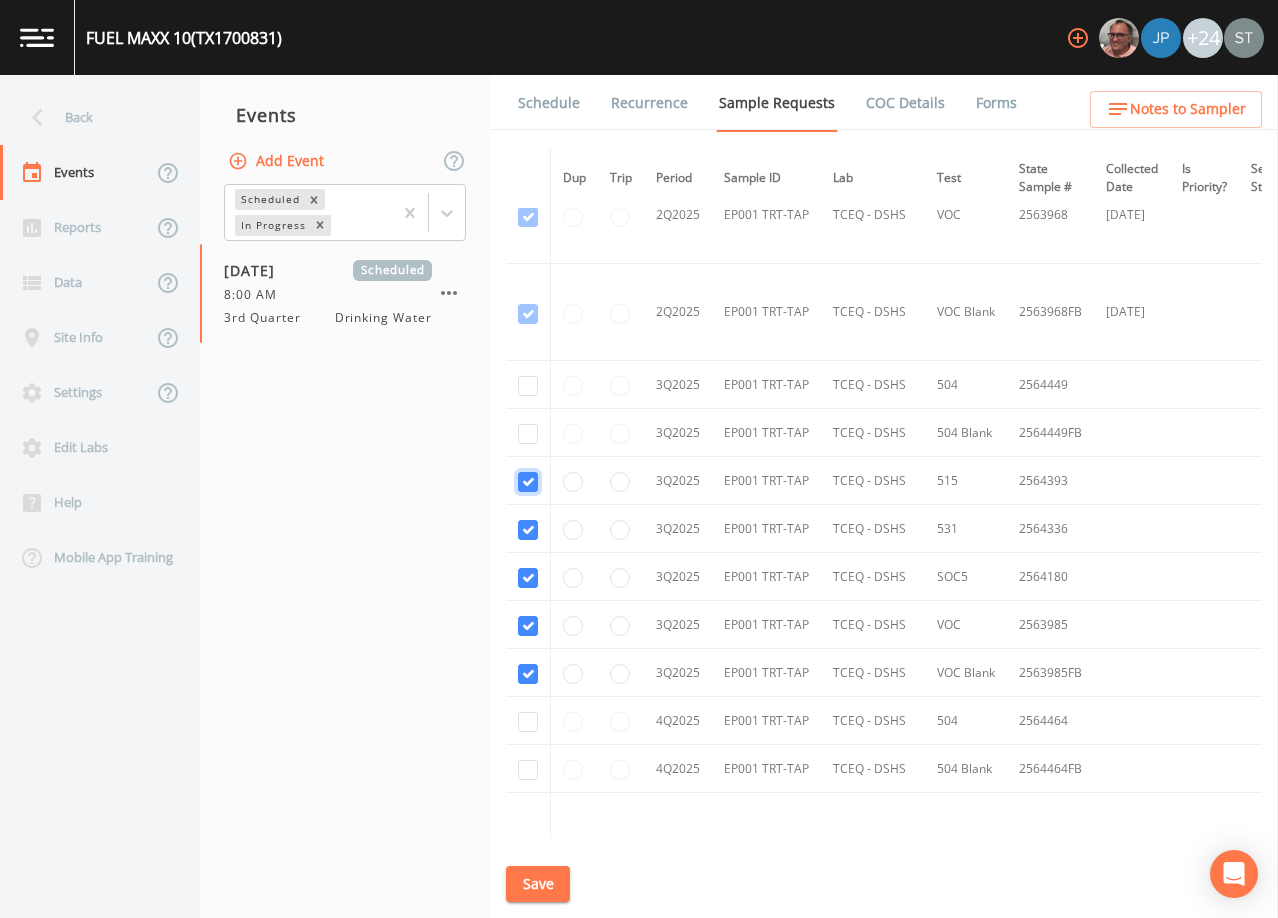 click at bounding box center (528, -74) 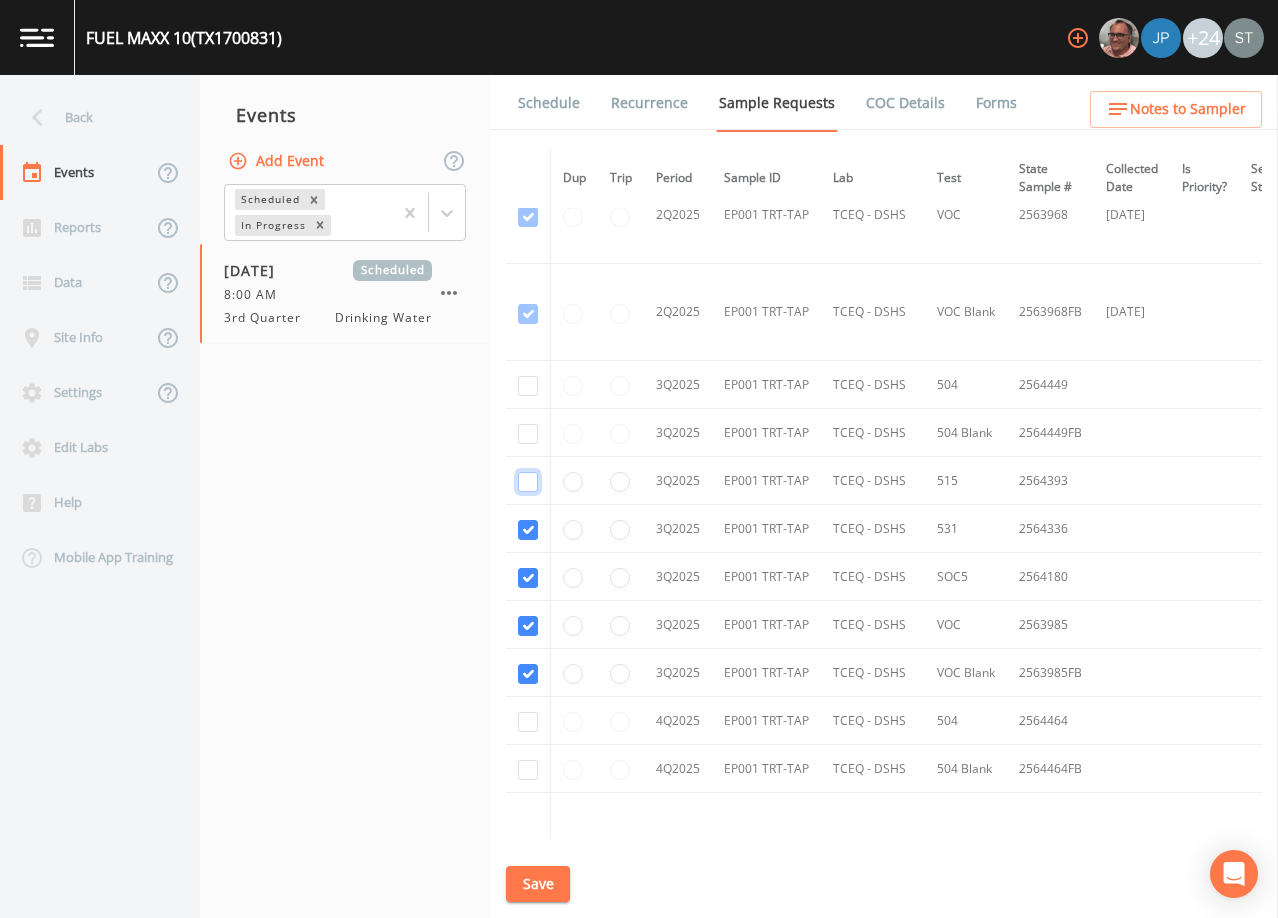 checkbox on "false" 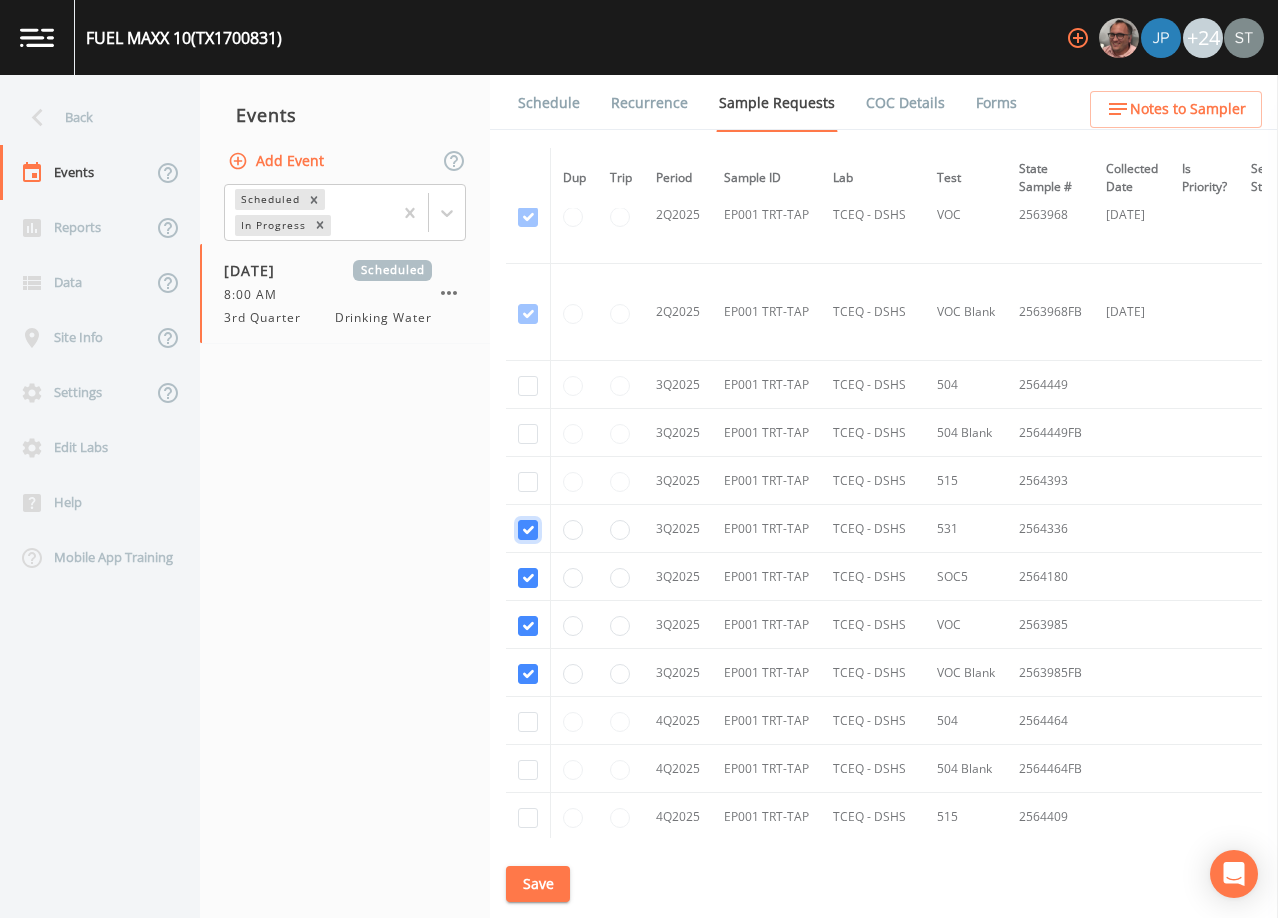 click at bounding box center [528, 23] 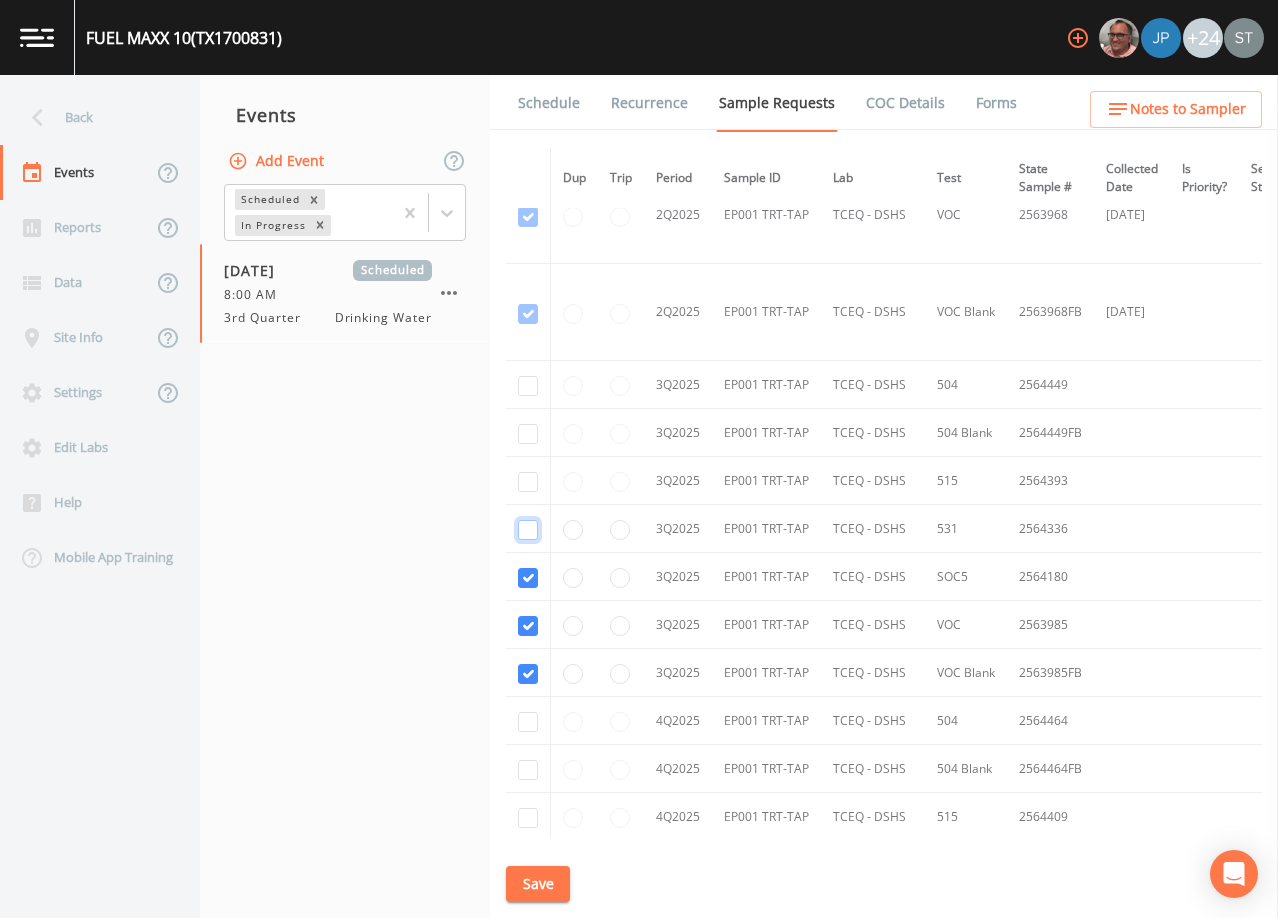 checkbox on "false" 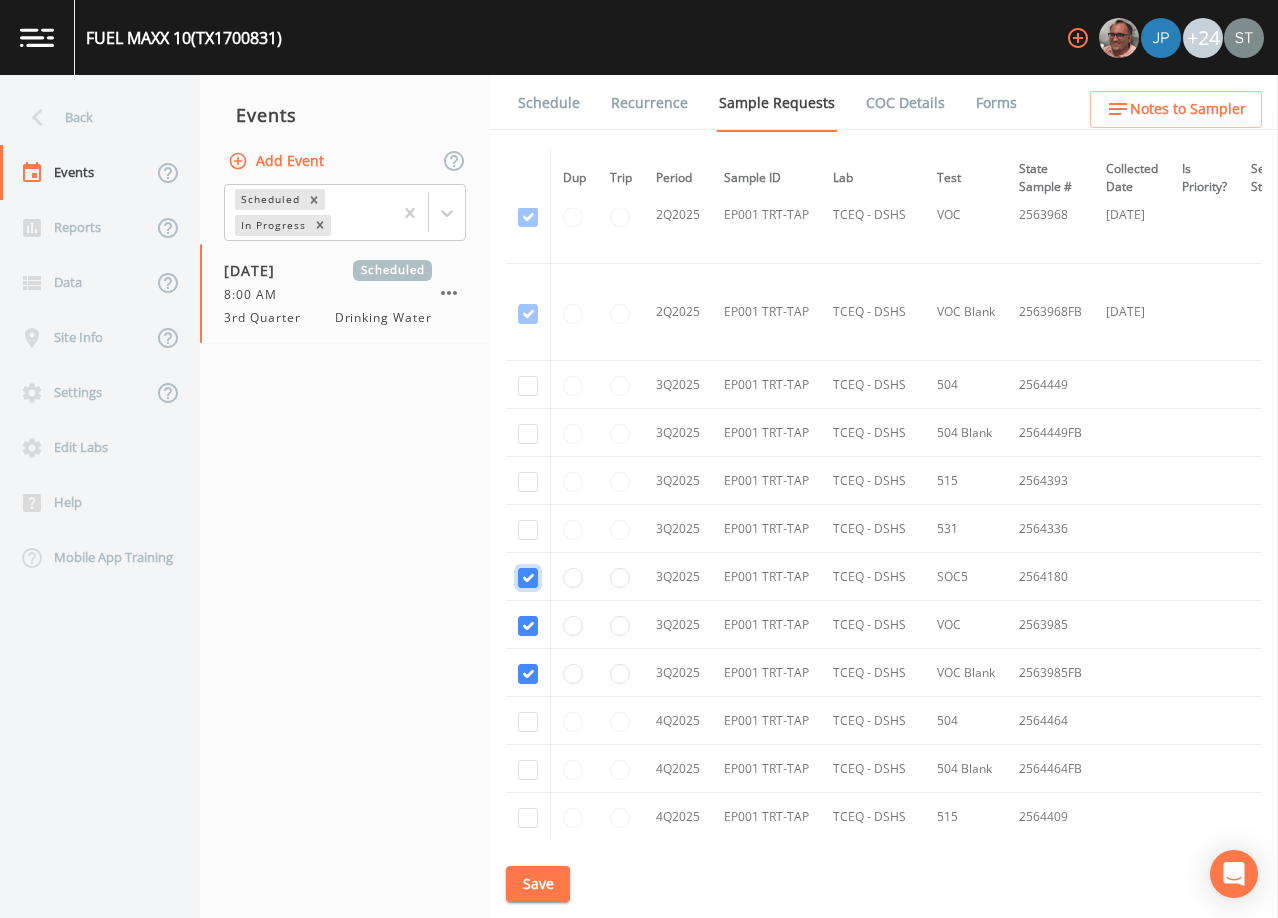 click at bounding box center [528, 120] 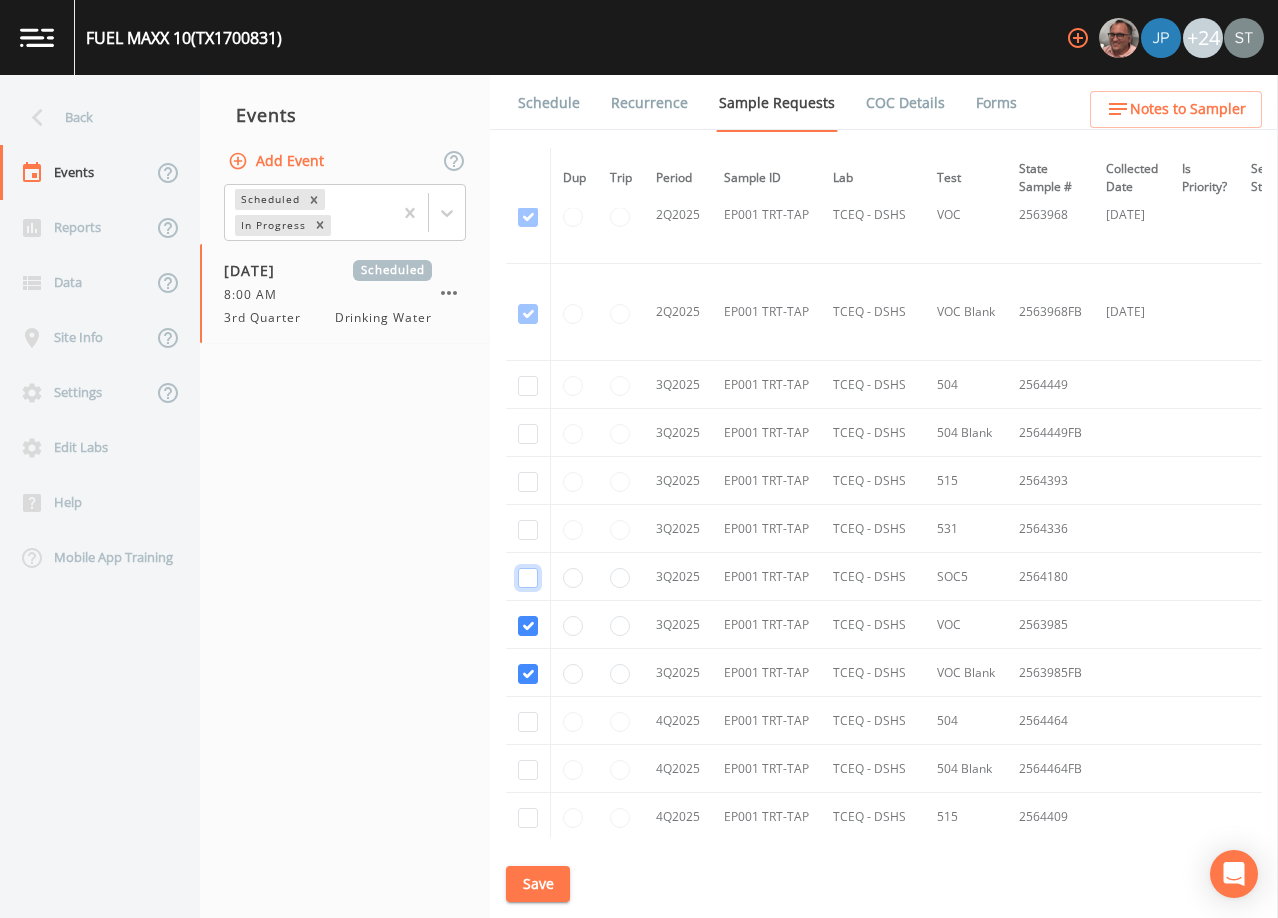 checkbox on "false" 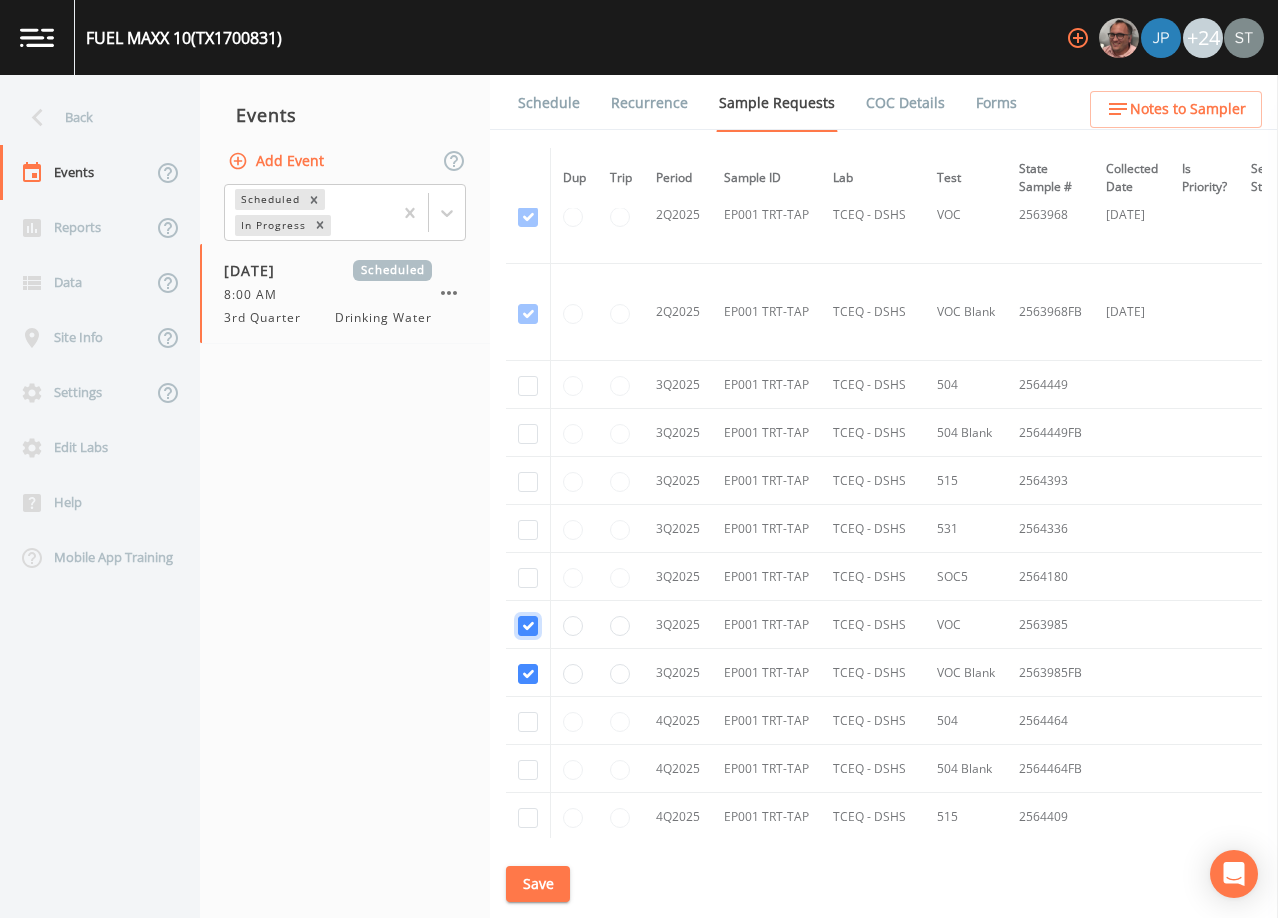 click at bounding box center (528, 217) 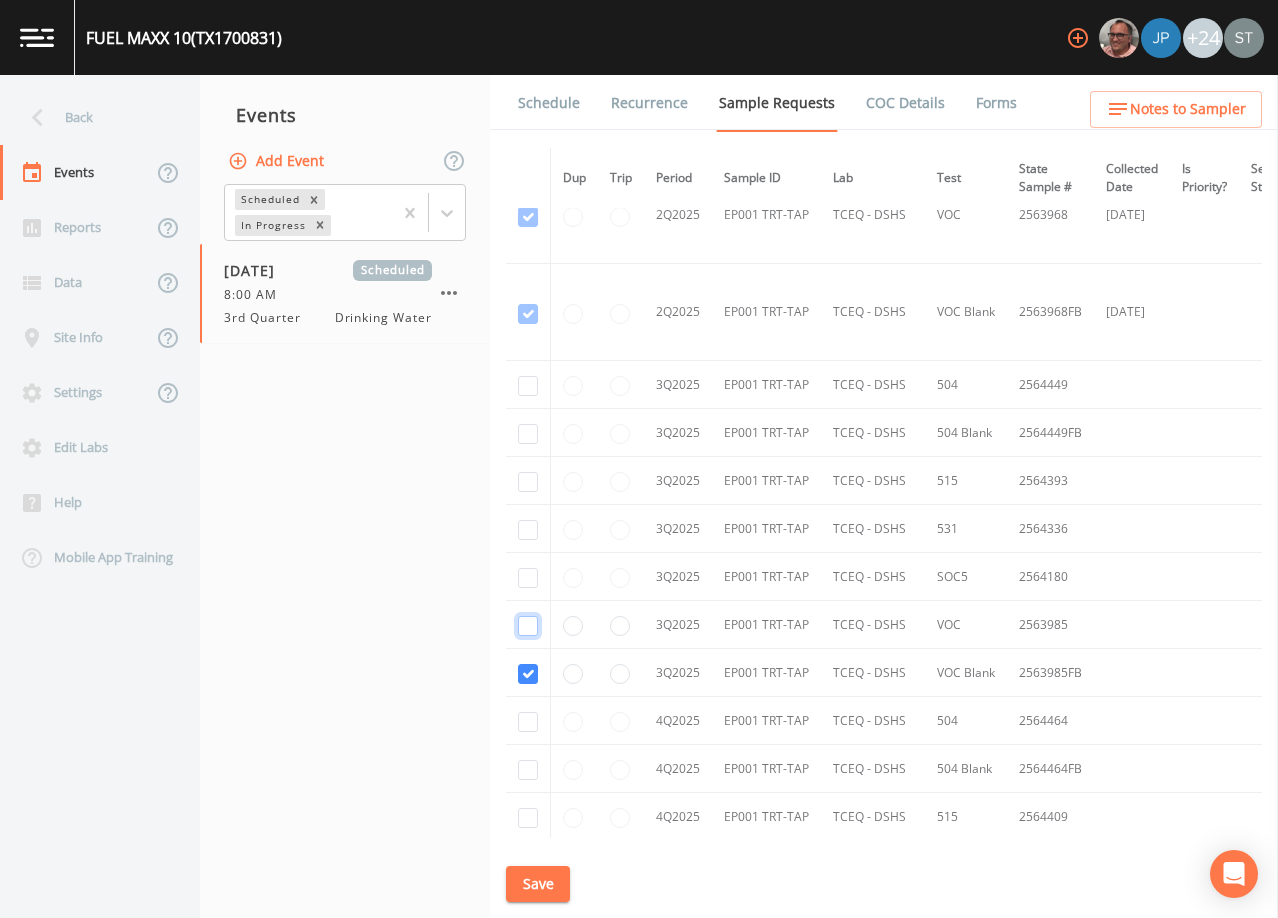 checkbox on "false" 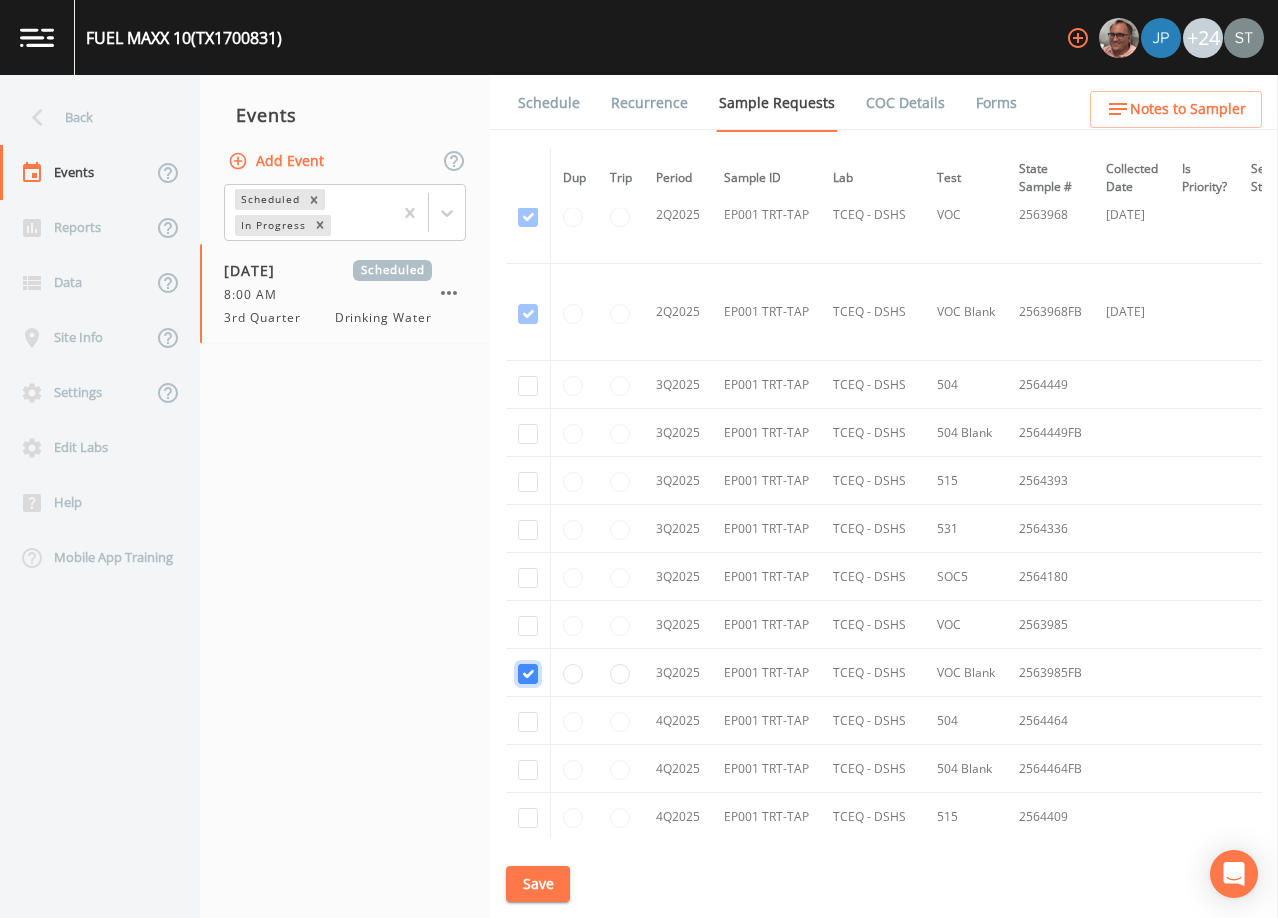 click at bounding box center (528, 314) 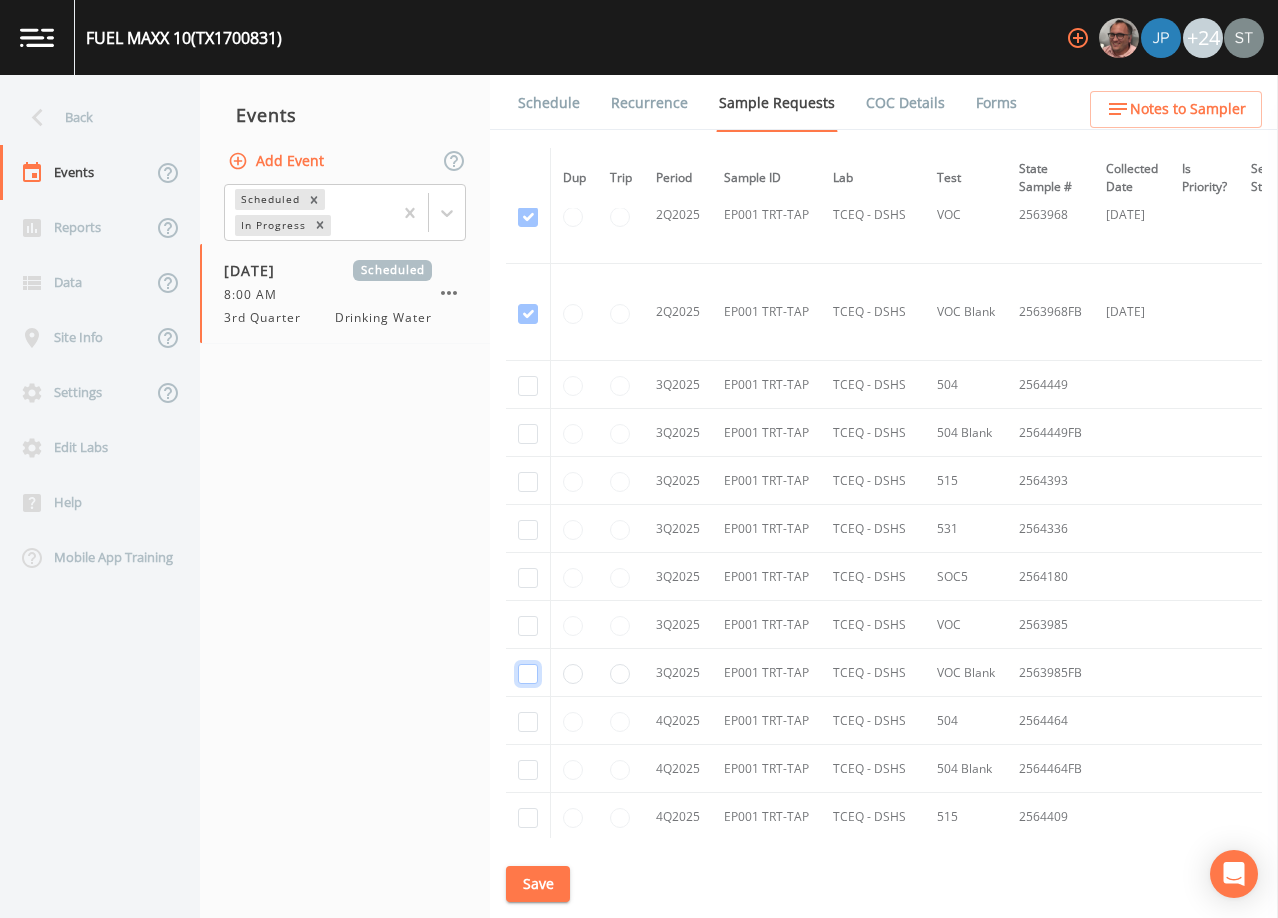 checkbox on "false" 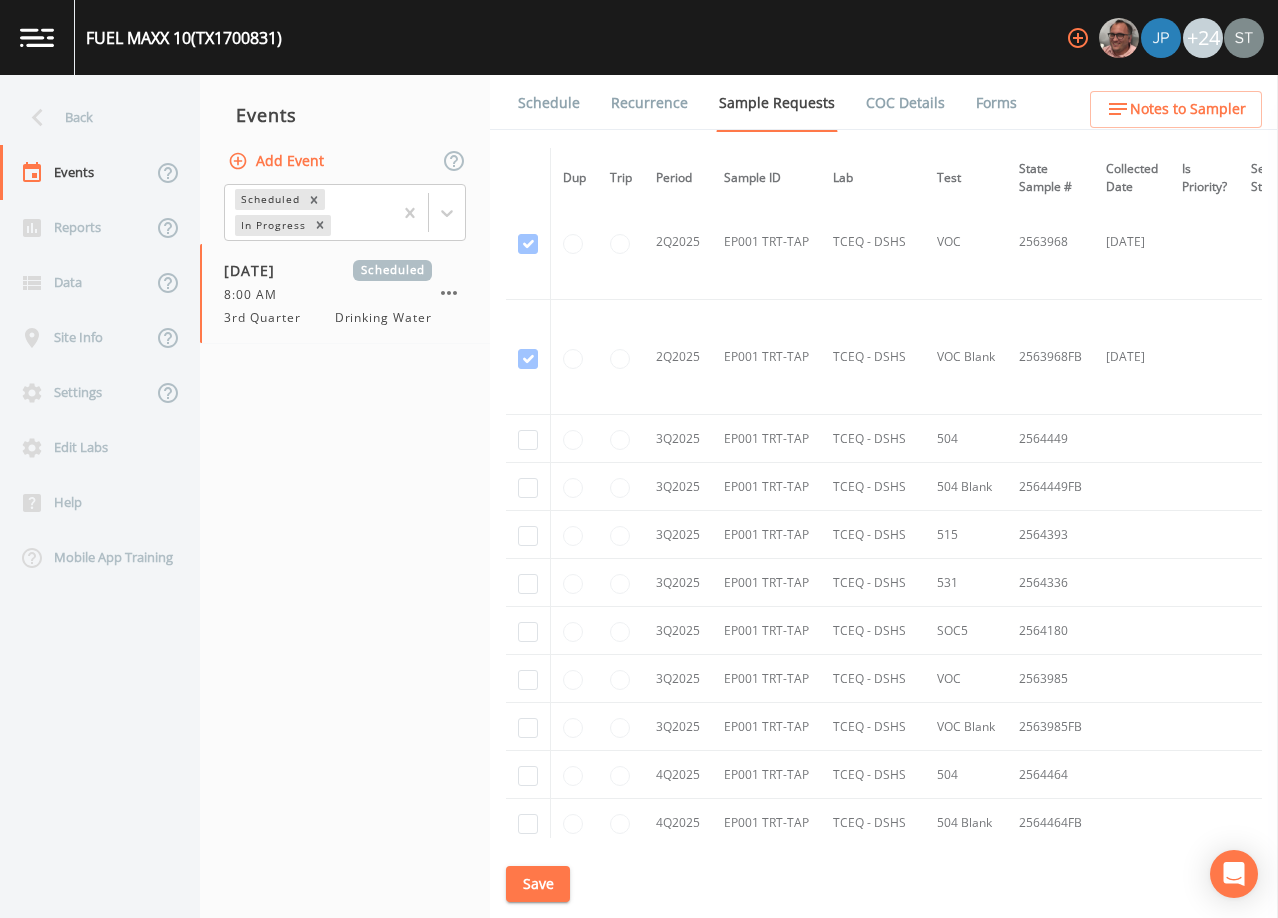click on "Save" at bounding box center [538, 884] 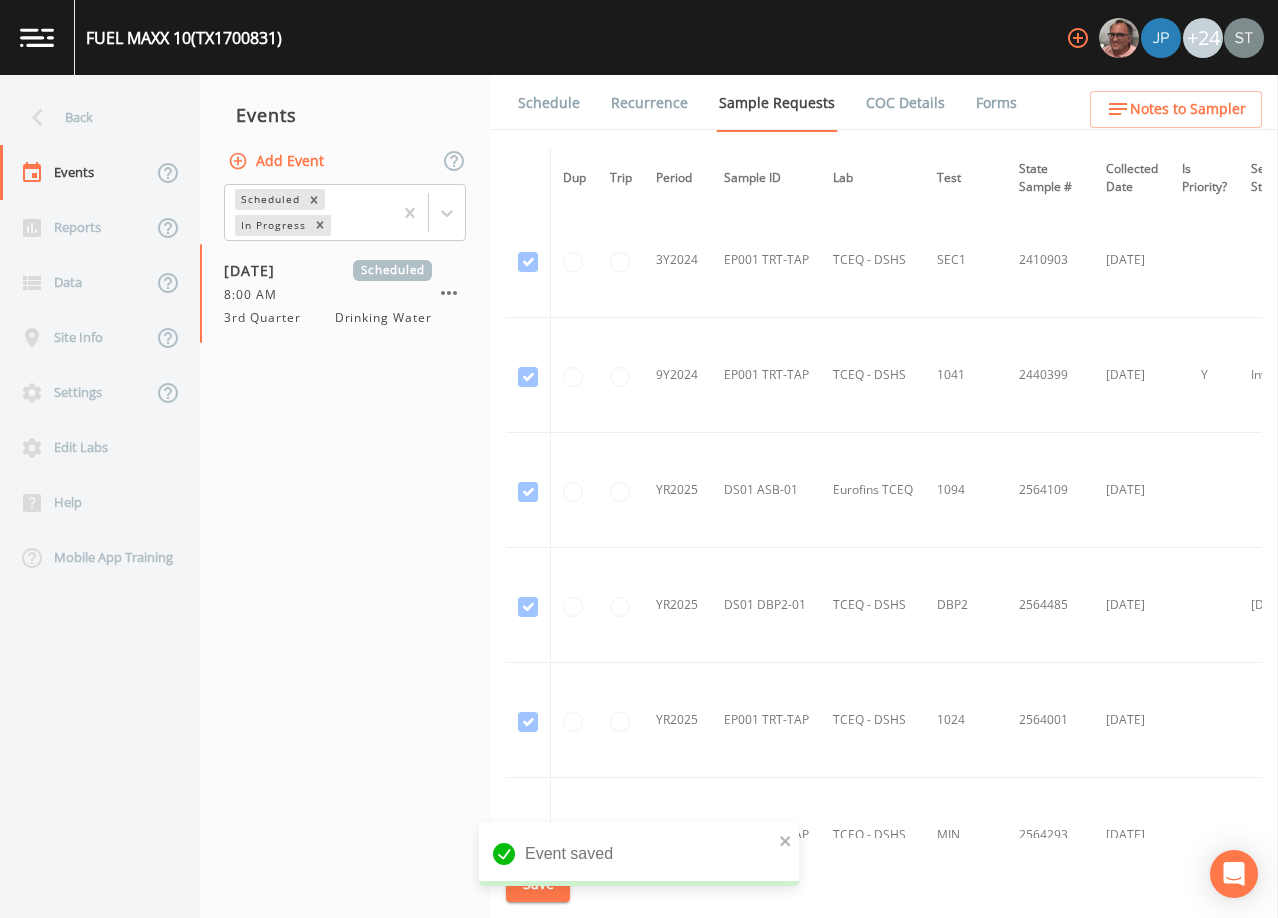scroll, scrollTop: 234, scrollLeft: 0, axis: vertical 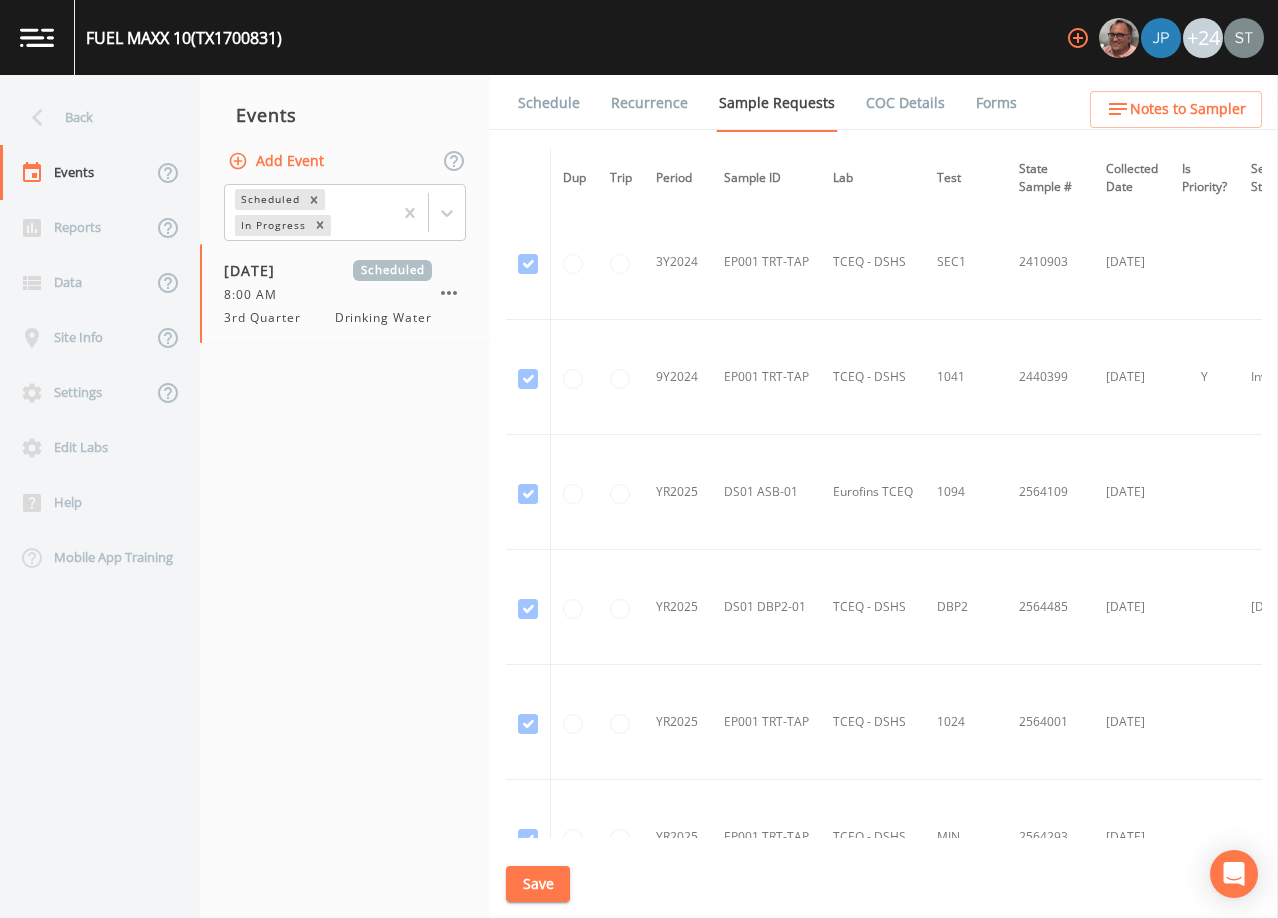 click on "Schedule" at bounding box center [549, 103] 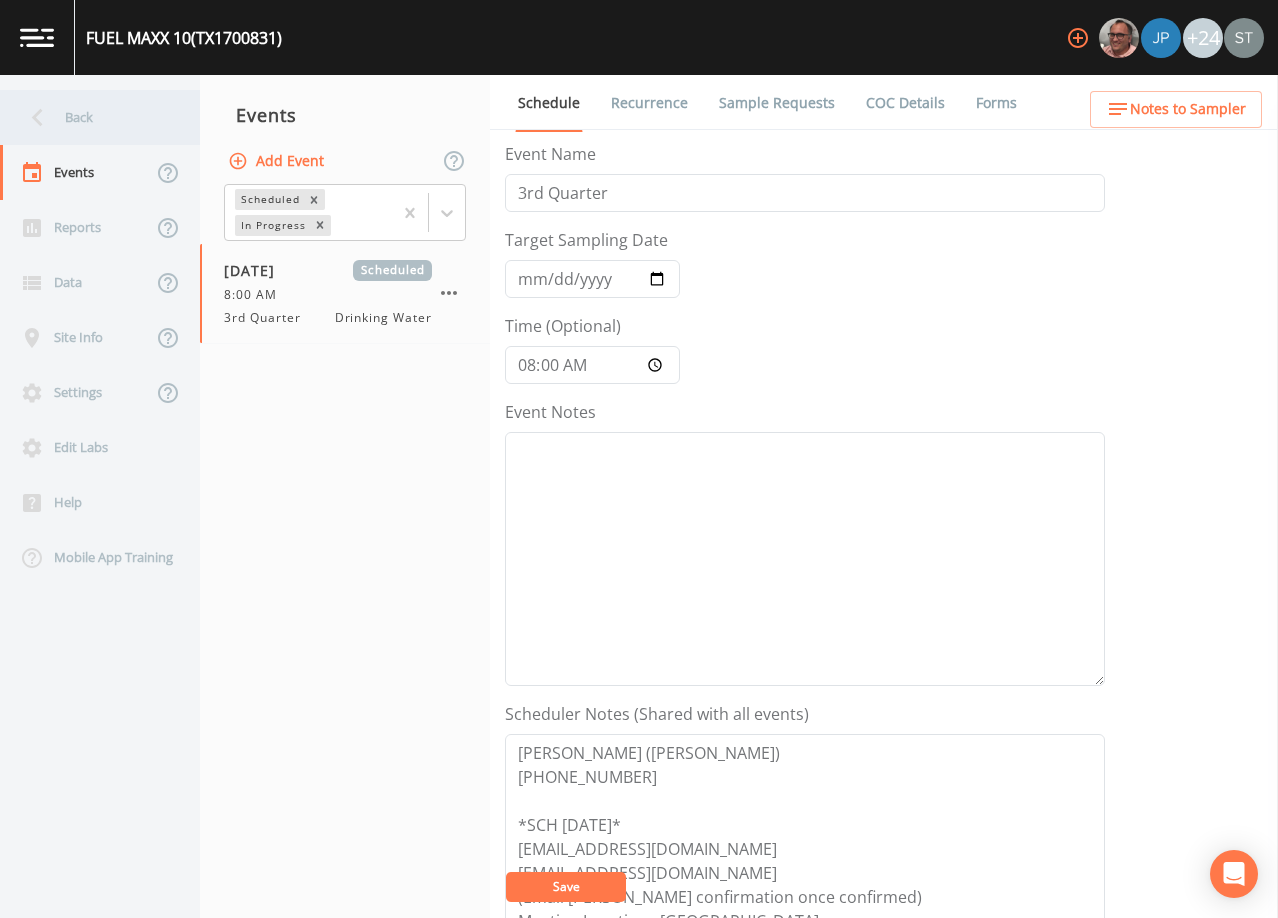 click on "Back" at bounding box center [90, 117] 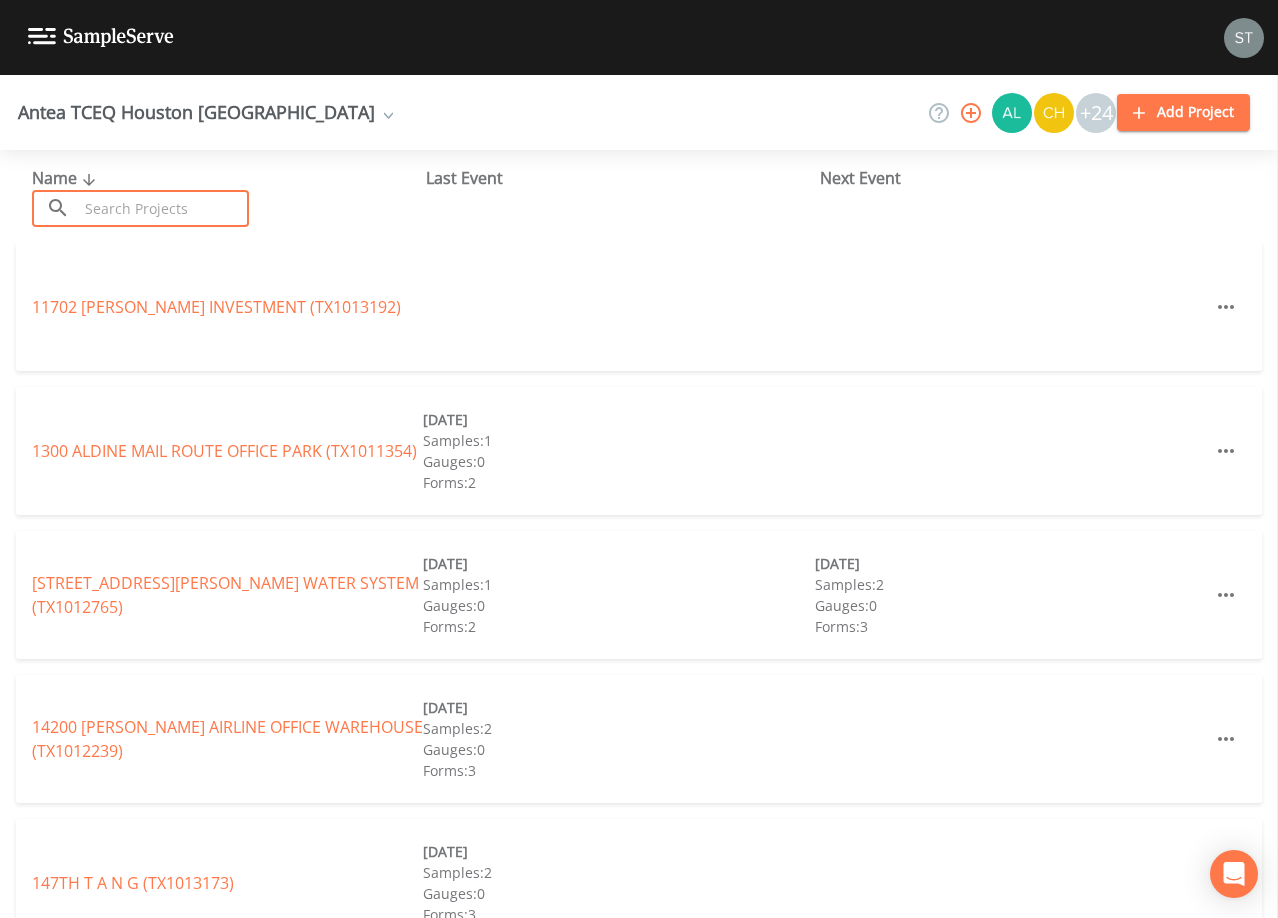 click at bounding box center (163, 208) 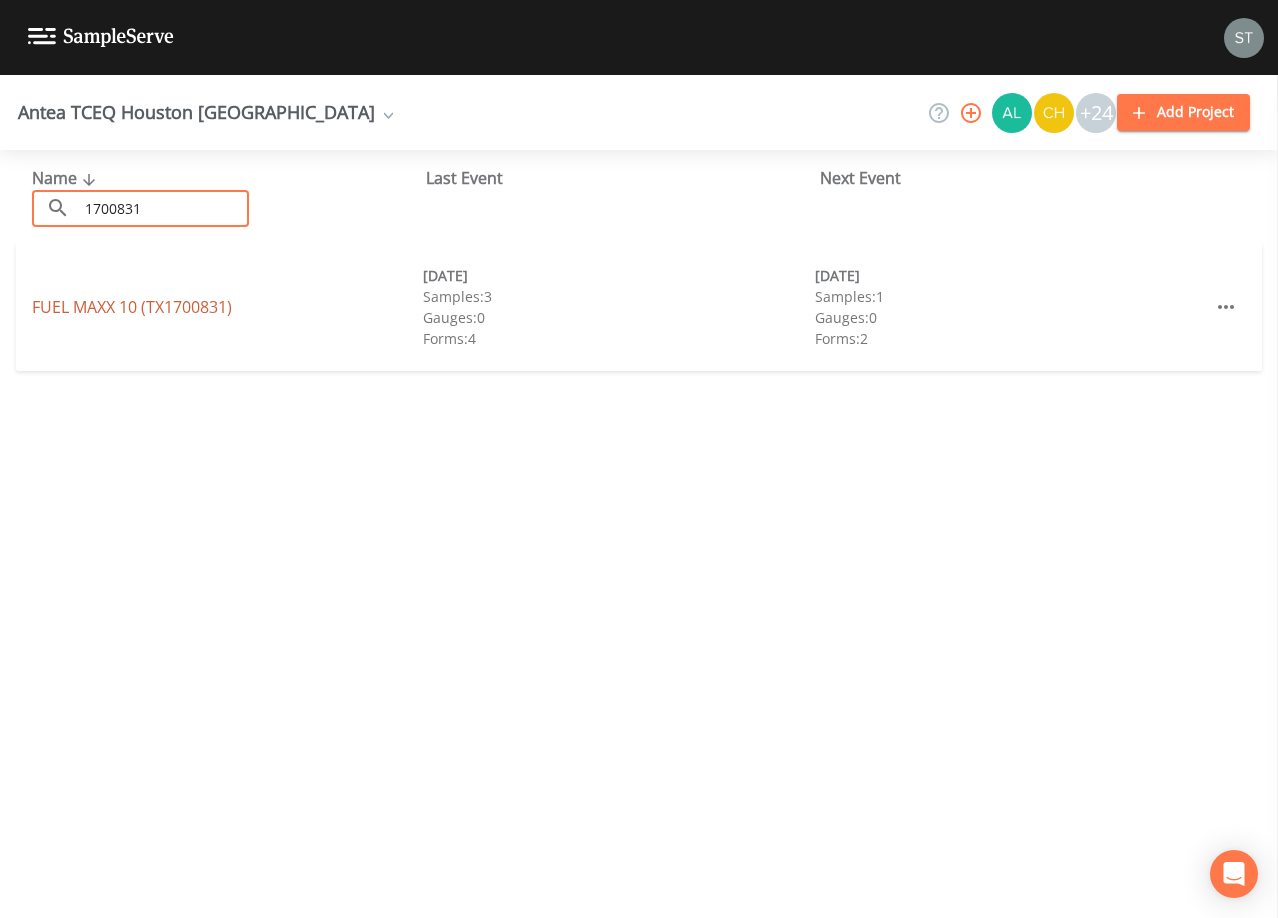 type on "1700831" 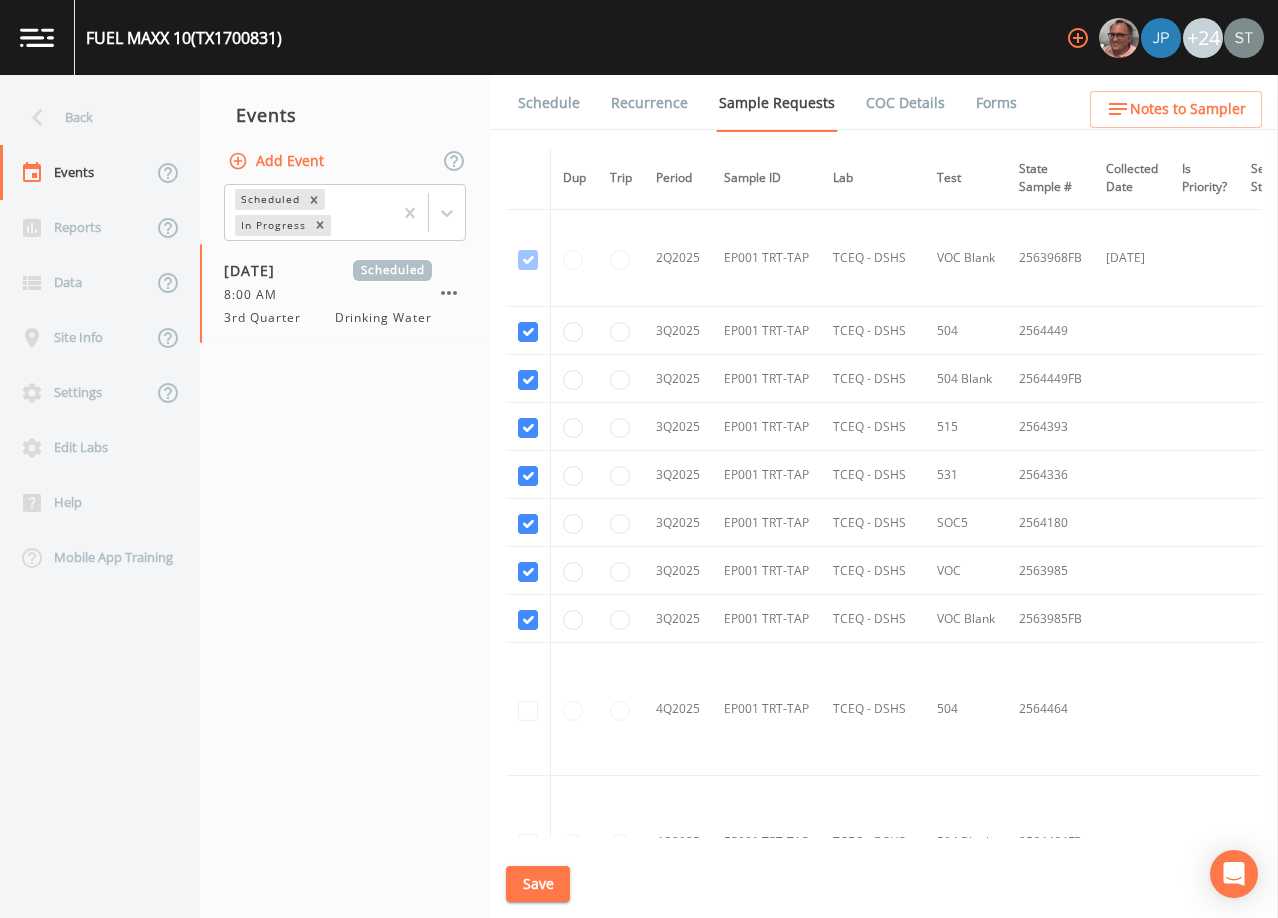scroll, scrollTop: 1468, scrollLeft: 0, axis: vertical 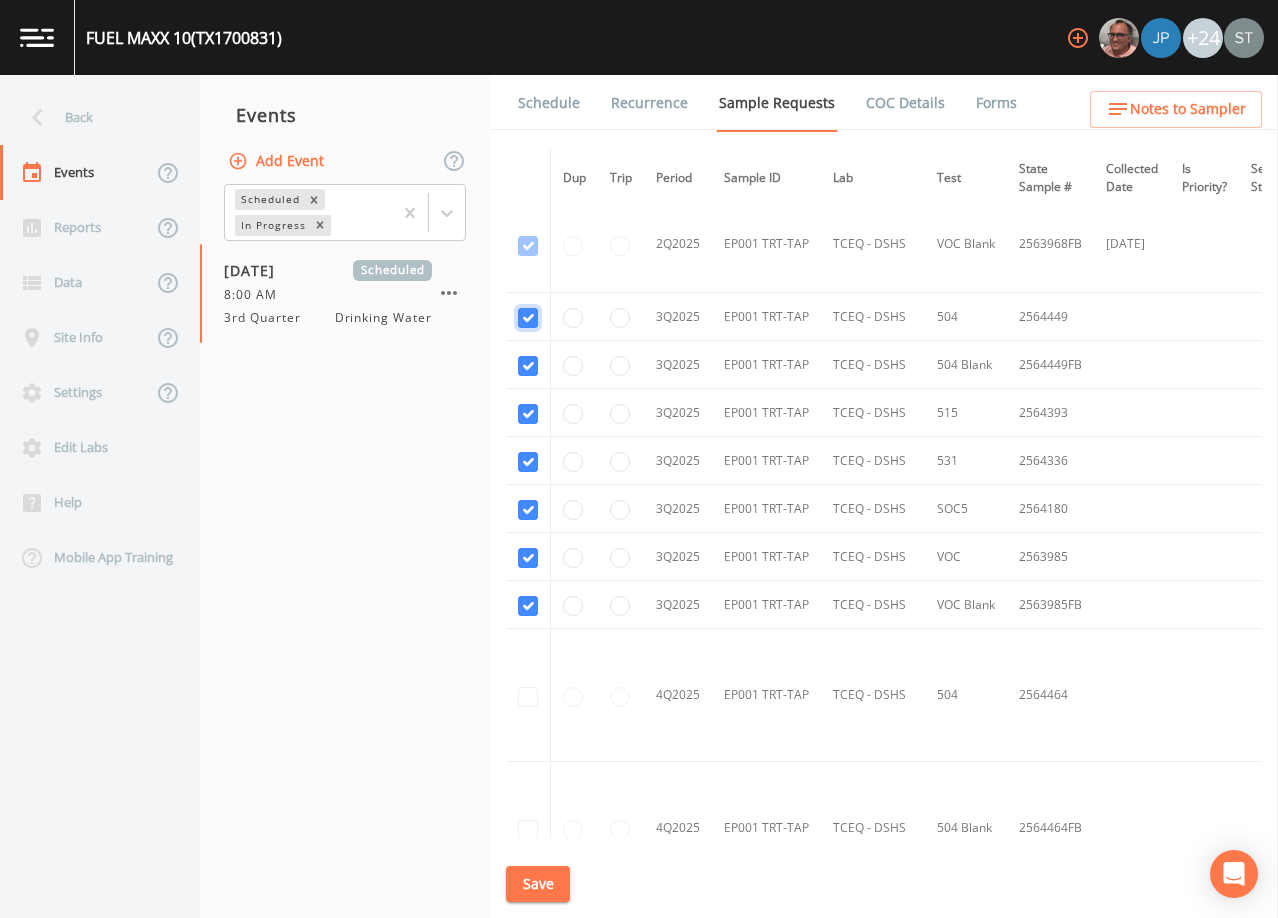 click at bounding box center [528, -336] 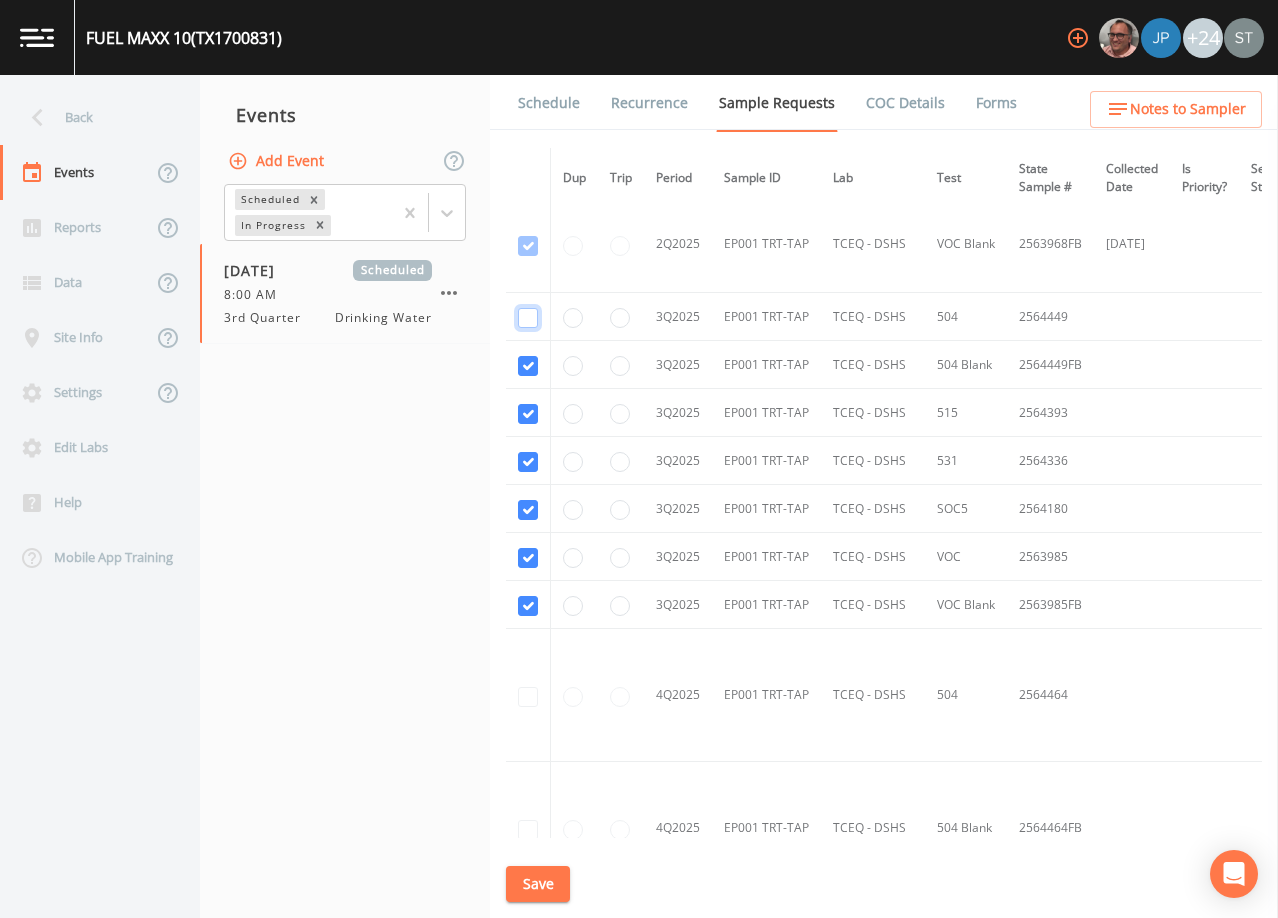 checkbox on "false" 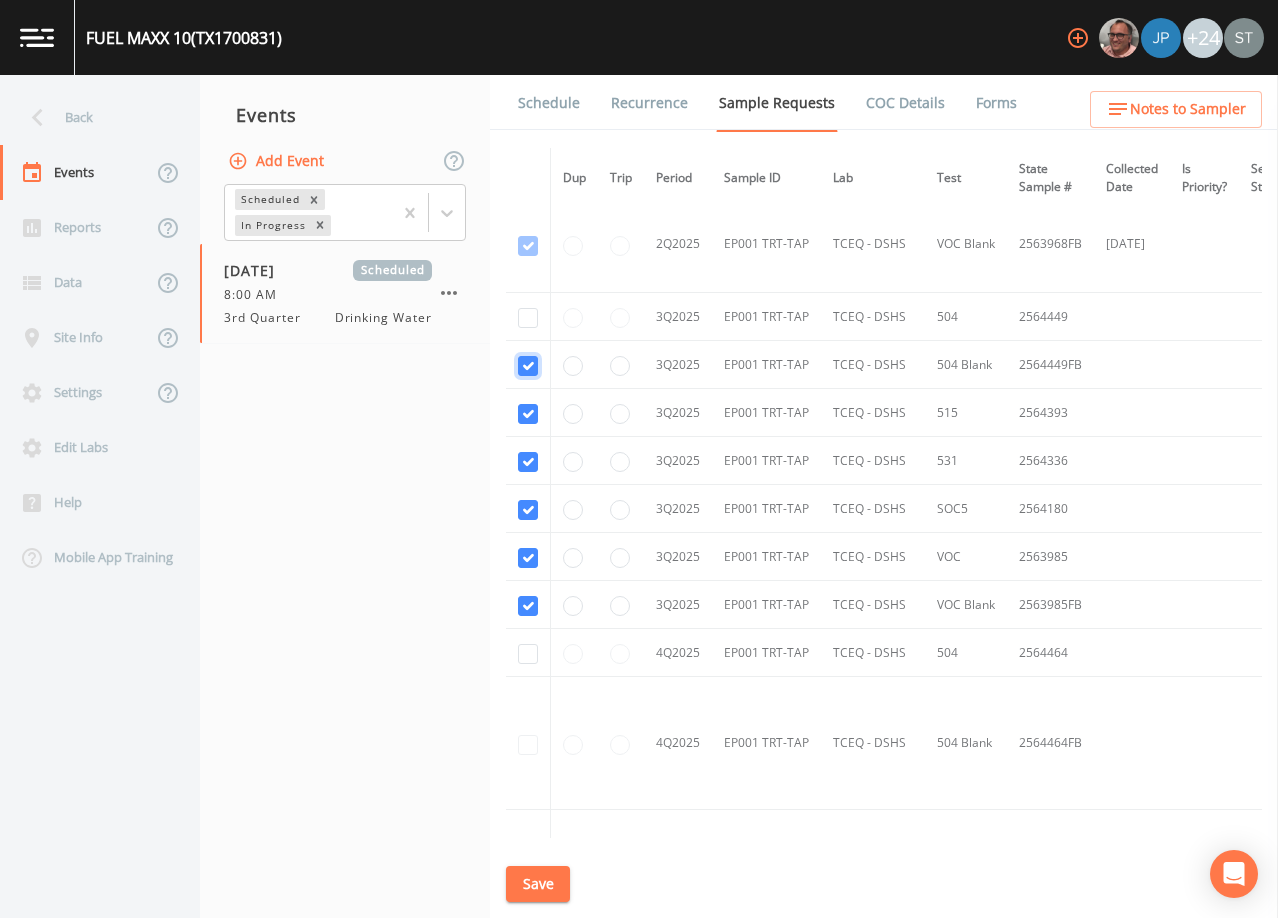 click at bounding box center [528, -239] 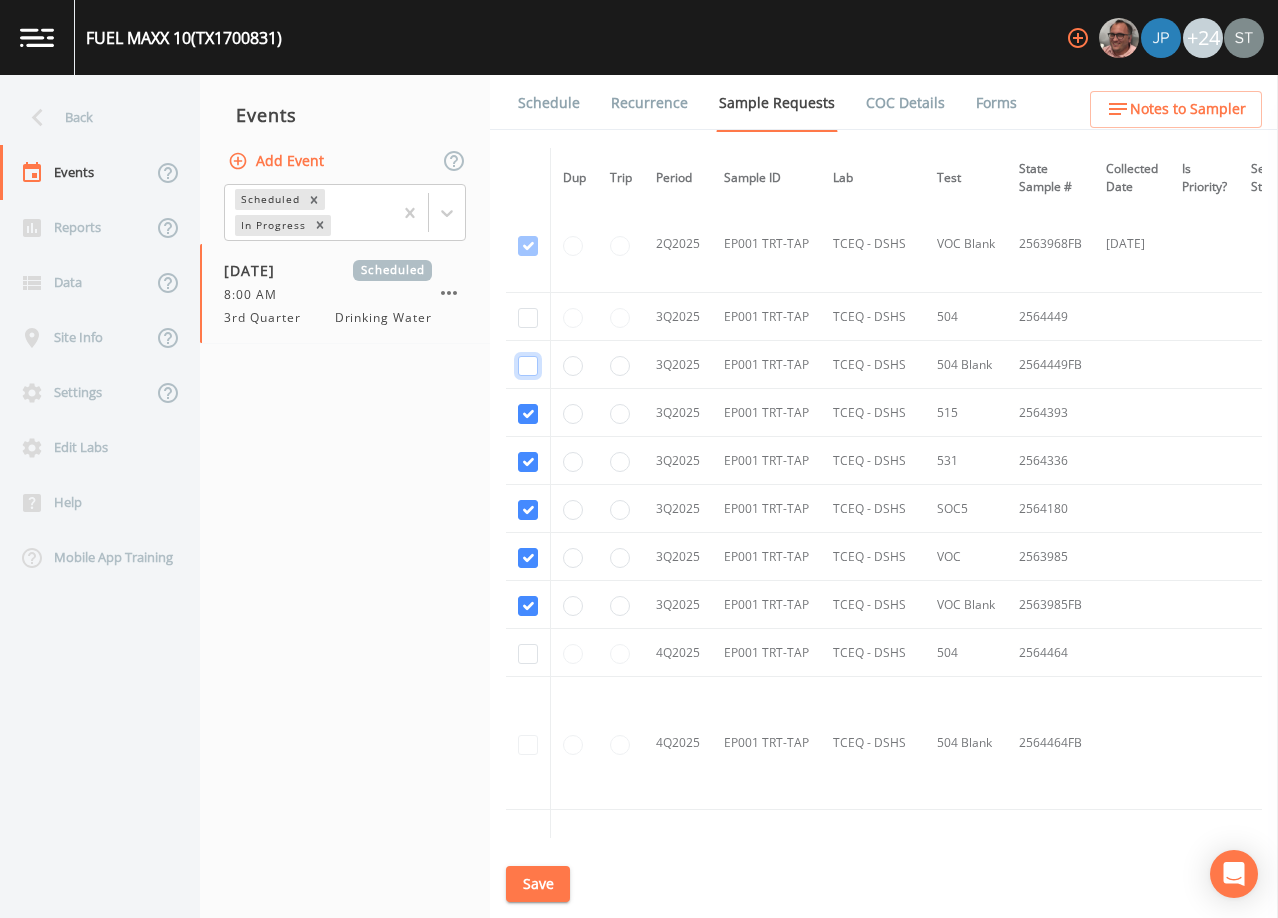 checkbox on "false" 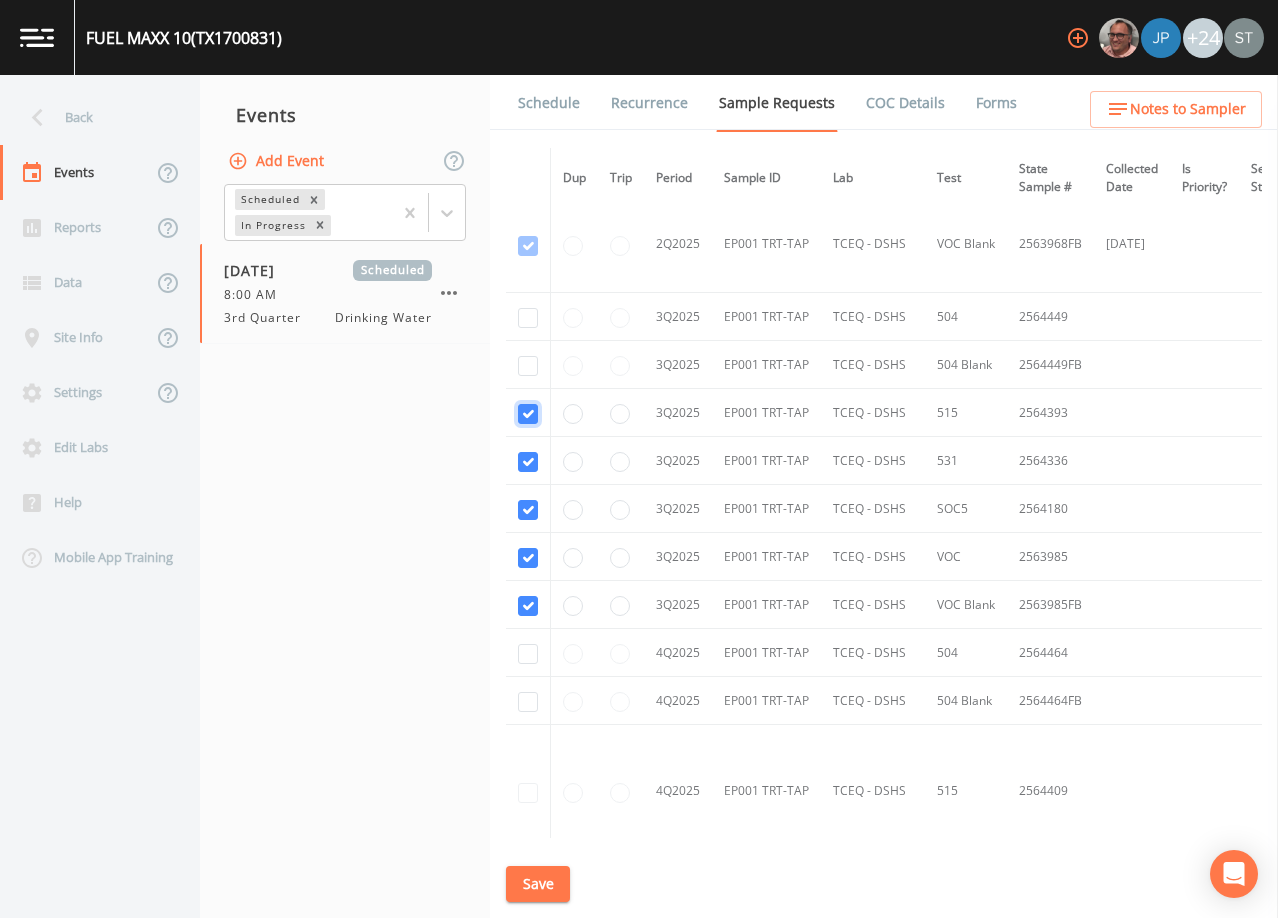 click at bounding box center (528, -142) 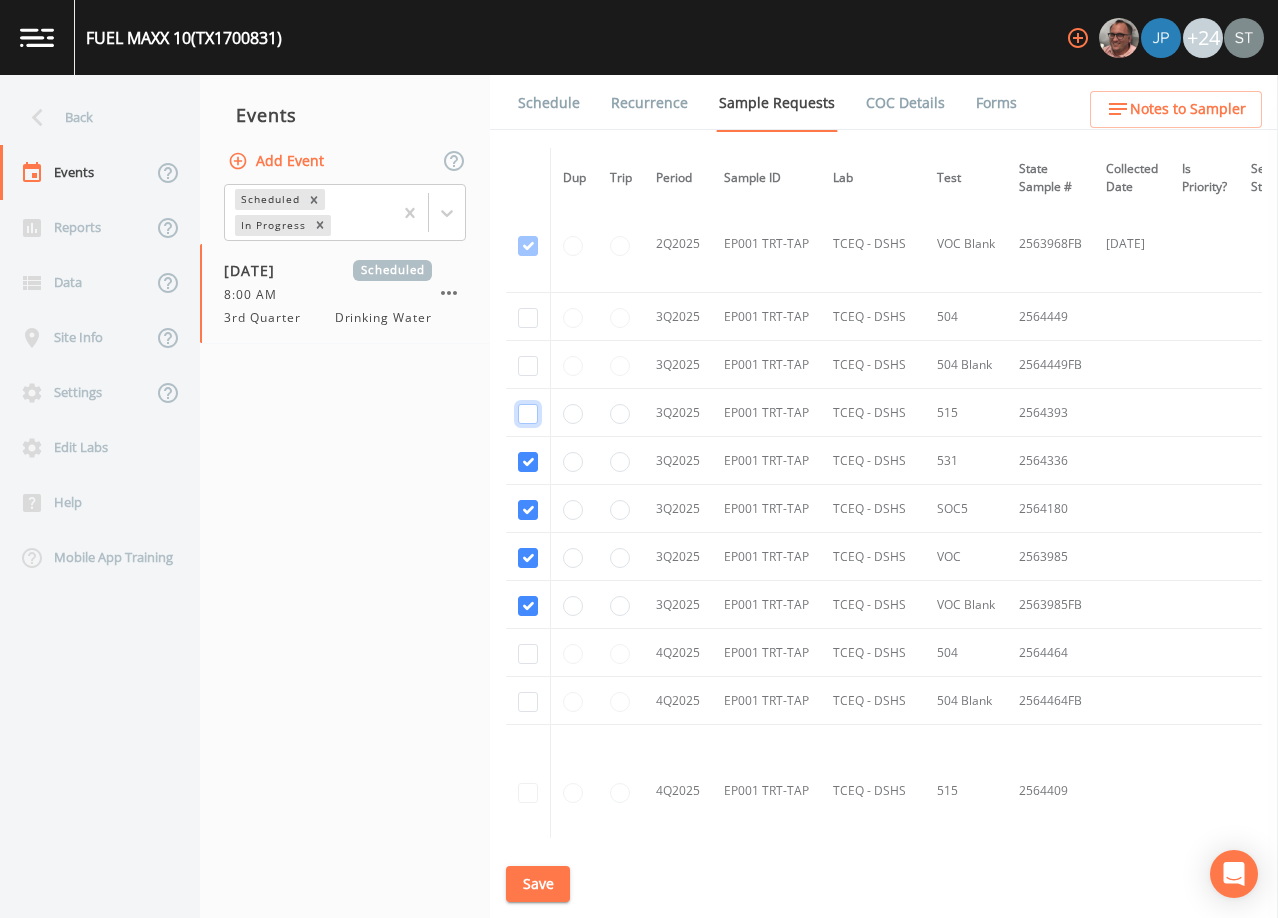 checkbox on "false" 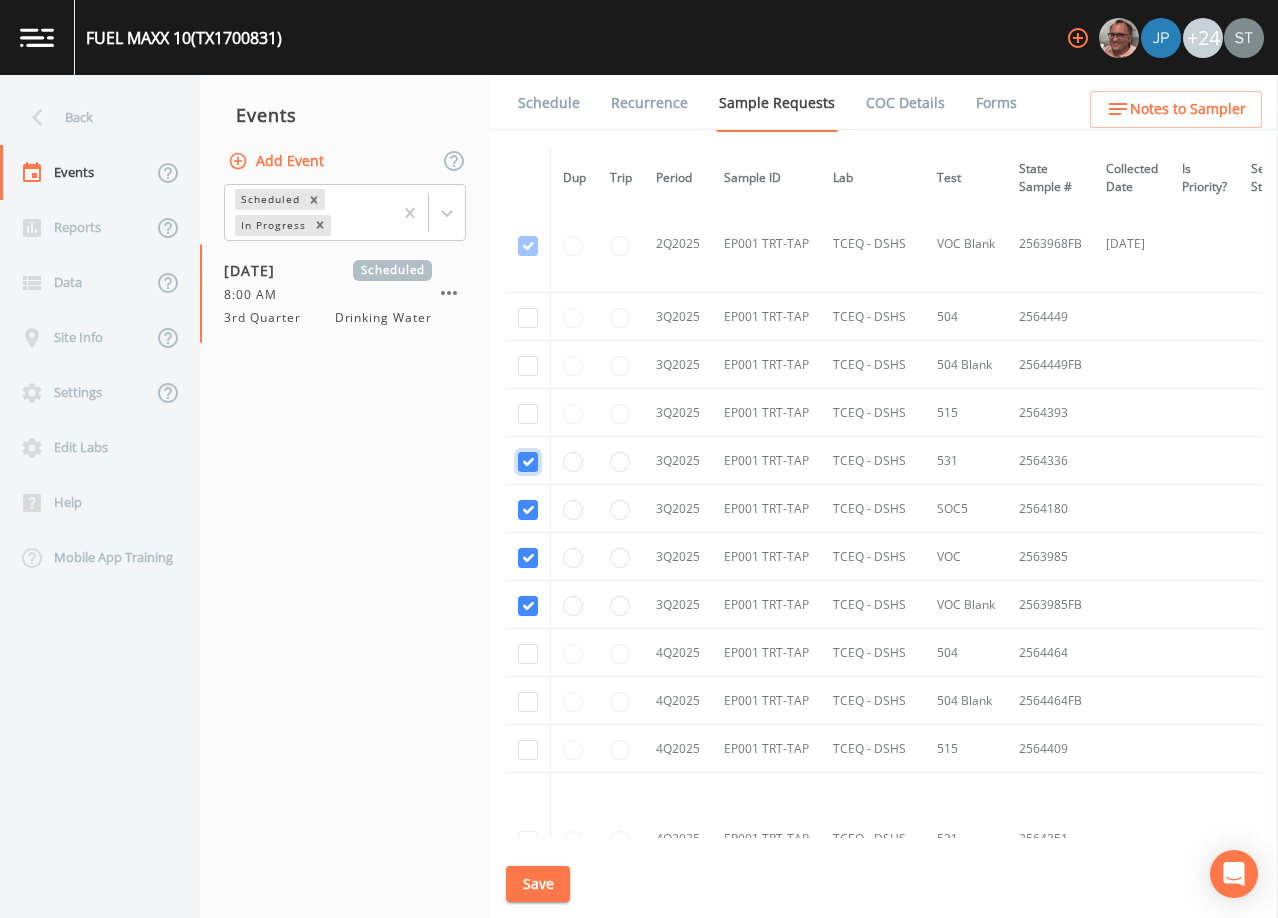 click at bounding box center (528, -45) 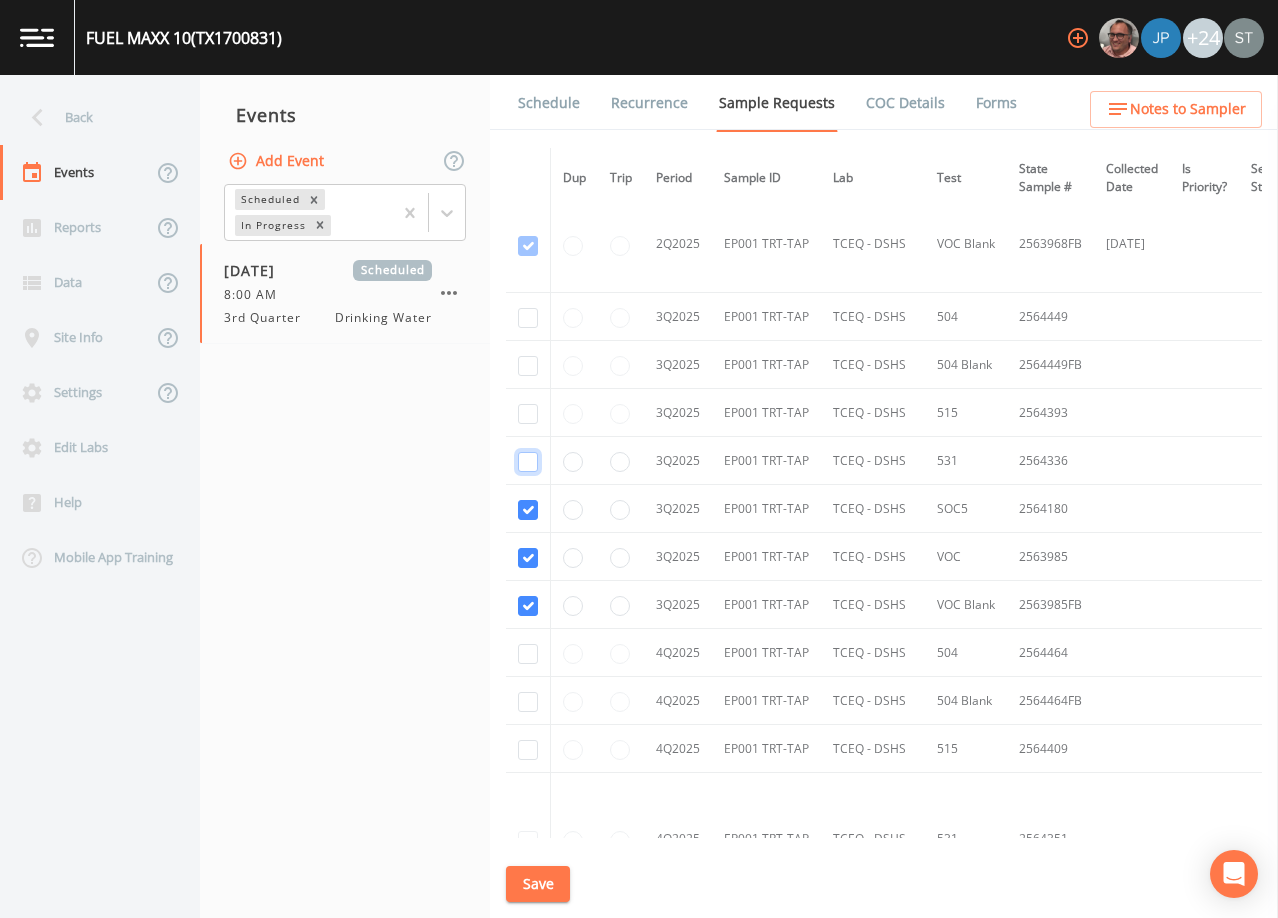checkbox on "false" 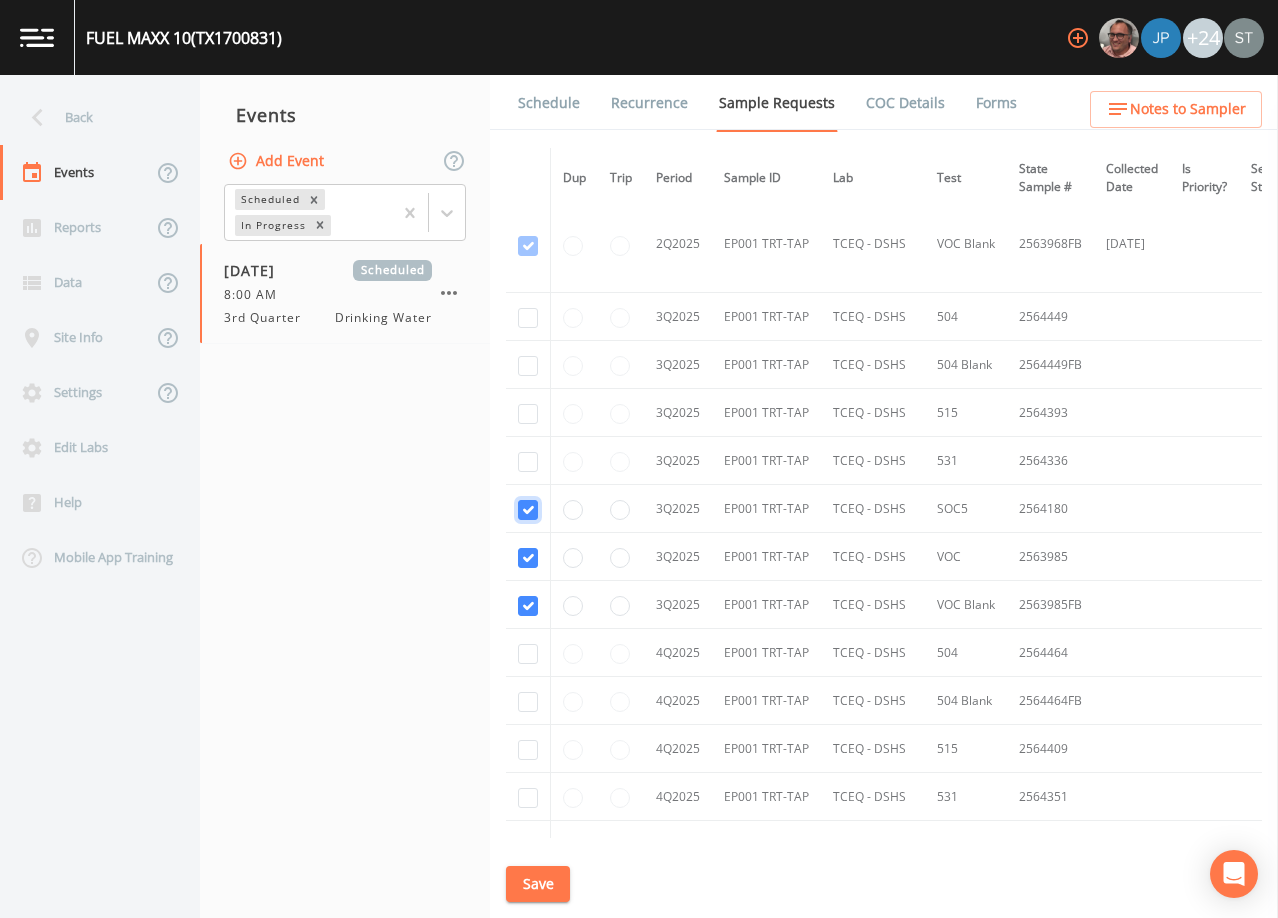 click at bounding box center (528, 52) 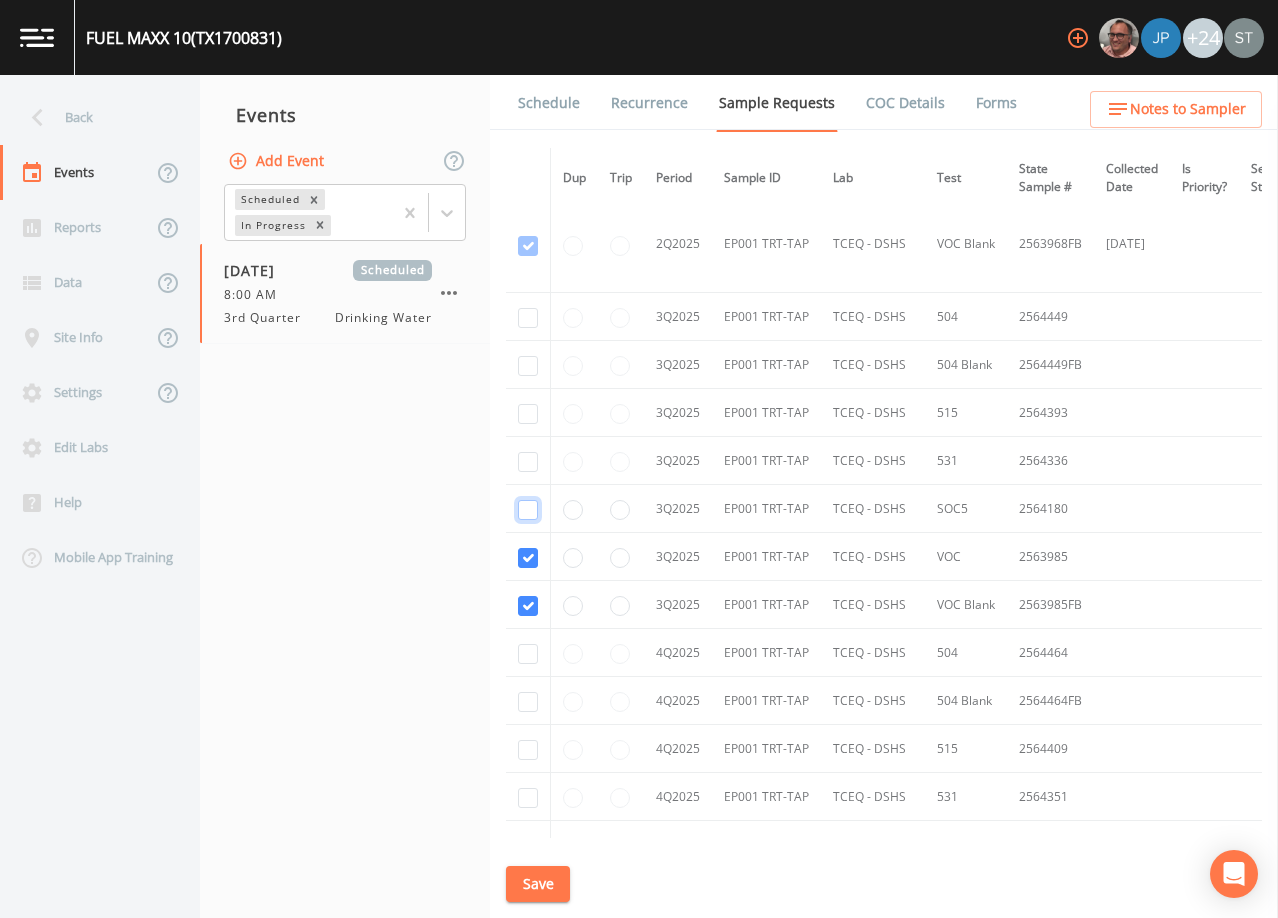checkbox on "false" 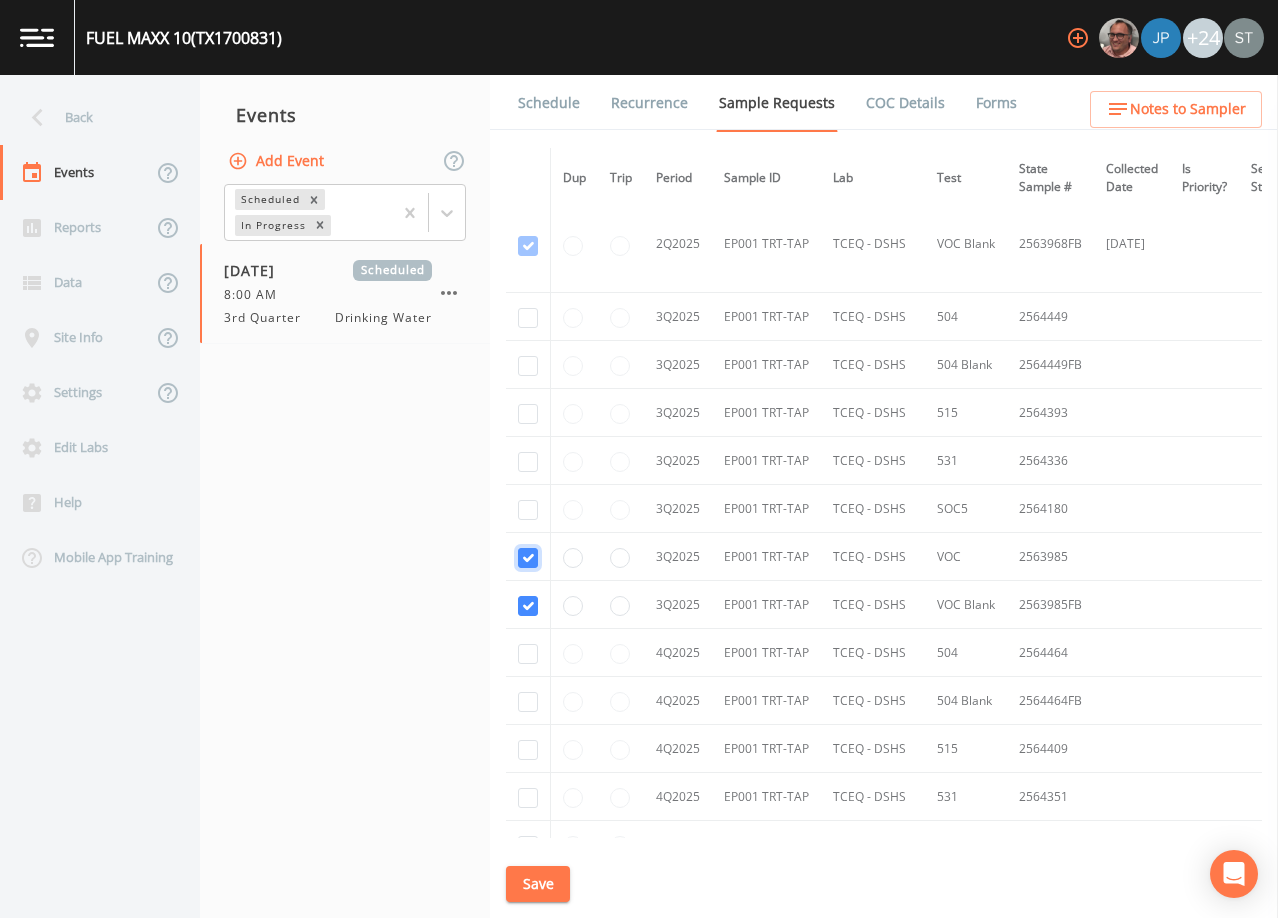 click at bounding box center [528, 149] 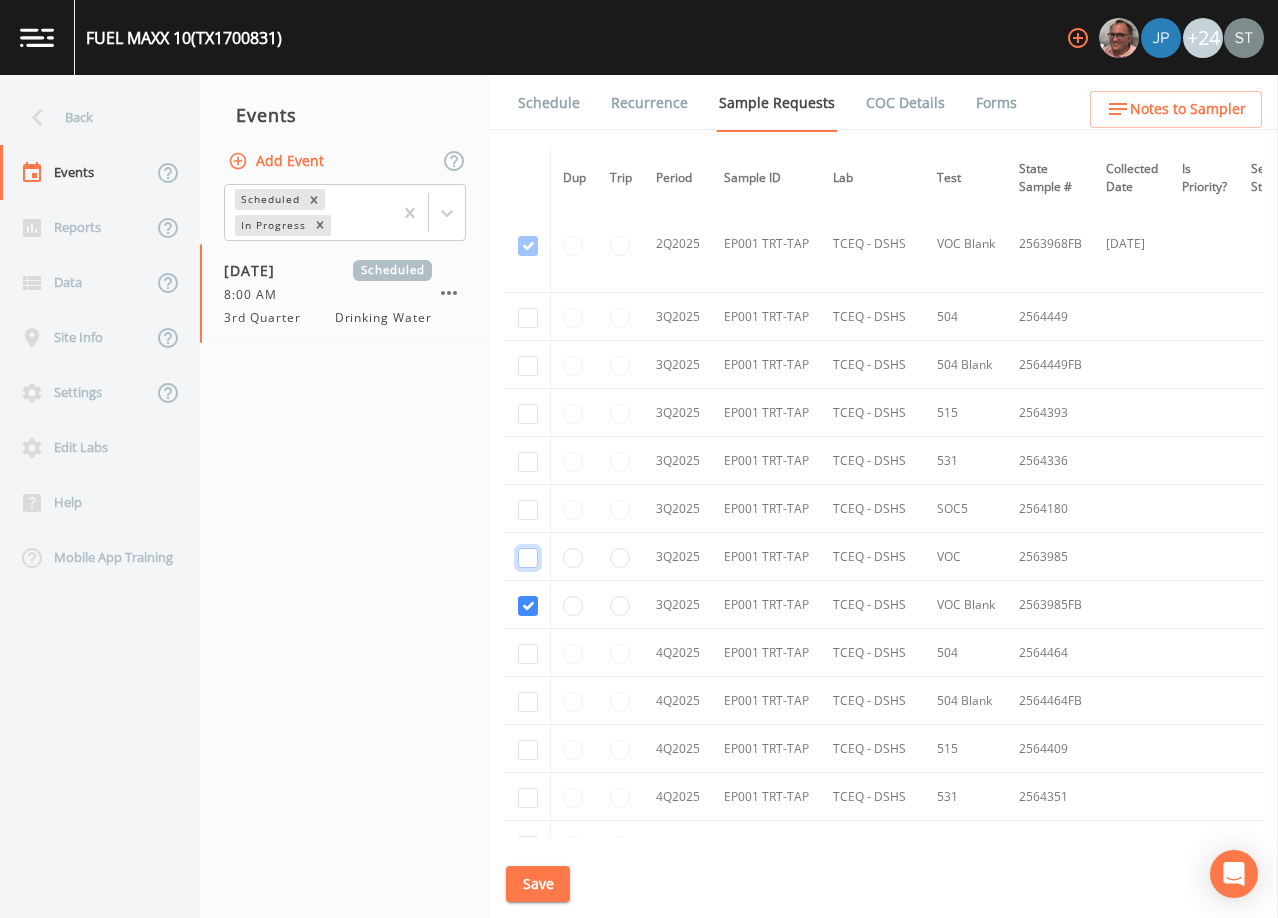 checkbox on "false" 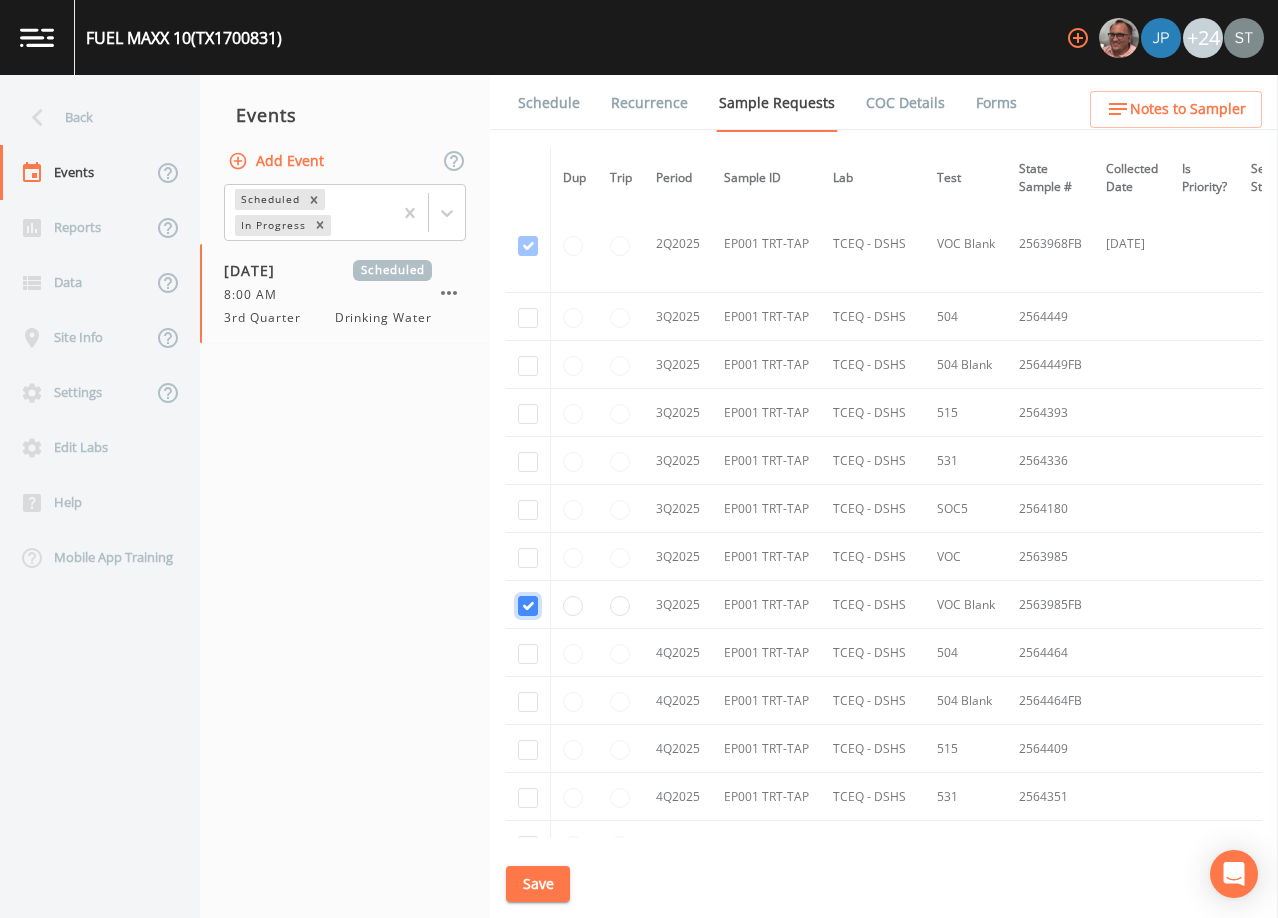 click at bounding box center [528, 246] 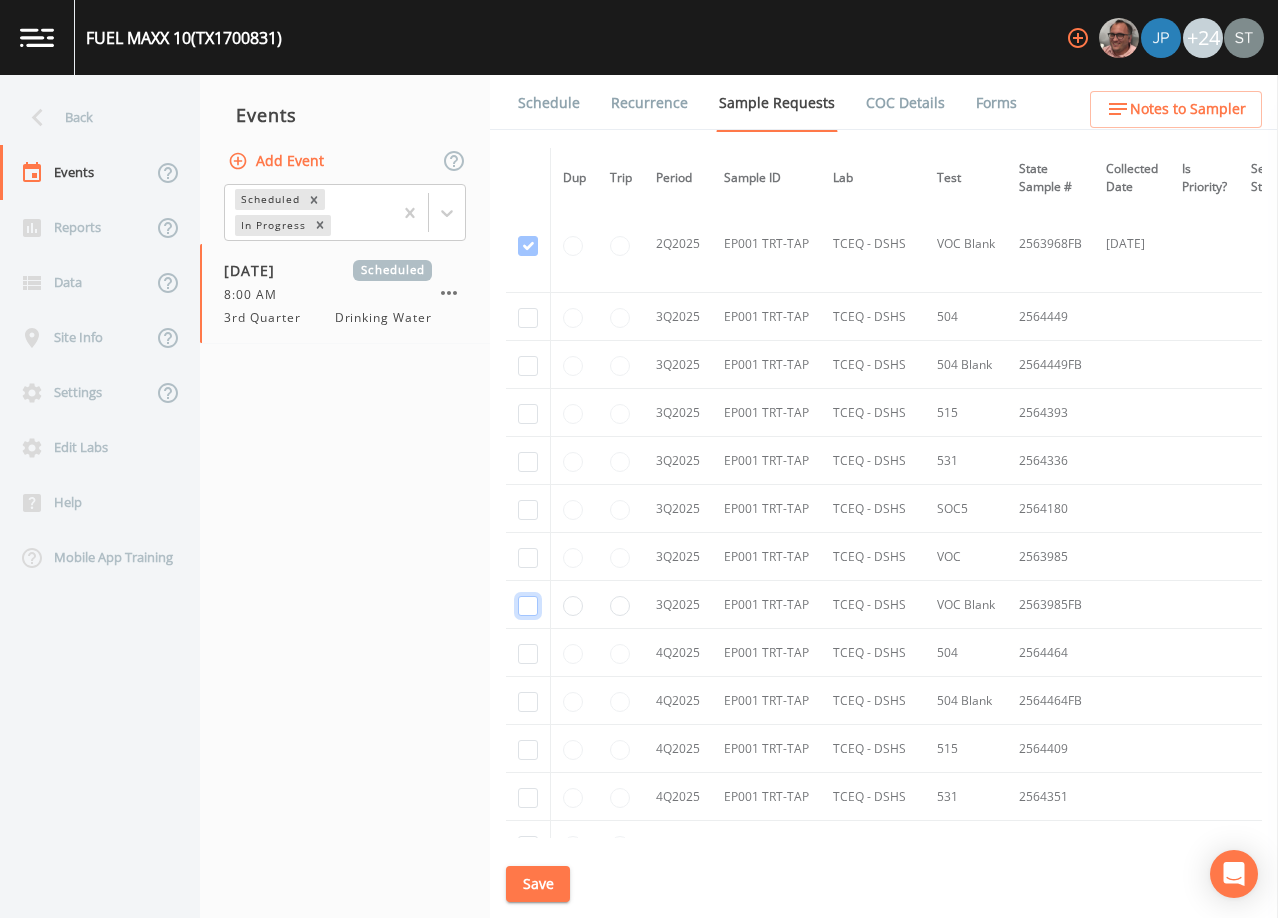 checkbox on "false" 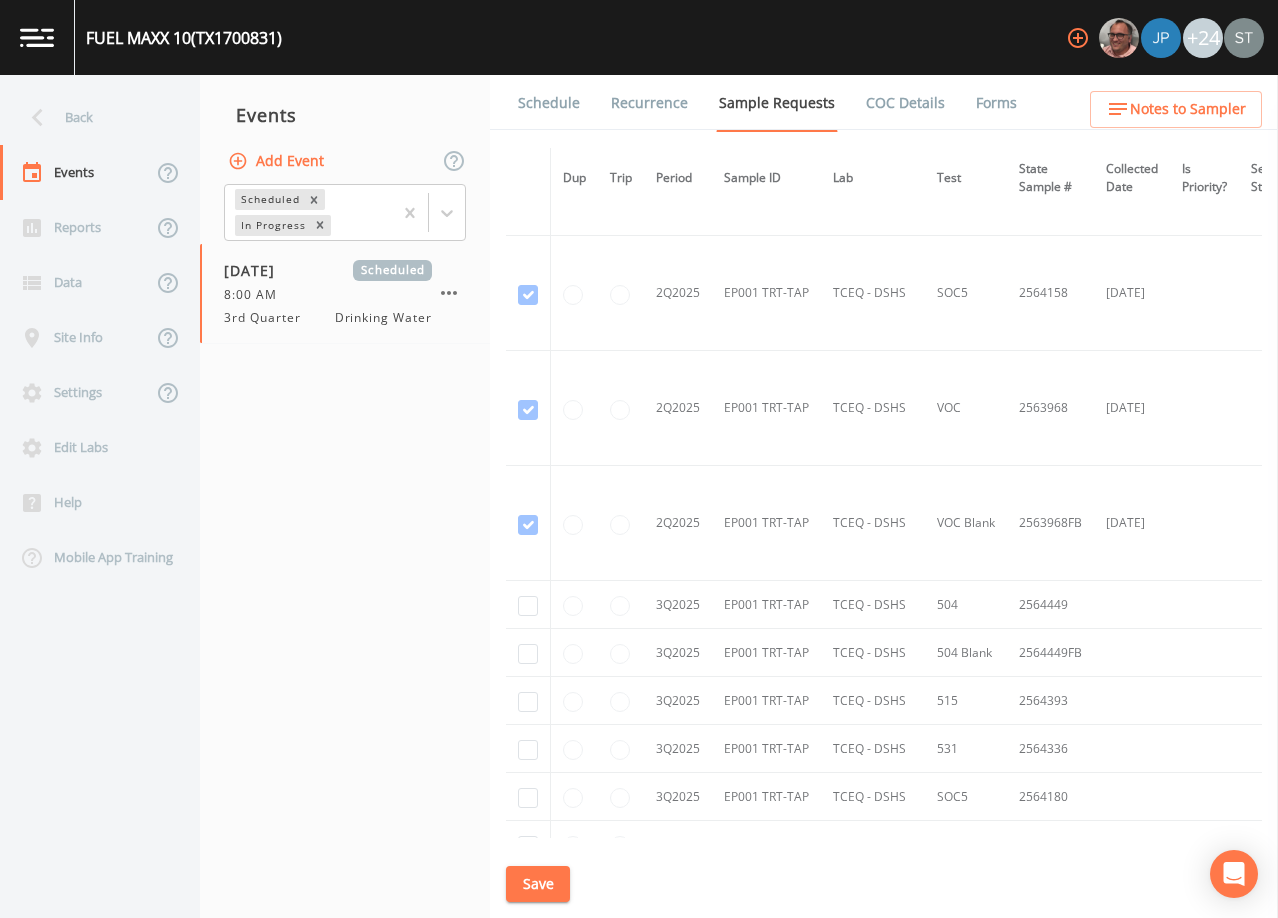 scroll, scrollTop: 1729, scrollLeft: 0, axis: vertical 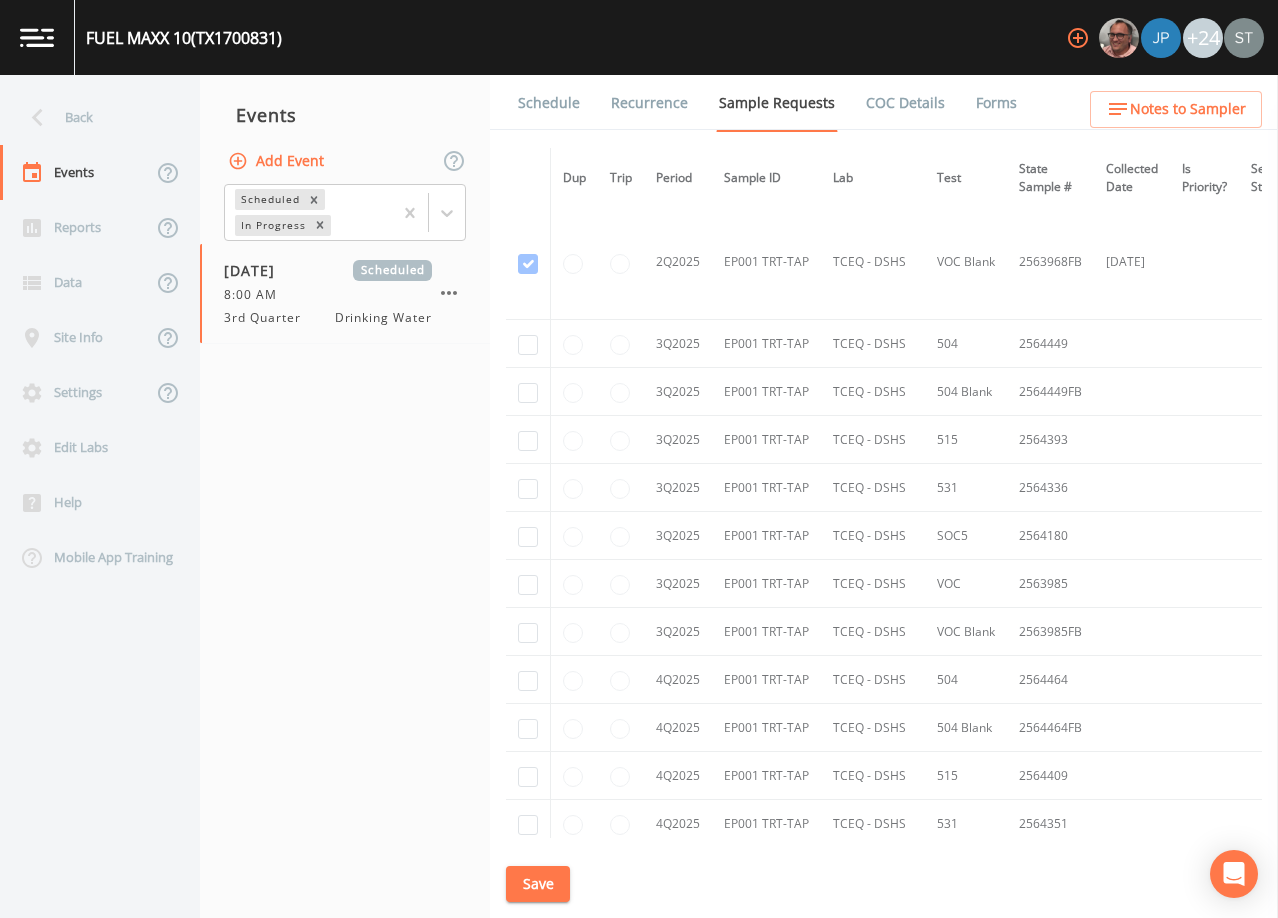 click on "Save" at bounding box center [538, 884] 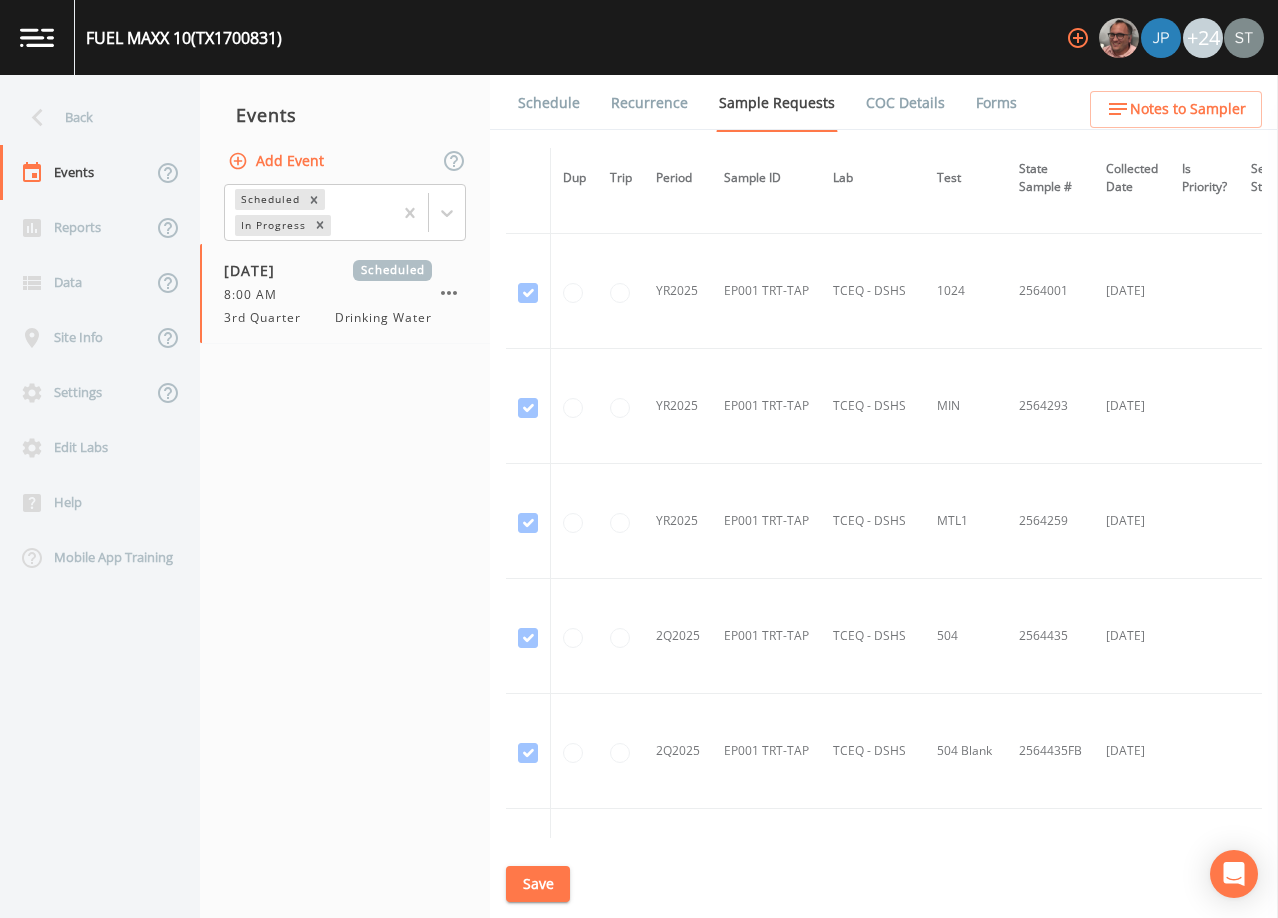 scroll, scrollTop: 629, scrollLeft: 0, axis: vertical 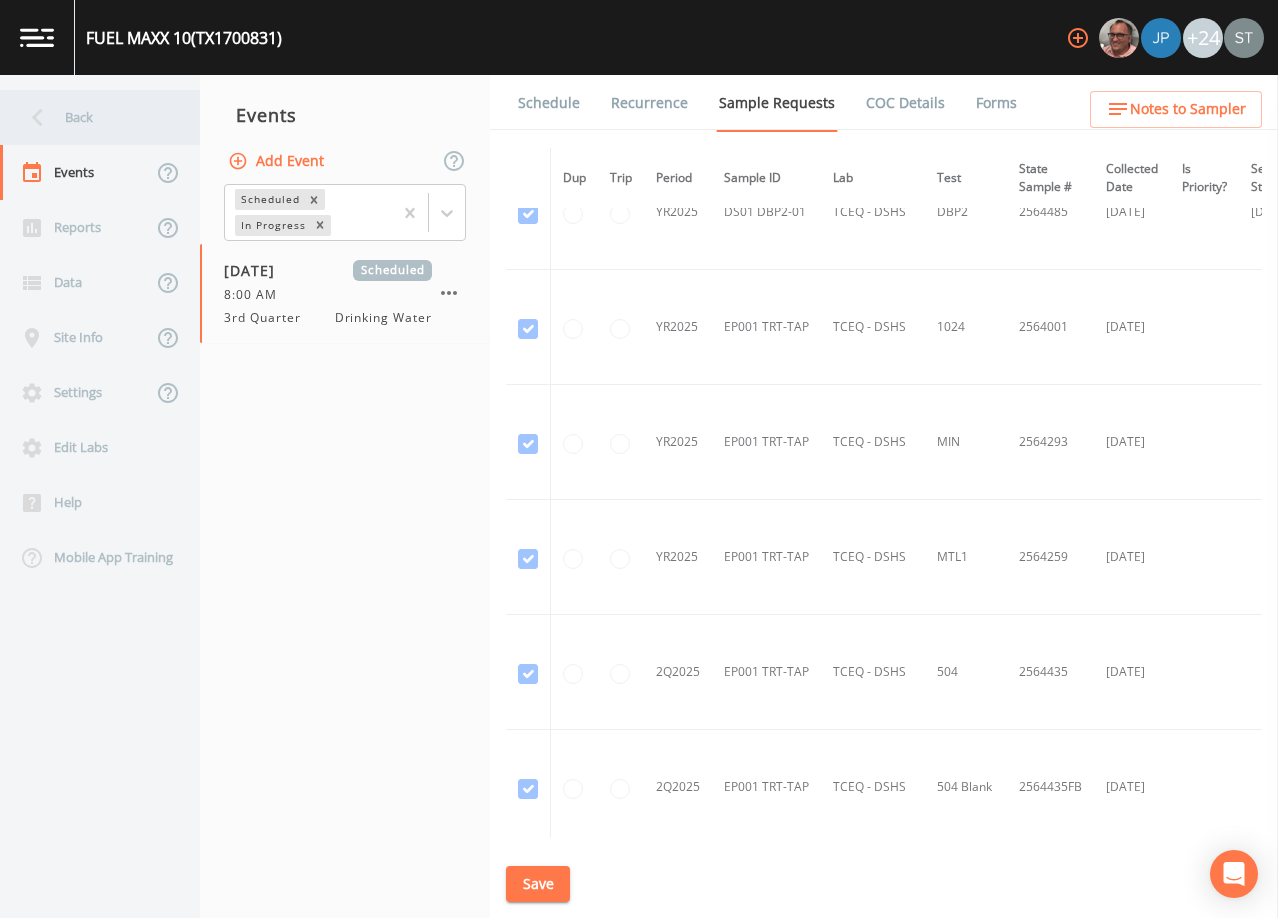 click 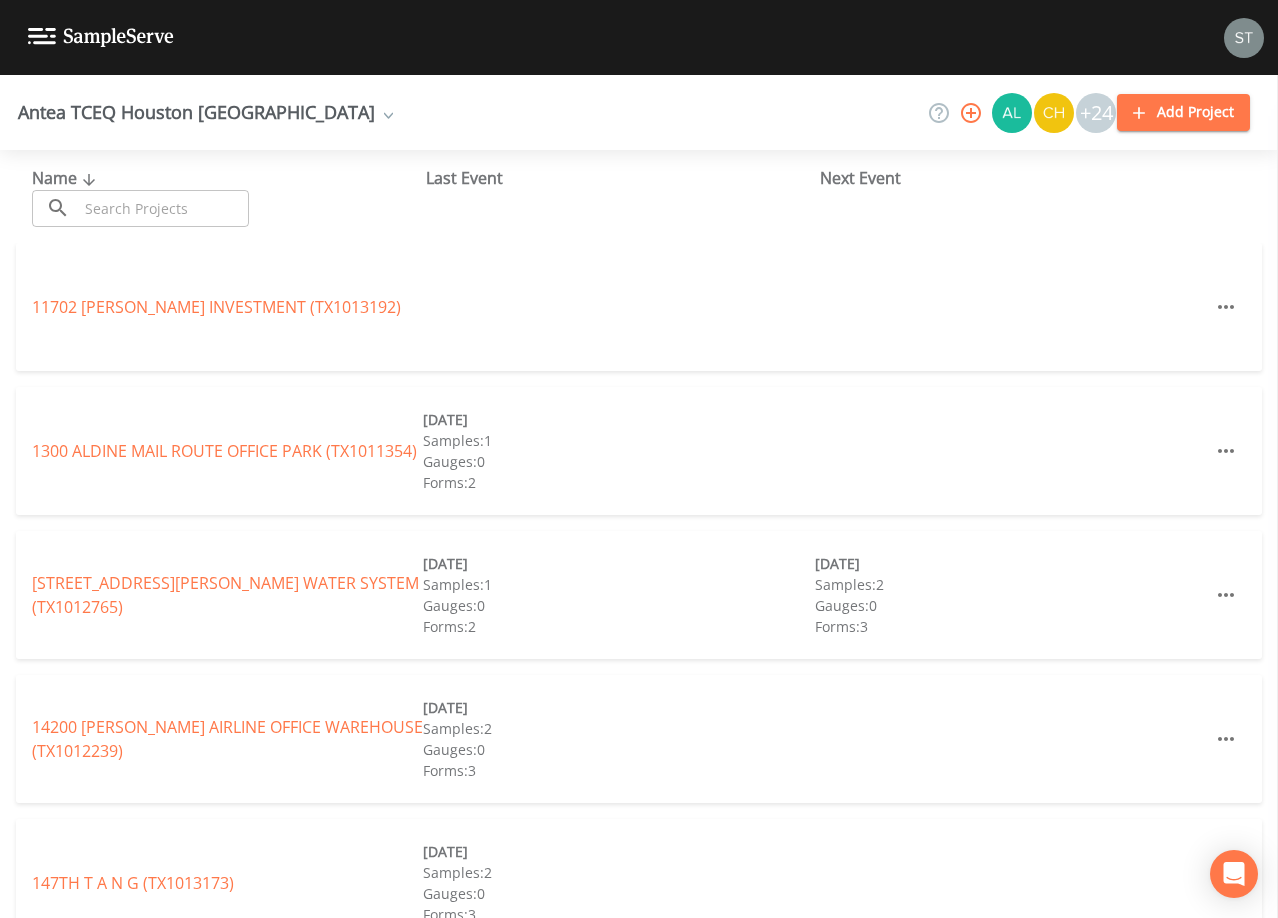 click at bounding box center (639, 37) 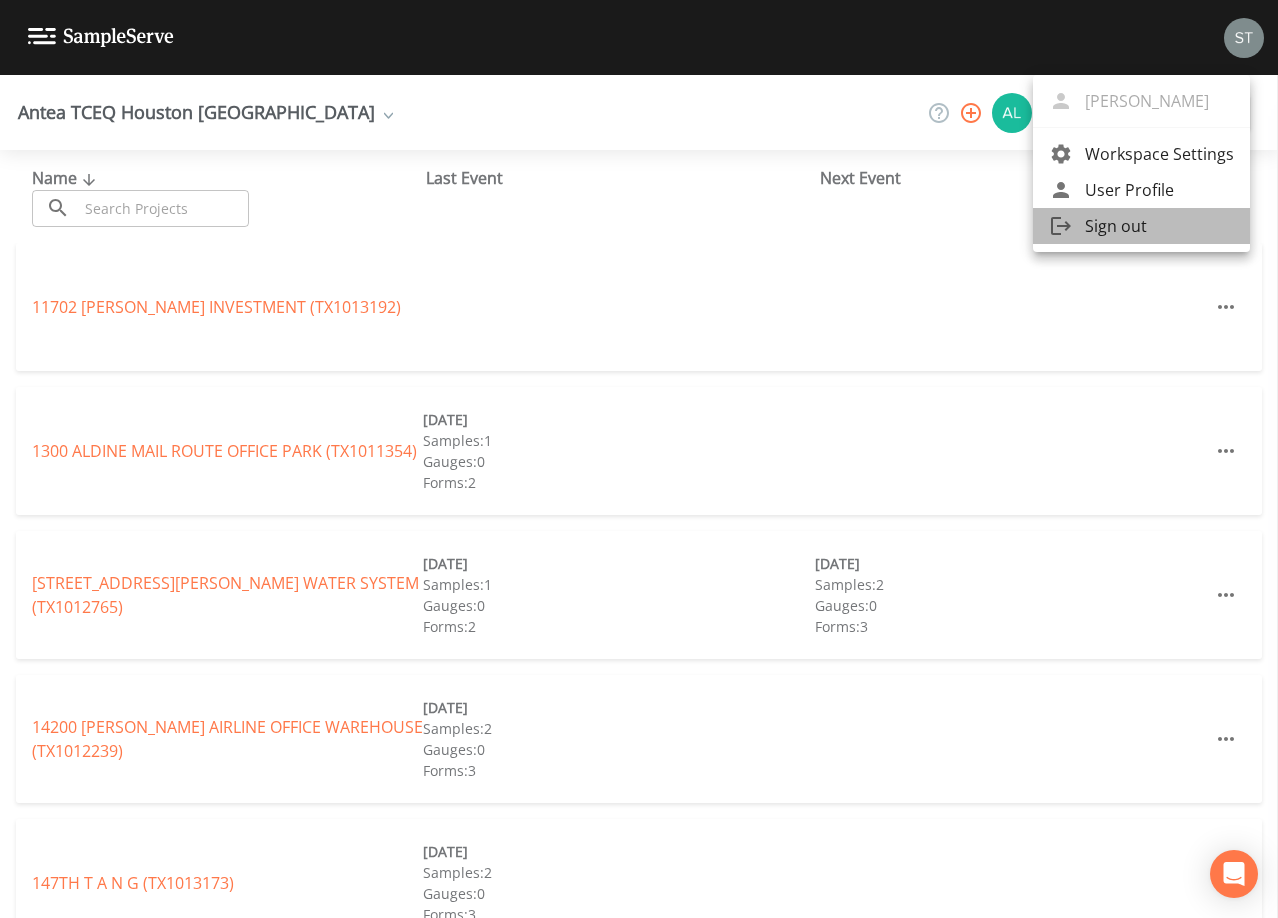click on "Sign out" at bounding box center [1159, 226] 